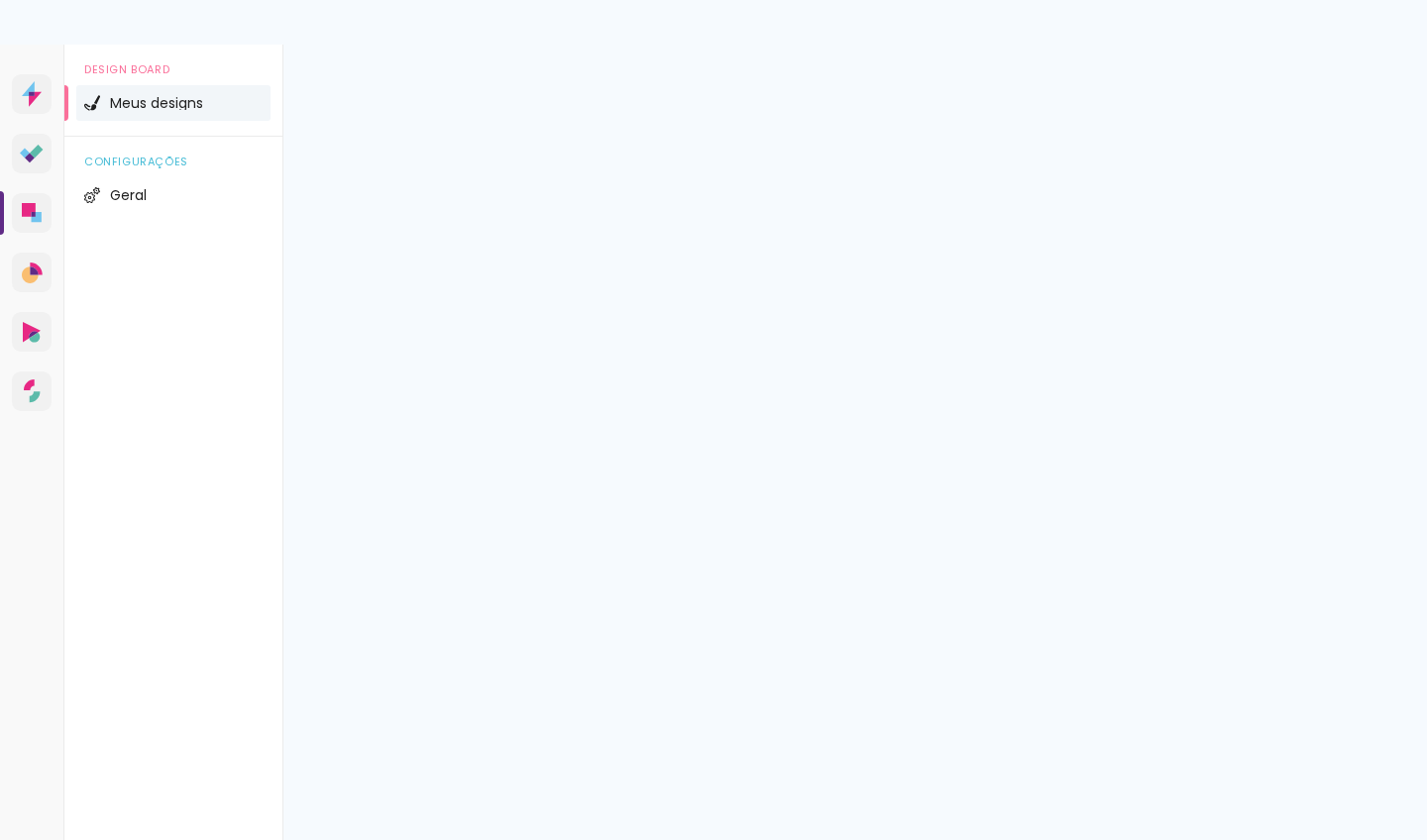 scroll, scrollTop: 0, scrollLeft: 0, axis: both 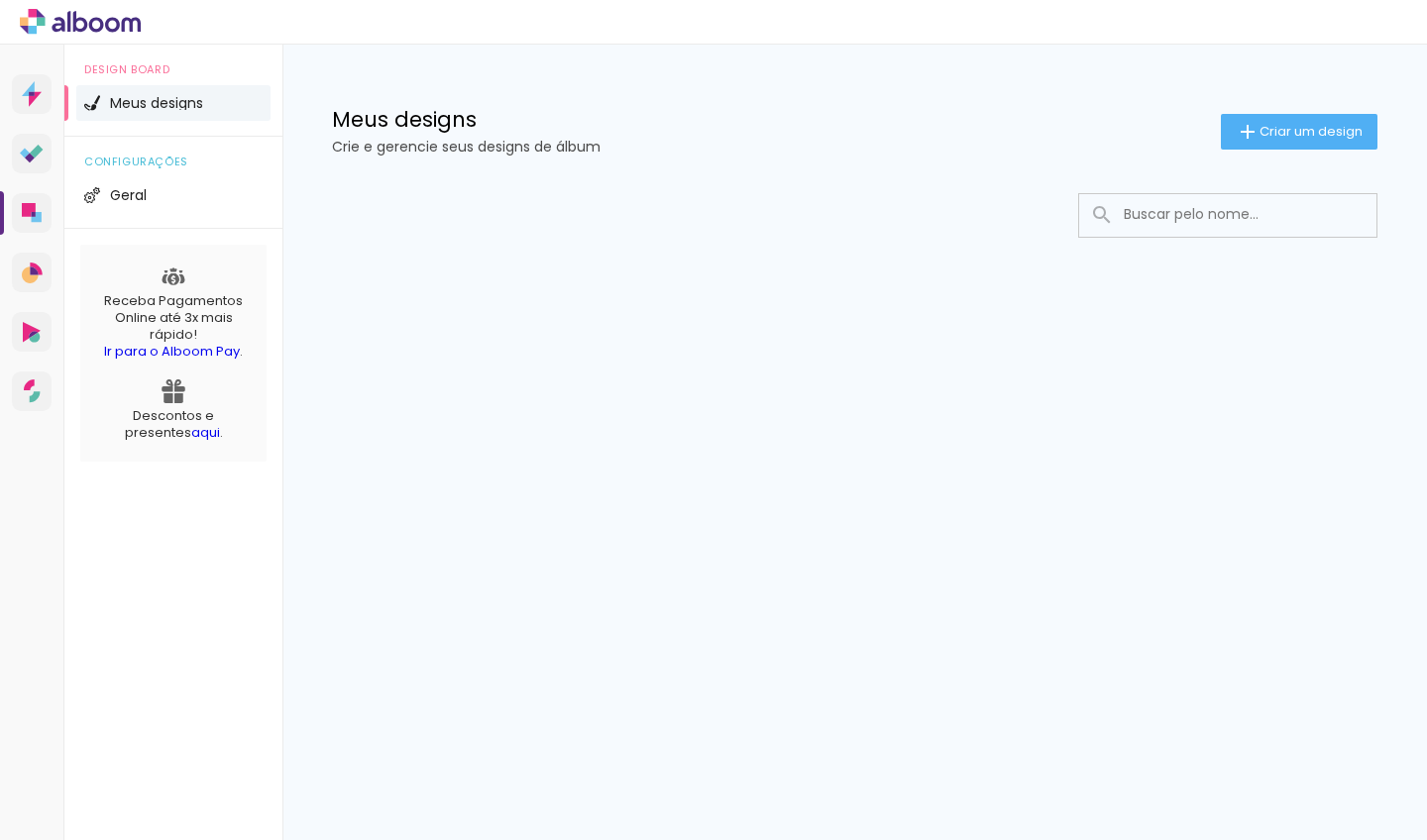 click on "Ir para o  Alboom Pay" at bounding box center (171, 351) 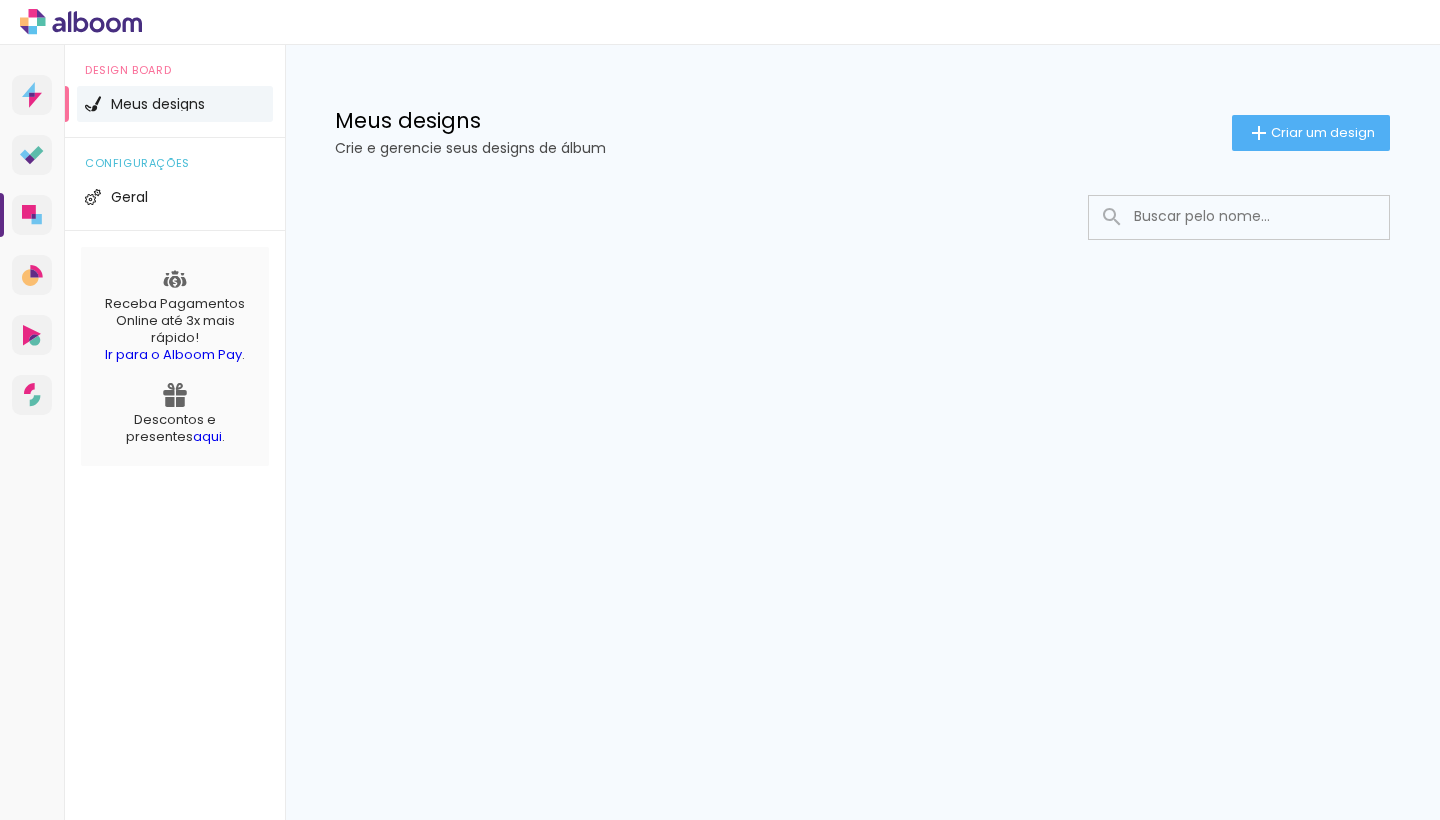 click on "Ir para o  Alboom Pay" at bounding box center [173, 354] 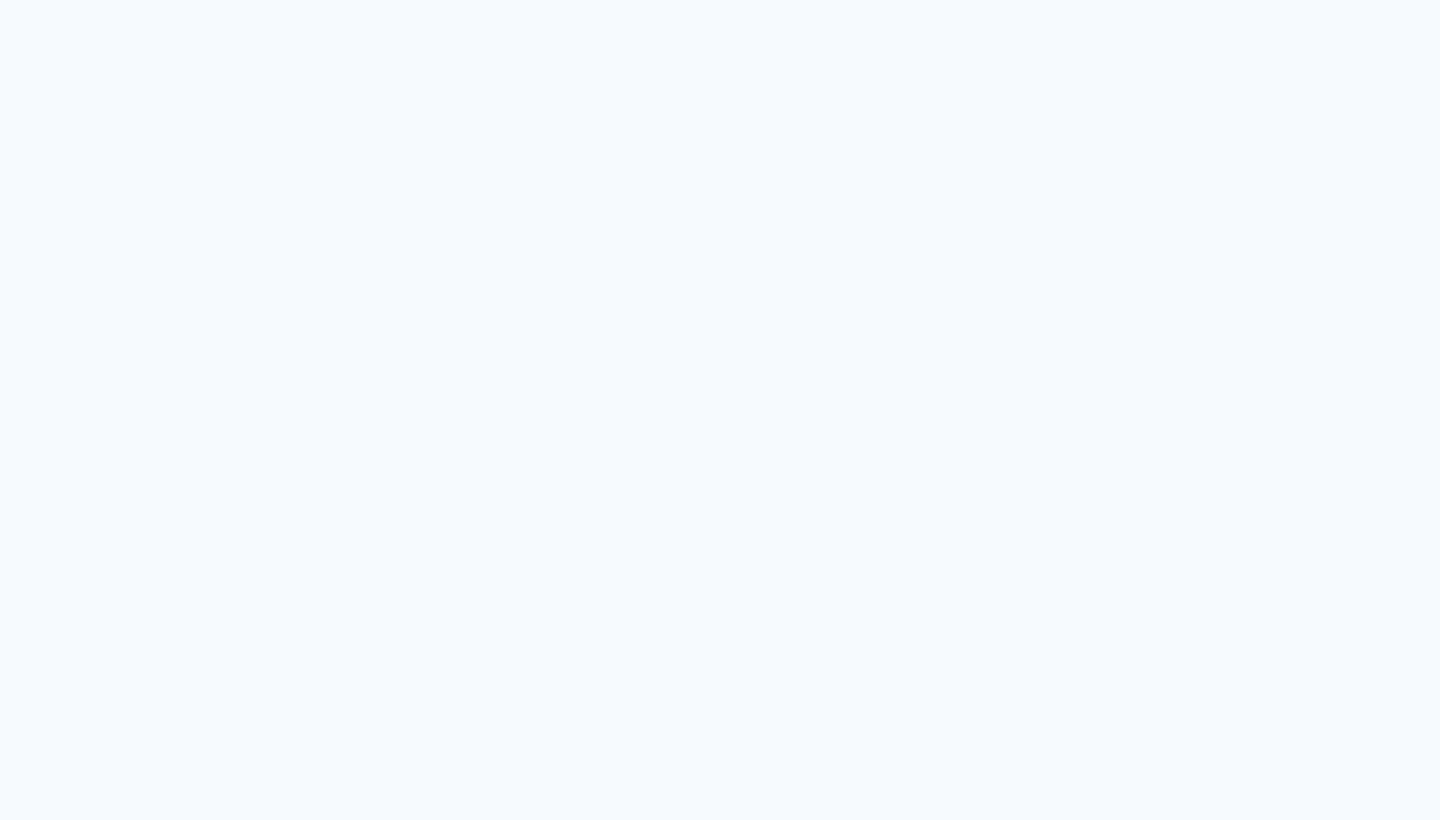 scroll, scrollTop: 0, scrollLeft: 0, axis: both 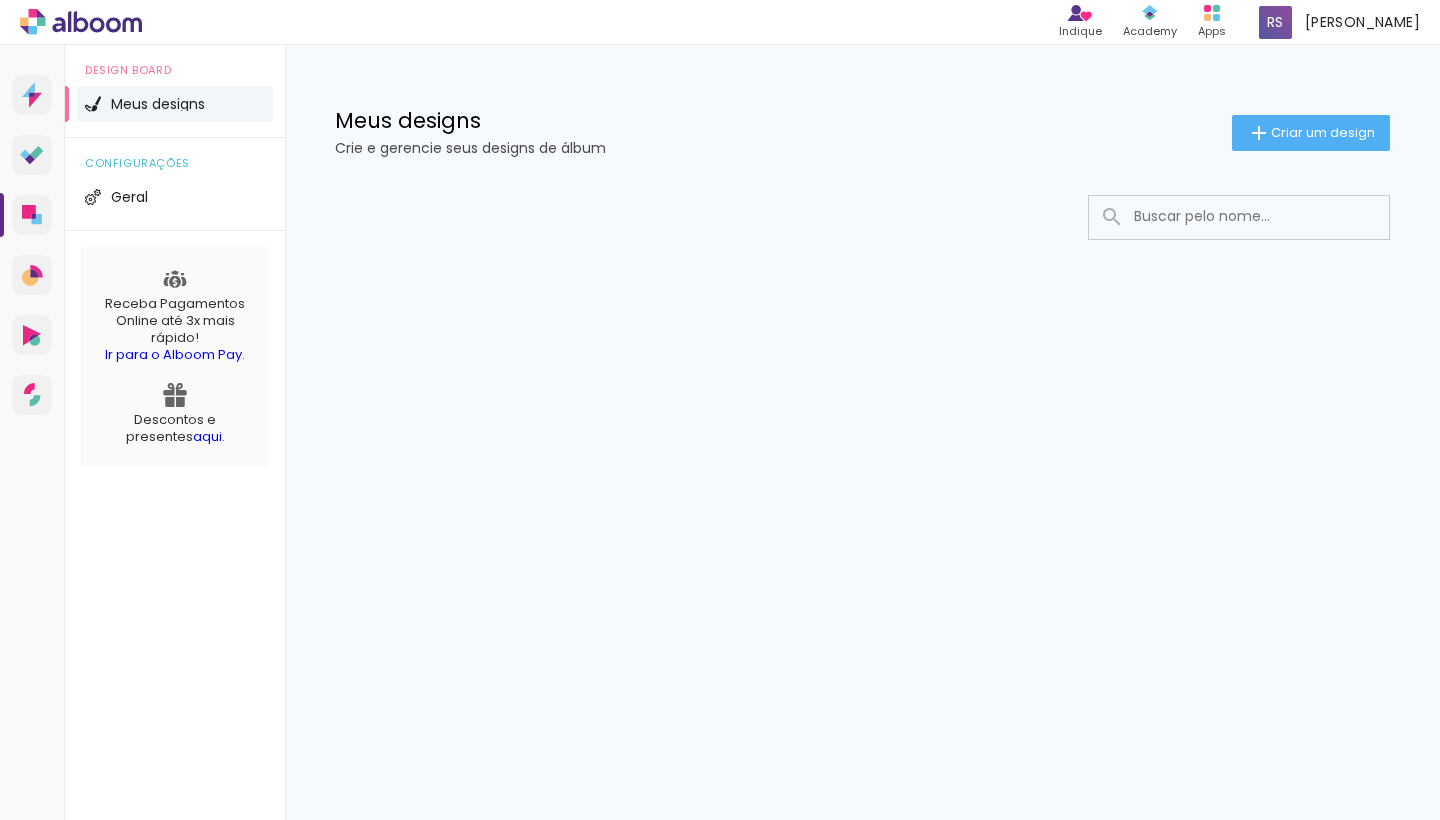 click on "Meus designs" at bounding box center [175, 104] 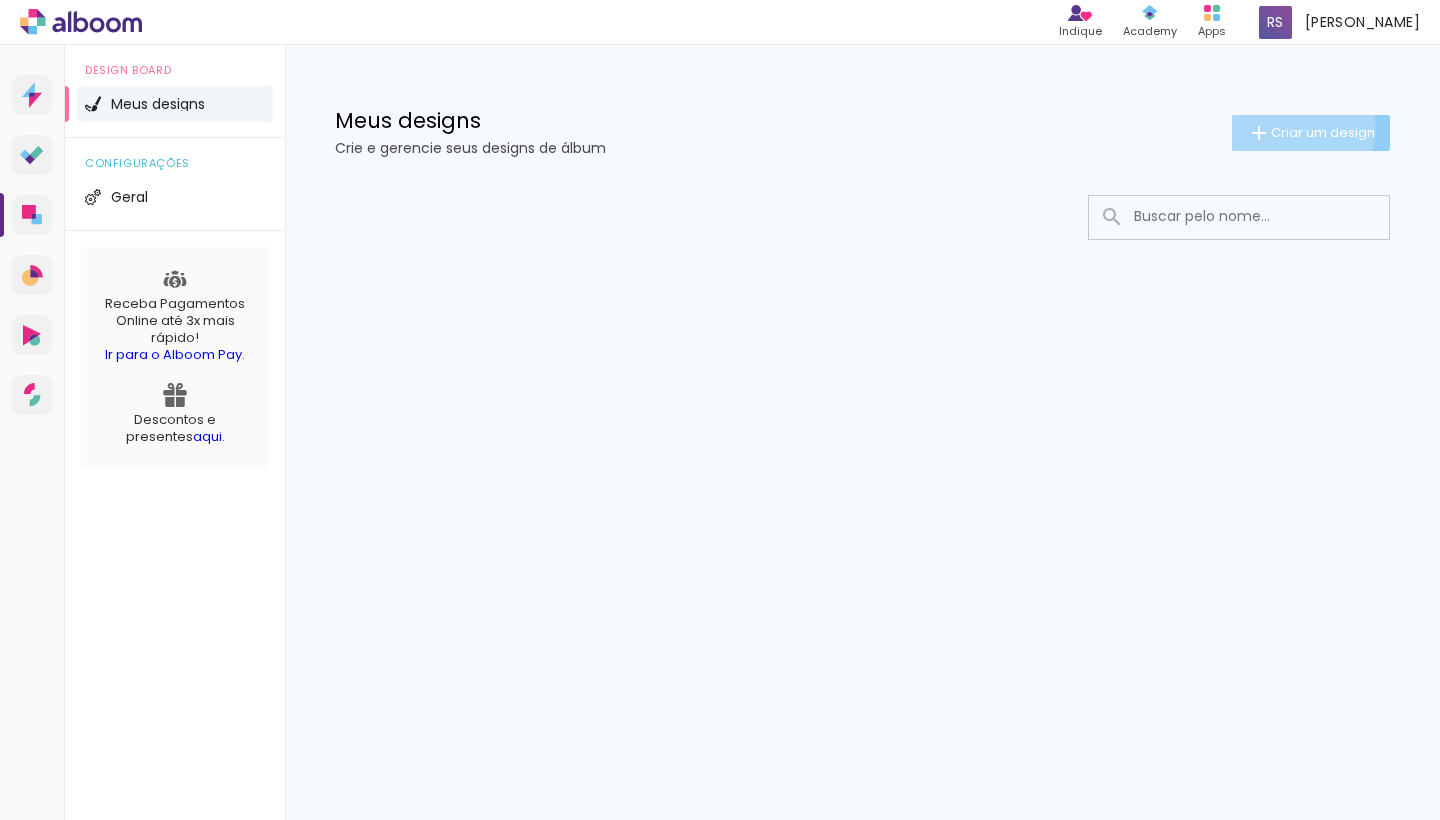 click on "Criar um design" 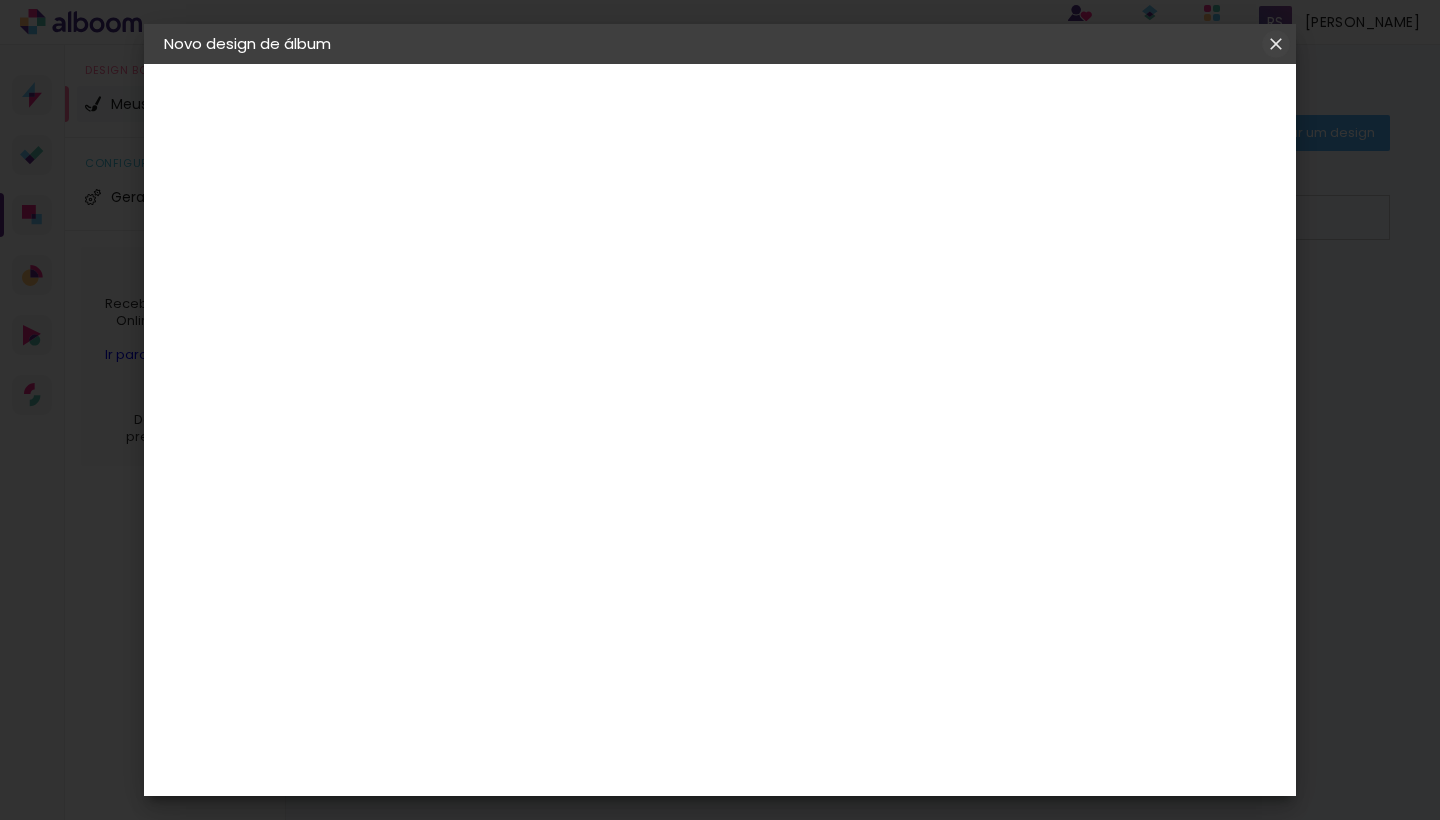 click at bounding box center (0, 0) 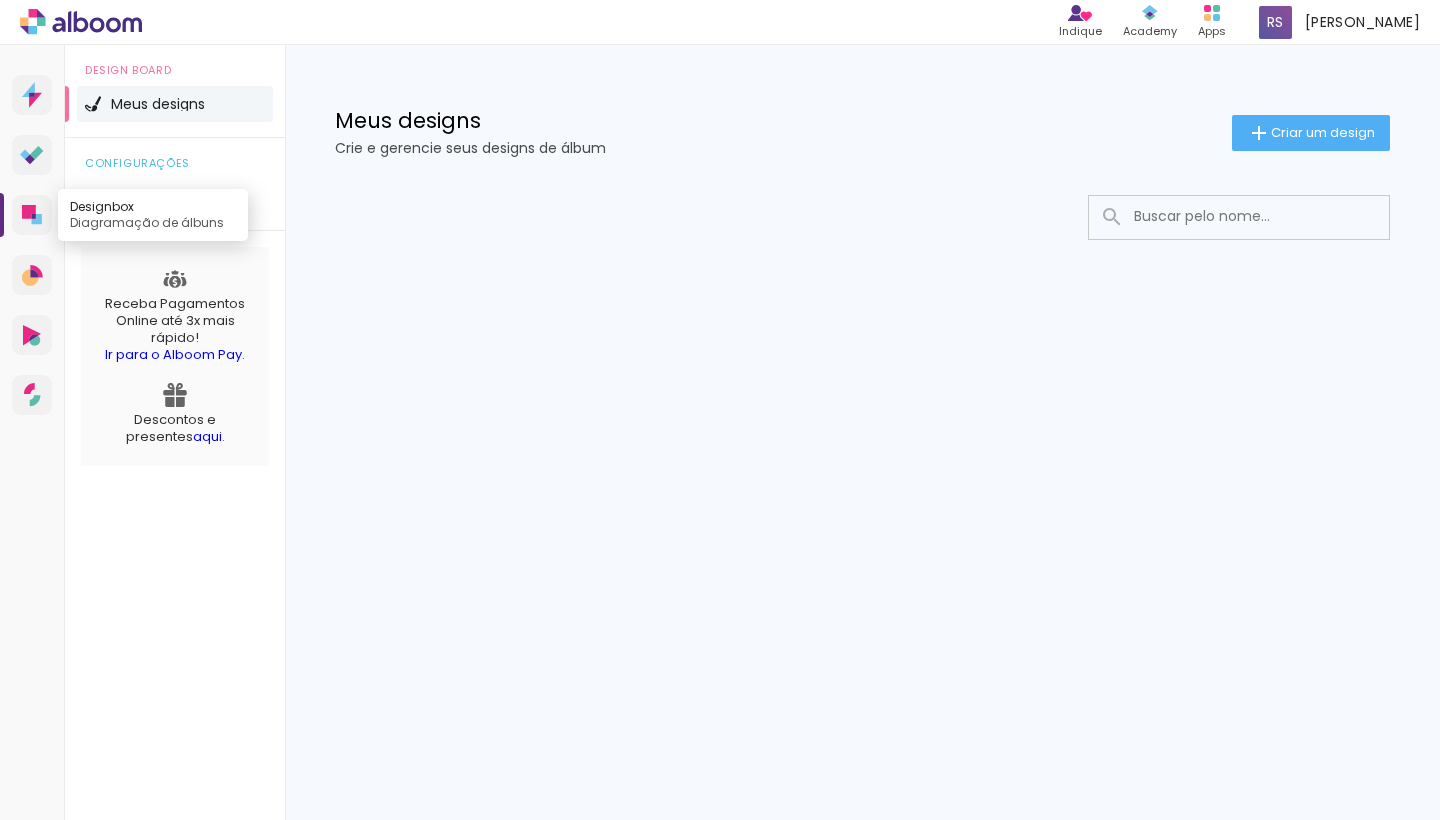 click 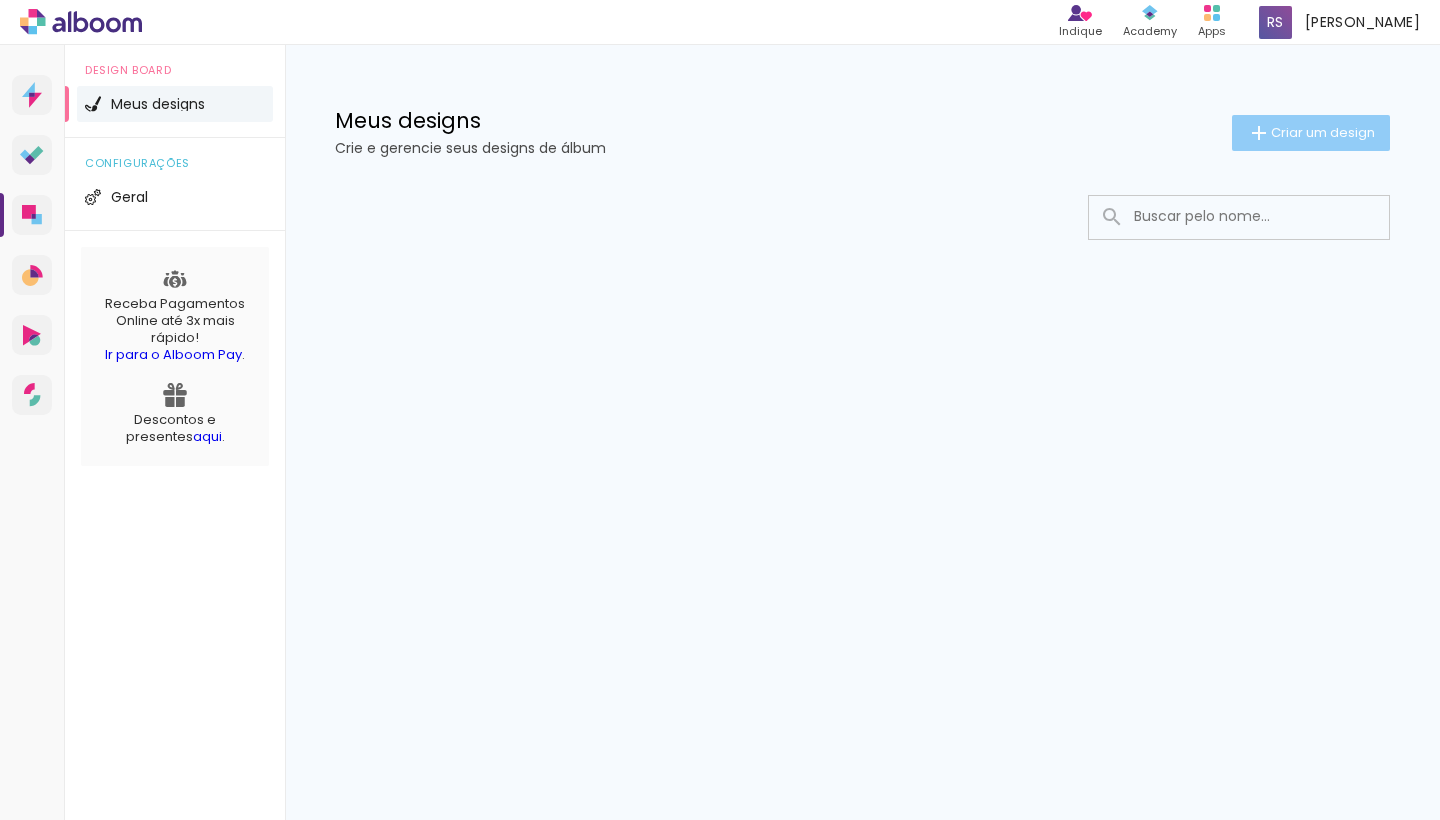 click on "Criar um design" 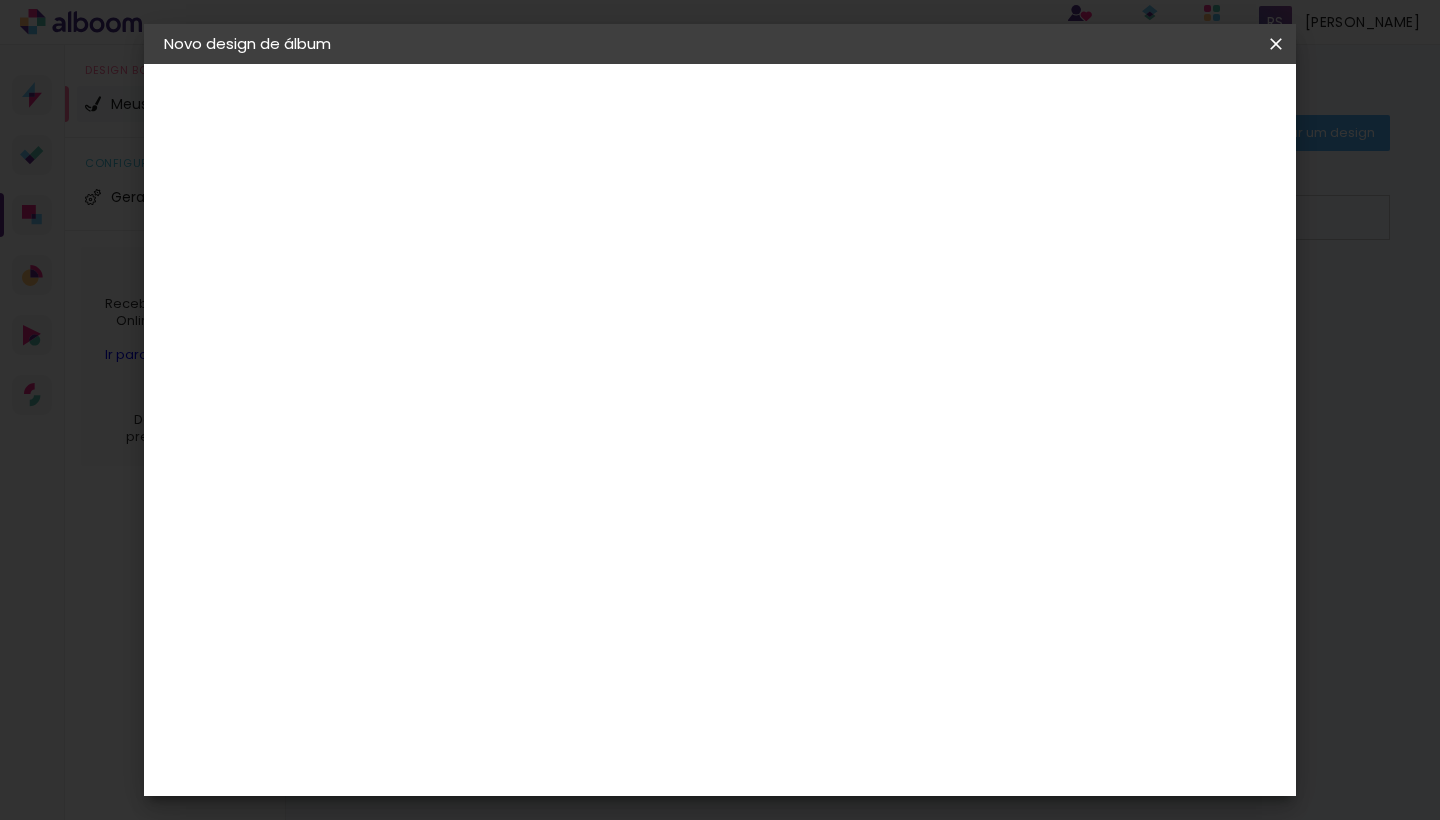 click on "Preenchendo título..." at bounding box center (0, 0) 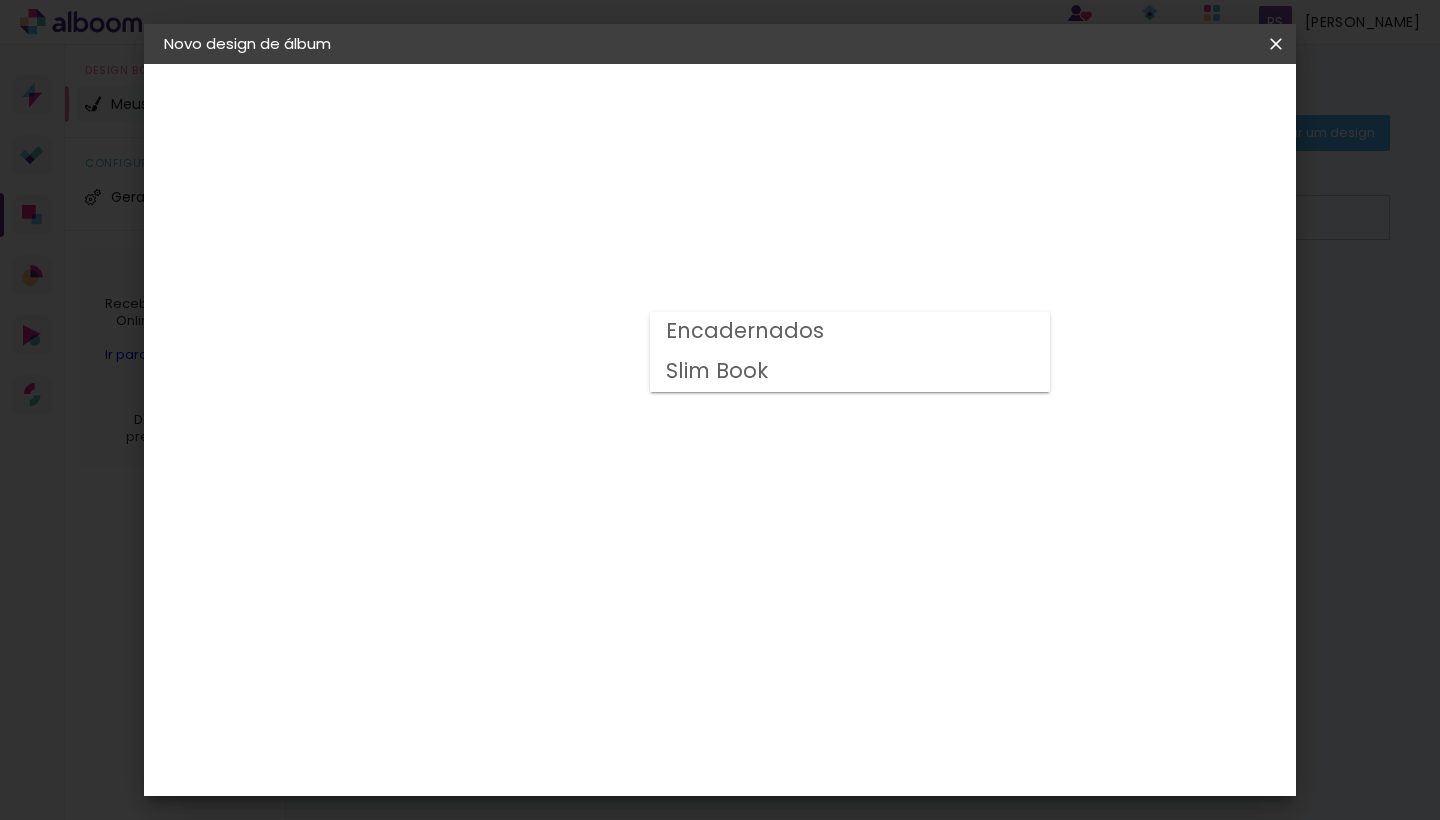 click on "Encadernados" at bounding box center (850, 332) 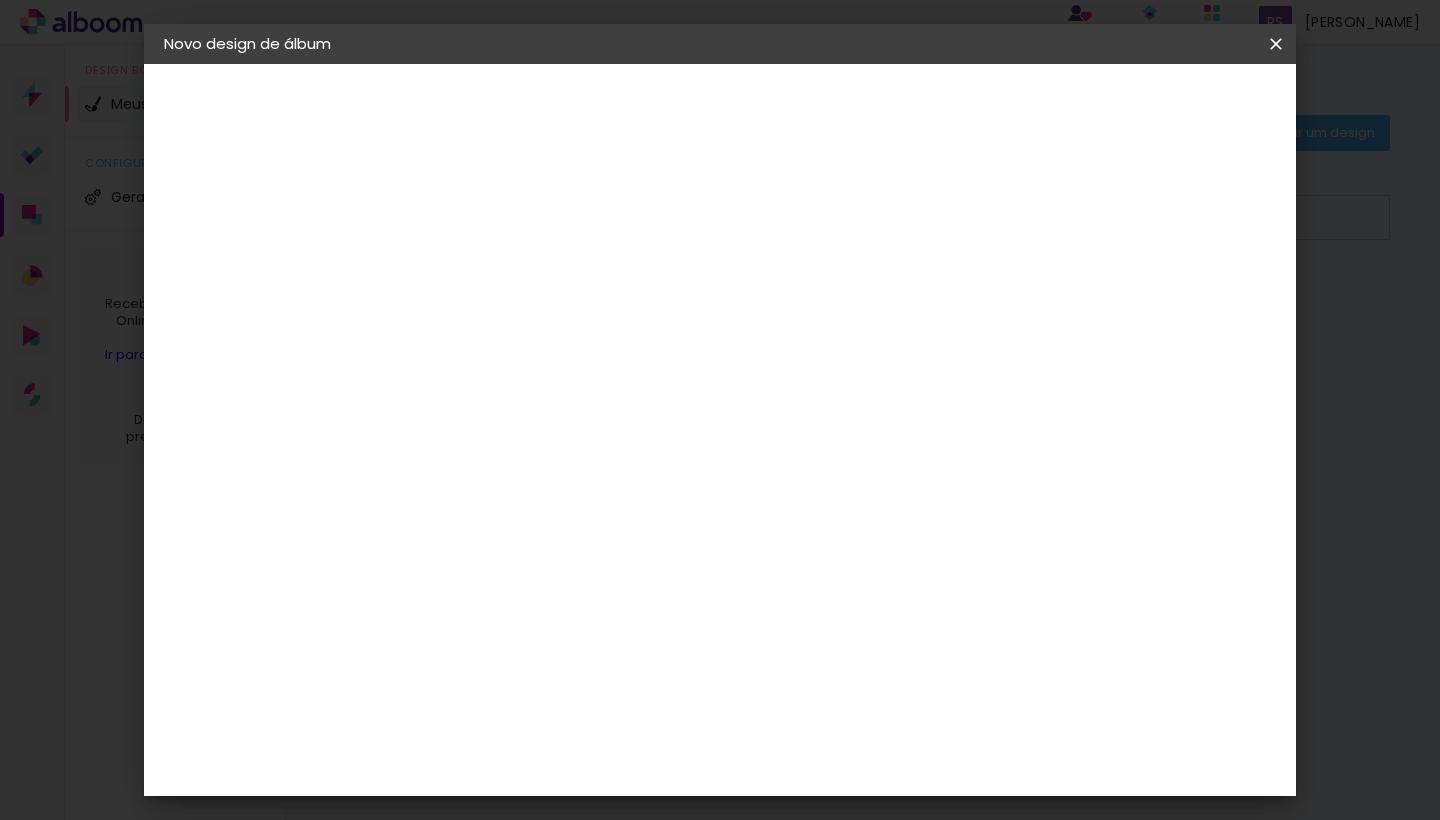 click 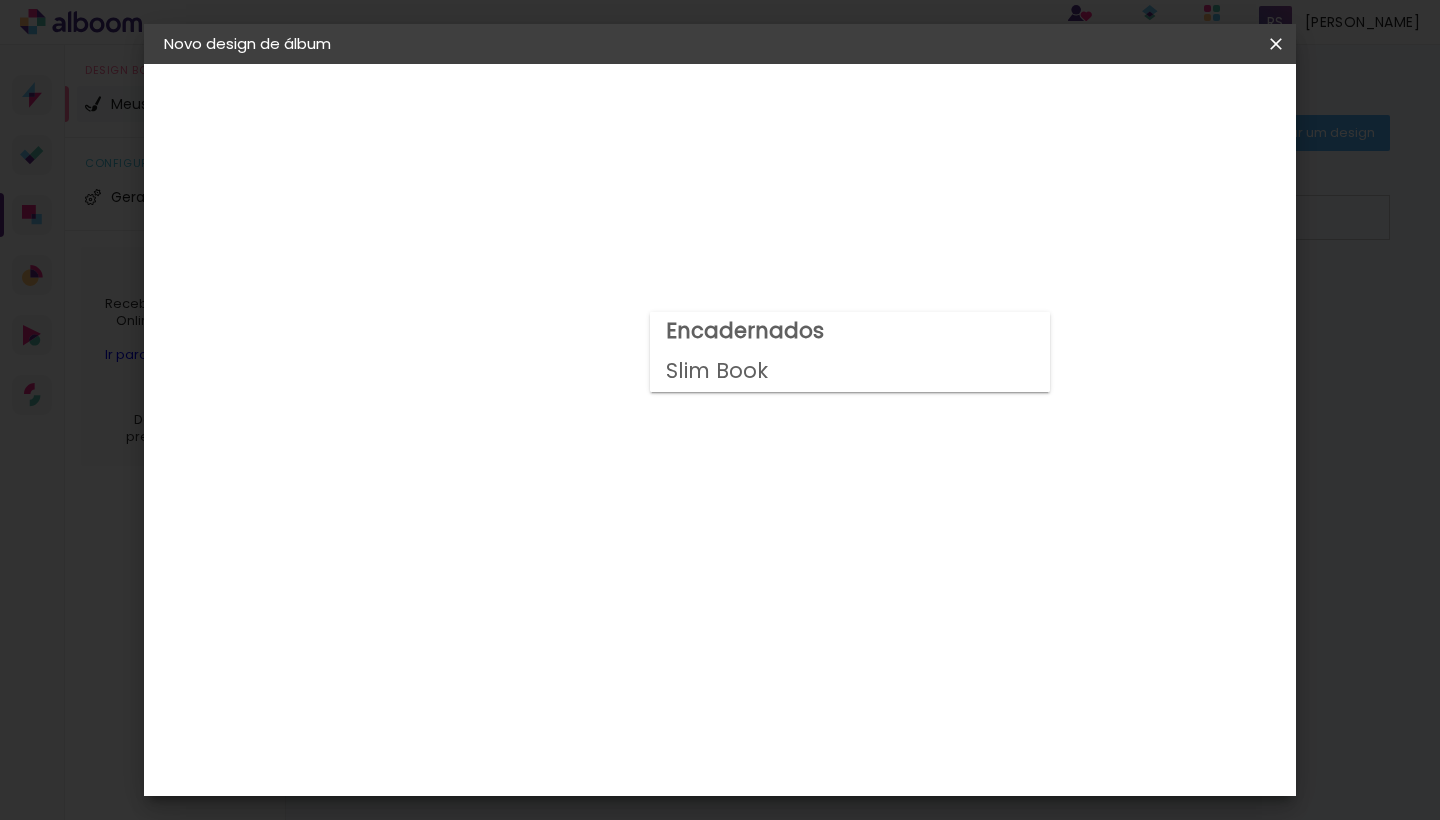 click on "Encadernados" at bounding box center (850, 332) 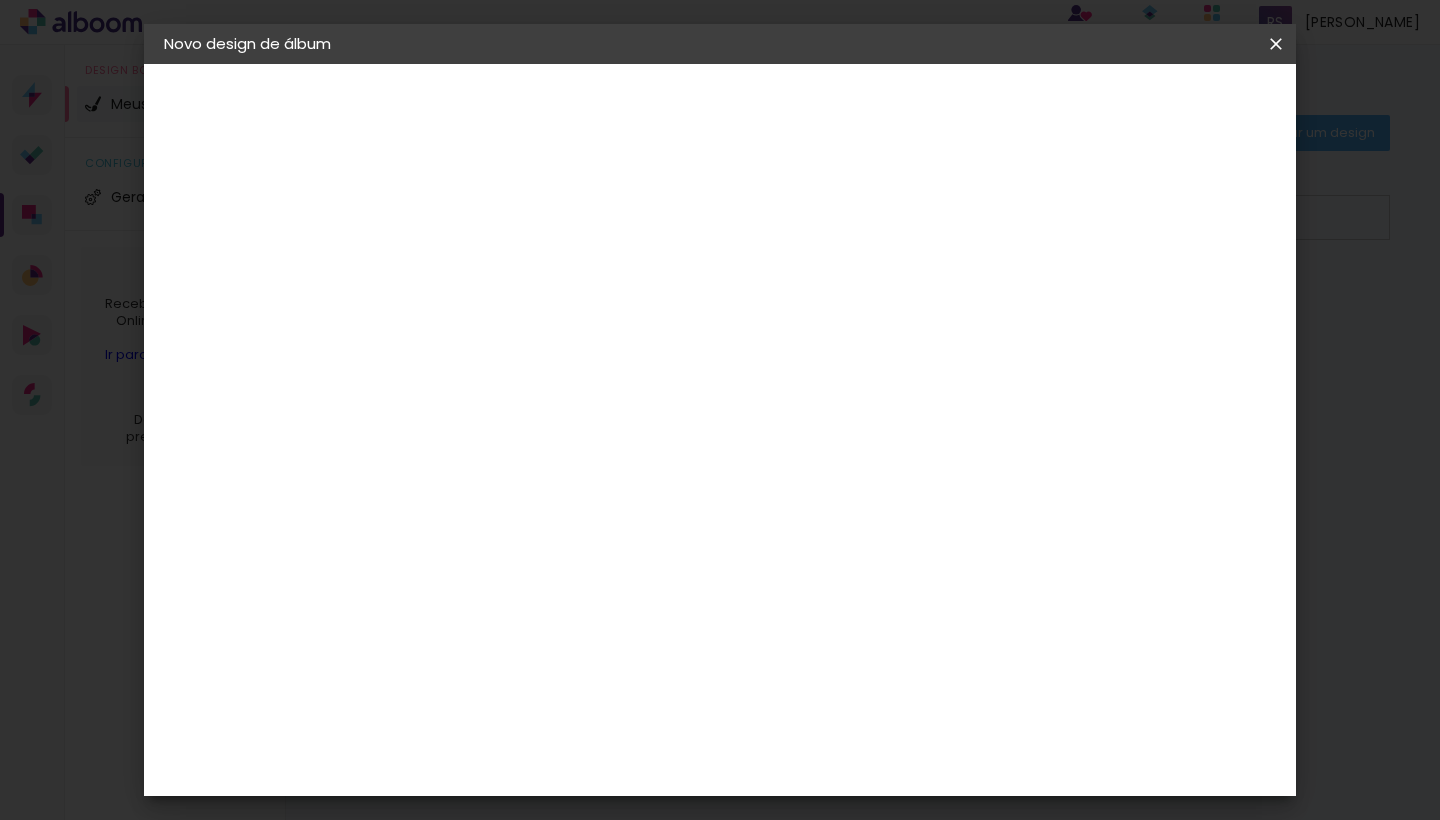 click 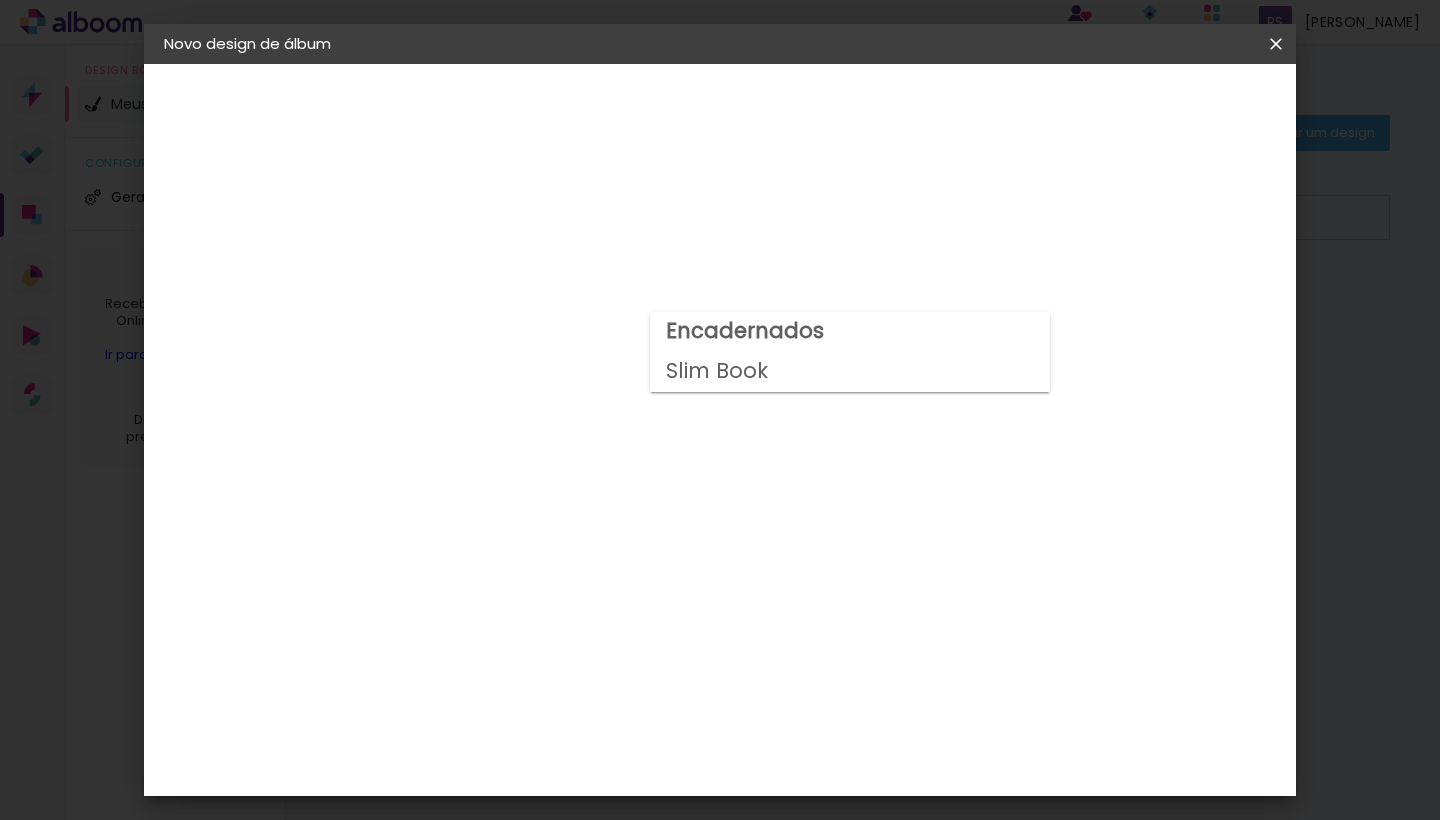 click on "Slim Book" at bounding box center [850, 372] 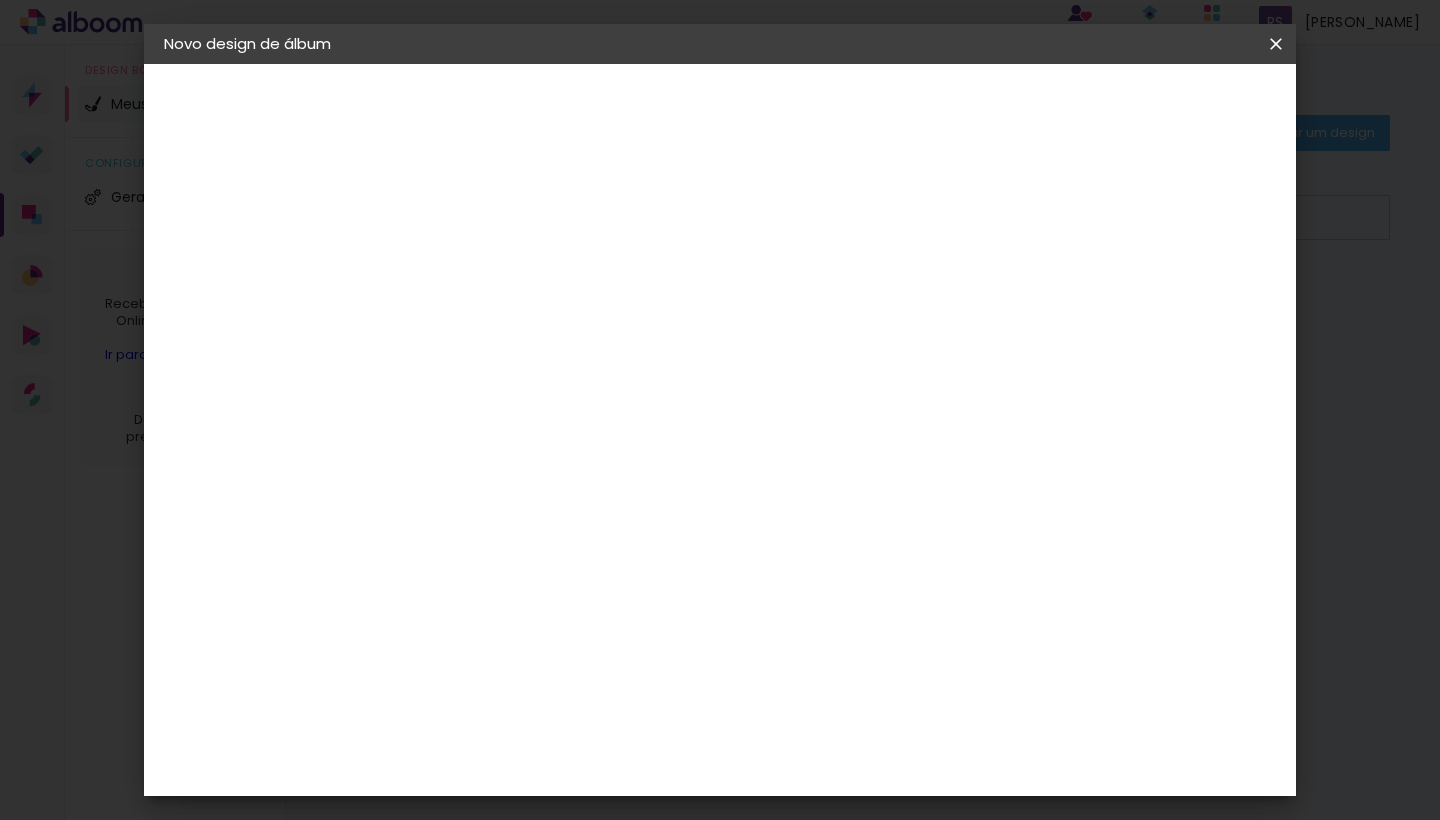 click 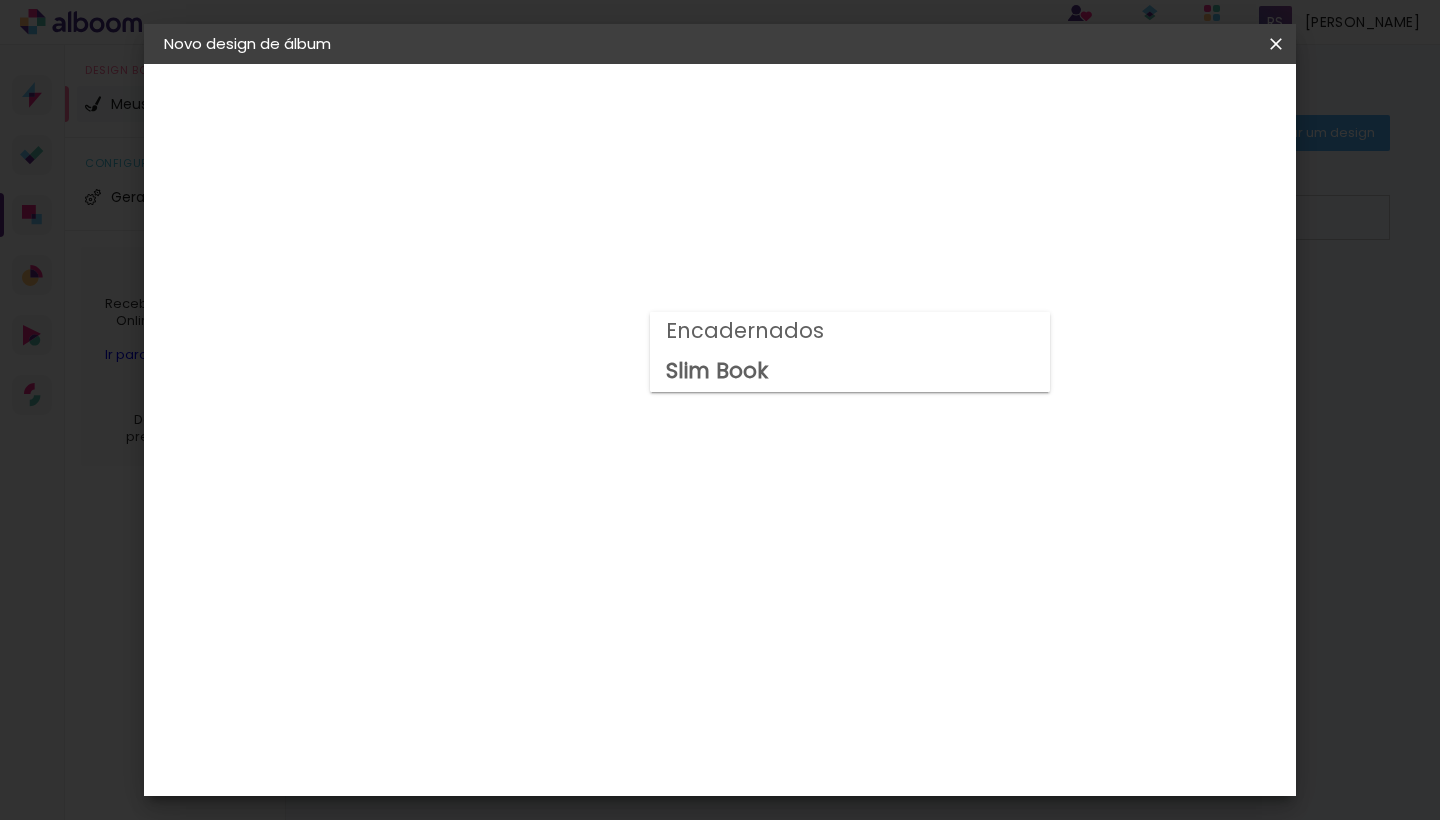 click on "Encadernados" at bounding box center [850, 332] 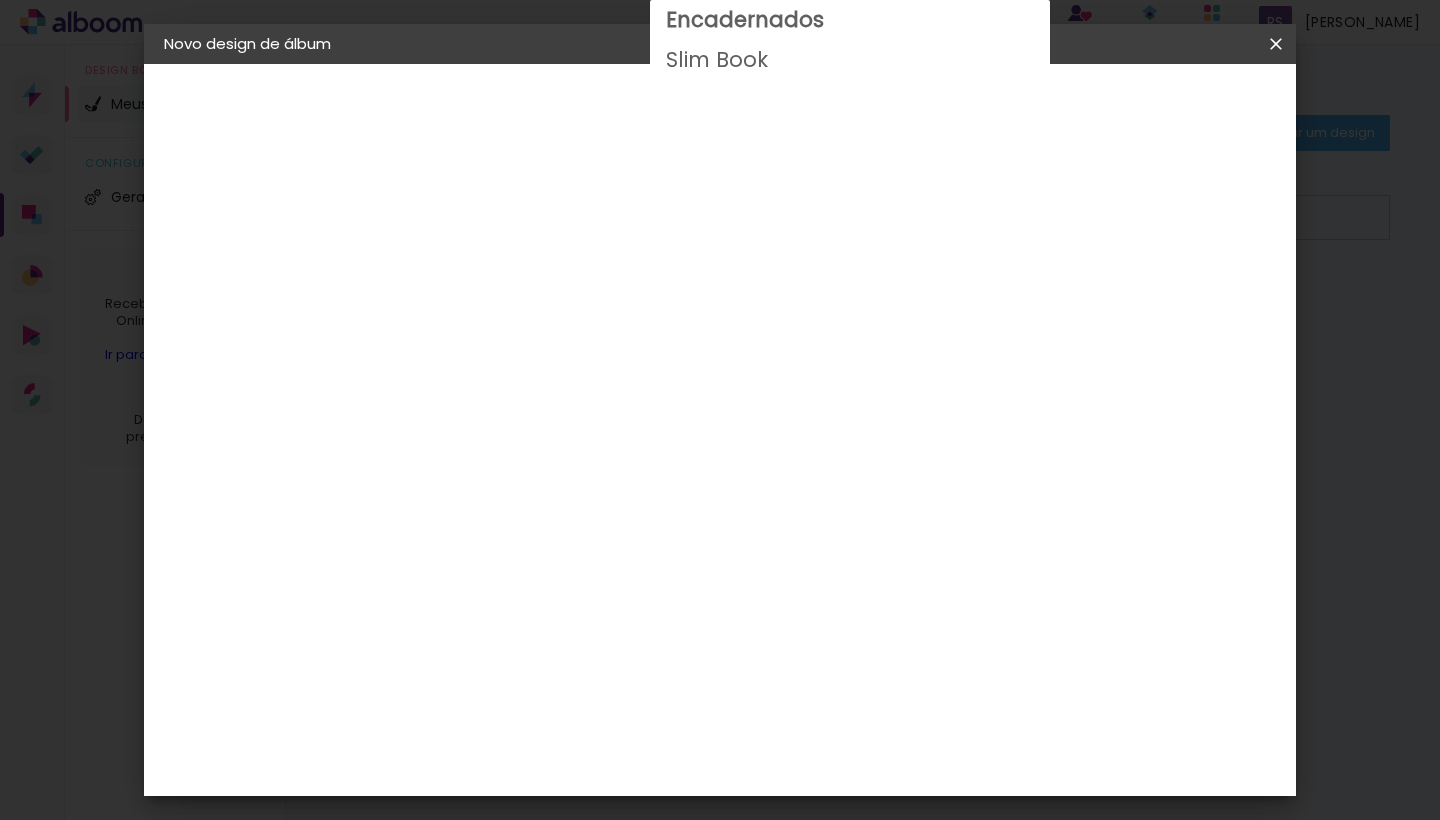 scroll, scrollTop: 394, scrollLeft: 0, axis: vertical 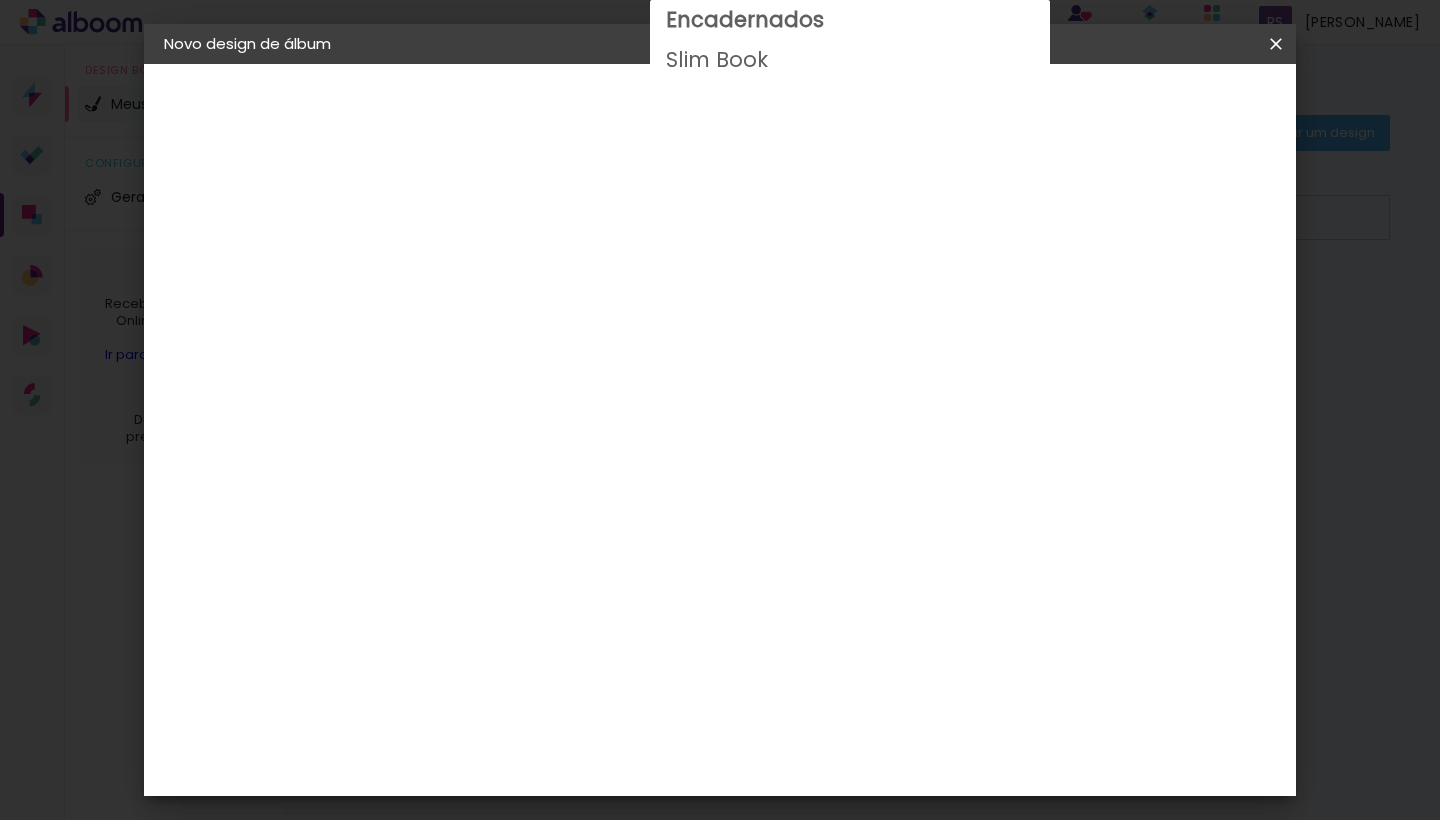 click on "30 × 30 cm" 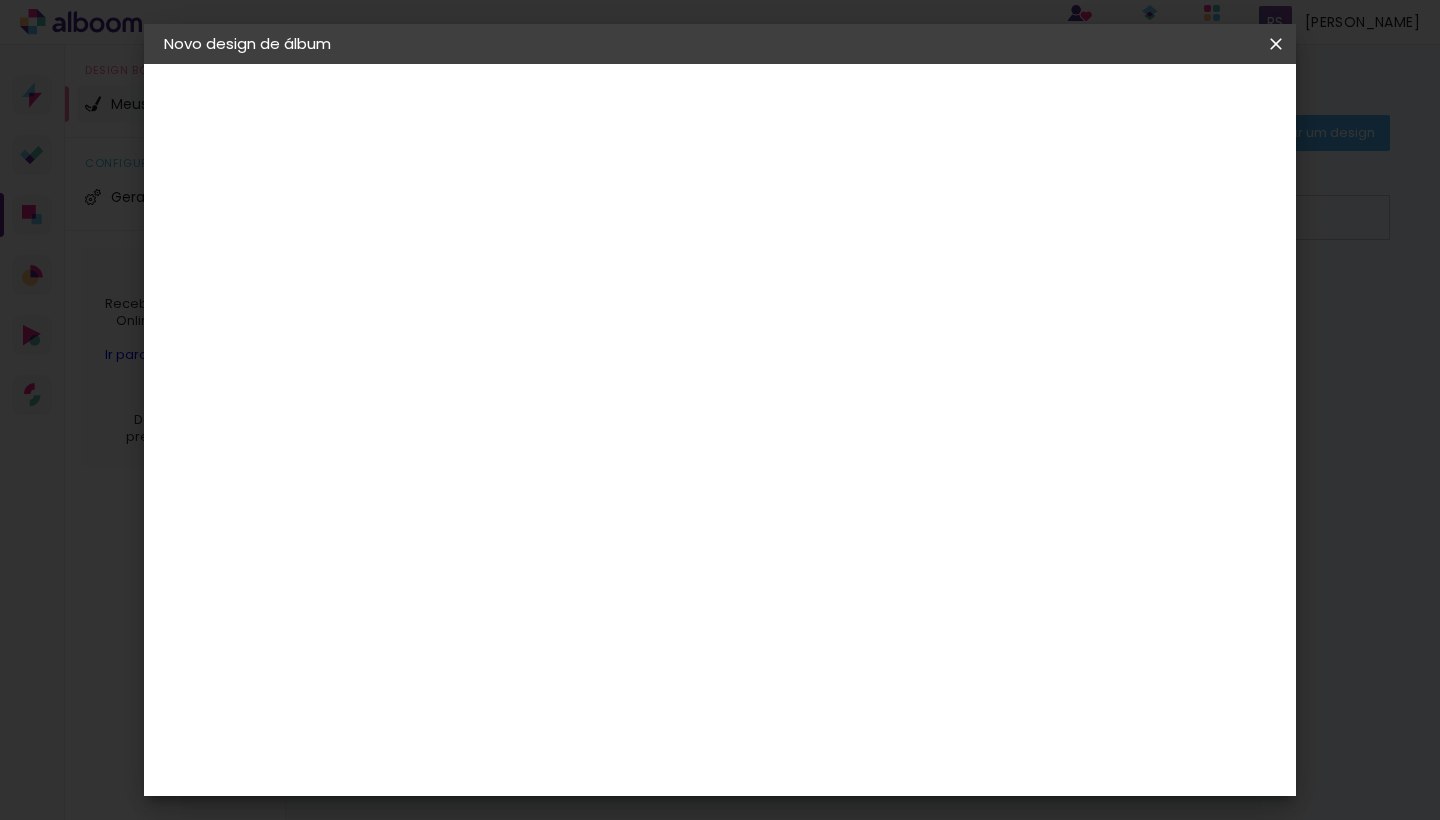 scroll, scrollTop: 0, scrollLeft: 0, axis: both 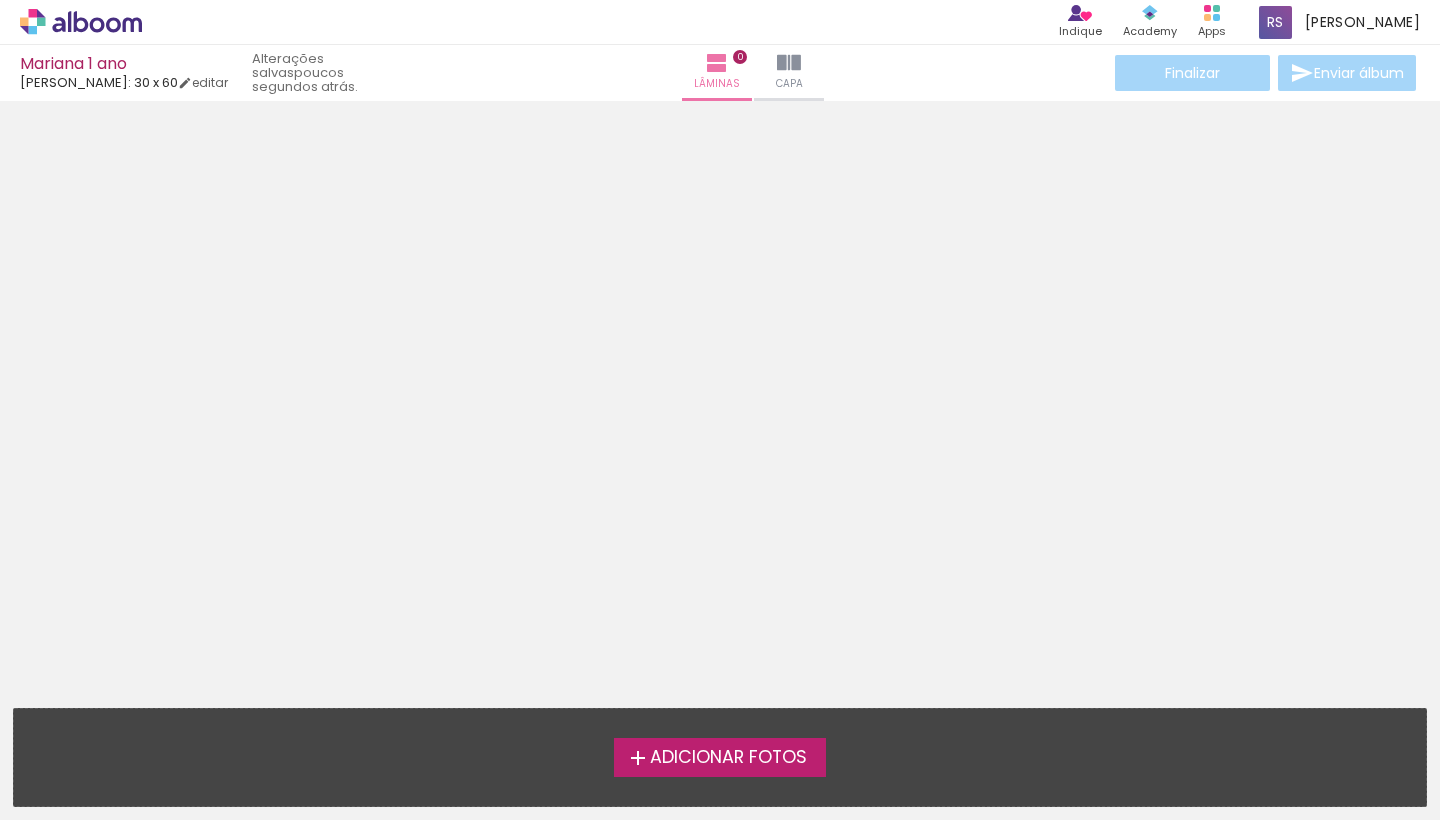 click on "Adicionar Fotos" at bounding box center (728, 758) 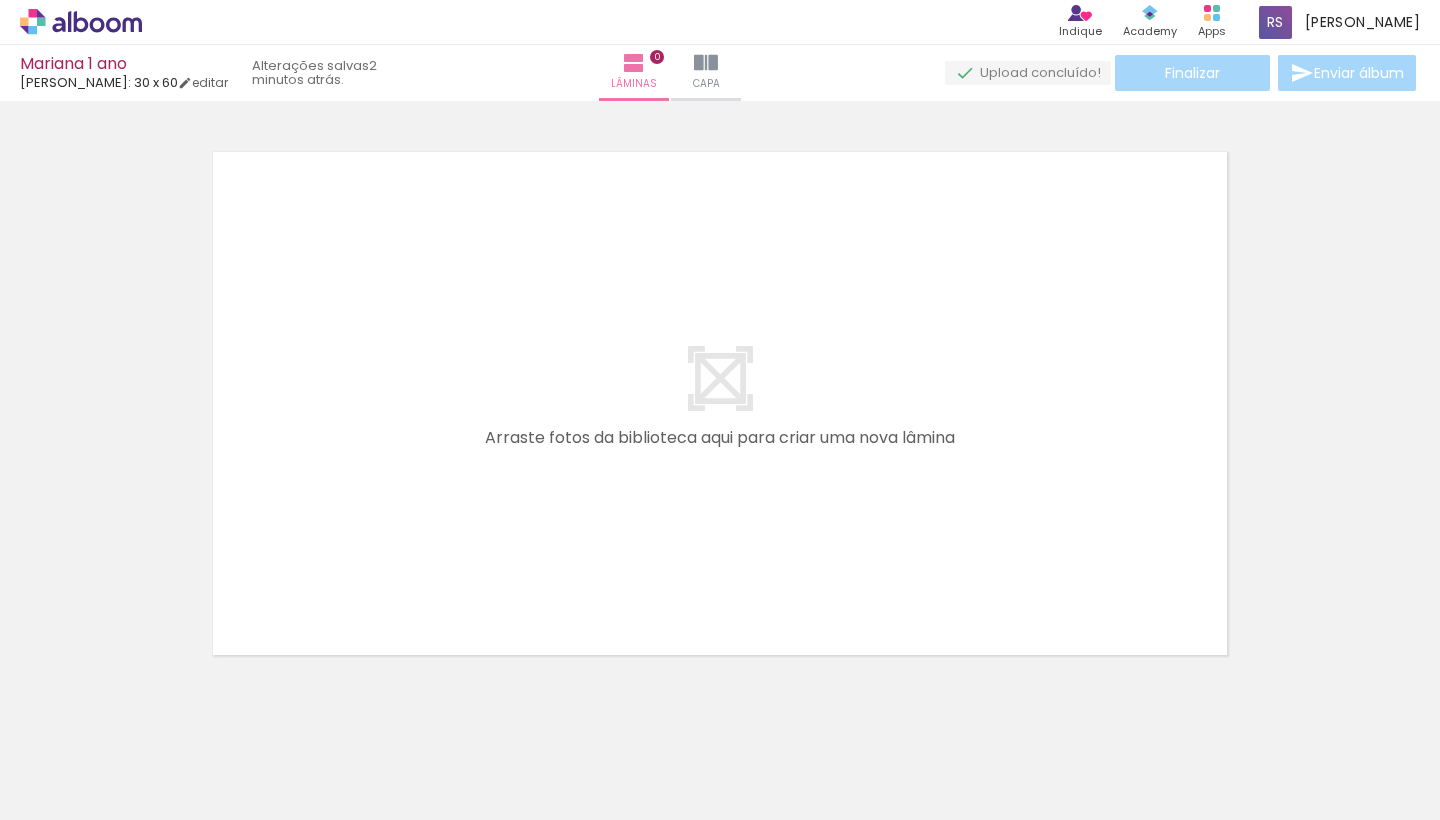 scroll, scrollTop: 25, scrollLeft: 0, axis: vertical 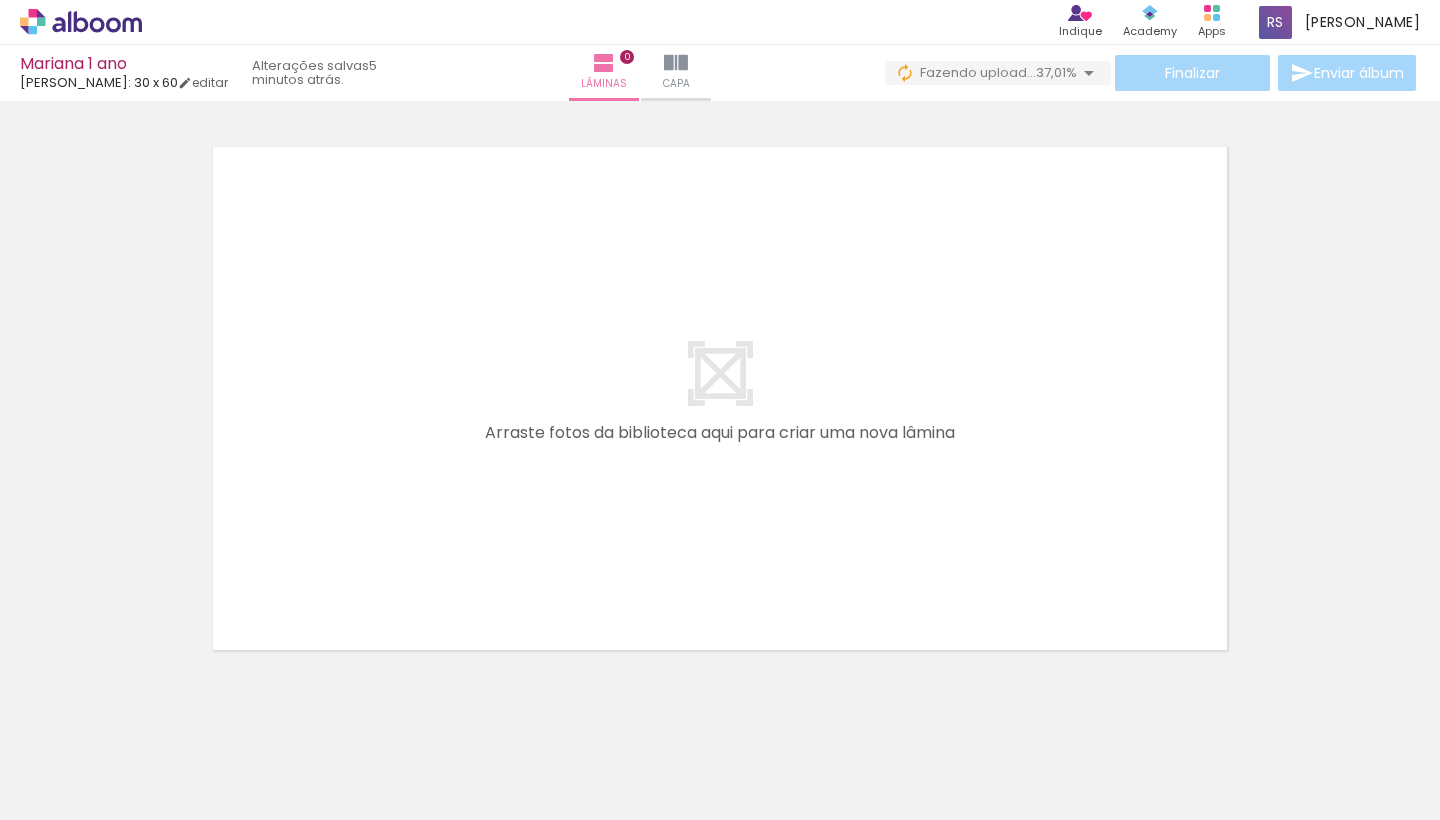 click at bounding box center (1353, 752) 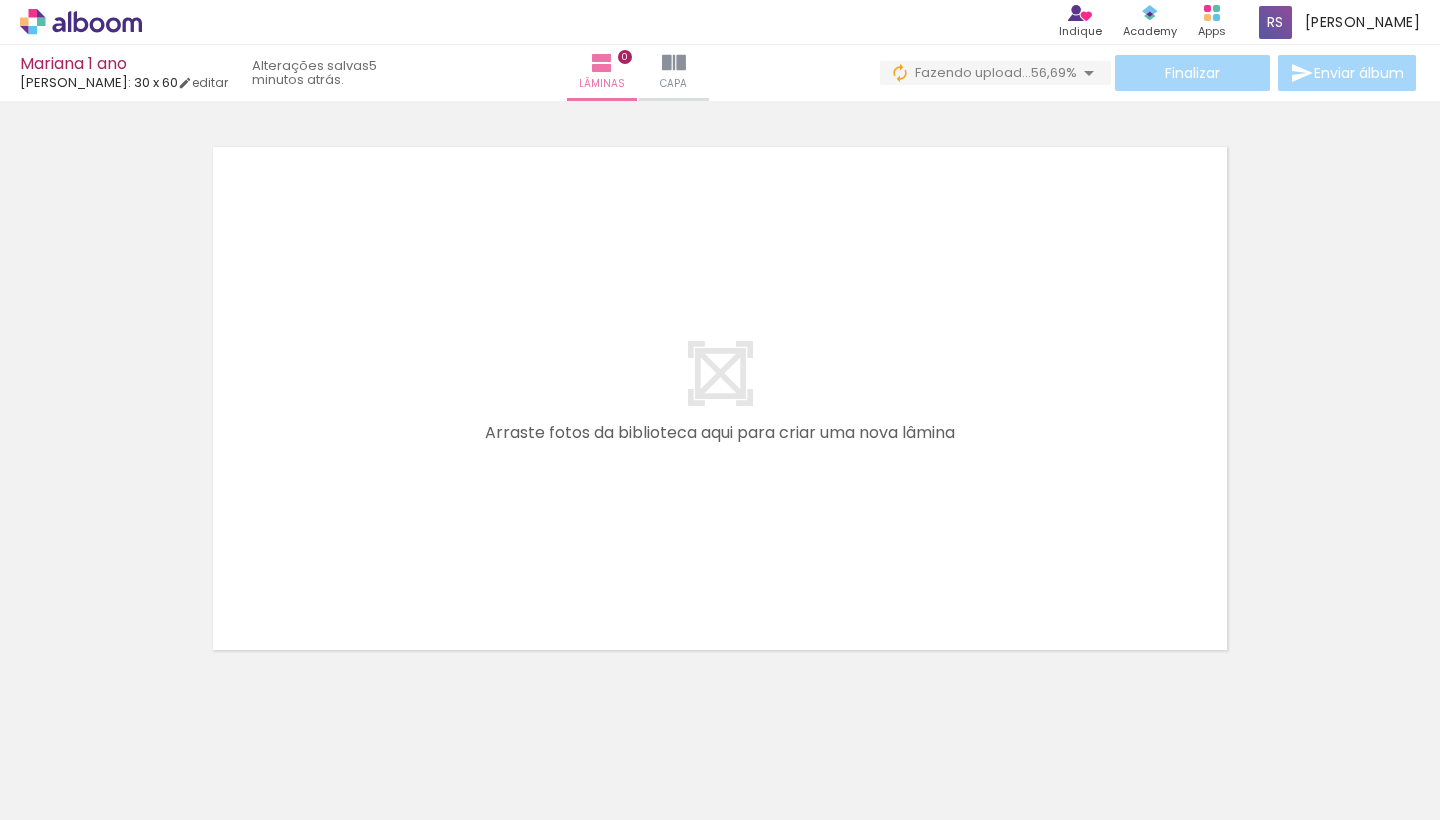 scroll, scrollTop: 0, scrollLeft: 6039, axis: horizontal 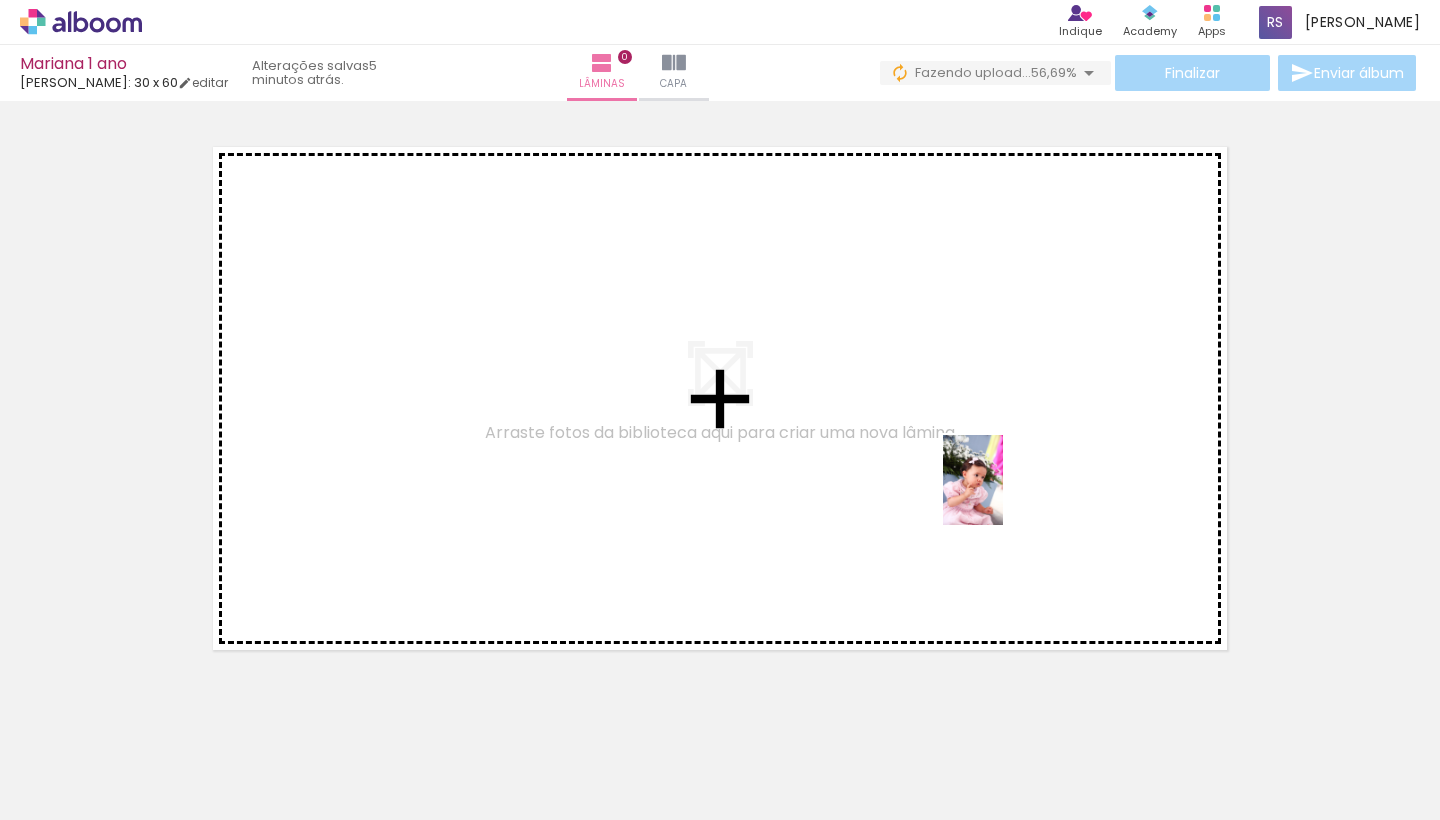 drag, startPoint x: 1000, startPoint y: 751, endPoint x: 1003, endPoint y: 496, distance: 255.01764 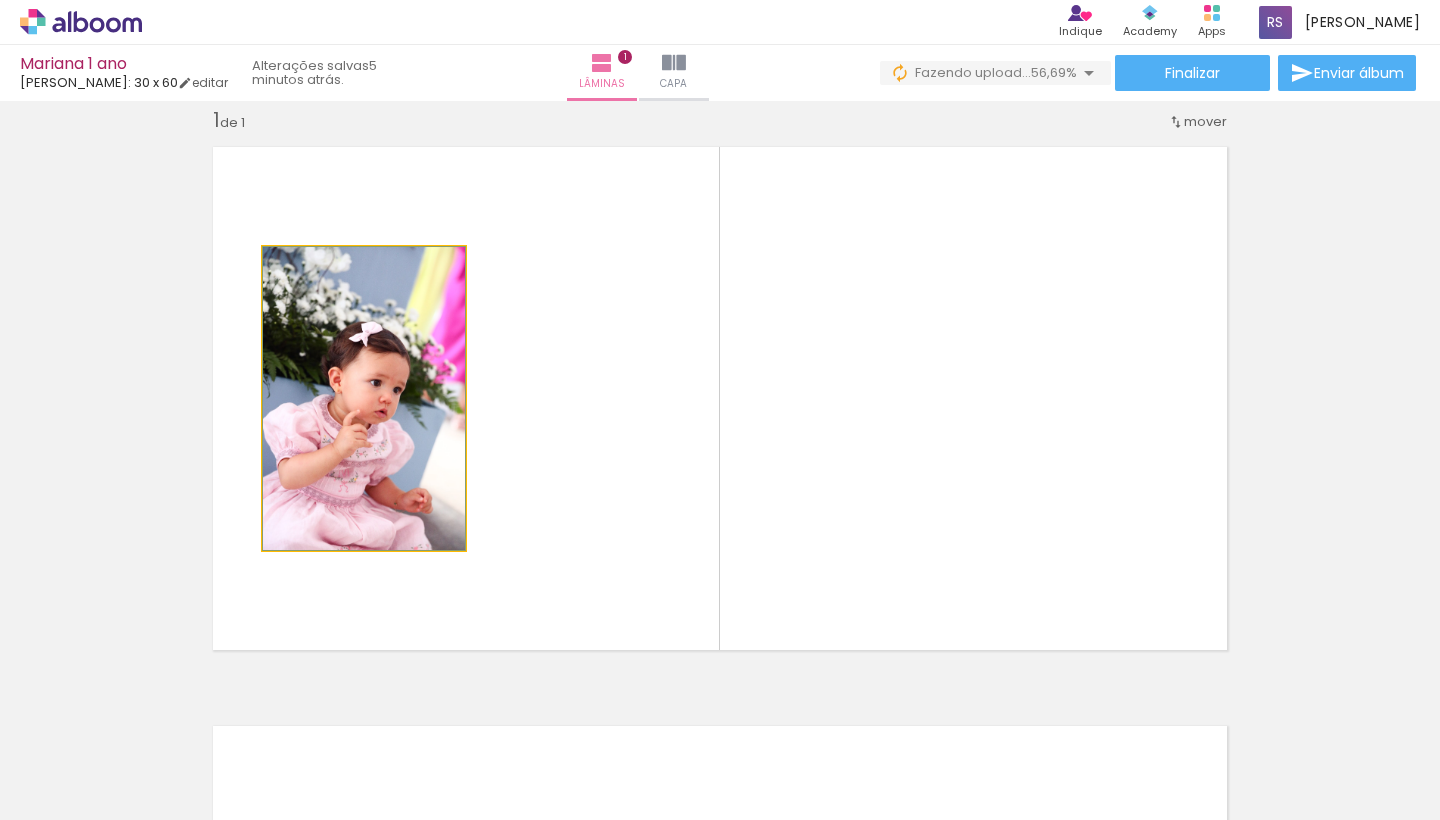 drag, startPoint x: 420, startPoint y: 386, endPoint x: 439, endPoint y: 387, distance: 19.026299 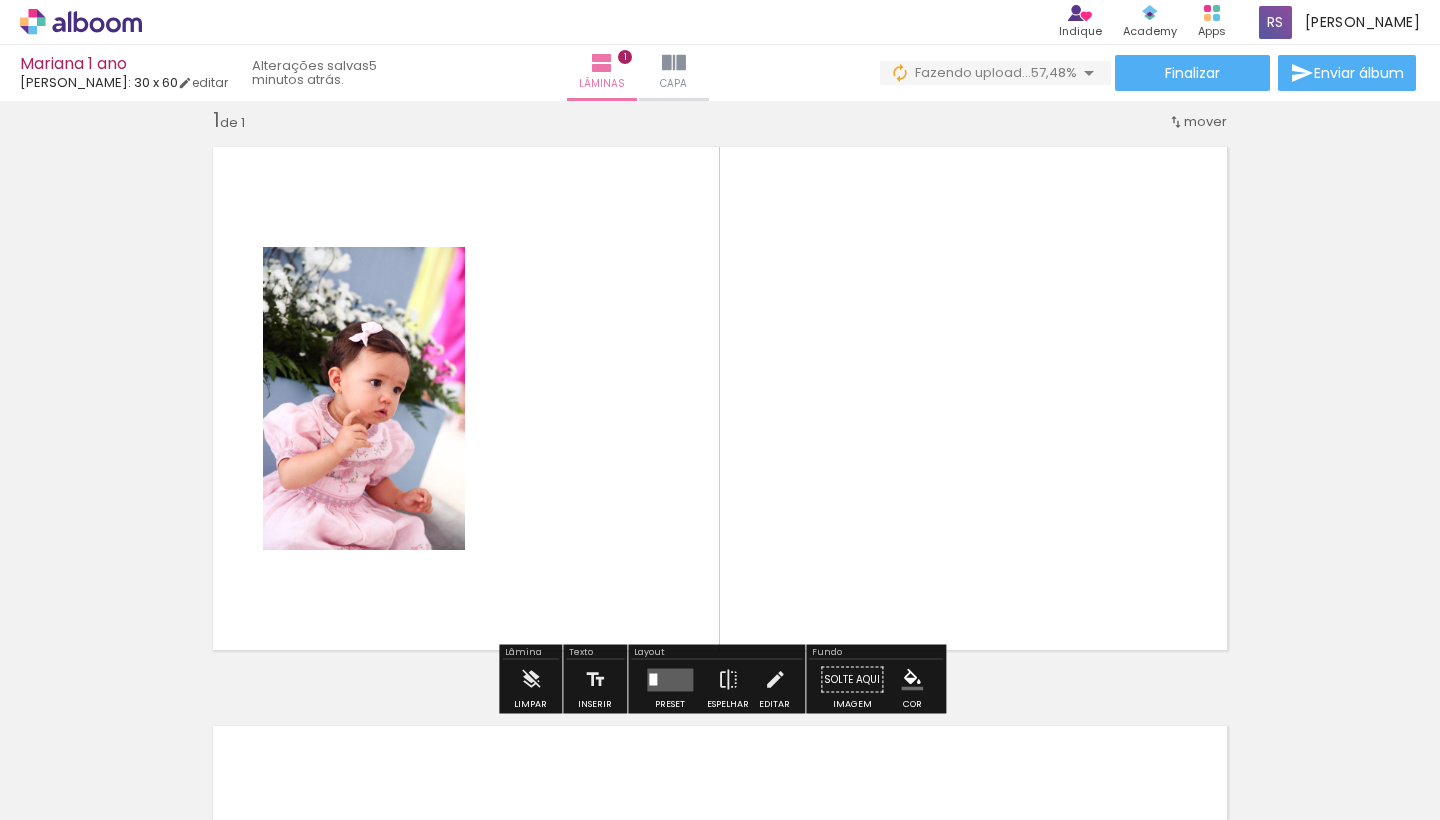 click 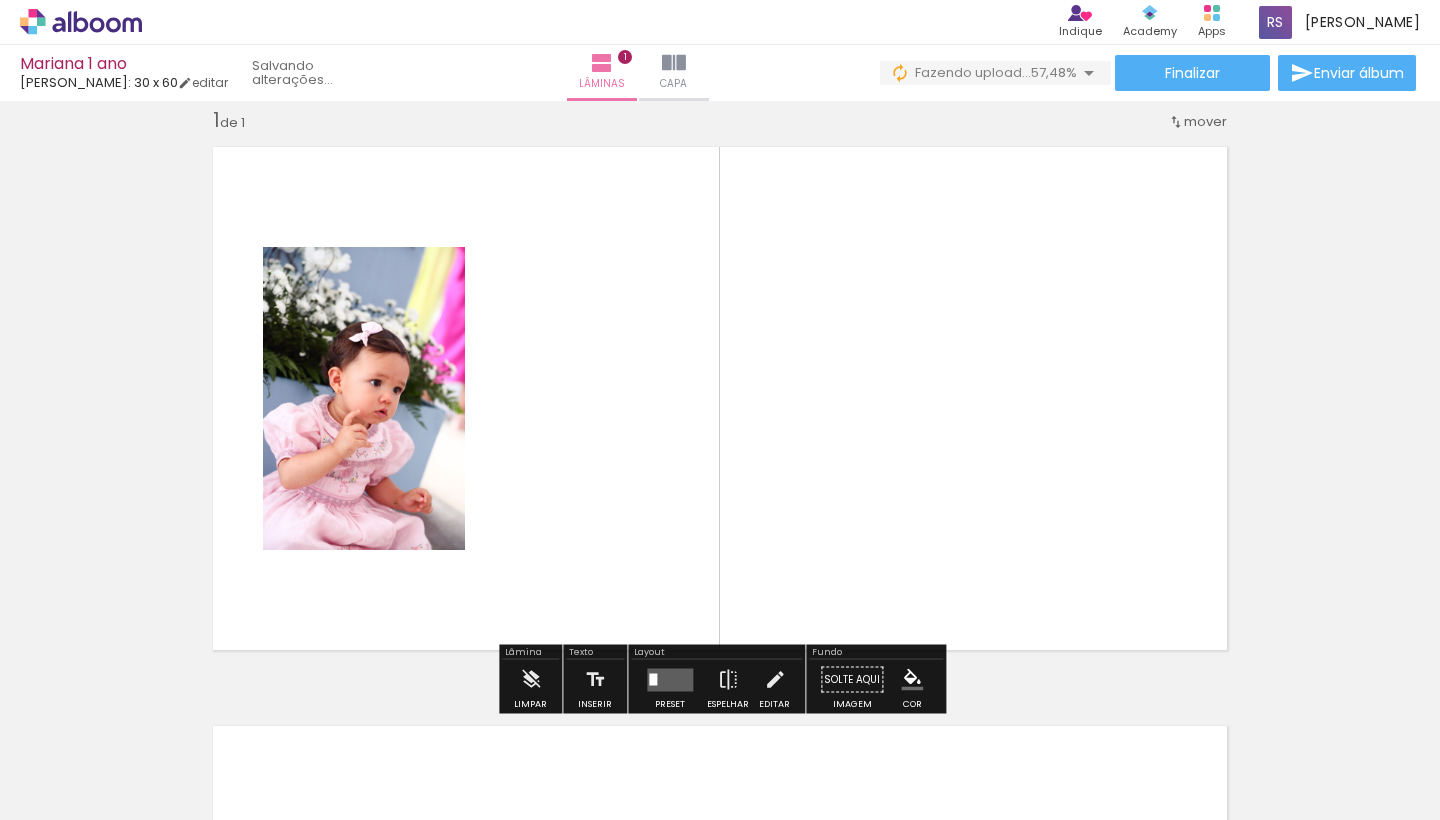 click 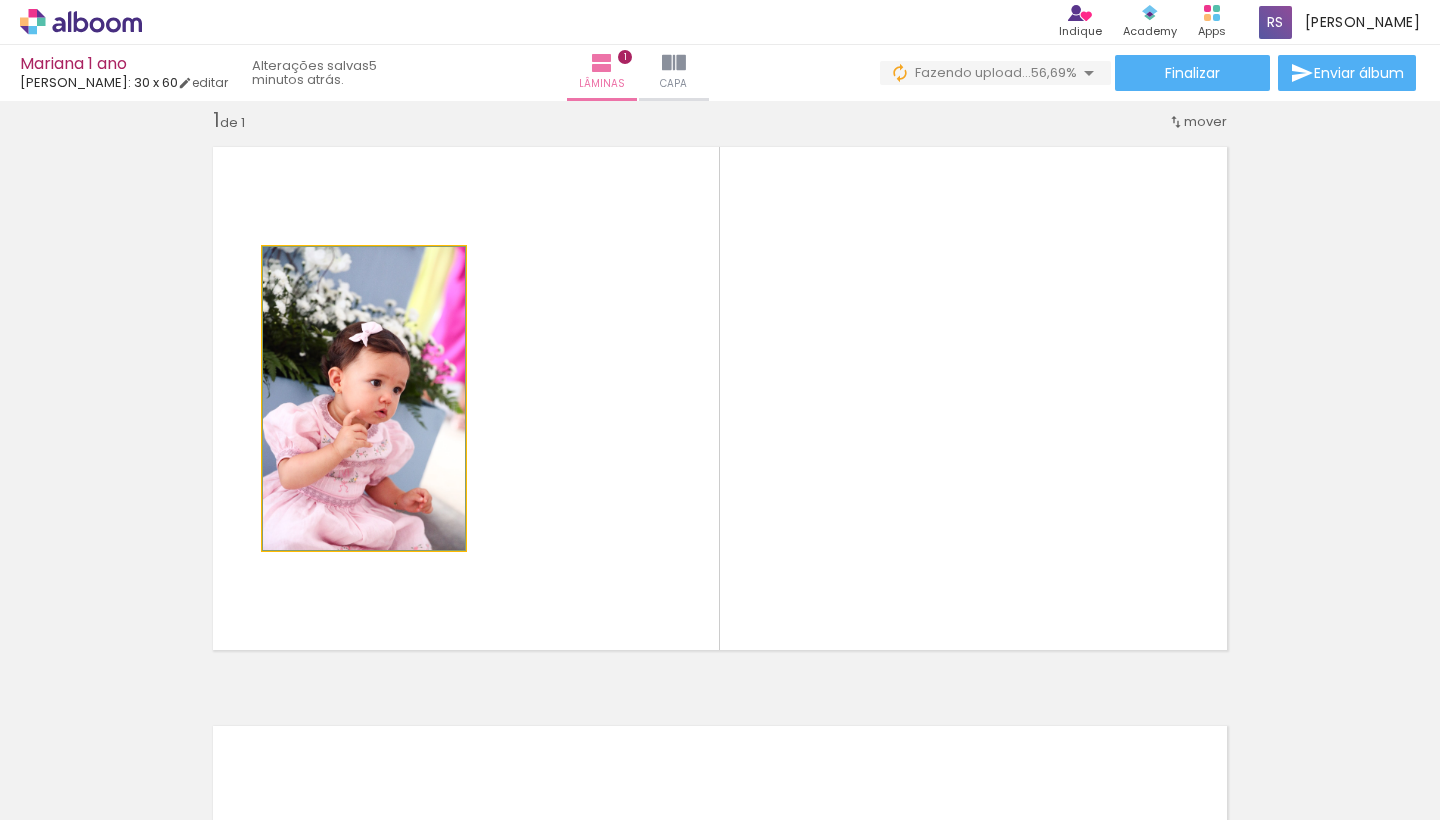 click 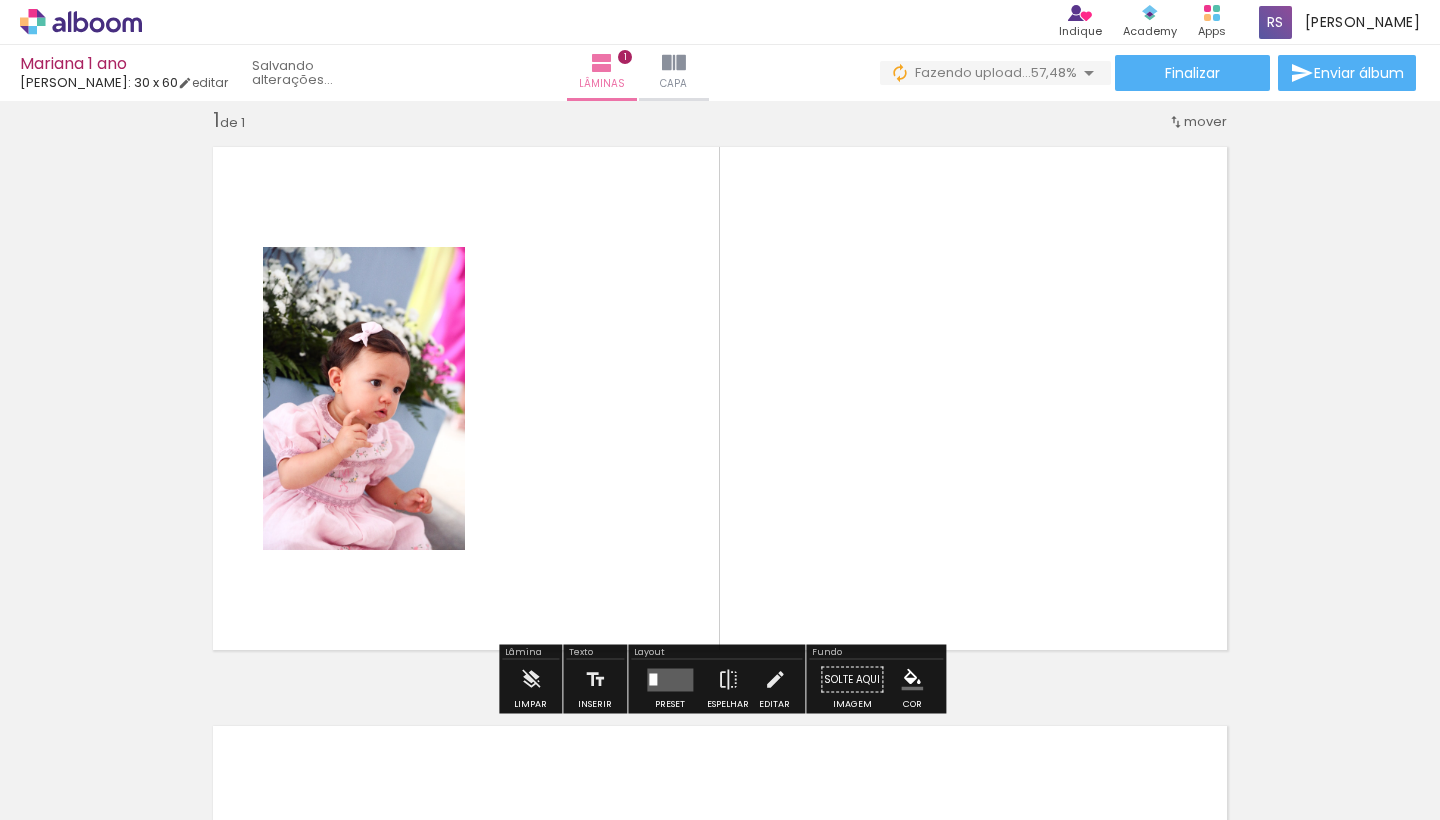 click on "Inserir lâmina 1  de 1" at bounding box center (720, 662) 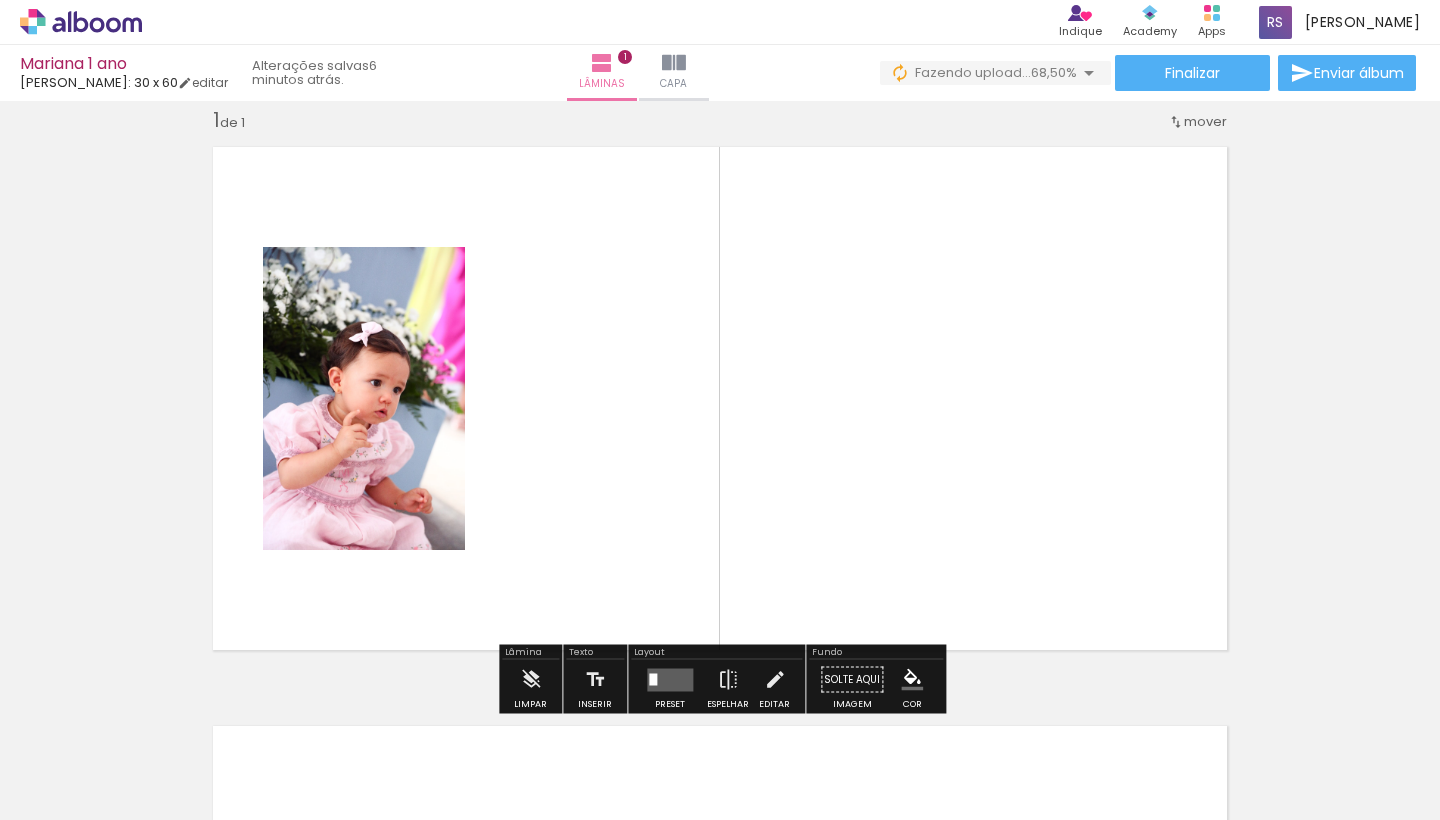 drag, startPoint x: 1216, startPoint y: 509, endPoint x: 1200, endPoint y: 505, distance: 16.492422 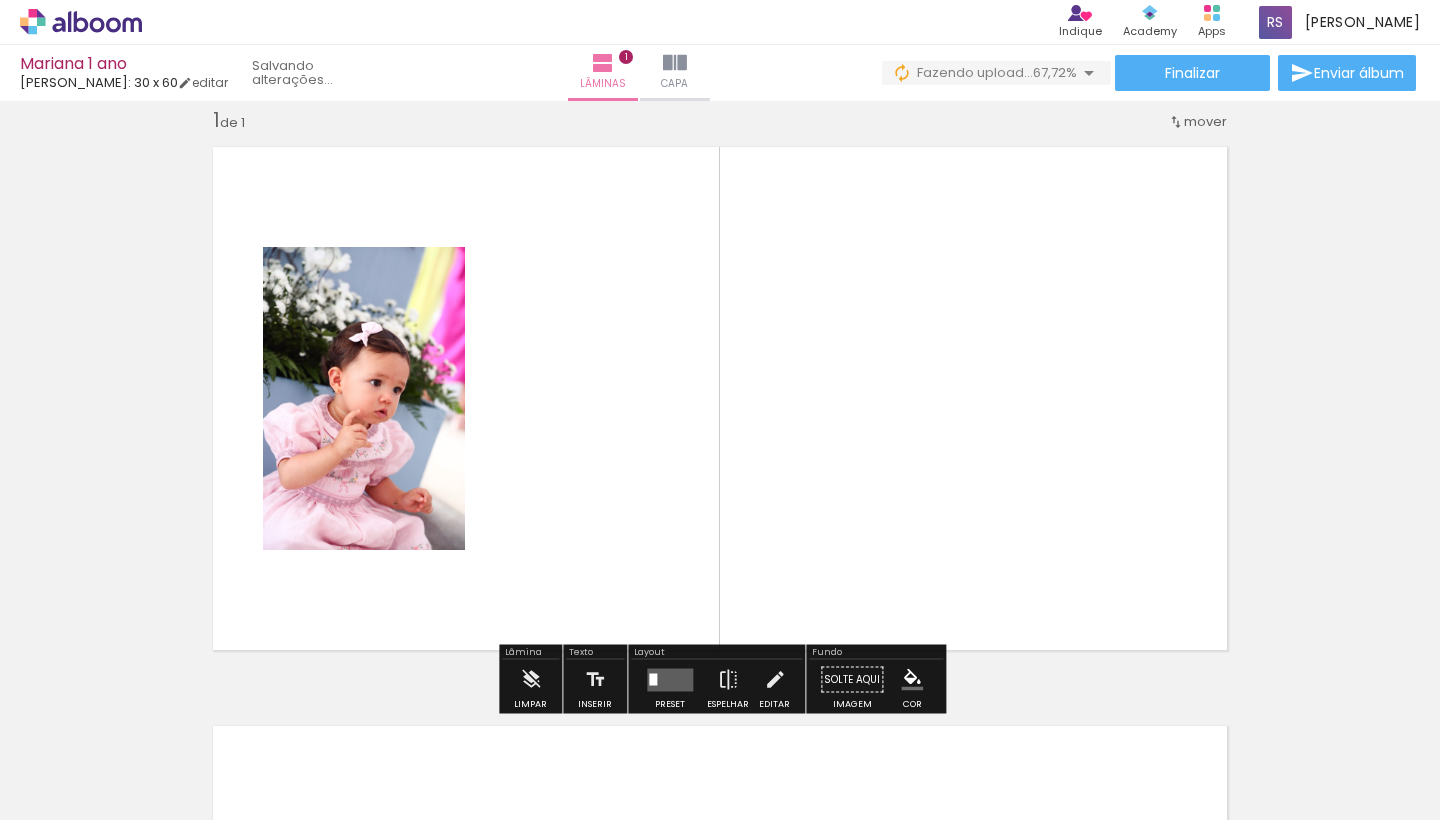 click on "mover" at bounding box center (1205, 121) 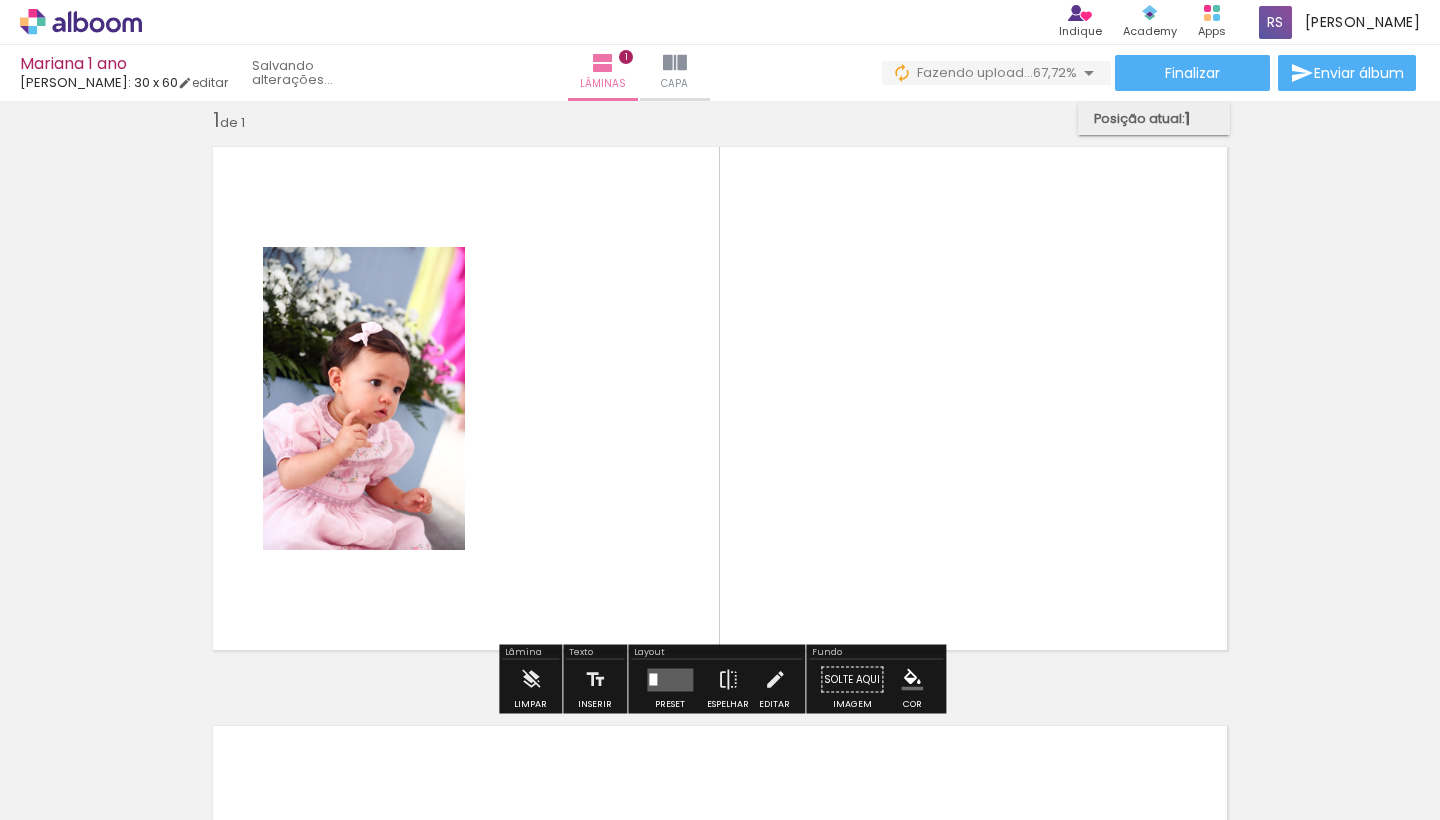 click on "Posição atual:" at bounding box center (1139, 118) 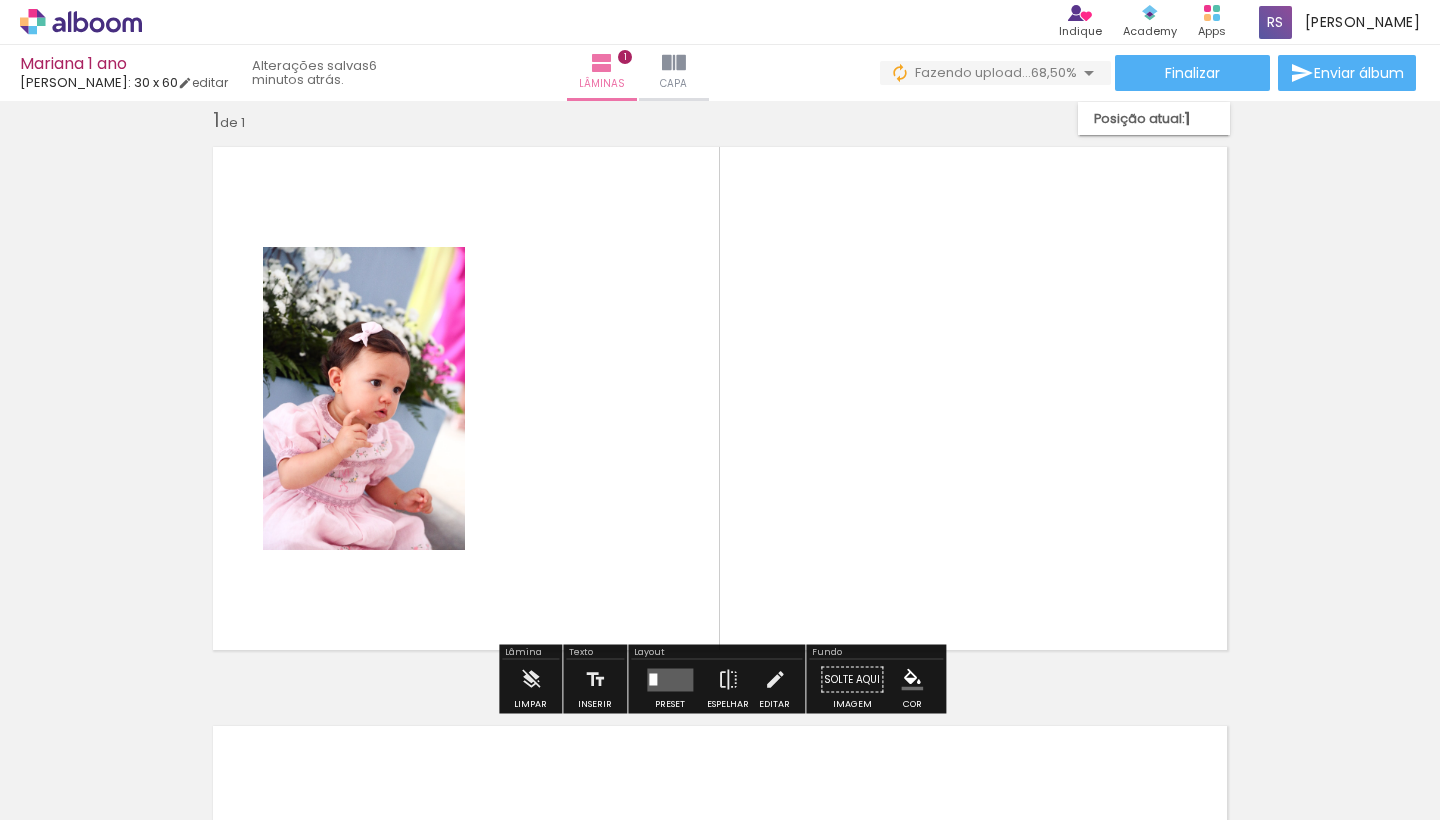 click 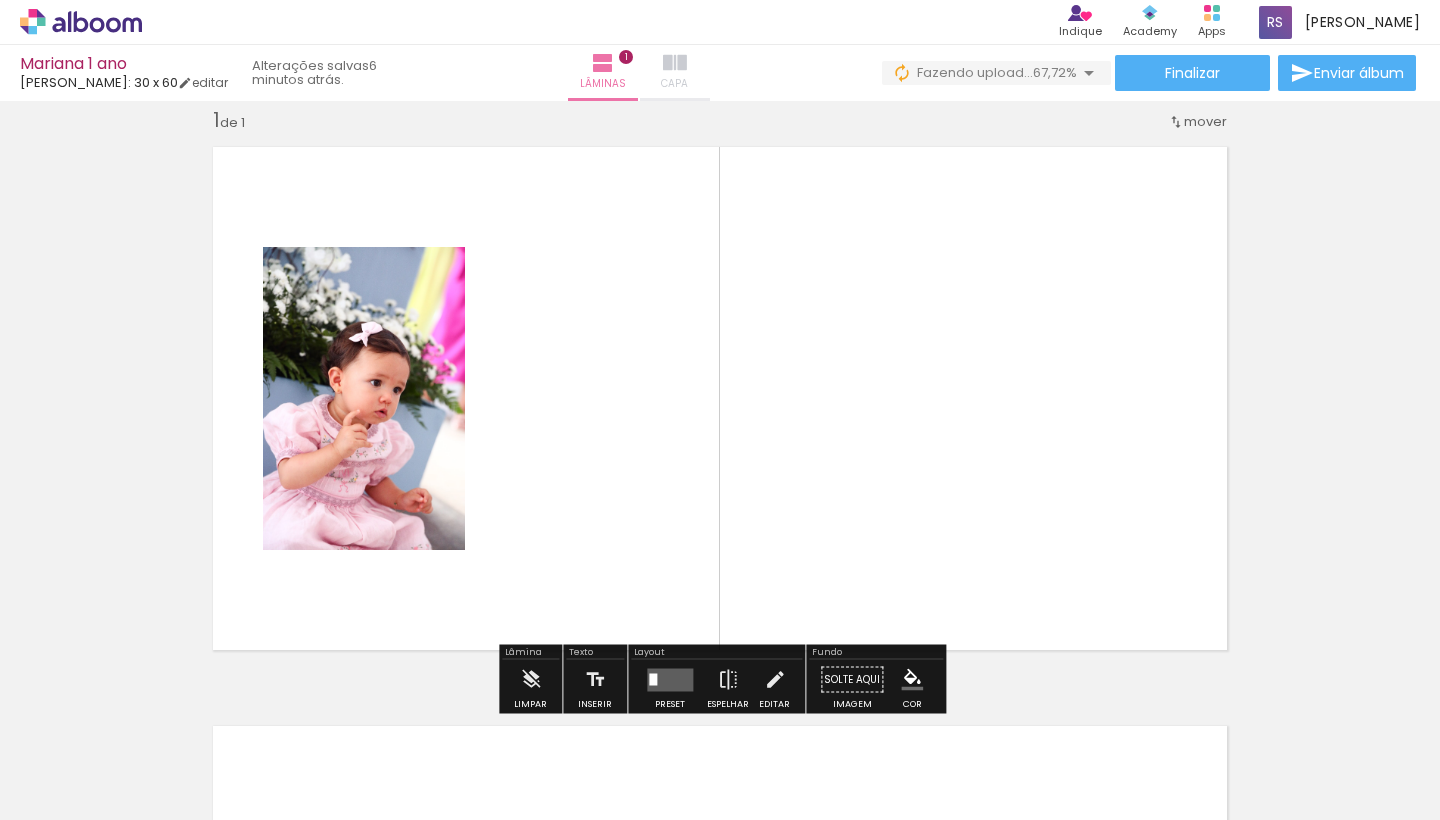 click at bounding box center [675, 63] 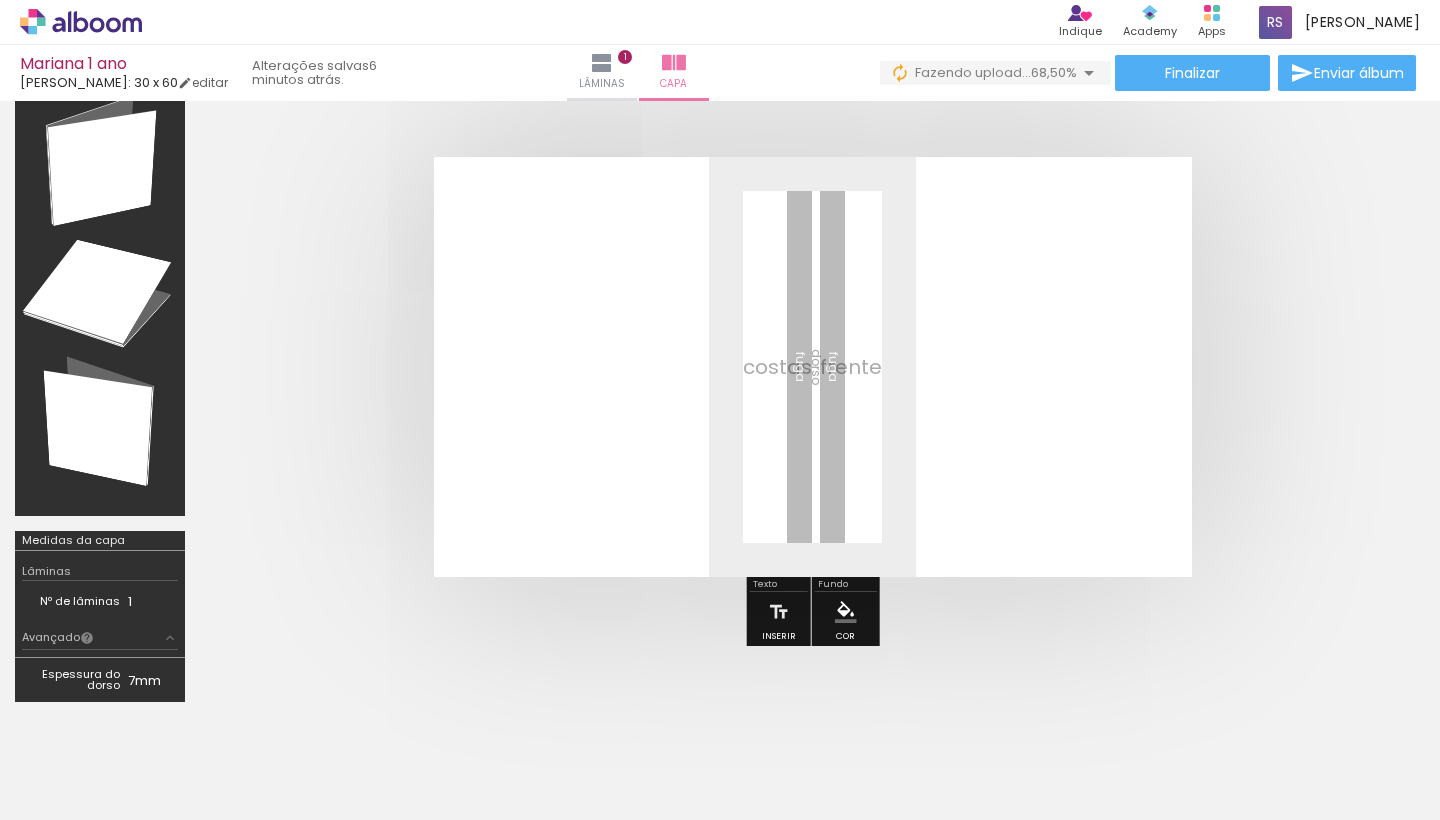 scroll, scrollTop: 67, scrollLeft: 0, axis: vertical 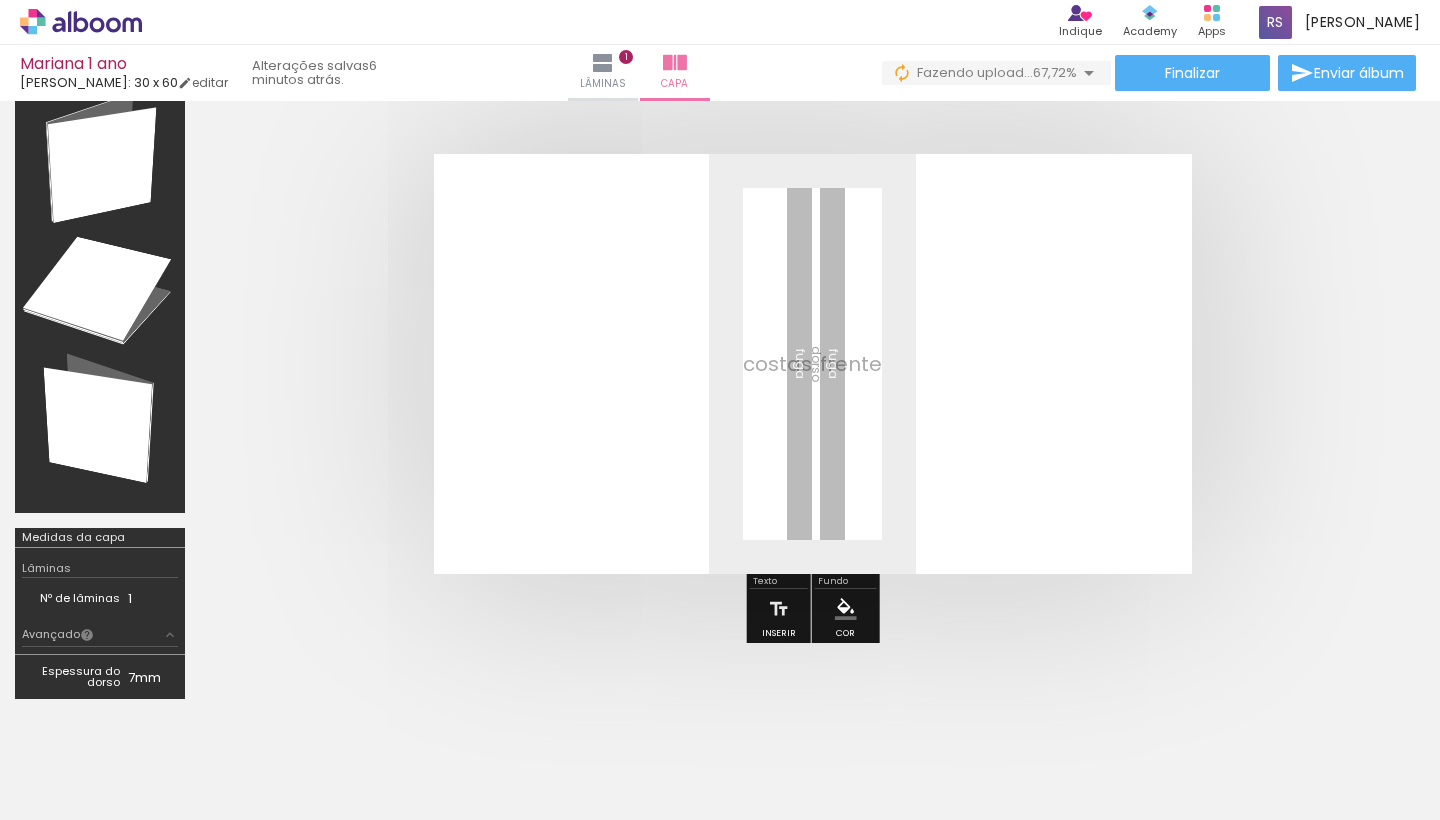click at bounding box center [813, 364] 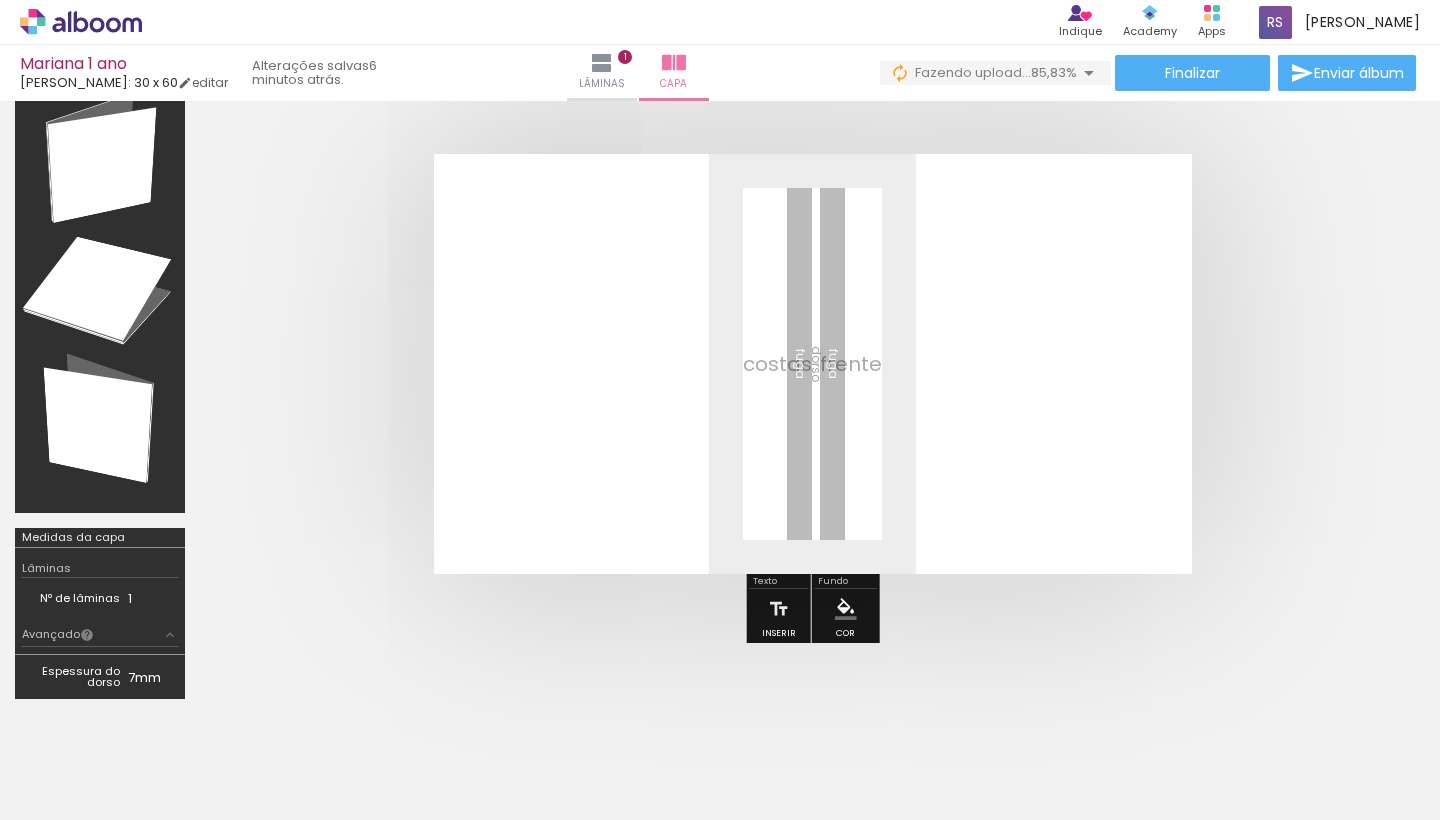 click at bounding box center (813, 364) 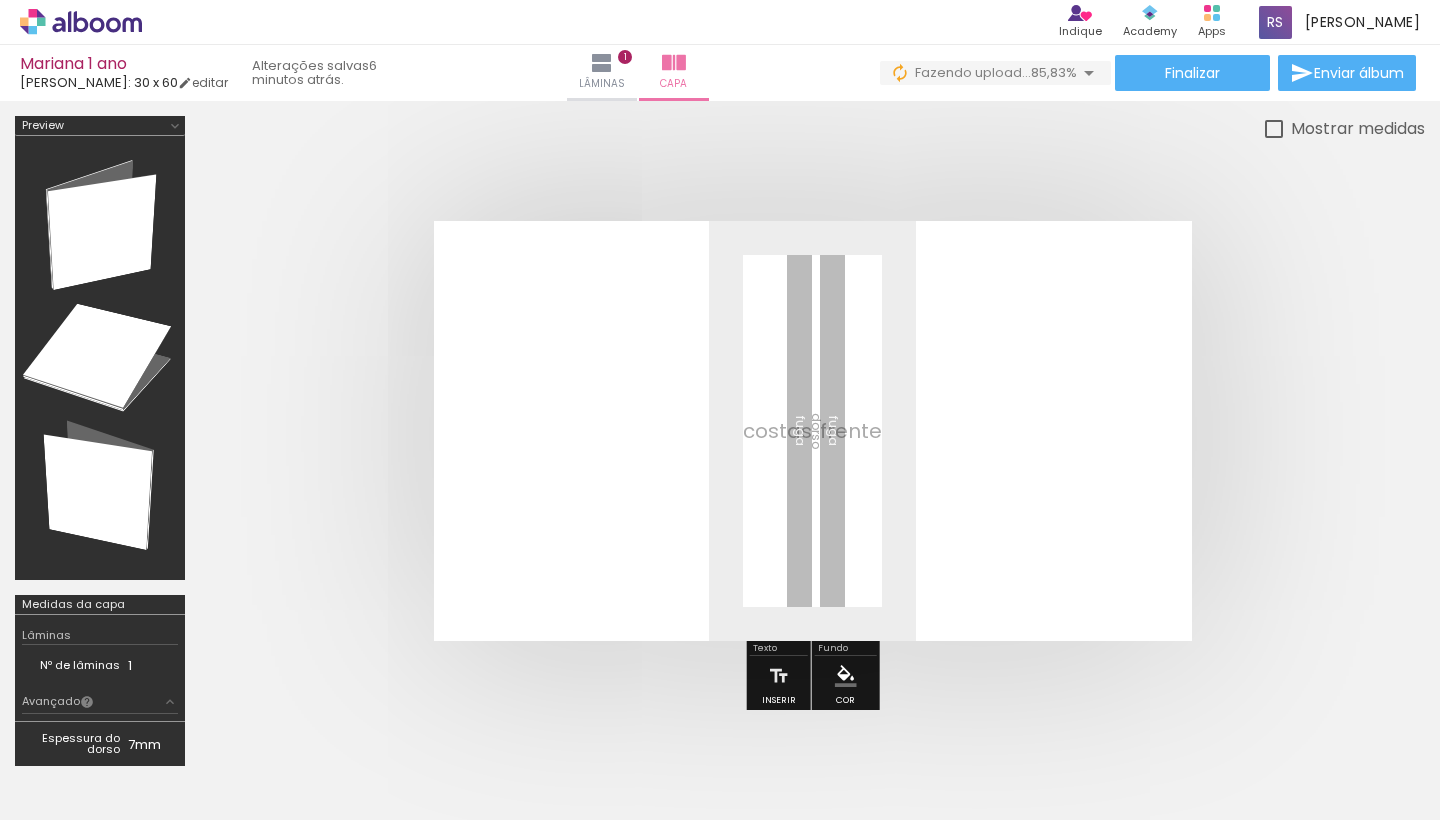 scroll, scrollTop: 0, scrollLeft: 0, axis: both 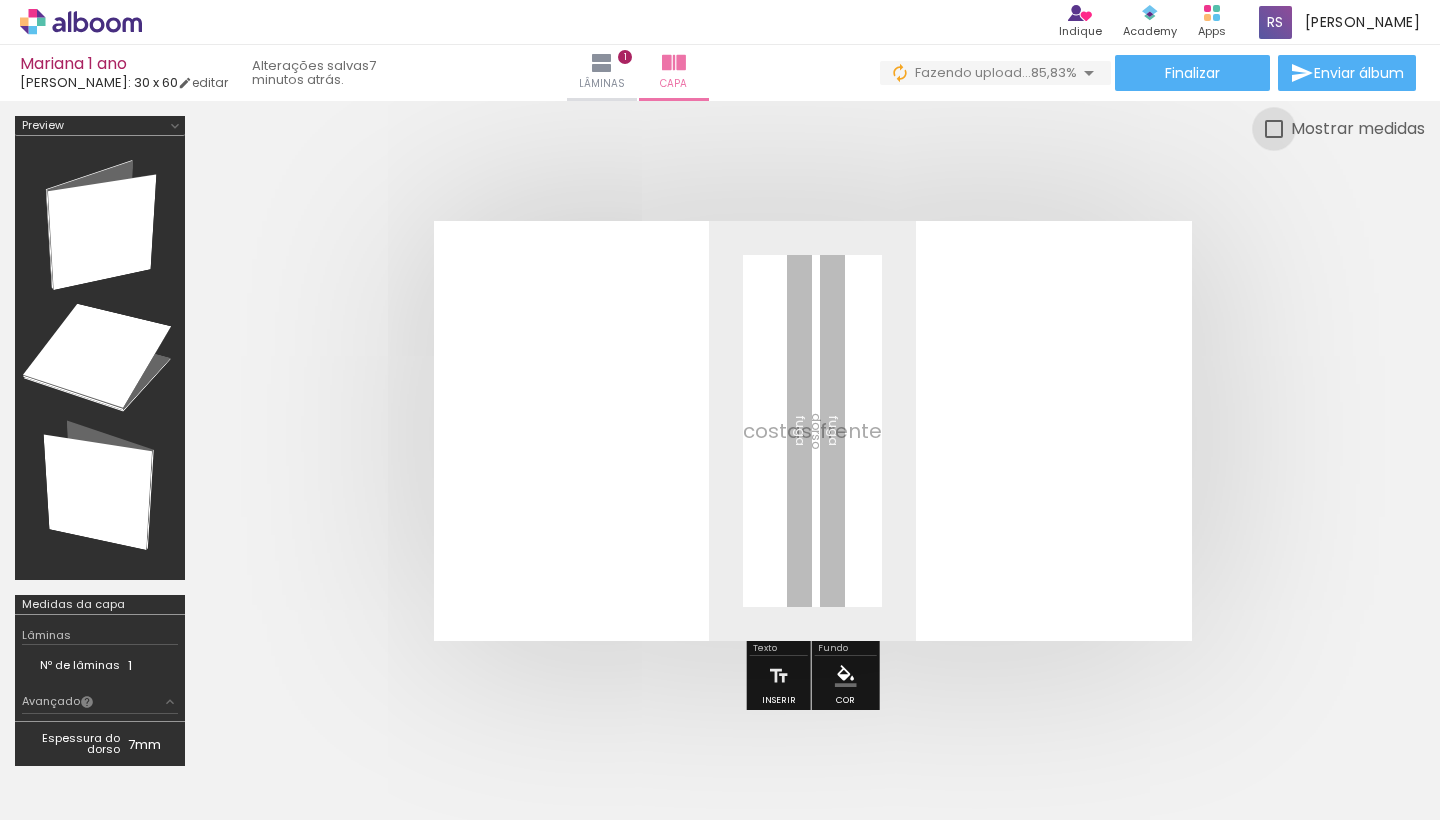 click at bounding box center (1274, 129) 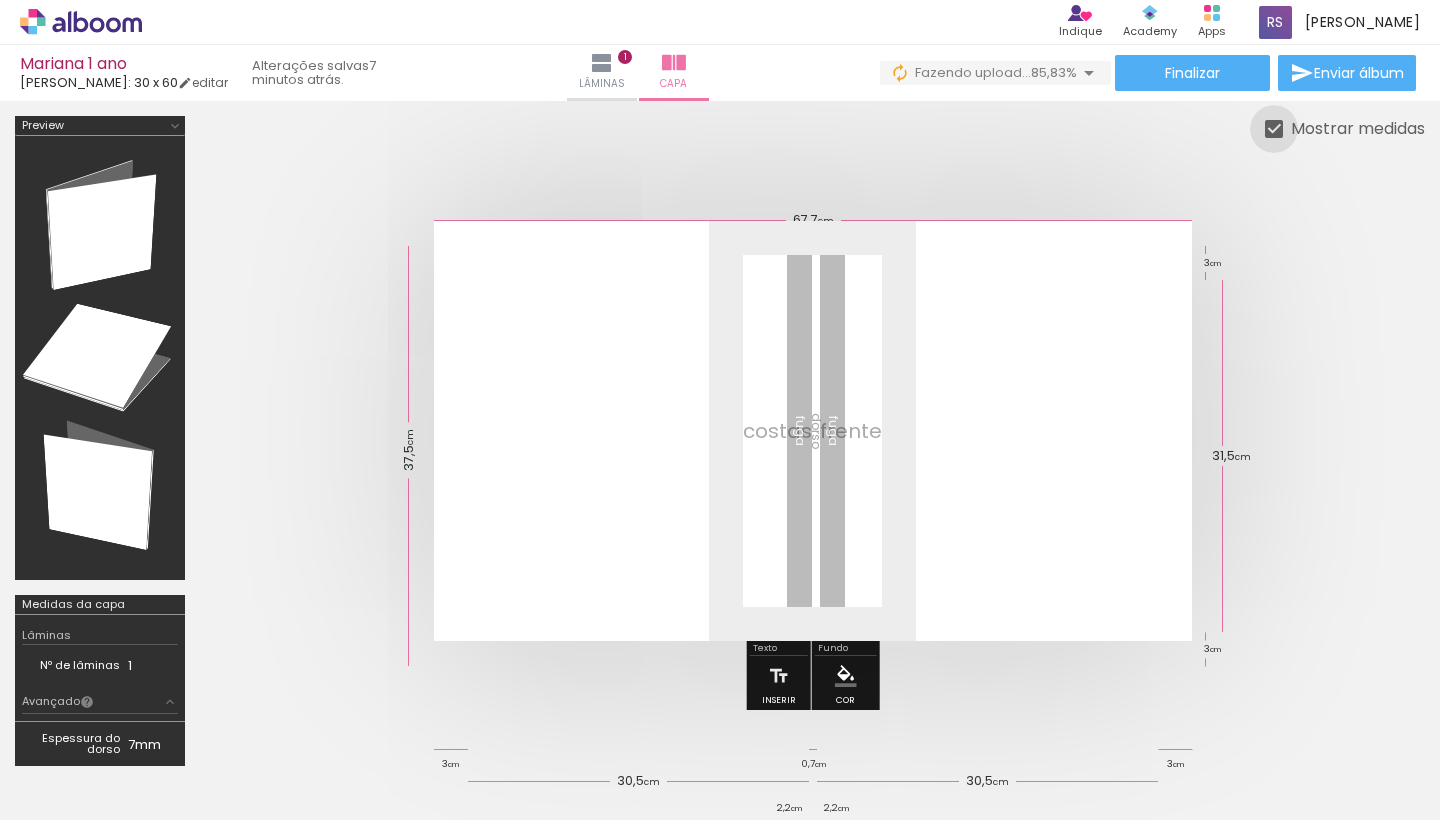 click at bounding box center [1274, 129] 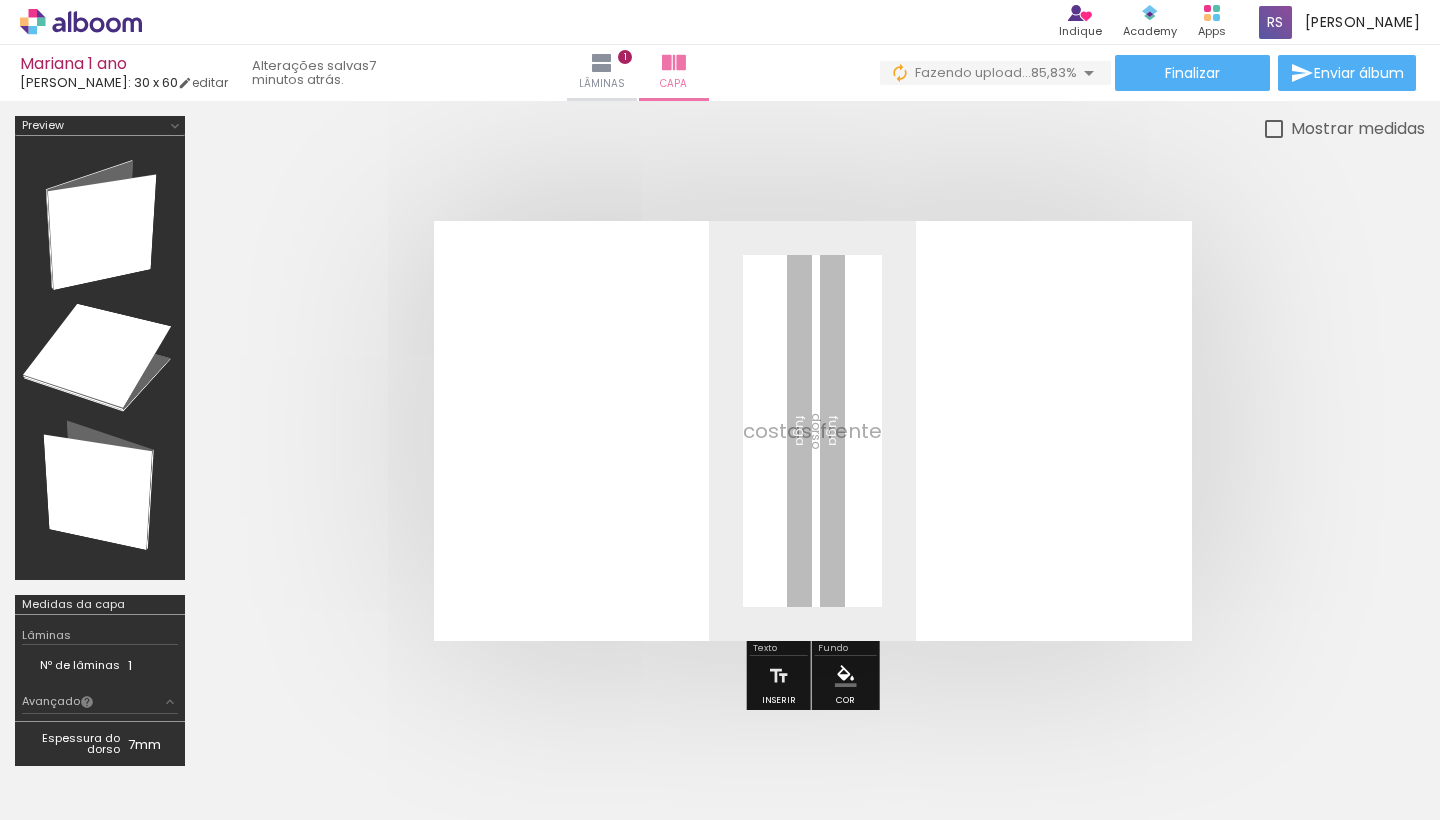 click at bounding box center (813, 431) 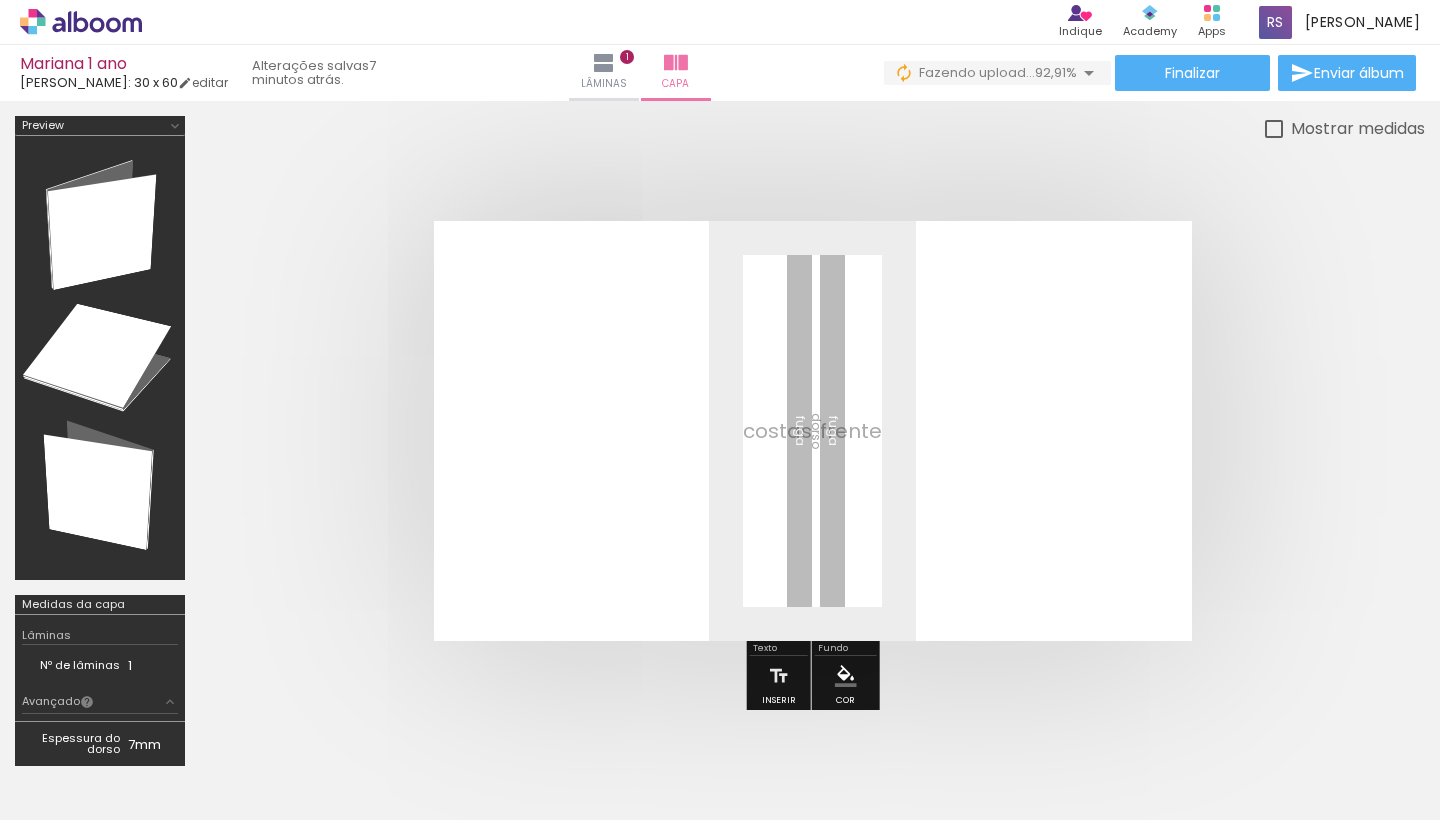 click at bounding box center (813, 431) 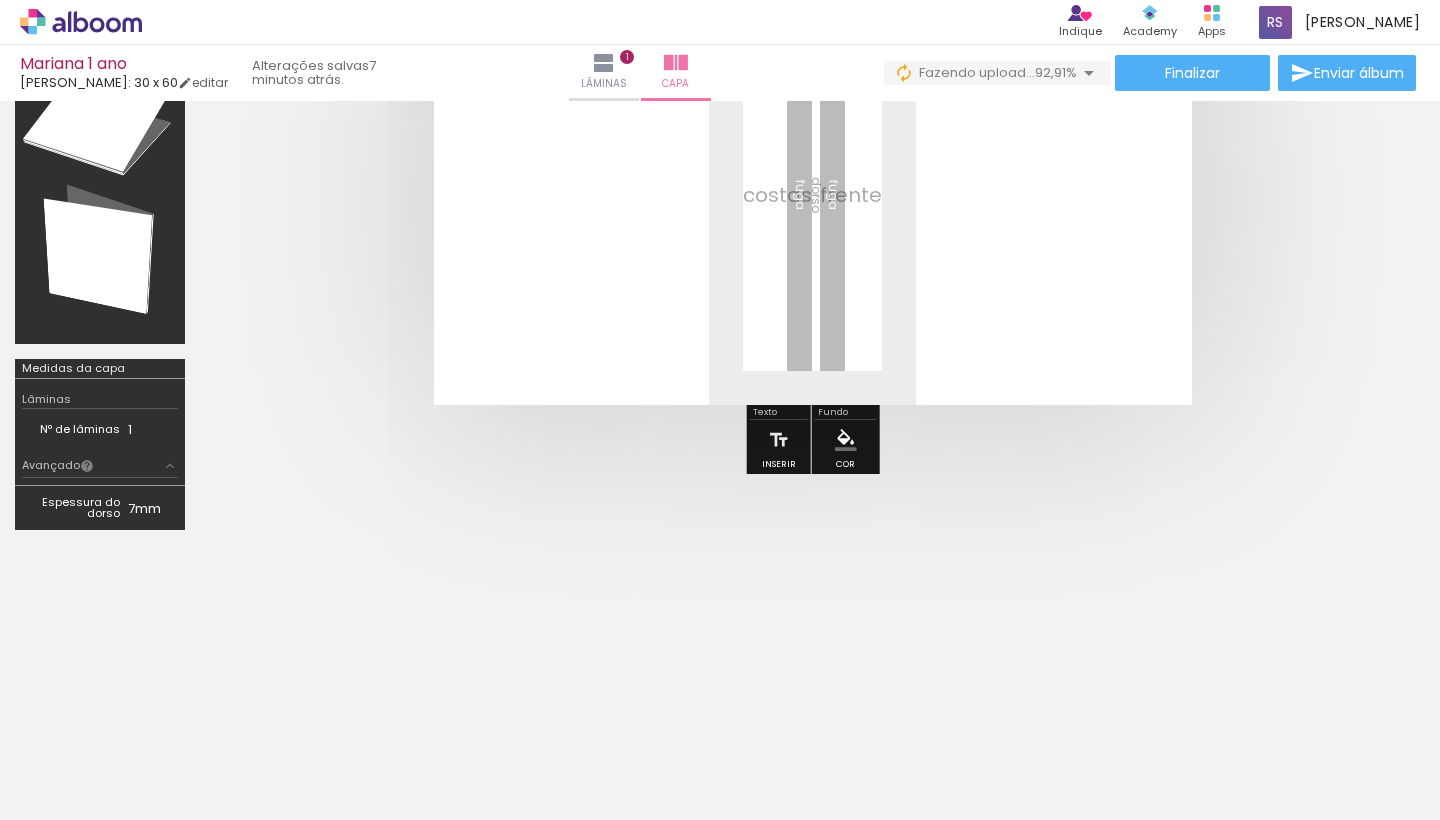 scroll, scrollTop: 236, scrollLeft: 0, axis: vertical 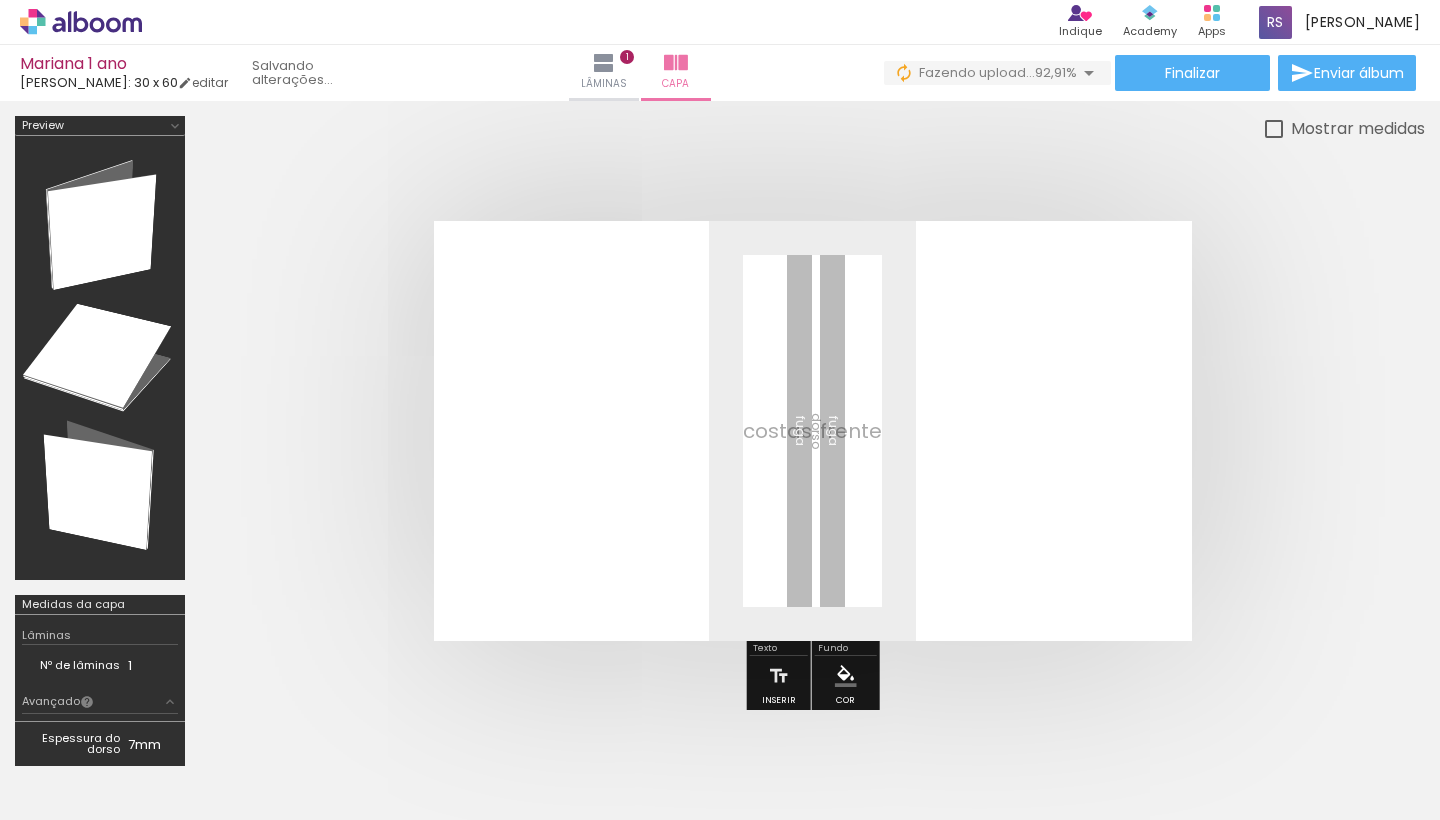 click on "Todas as fotos" at bounding box center [56, 759] 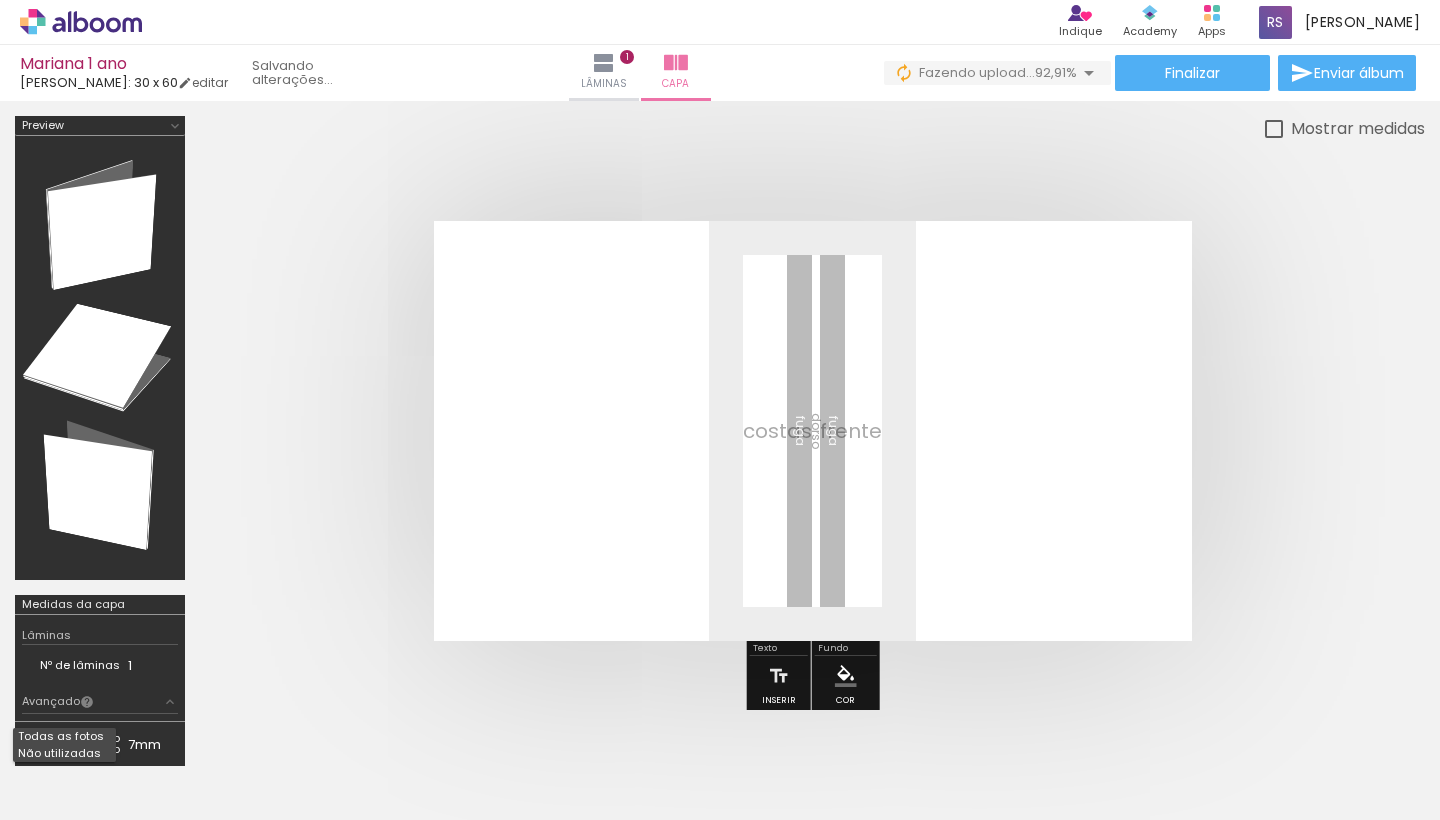 click on "Todas as fotos" at bounding box center (0, 0) 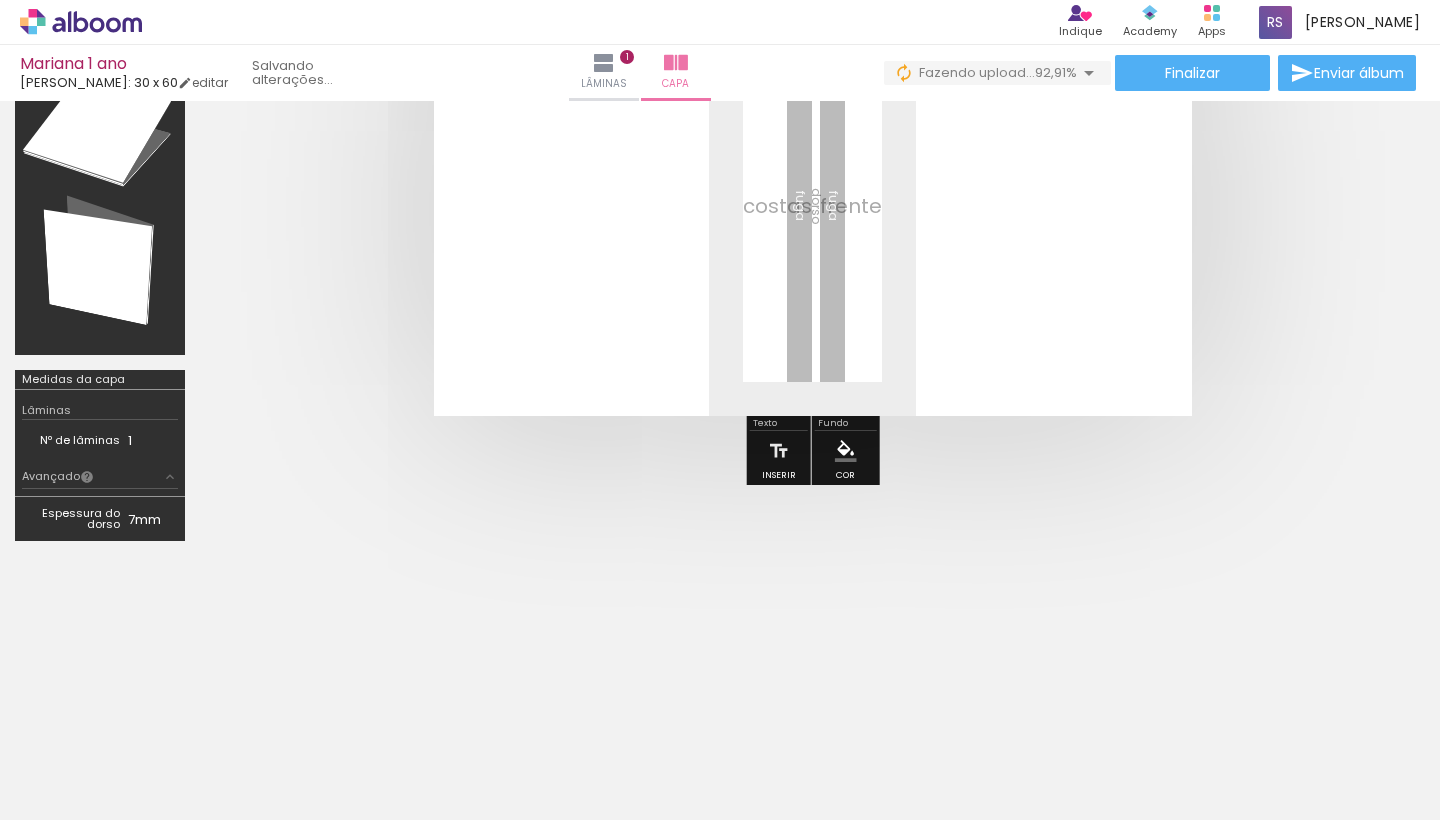 scroll, scrollTop: 236, scrollLeft: 0, axis: vertical 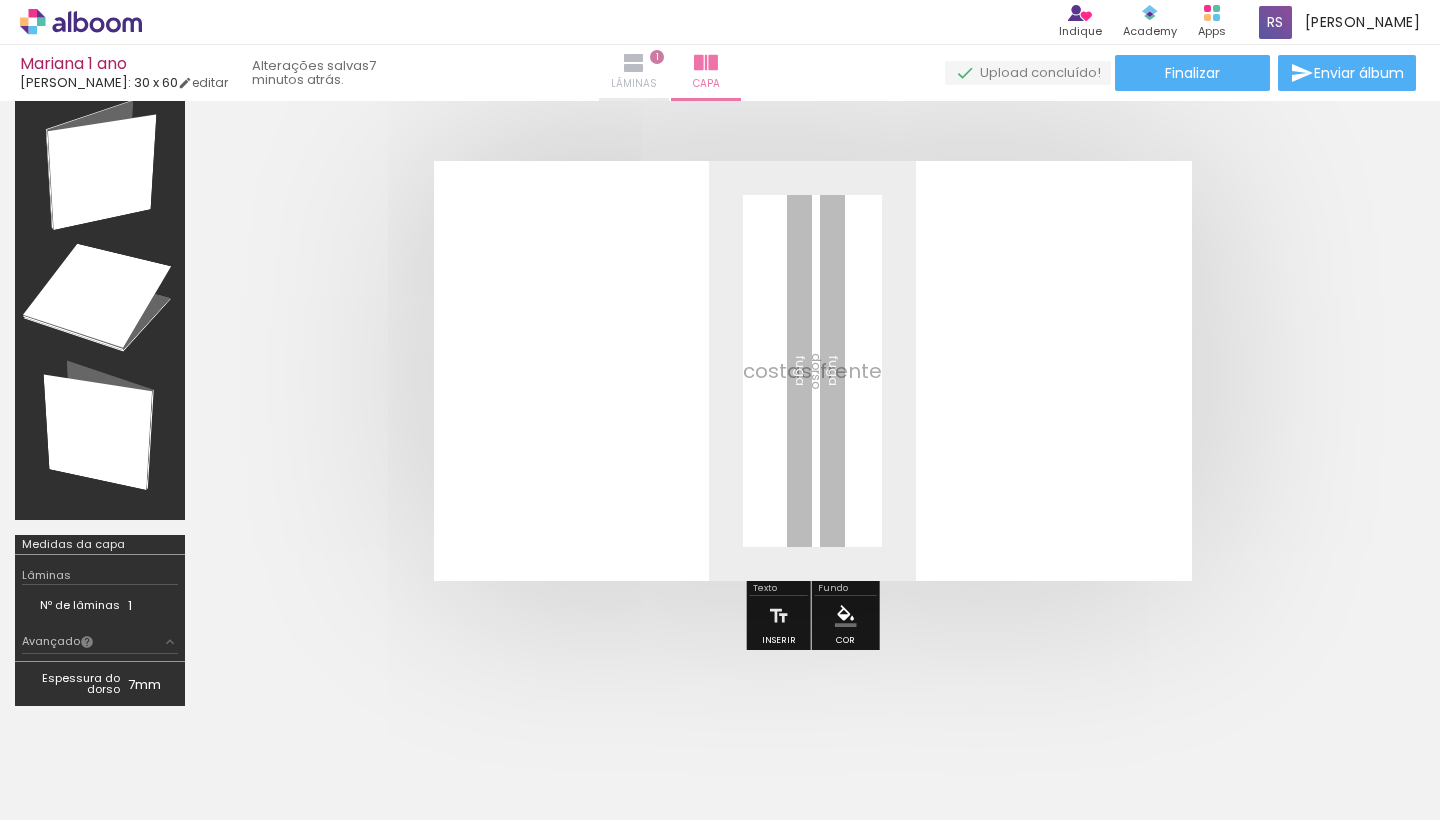 click on "Lâminas" at bounding box center (634, 84) 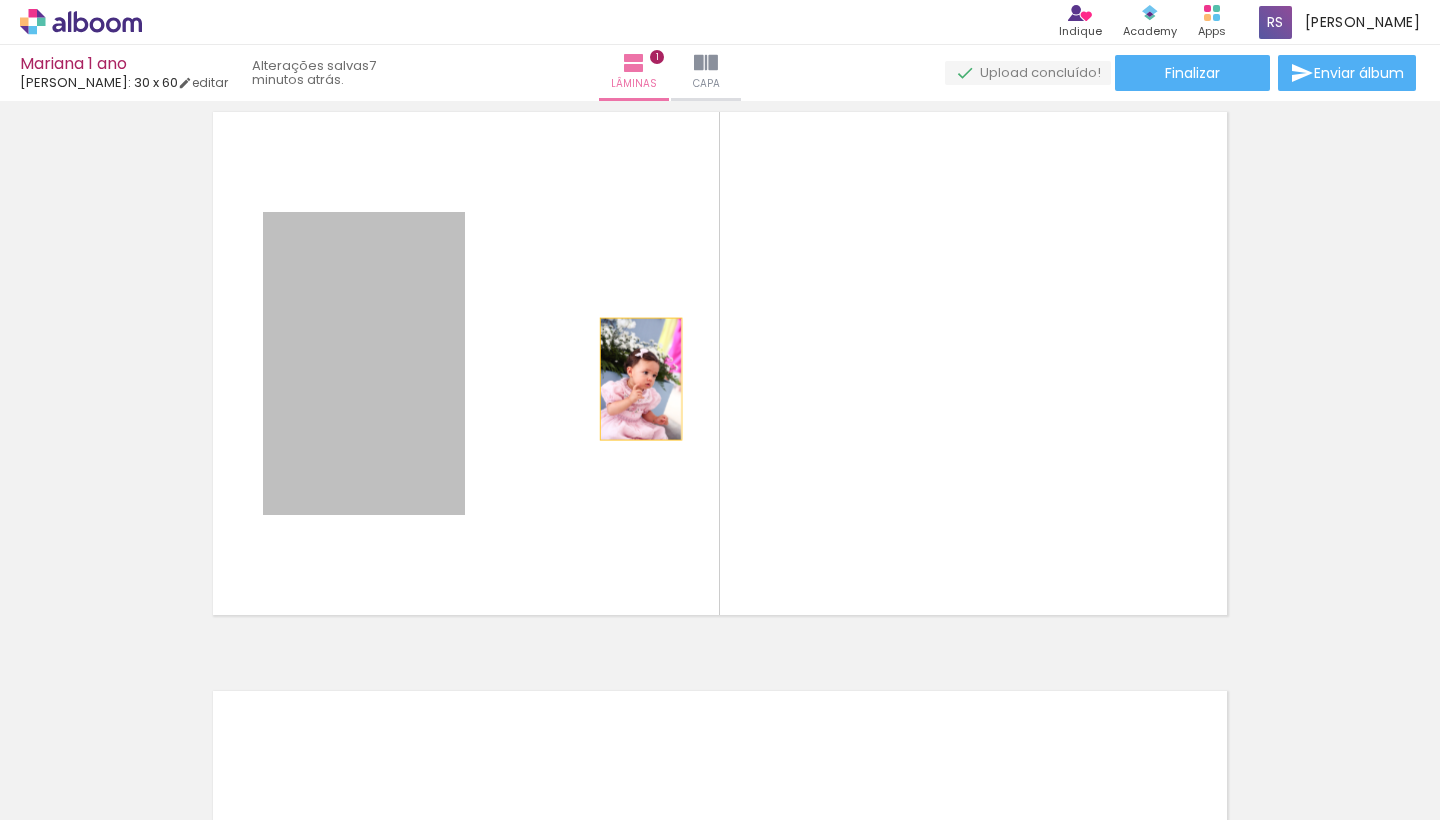 drag, startPoint x: 388, startPoint y: 385, endPoint x: 653, endPoint y: 376, distance: 265.15277 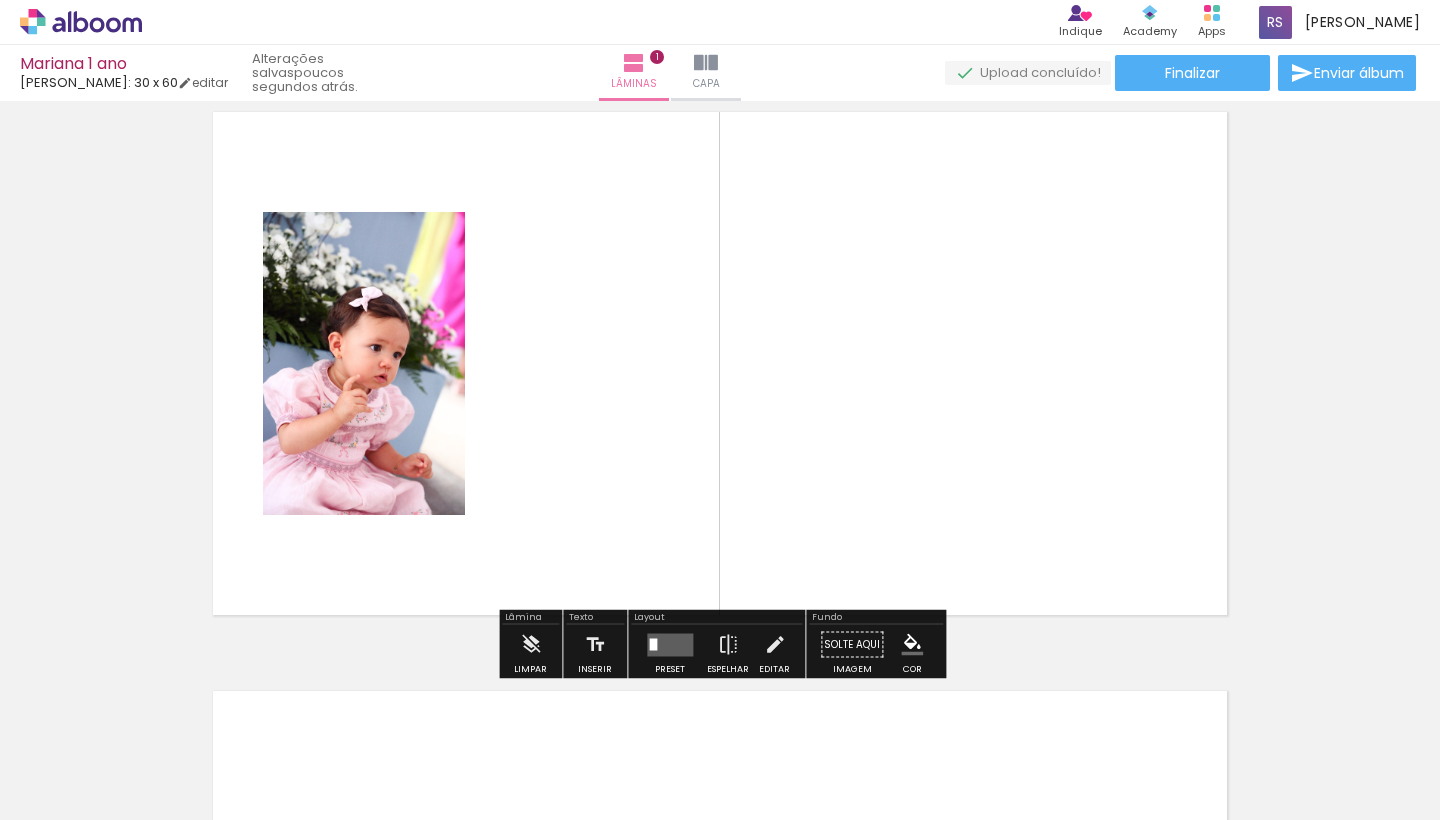 click at bounding box center [670, 644] 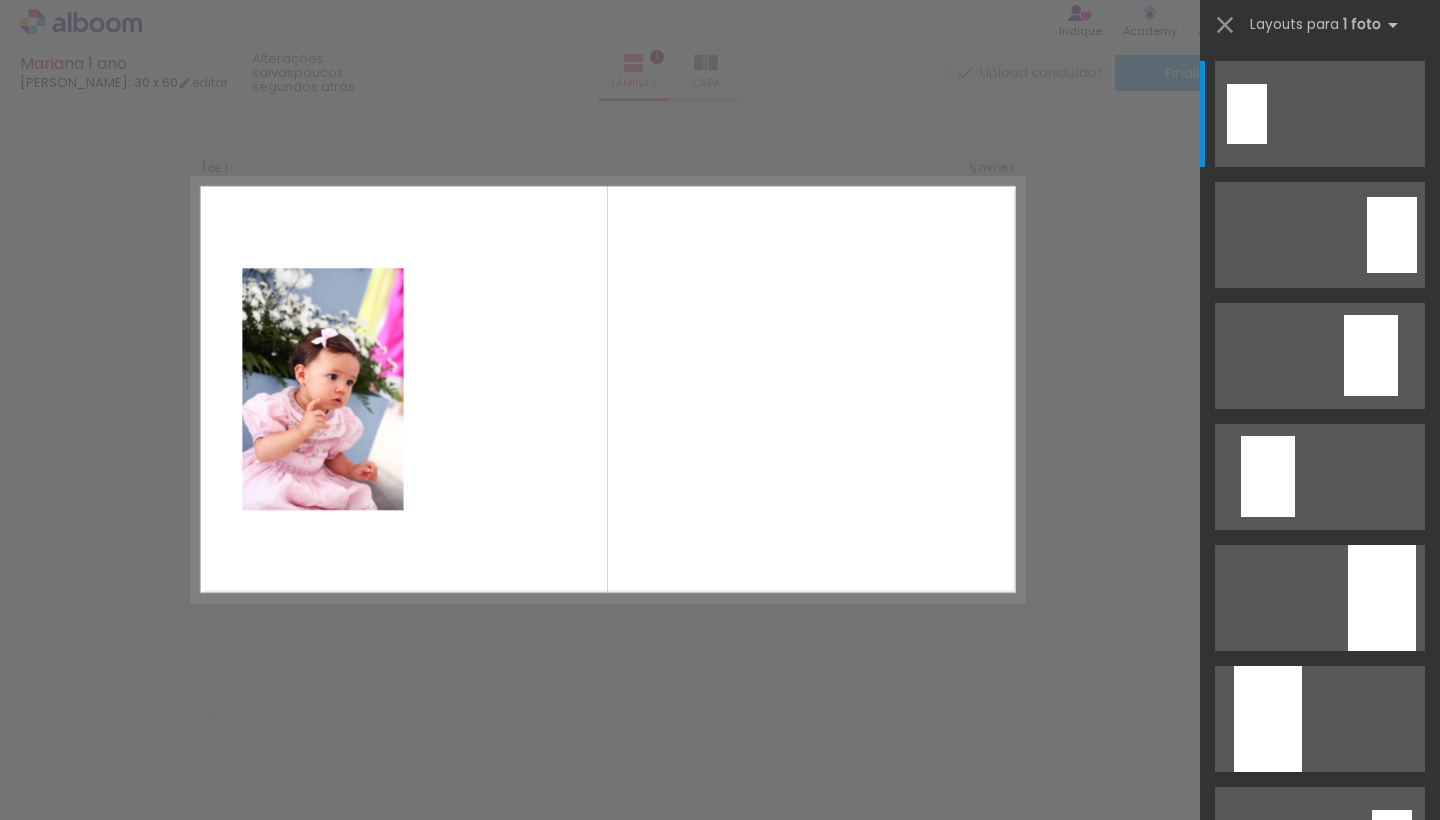 scroll, scrollTop: 25, scrollLeft: 0, axis: vertical 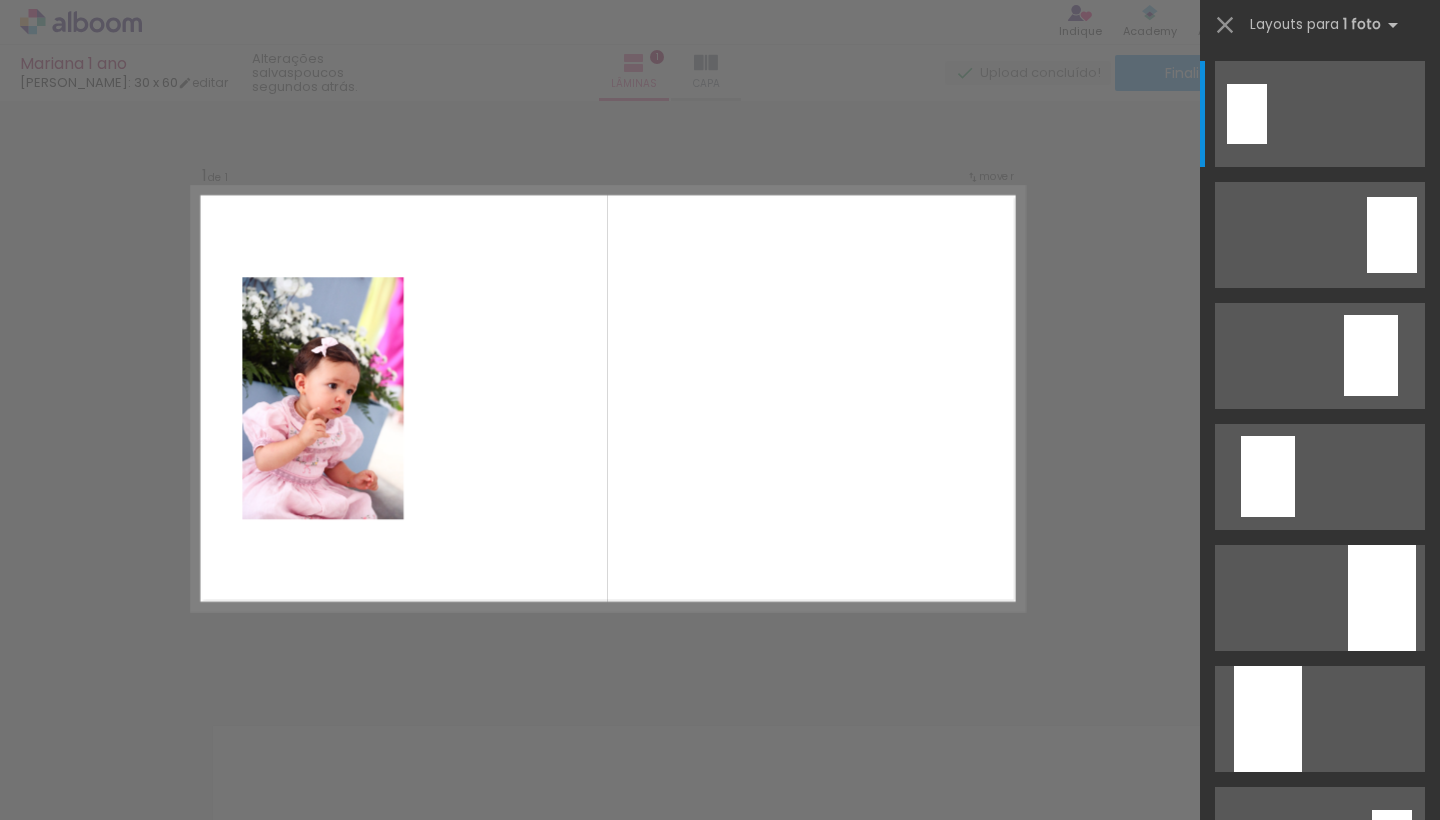 drag, startPoint x: 1206, startPoint y: 143, endPoint x: 1198, endPoint y: 227, distance: 84.38009 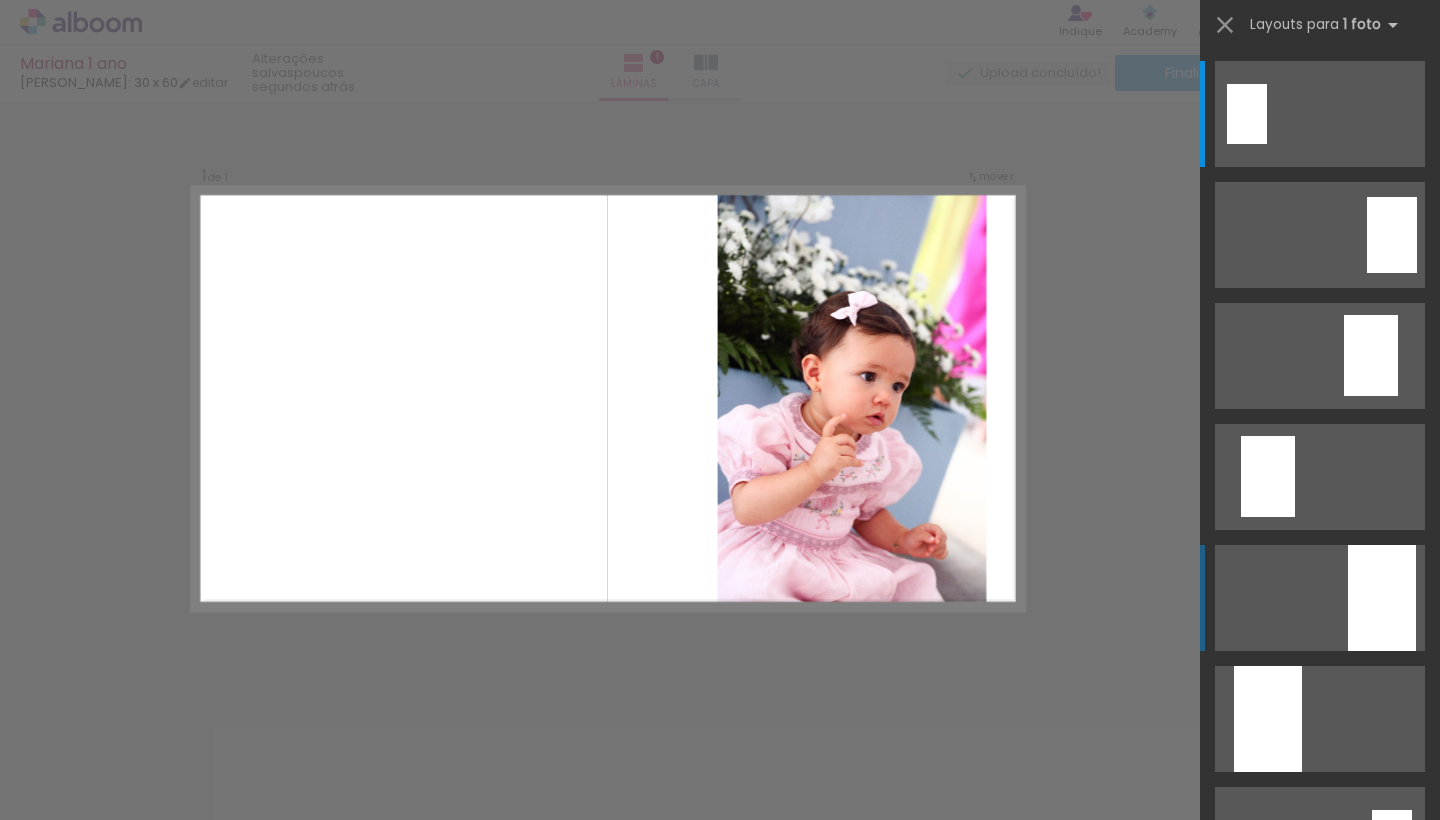 click at bounding box center [1382, 598] 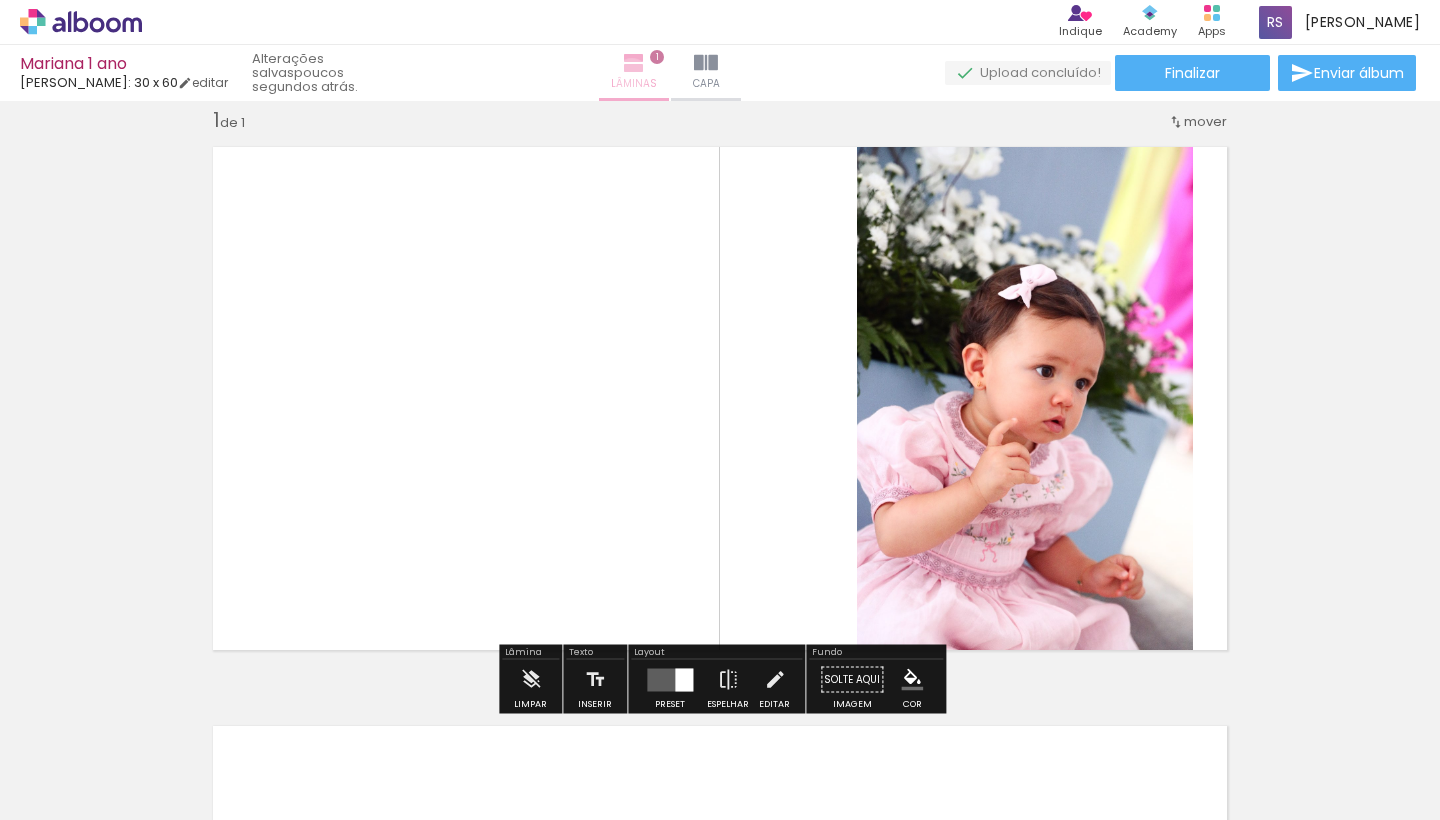 click on "Lâminas" at bounding box center [634, 84] 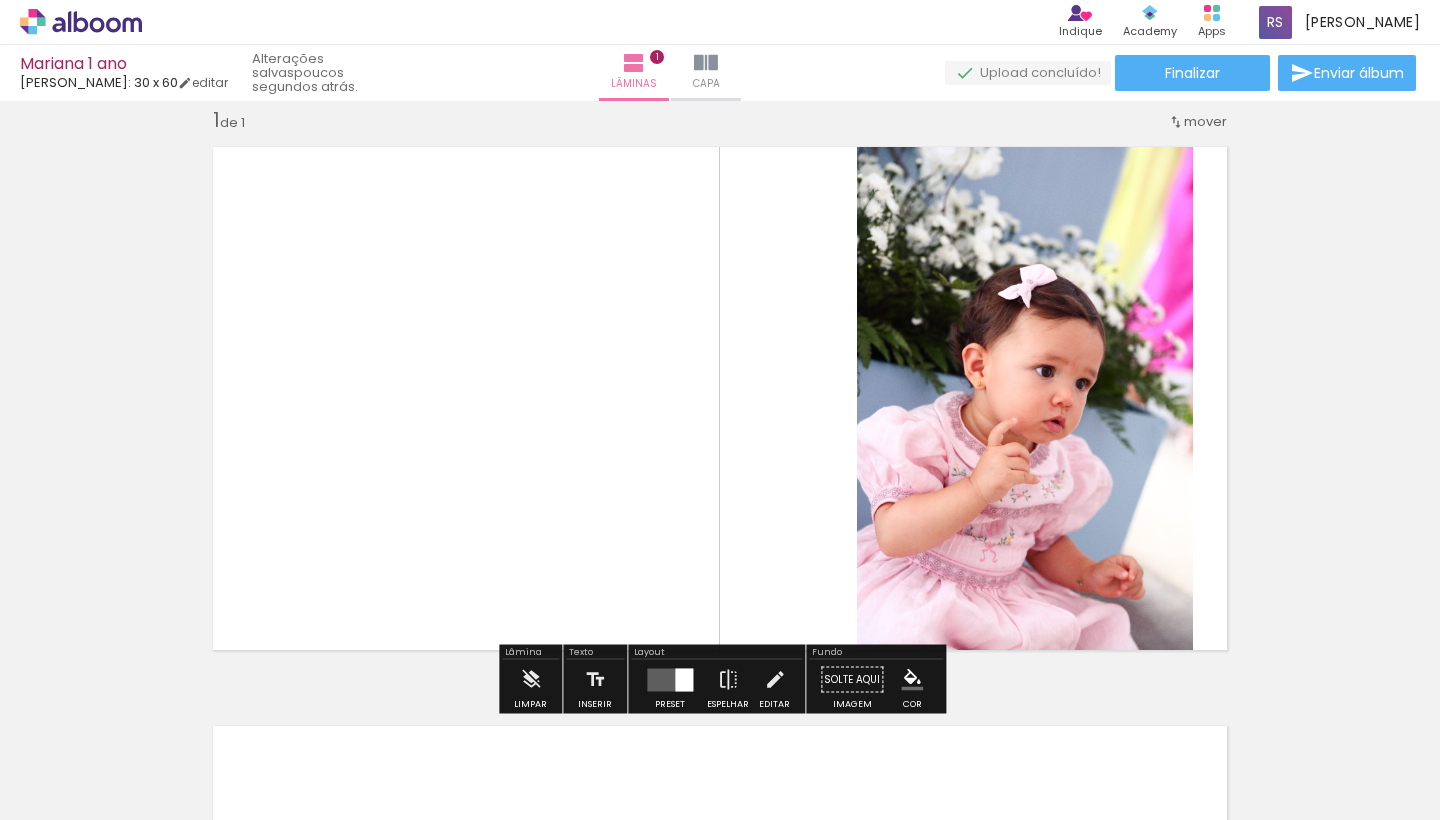 click at bounding box center [684, 679] 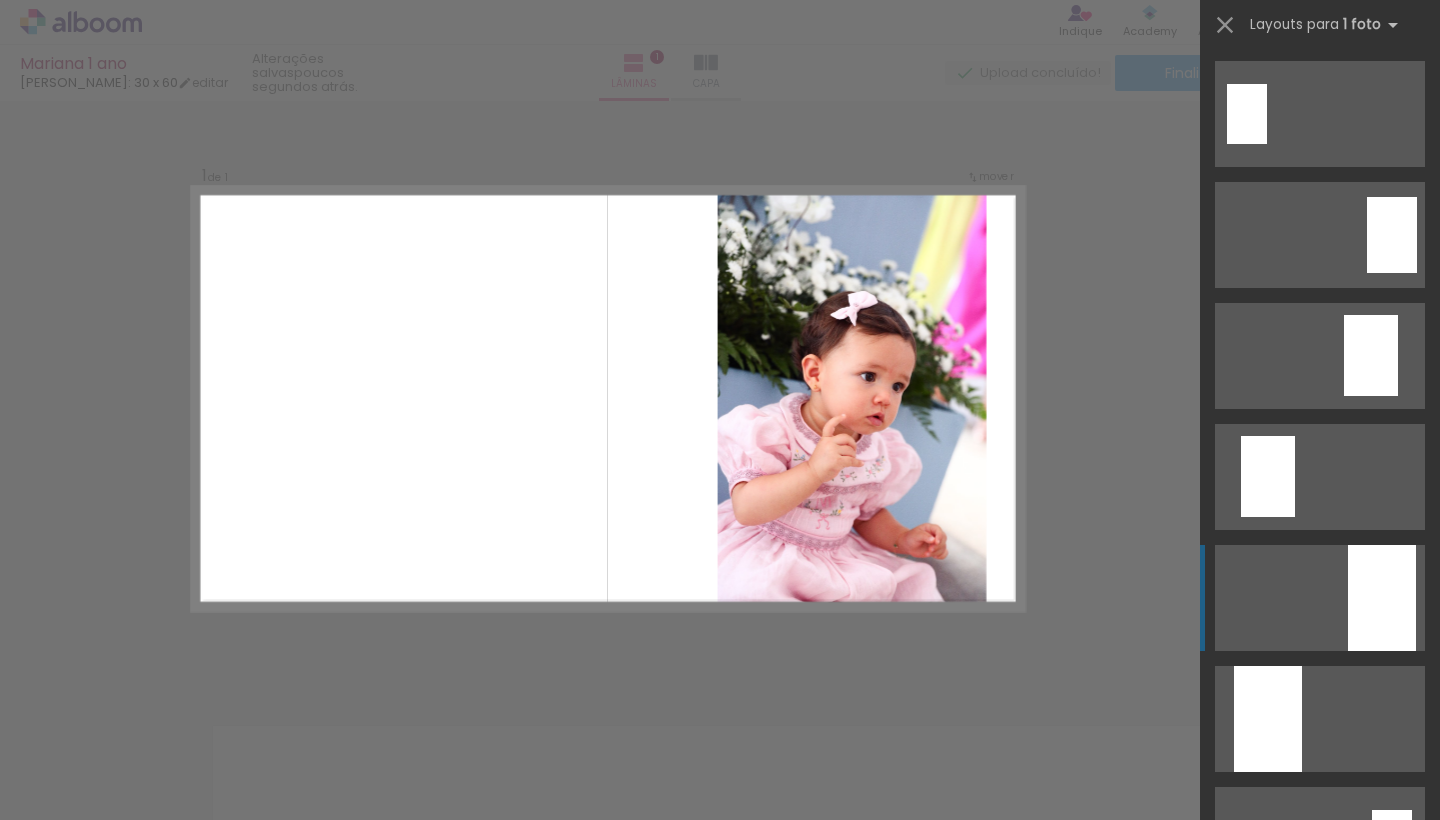 scroll, scrollTop: 484, scrollLeft: 0, axis: vertical 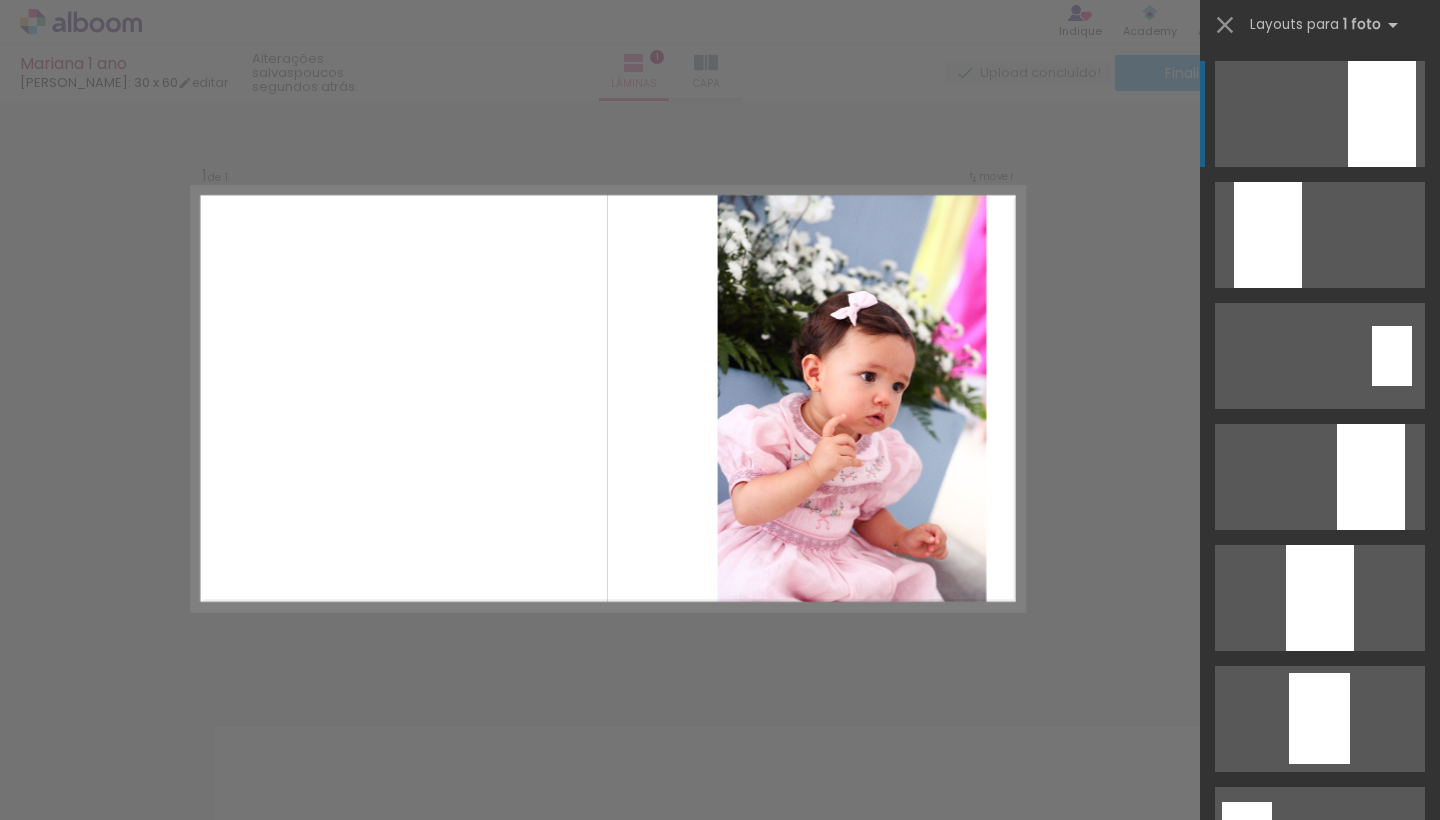 click on "Confirmar Cancelar" at bounding box center (720, 679) 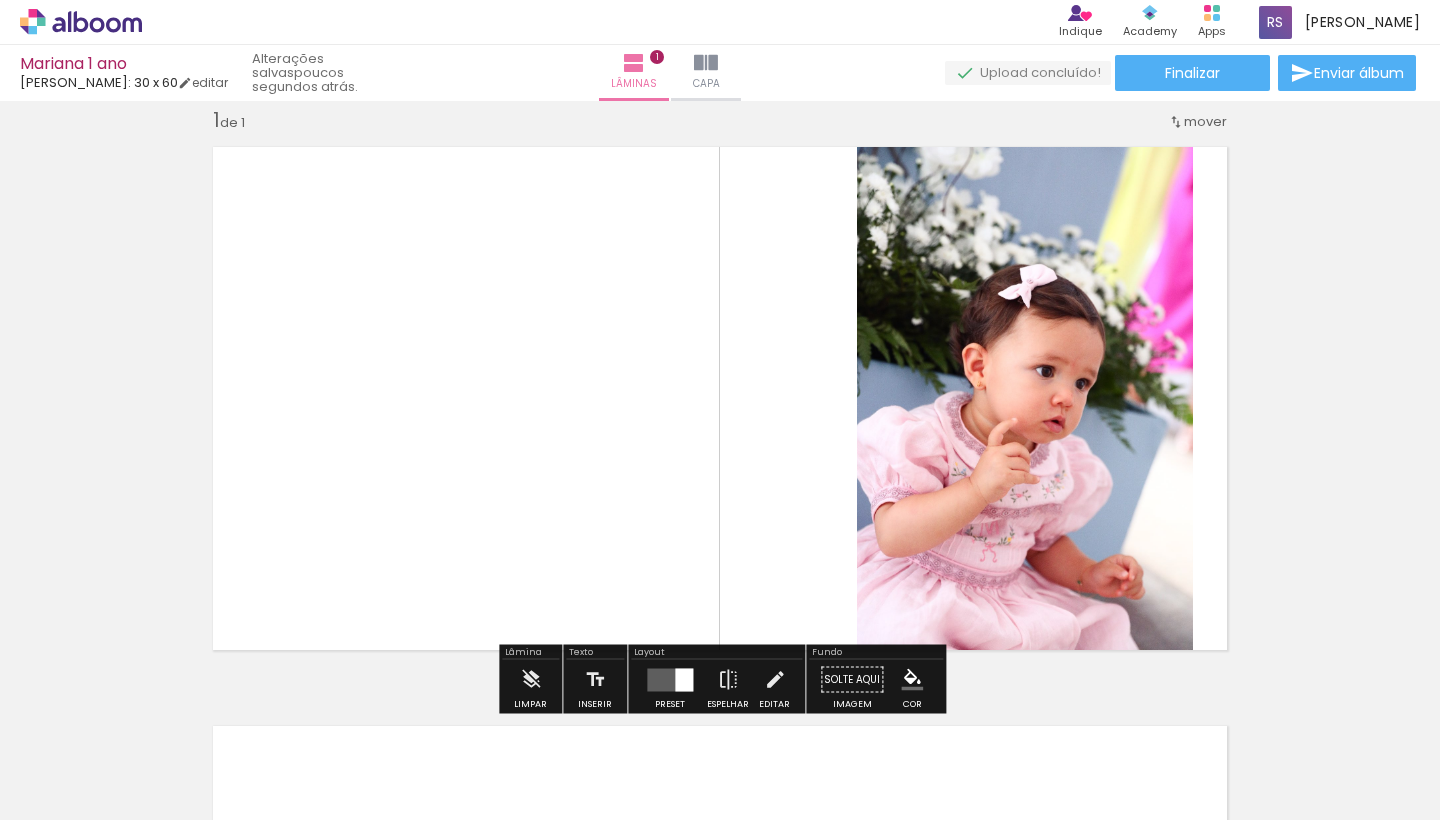 click on "Inserir lâmina 1  de 1" at bounding box center (720, 662) 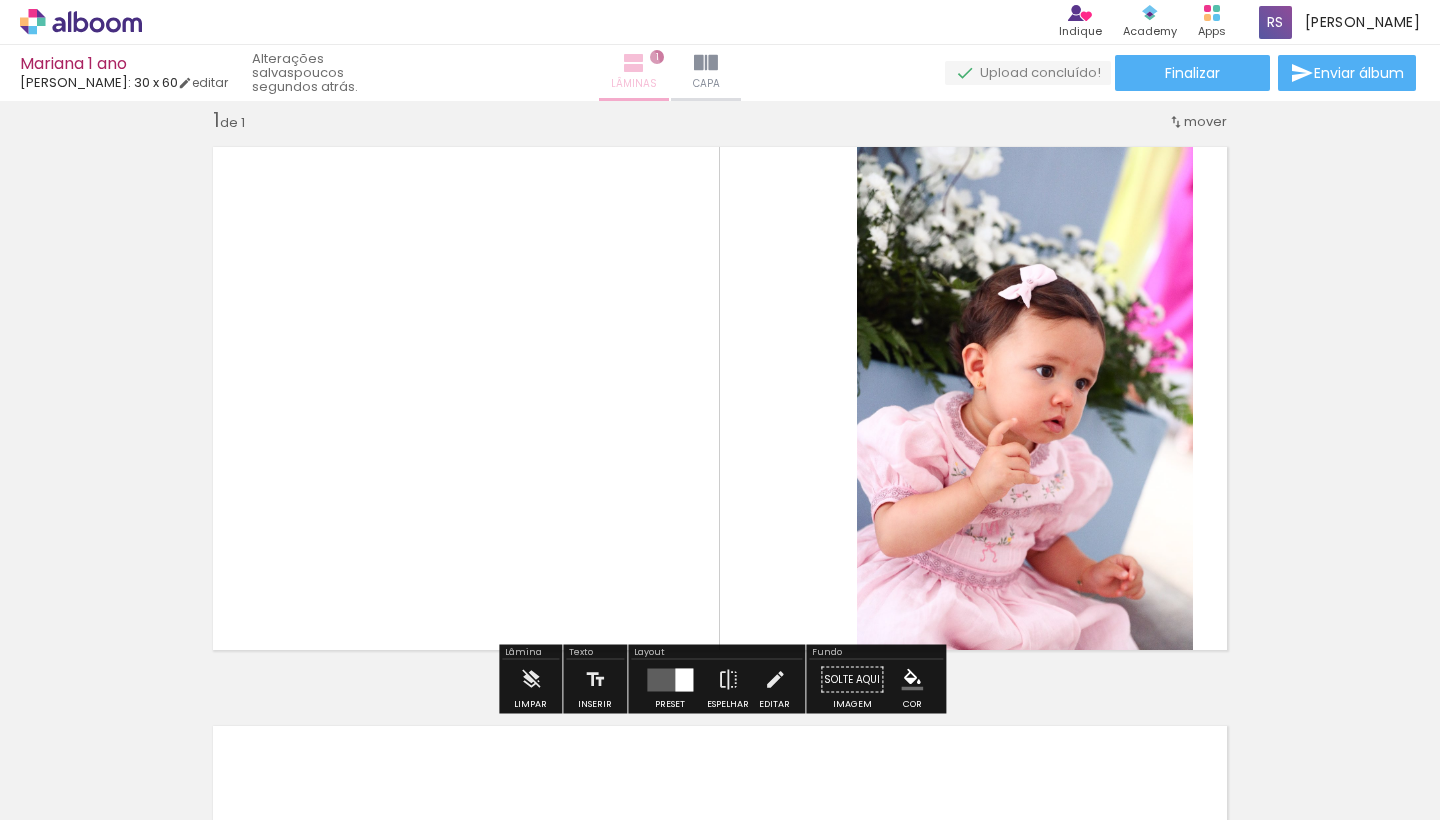 click at bounding box center [634, 63] 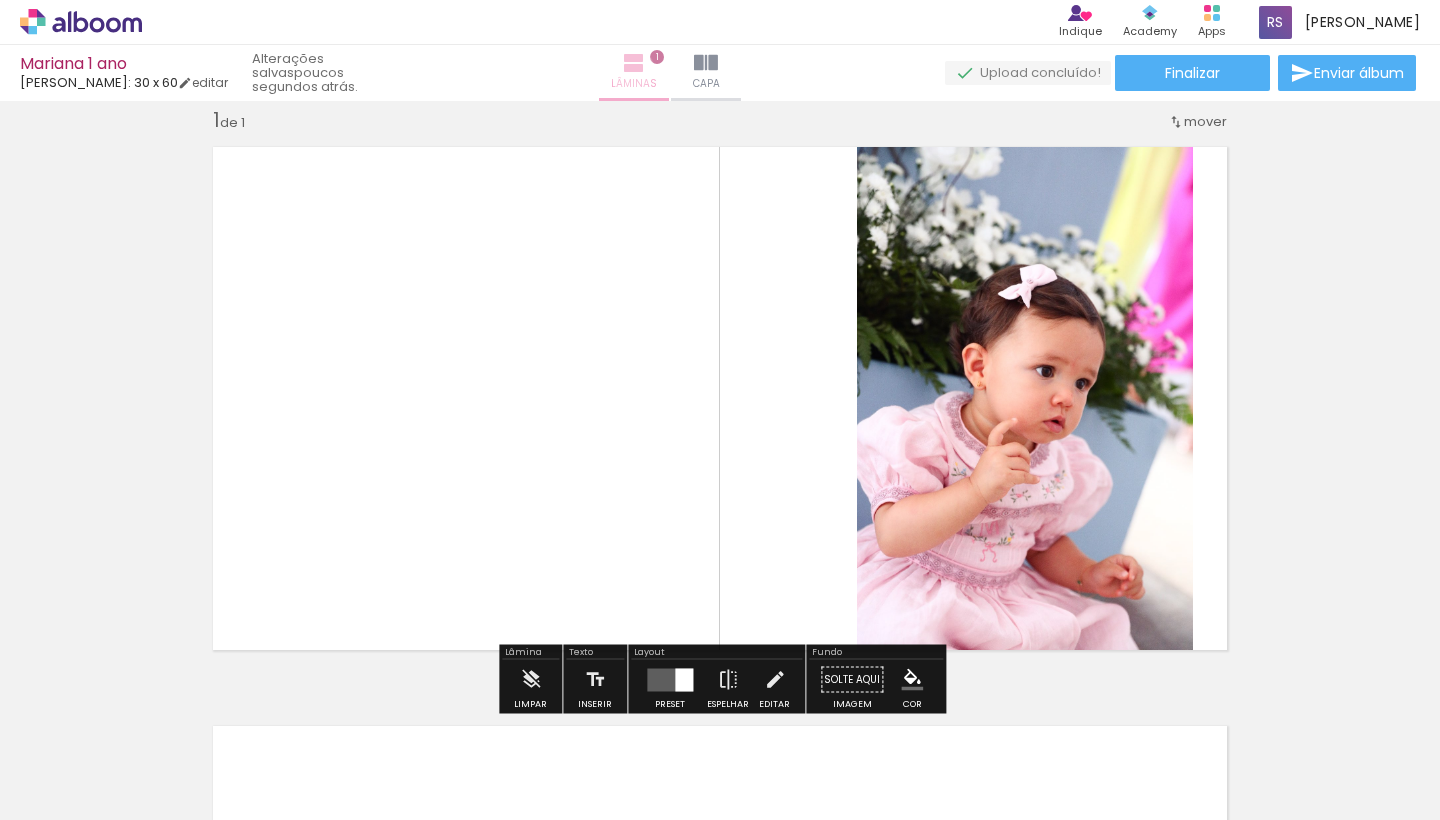 click at bounding box center (634, 63) 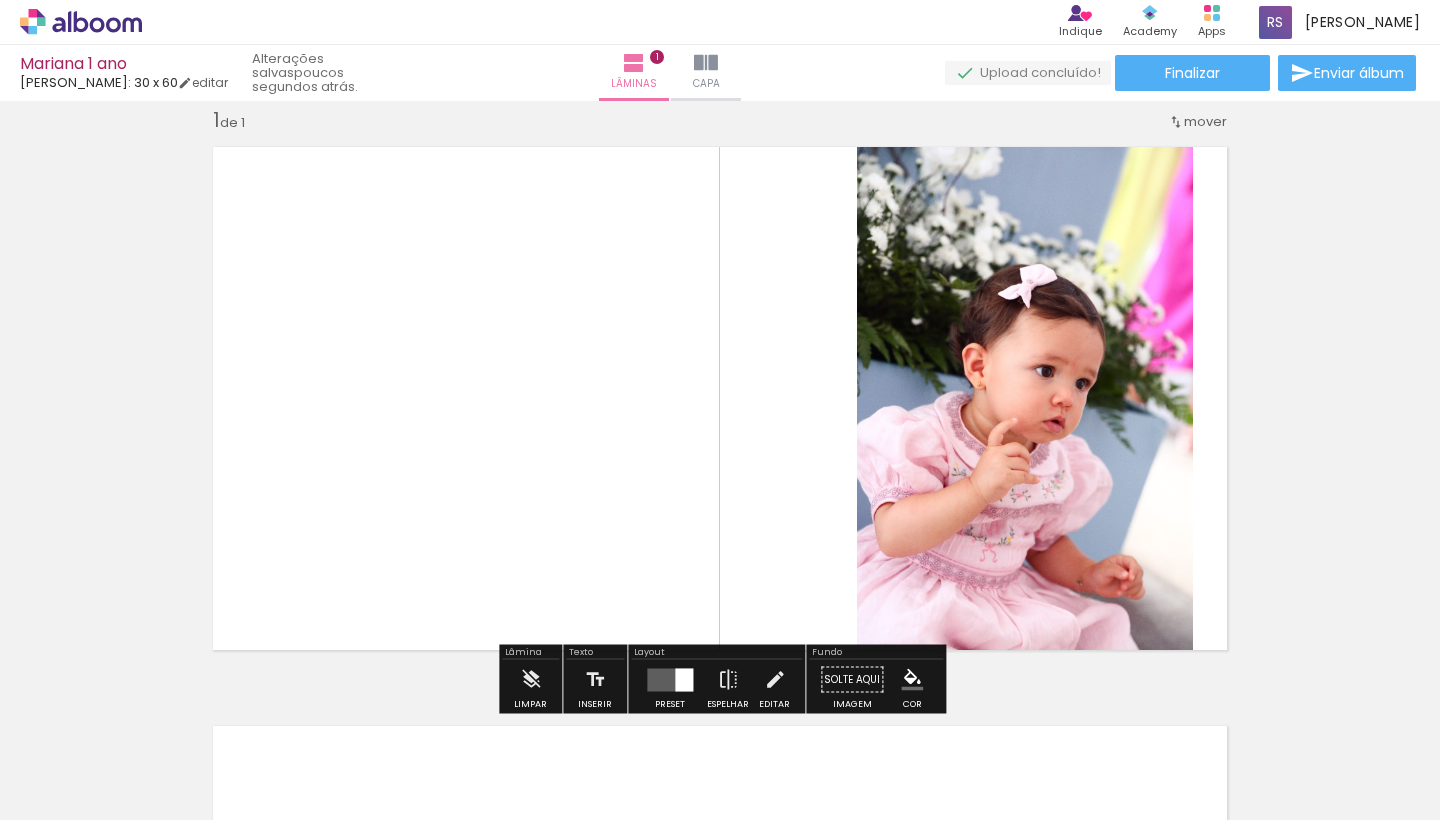 click on "Inserir lâmina 1  de 1" at bounding box center [720, 662] 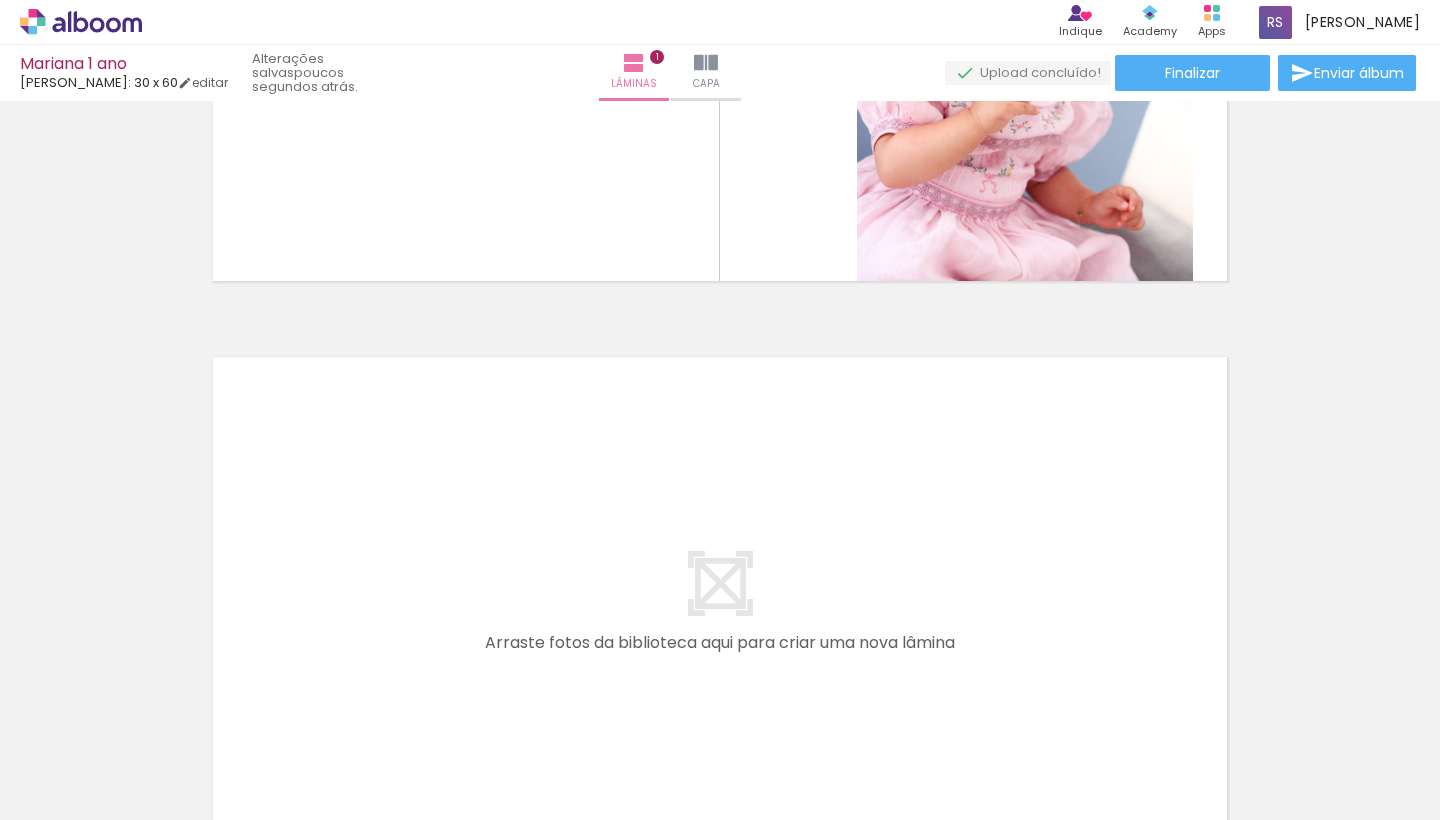 scroll, scrollTop: 447, scrollLeft: 0, axis: vertical 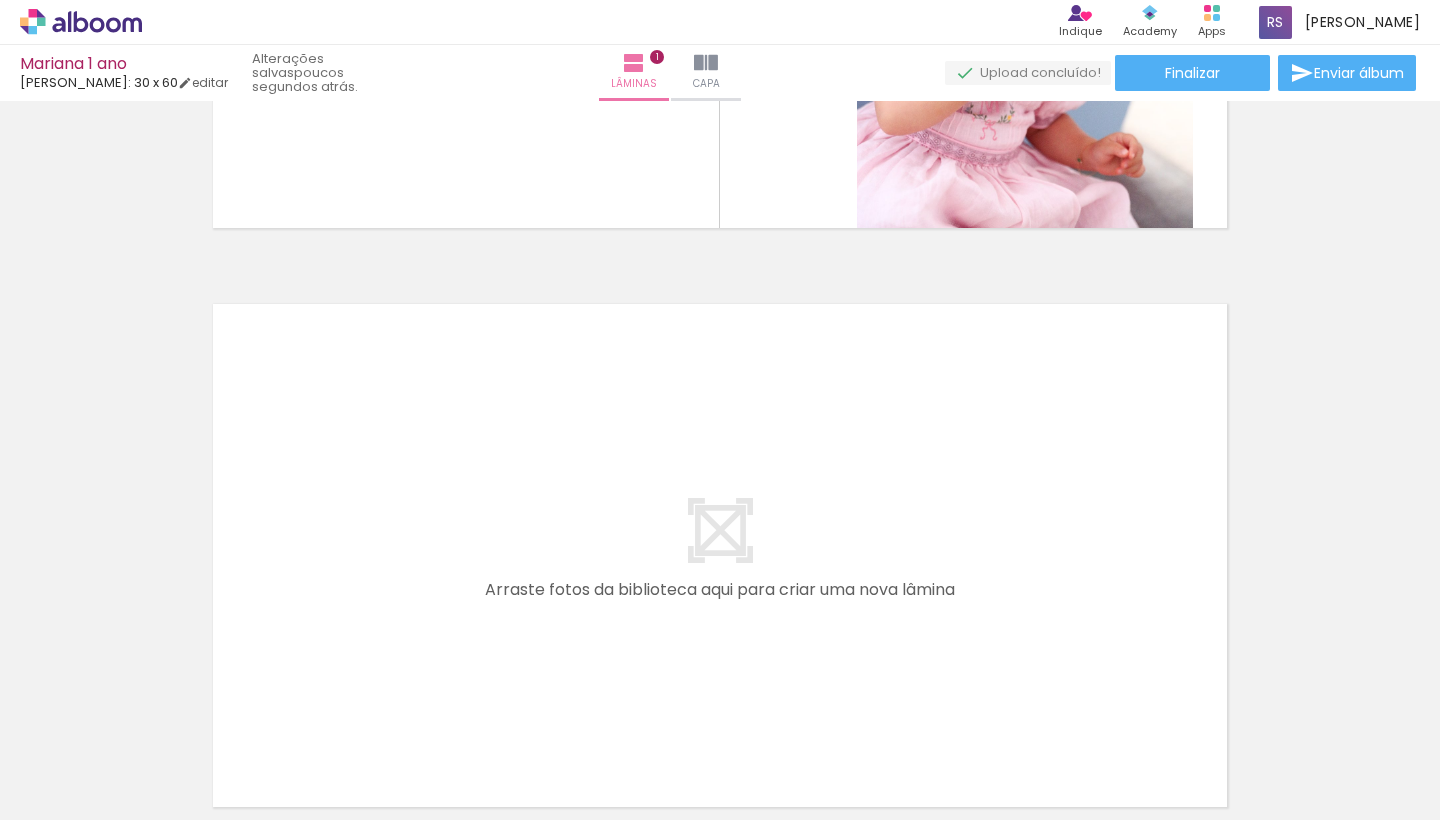 click at bounding box center (720, 555) 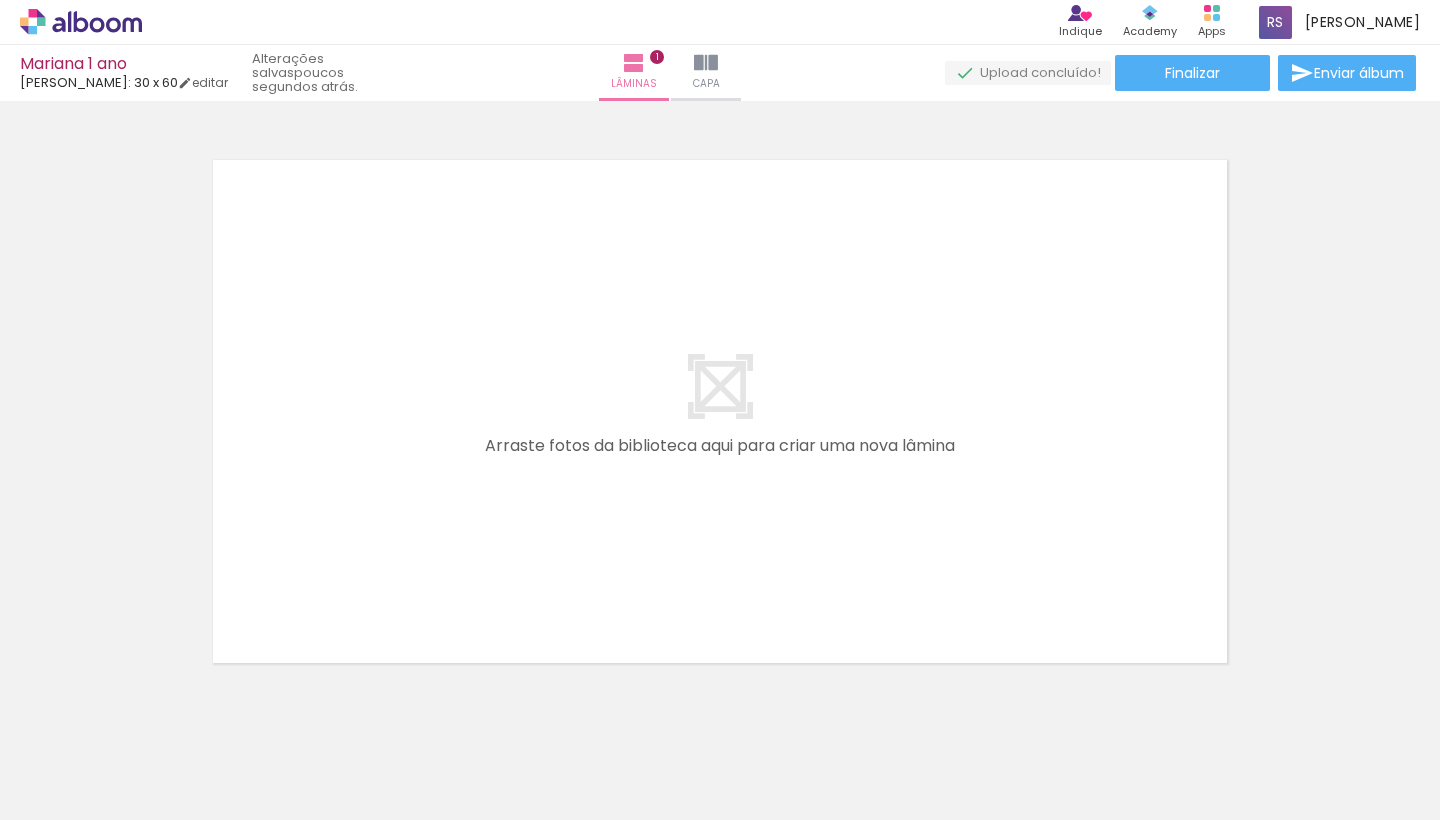 scroll, scrollTop: 597, scrollLeft: 0, axis: vertical 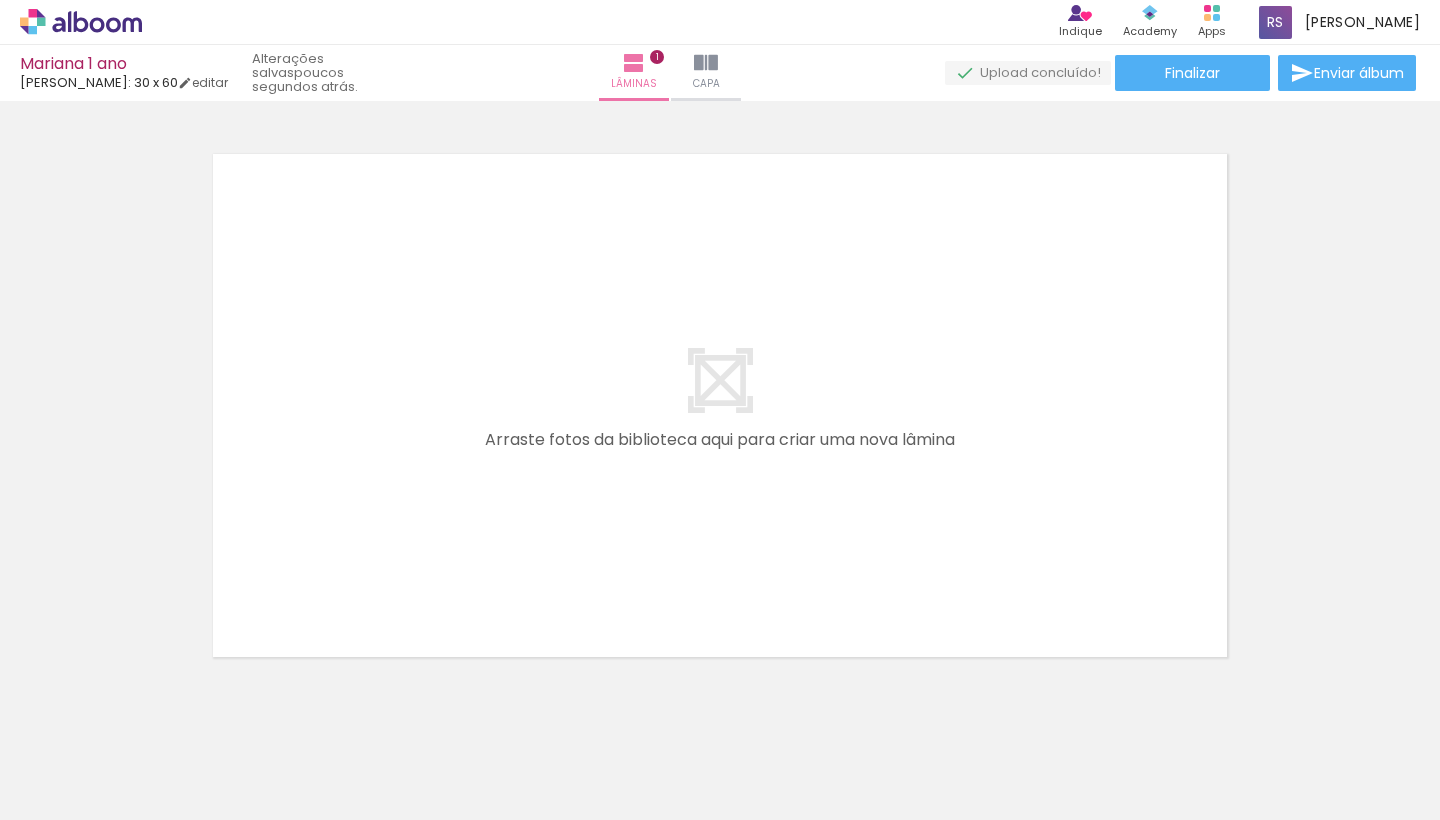click at bounding box center (5361, 753) 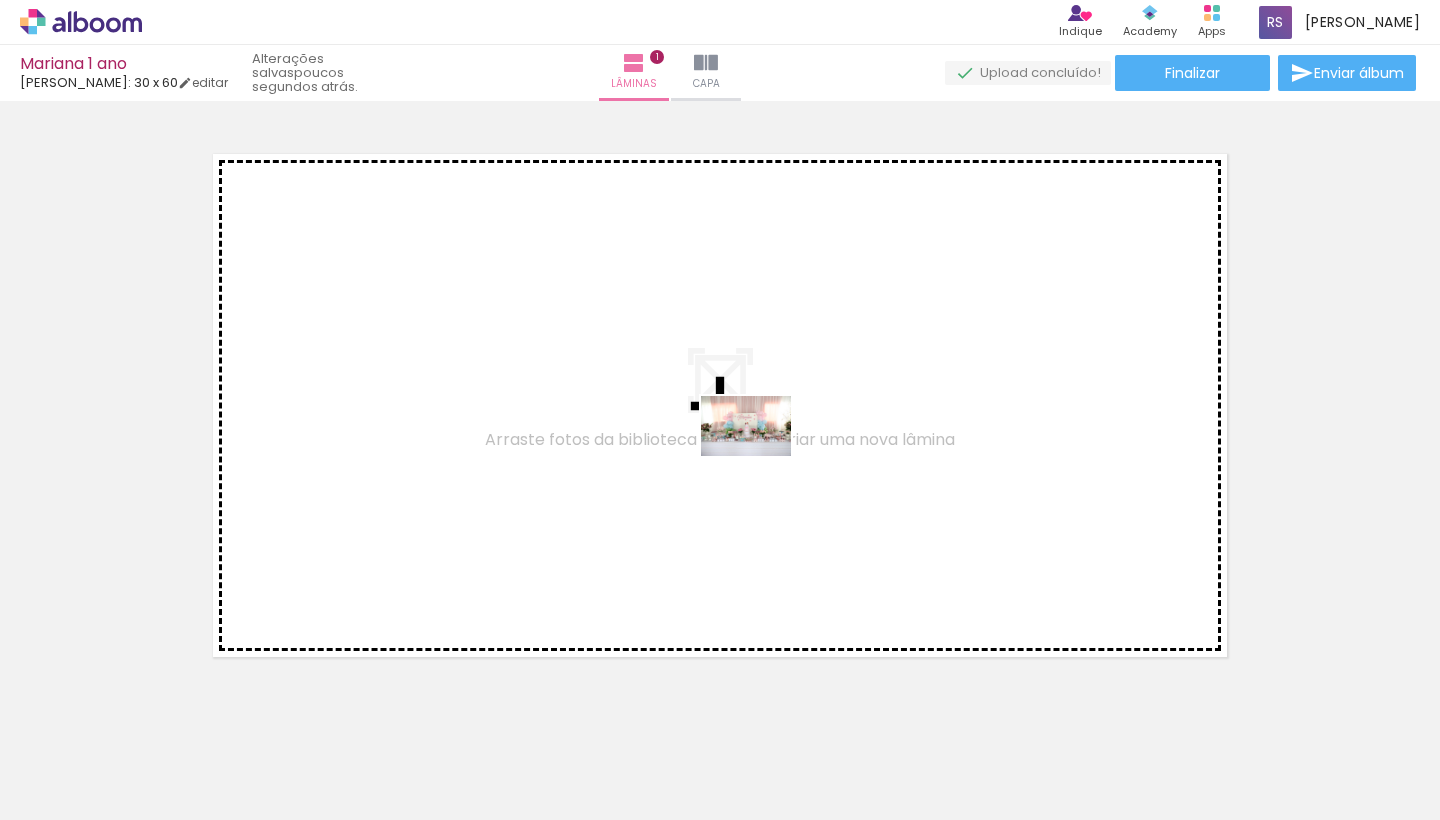 click at bounding box center [720, 410] 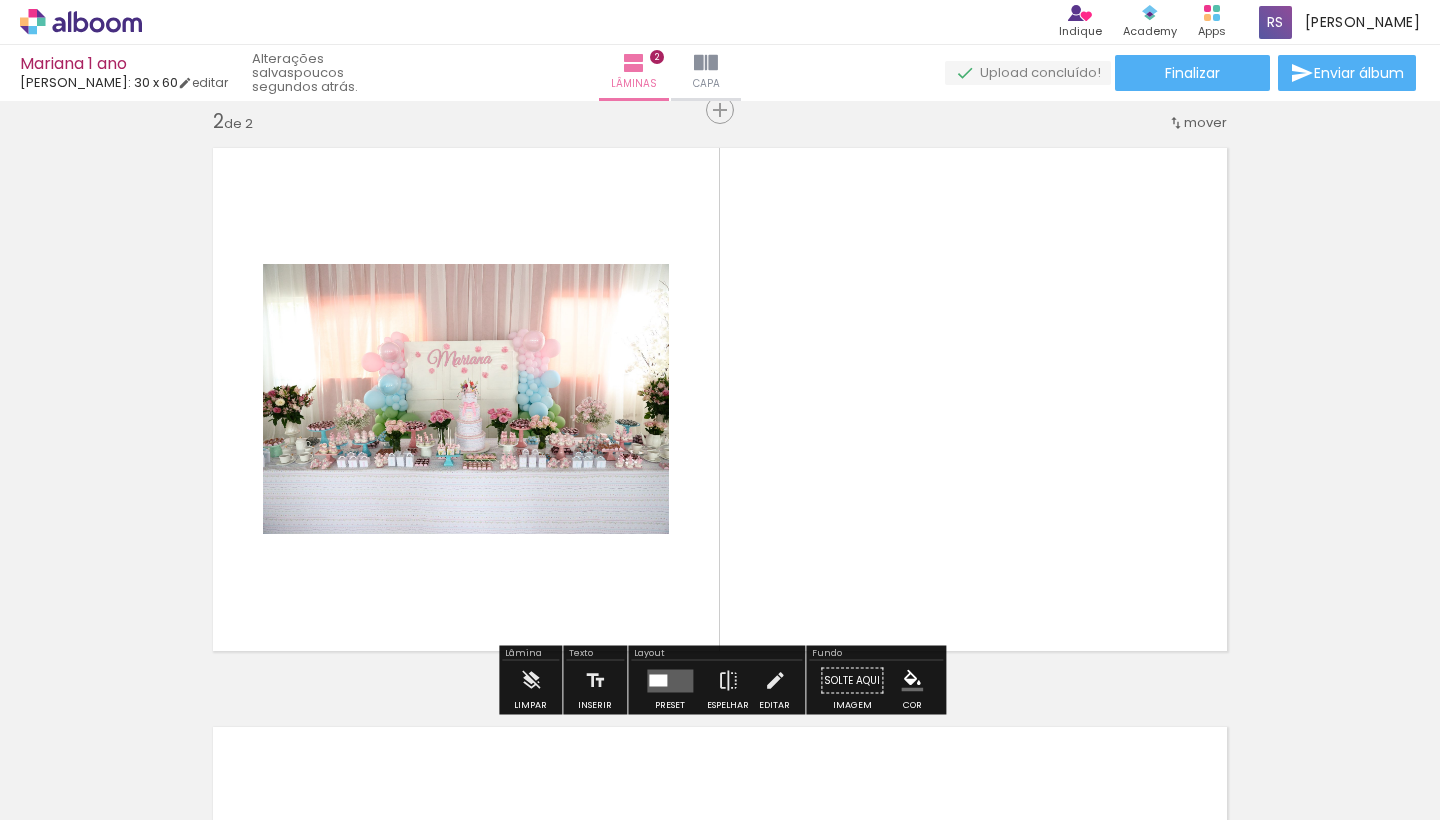 scroll, scrollTop: 604, scrollLeft: 0, axis: vertical 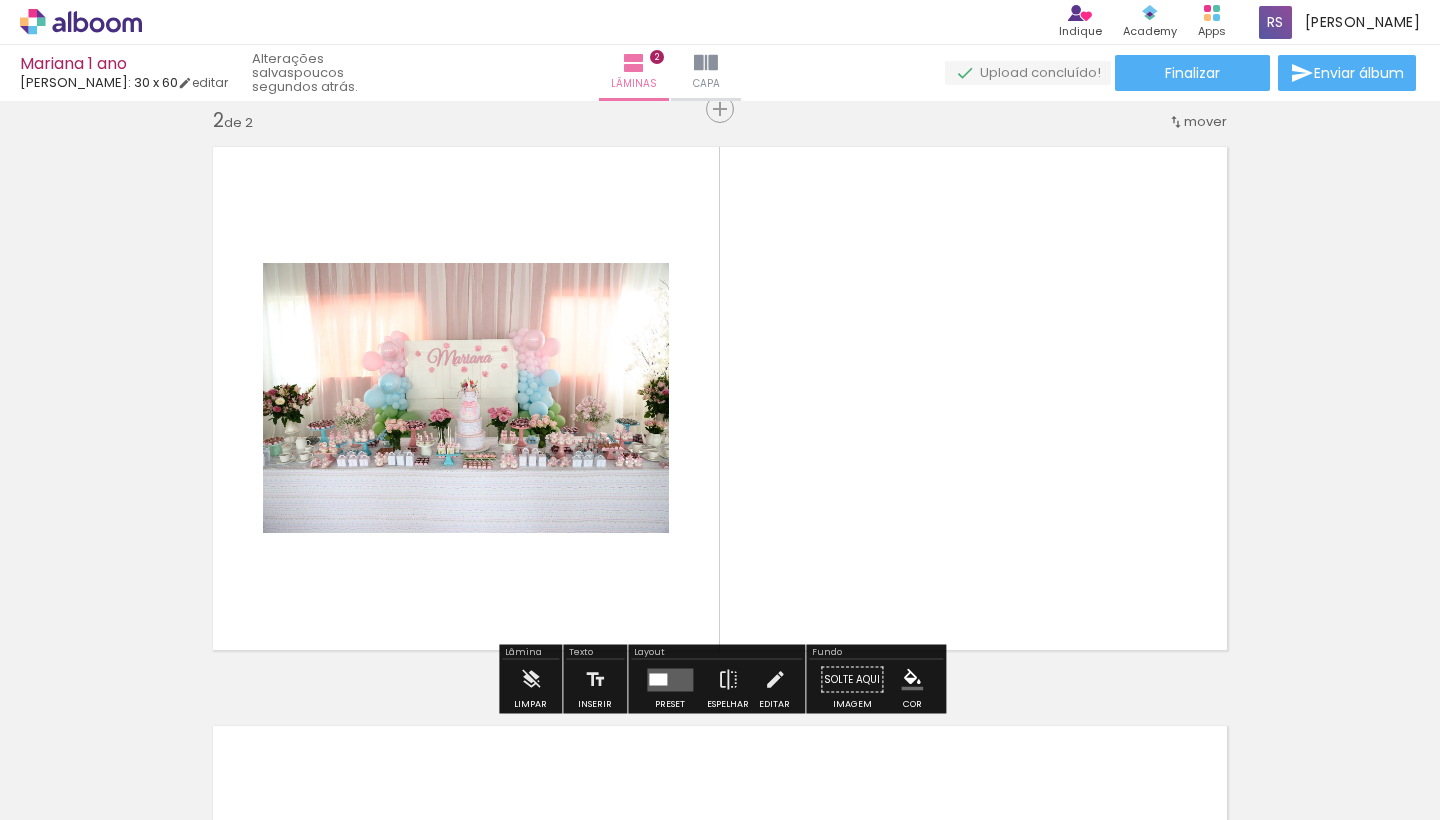 click 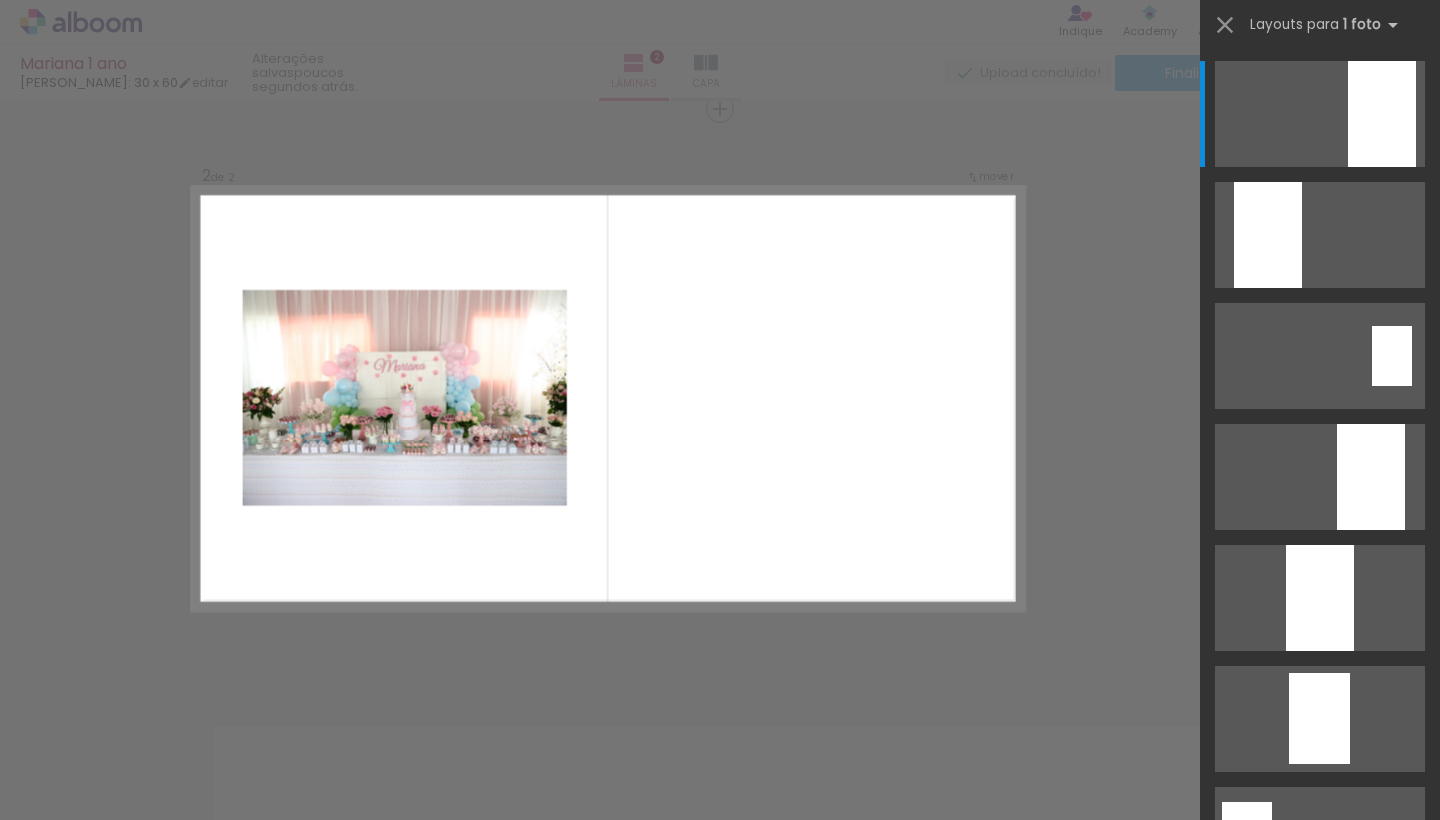 scroll, scrollTop: 0, scrollLeft: 0, axis: both 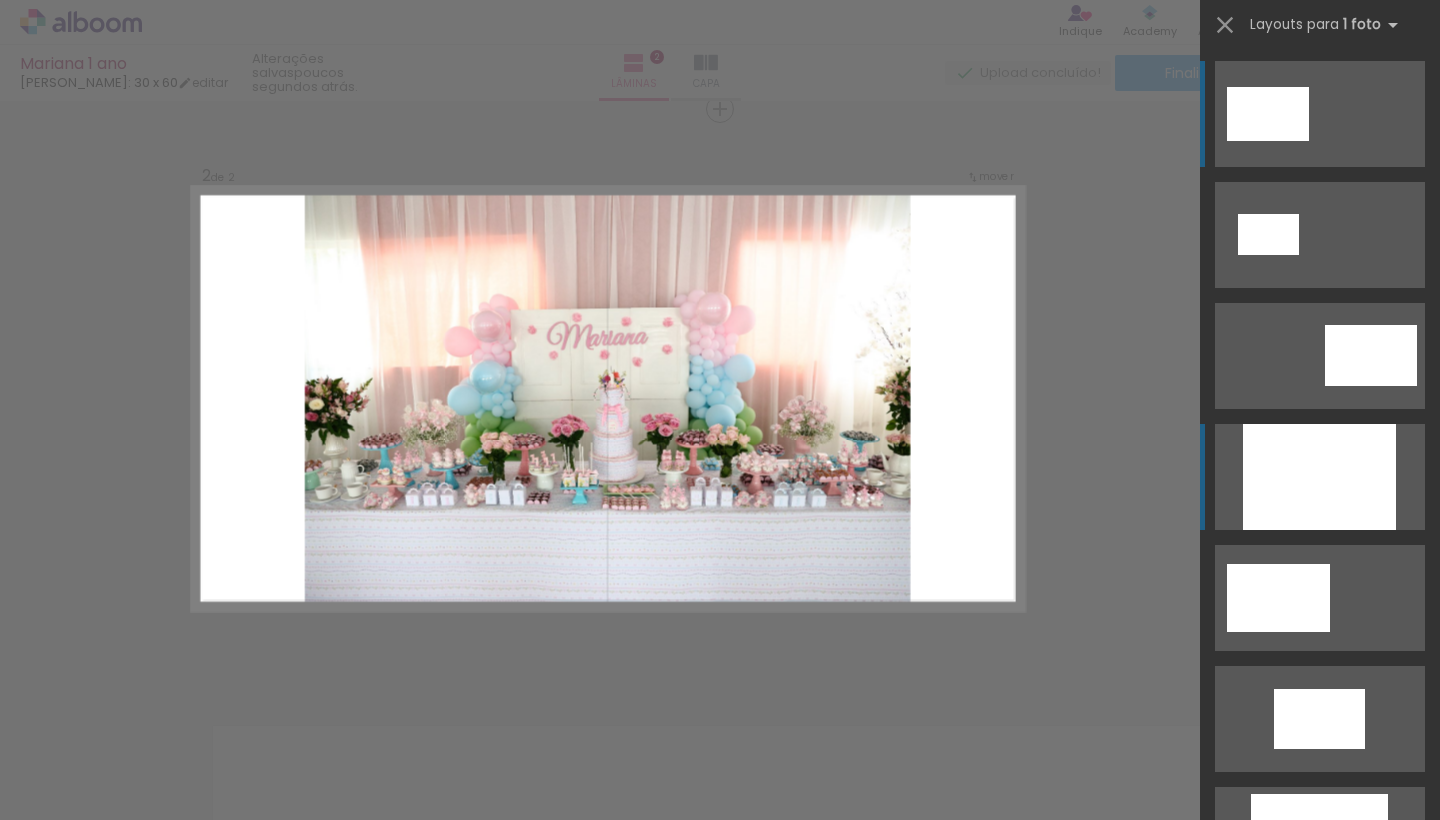 click at bounding box center [1319, 477] 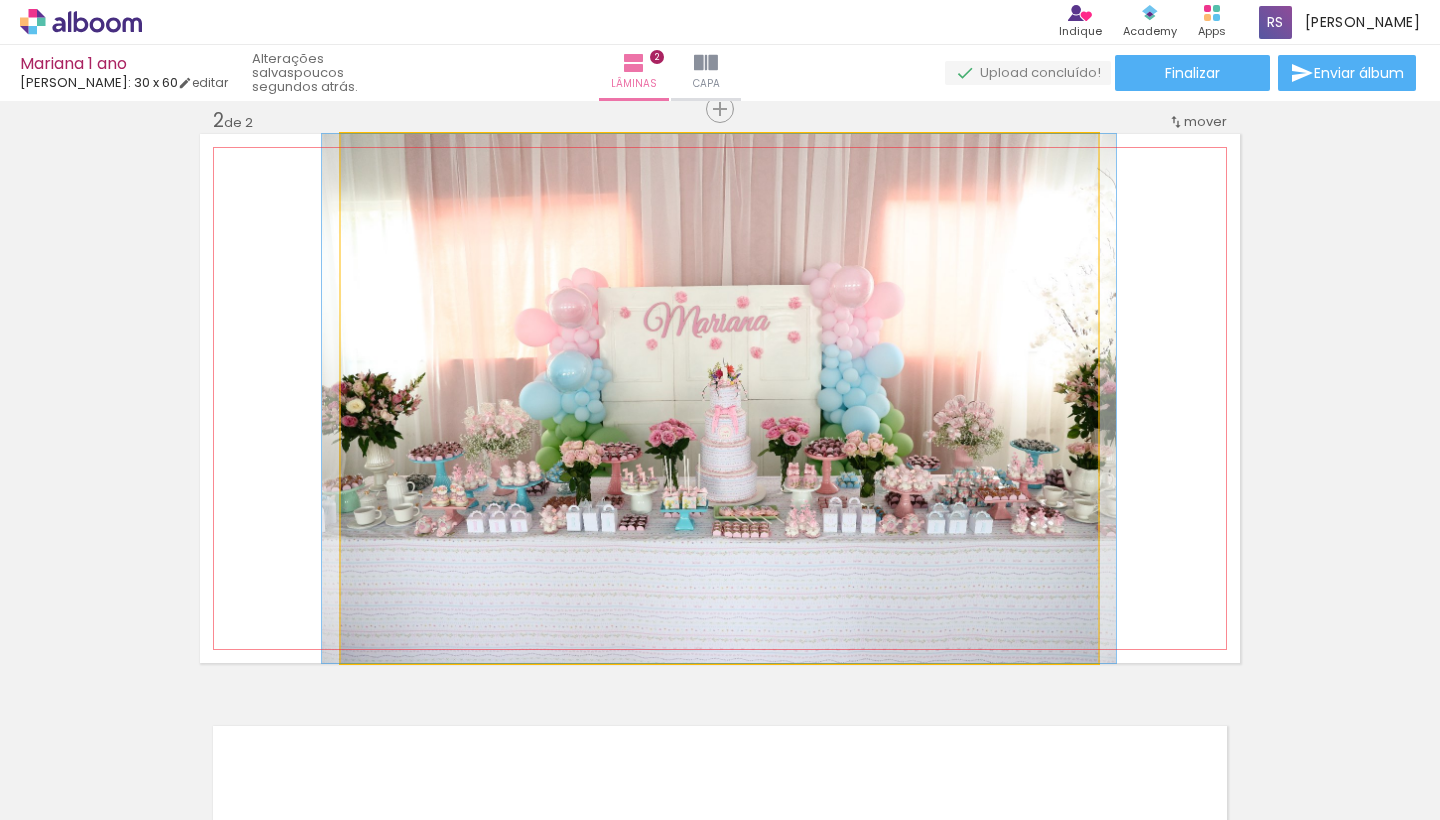 click 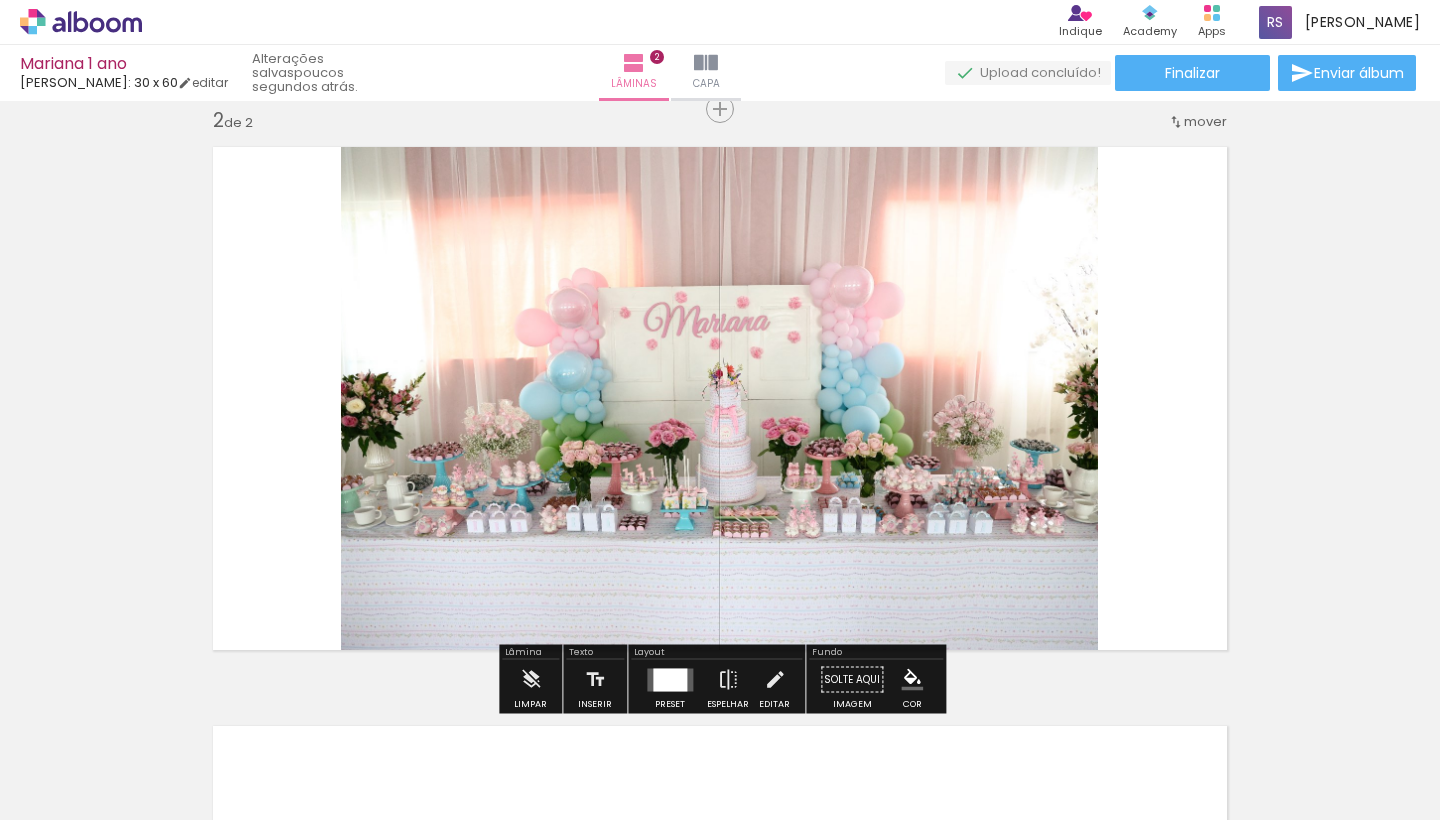 click at bounding box center [720, 398] 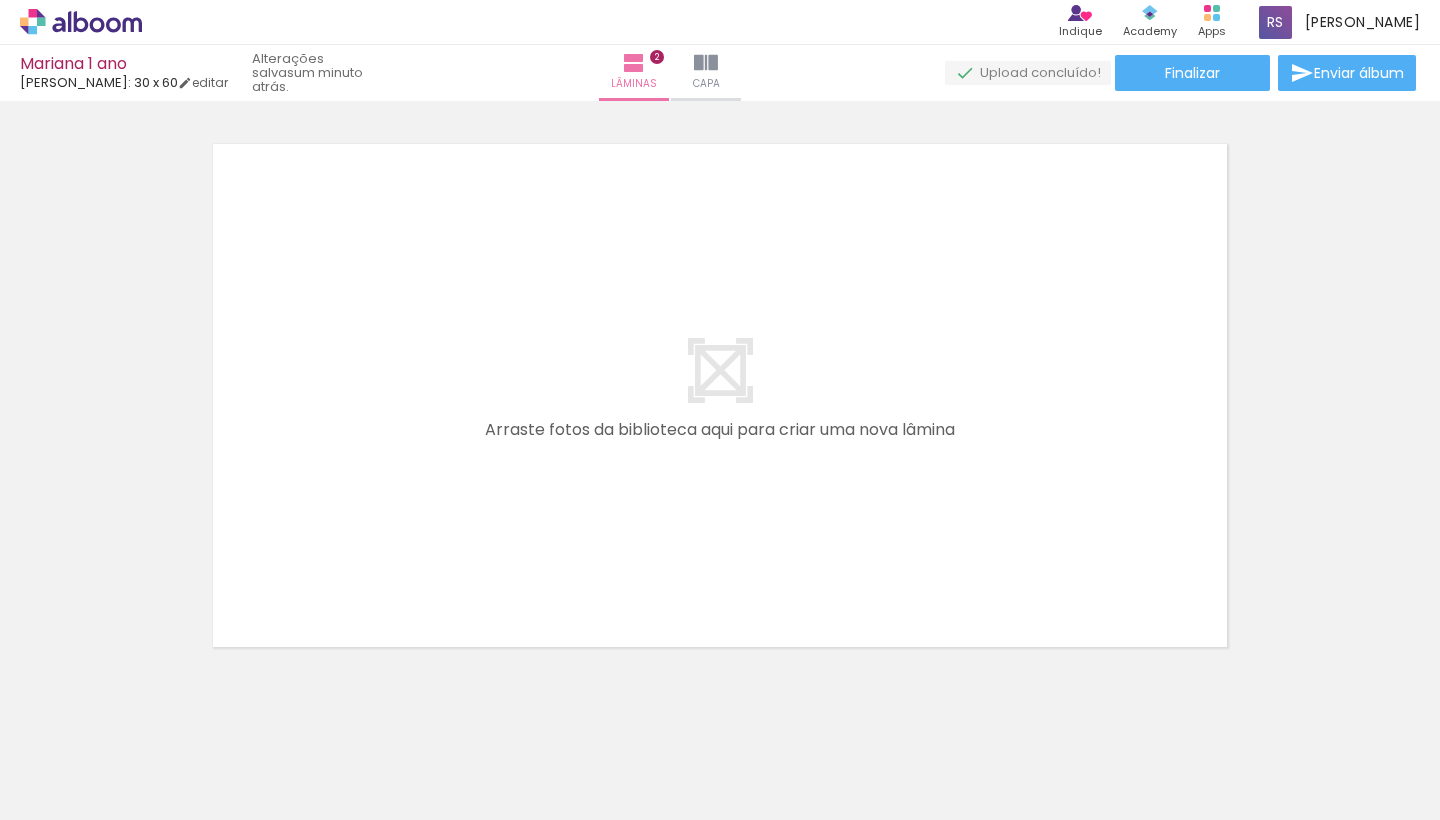 scroll, scrollTop: 1221, scrollLeft: 0, axis: vertical 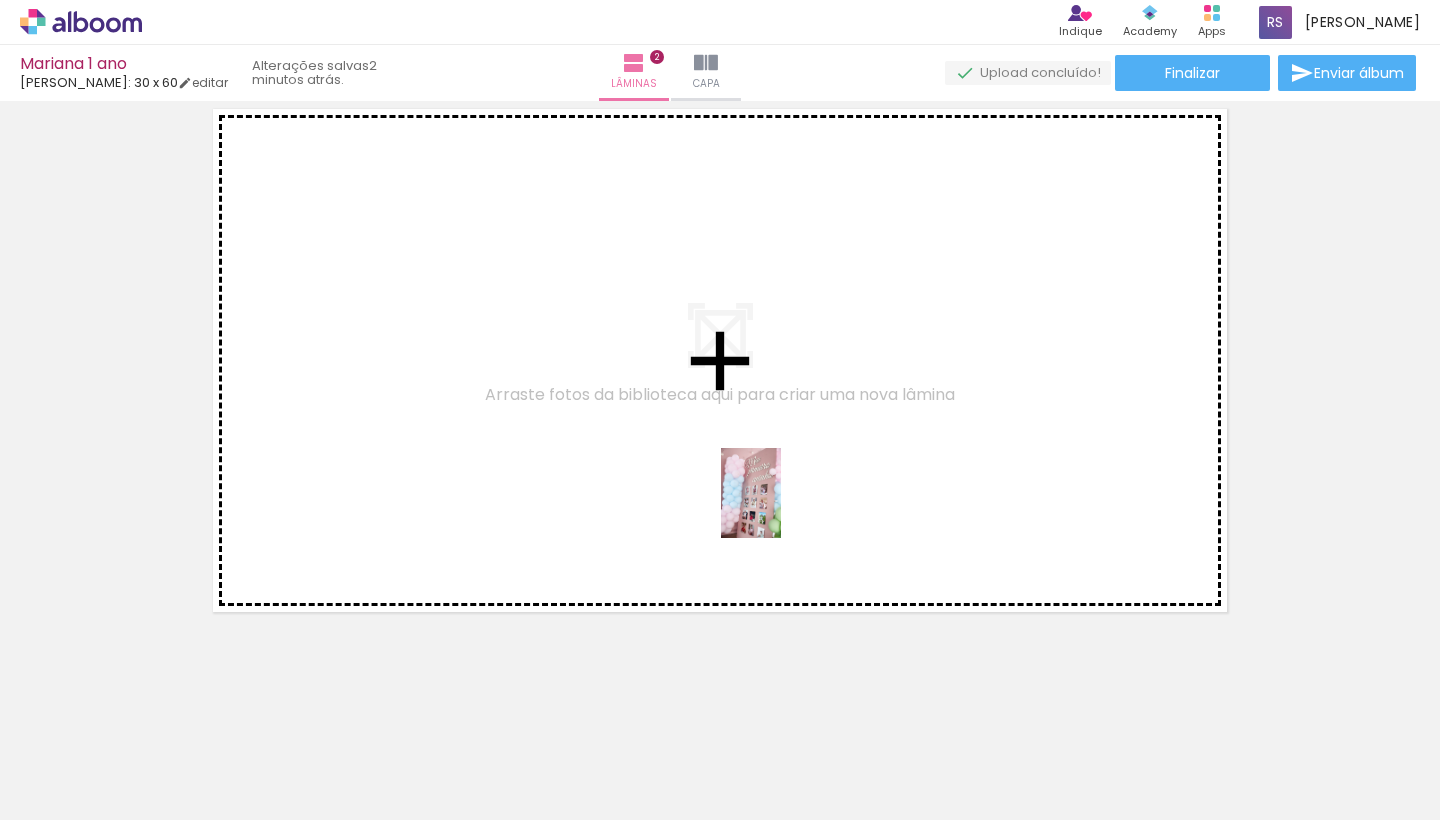 drag, startPoint x: 776, startPoint y: 746, endPoint x: 788, endPoint y: 472, distance: 274.26263 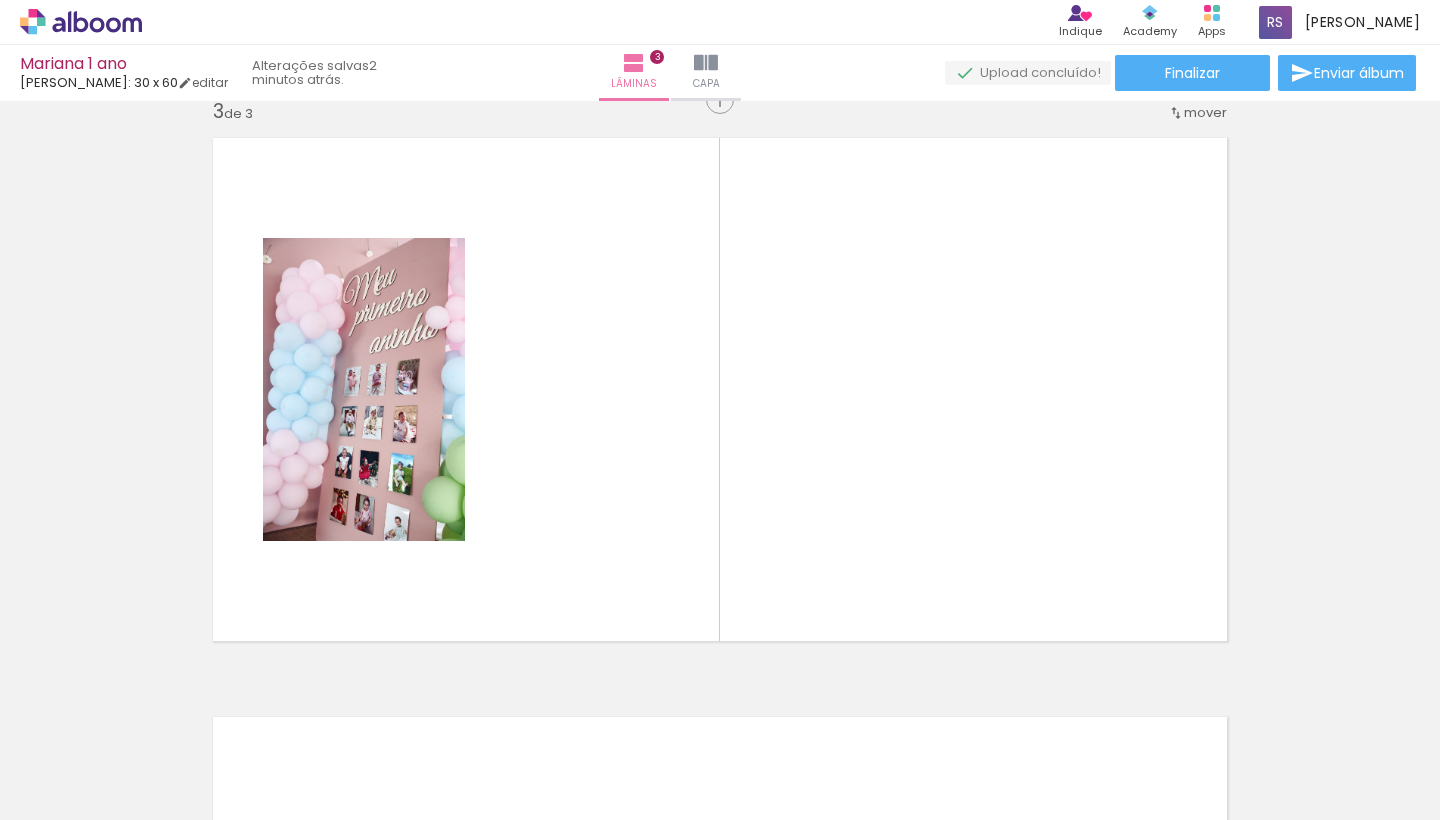 scroll, scrollTop: 1183, scrollLeft: 0, axis: vertical 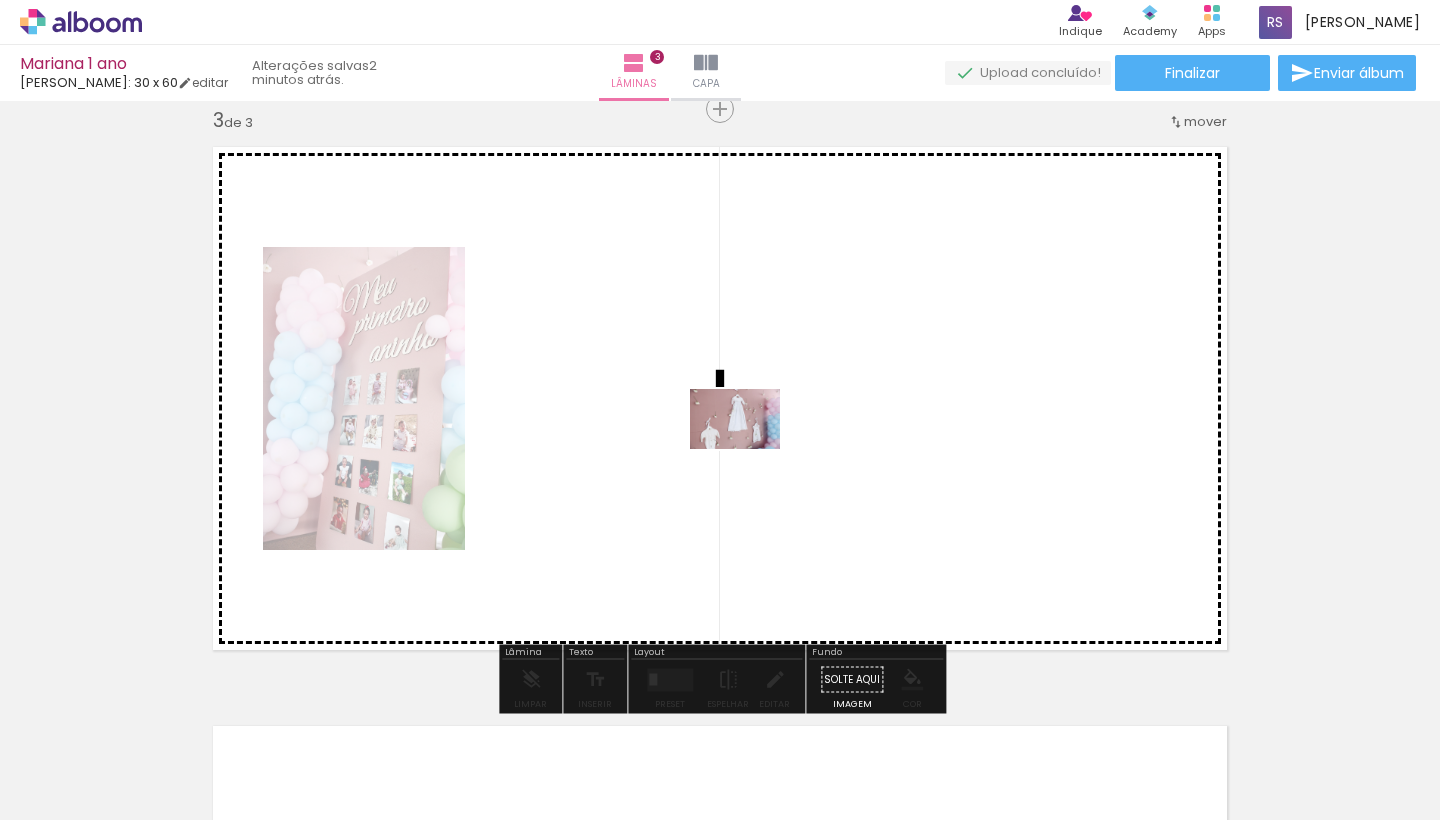 drag, startPoint x: 673, startPoint y: 757, endPoint x: 759, endPoint y: 424, distance: 343.92587 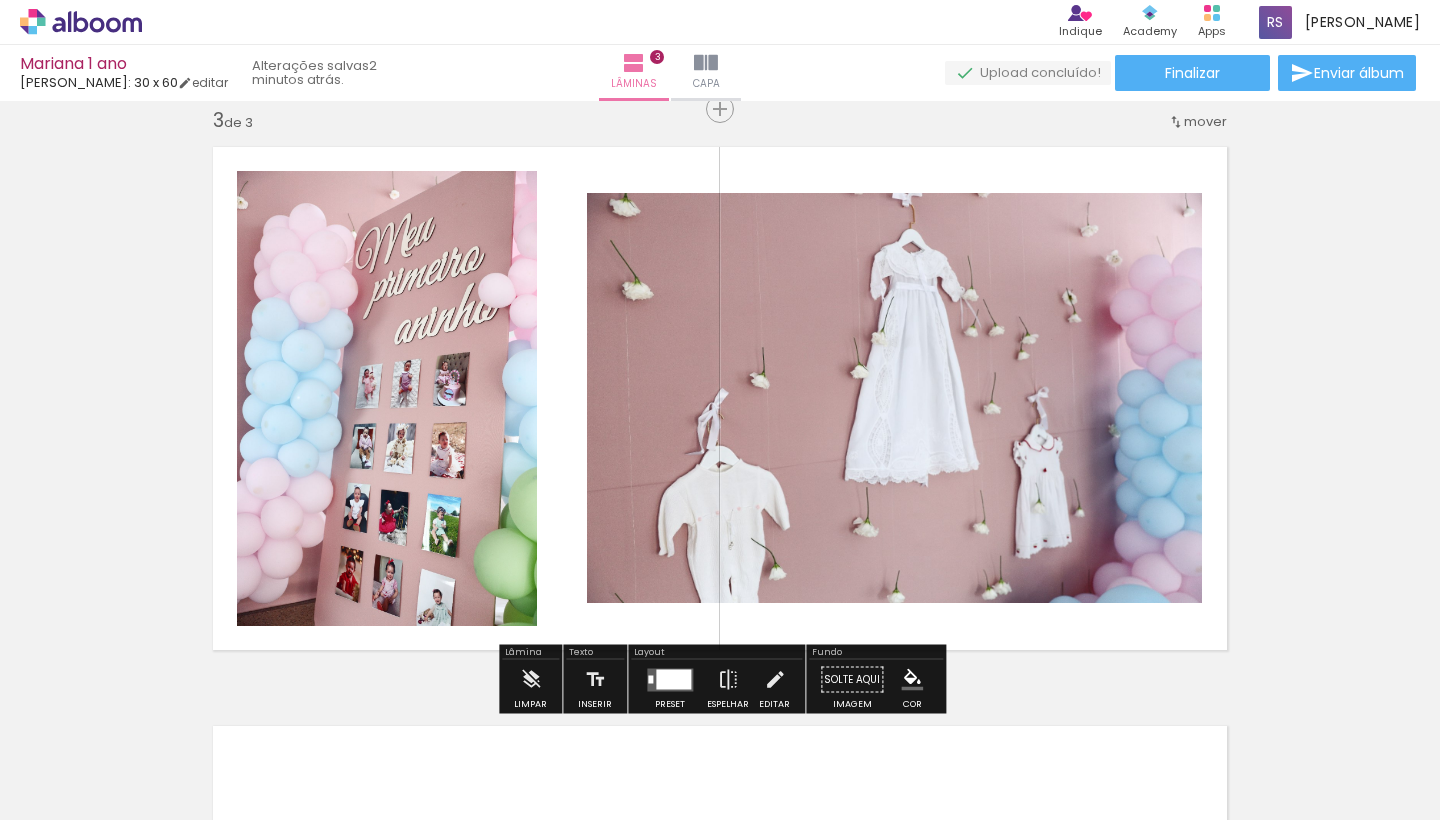 scroll, scrollTop: 1182, scrollLeft: 0, axis: vertical 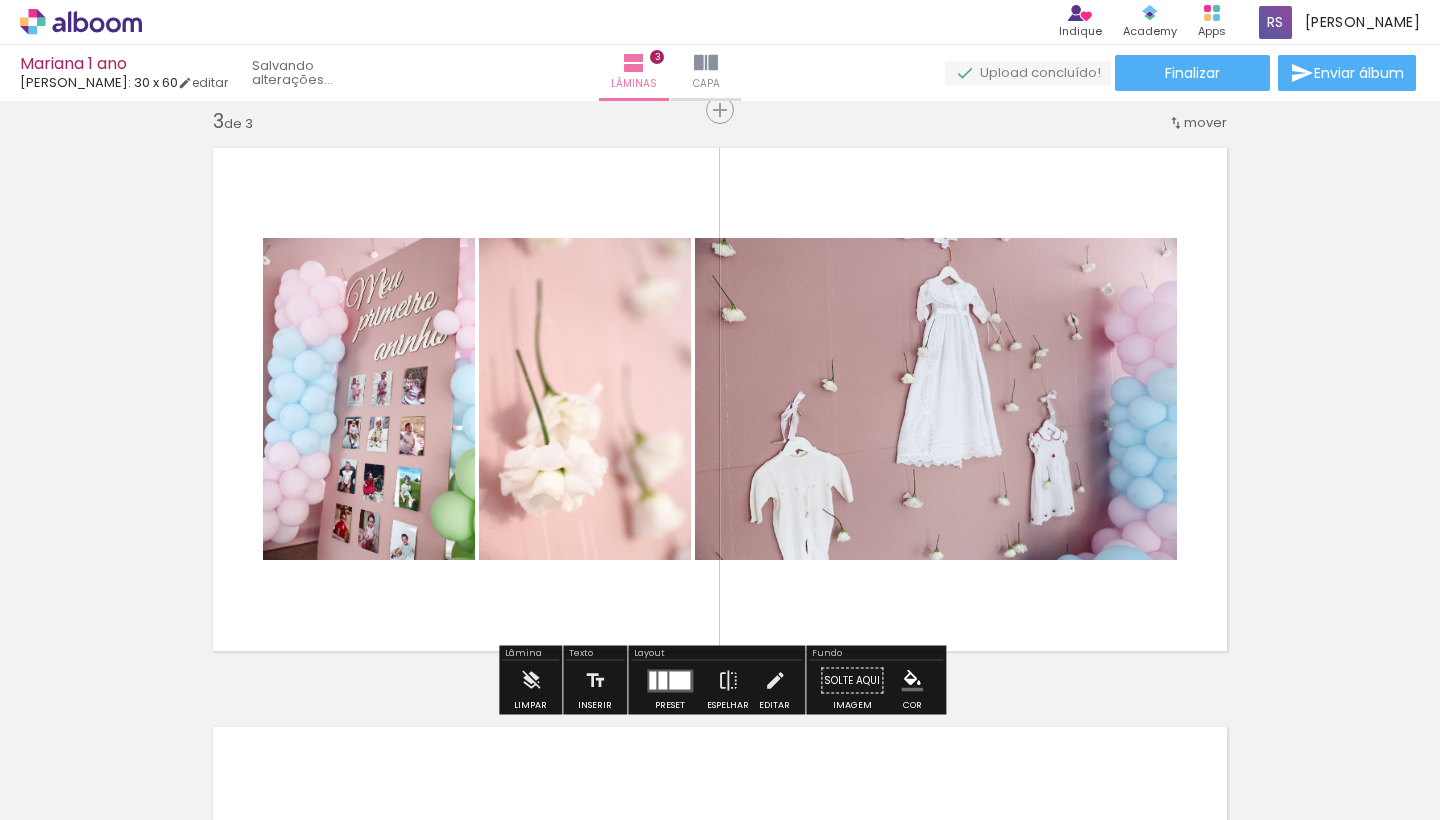 drag, startPoint x: 1344, startPoint y: 746, endPoint x: 1221, endPoint y: 635, distance: 165.68042 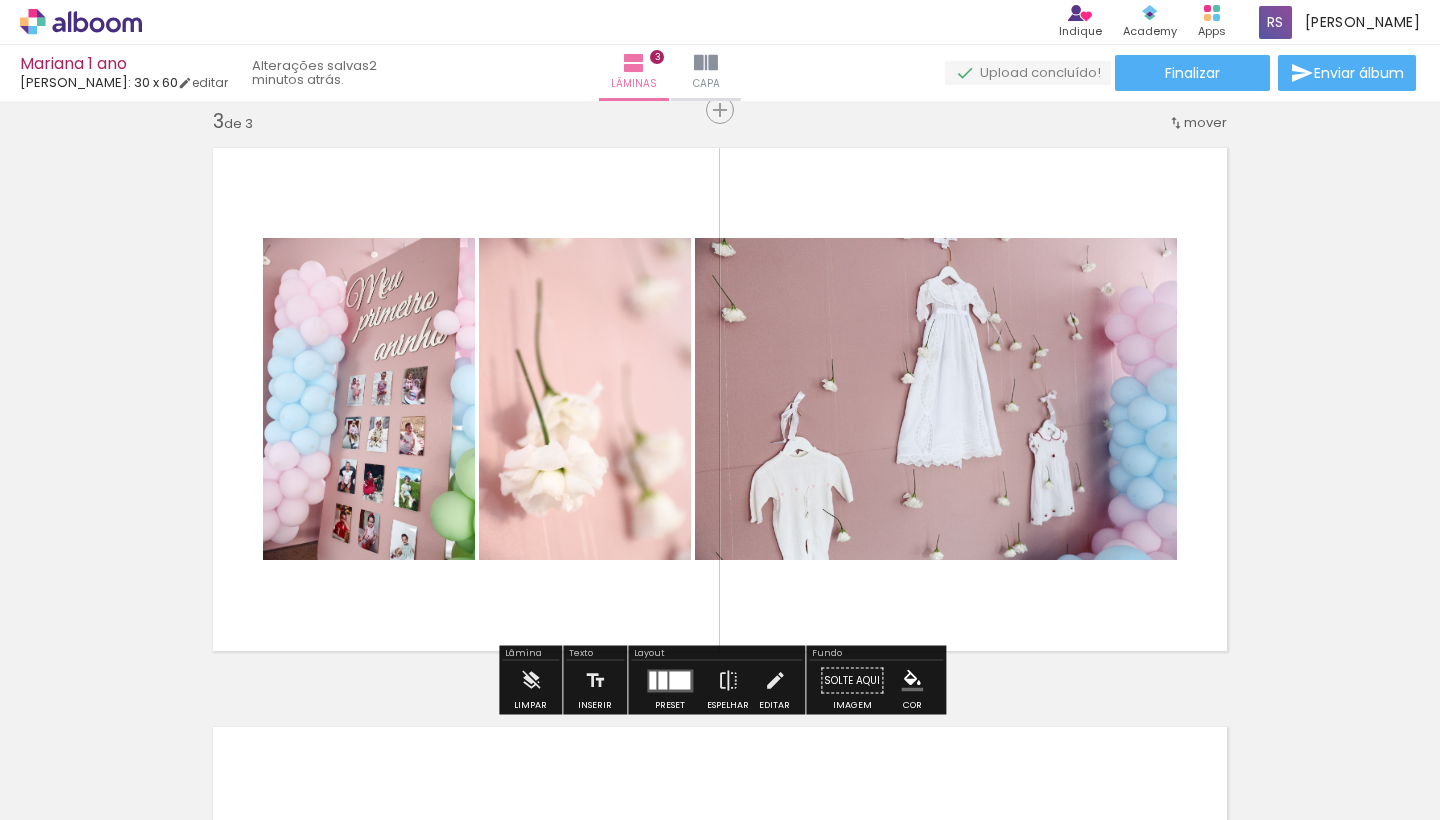 scroll, scrollTop: -1, scrollLeft: 3, axis: both 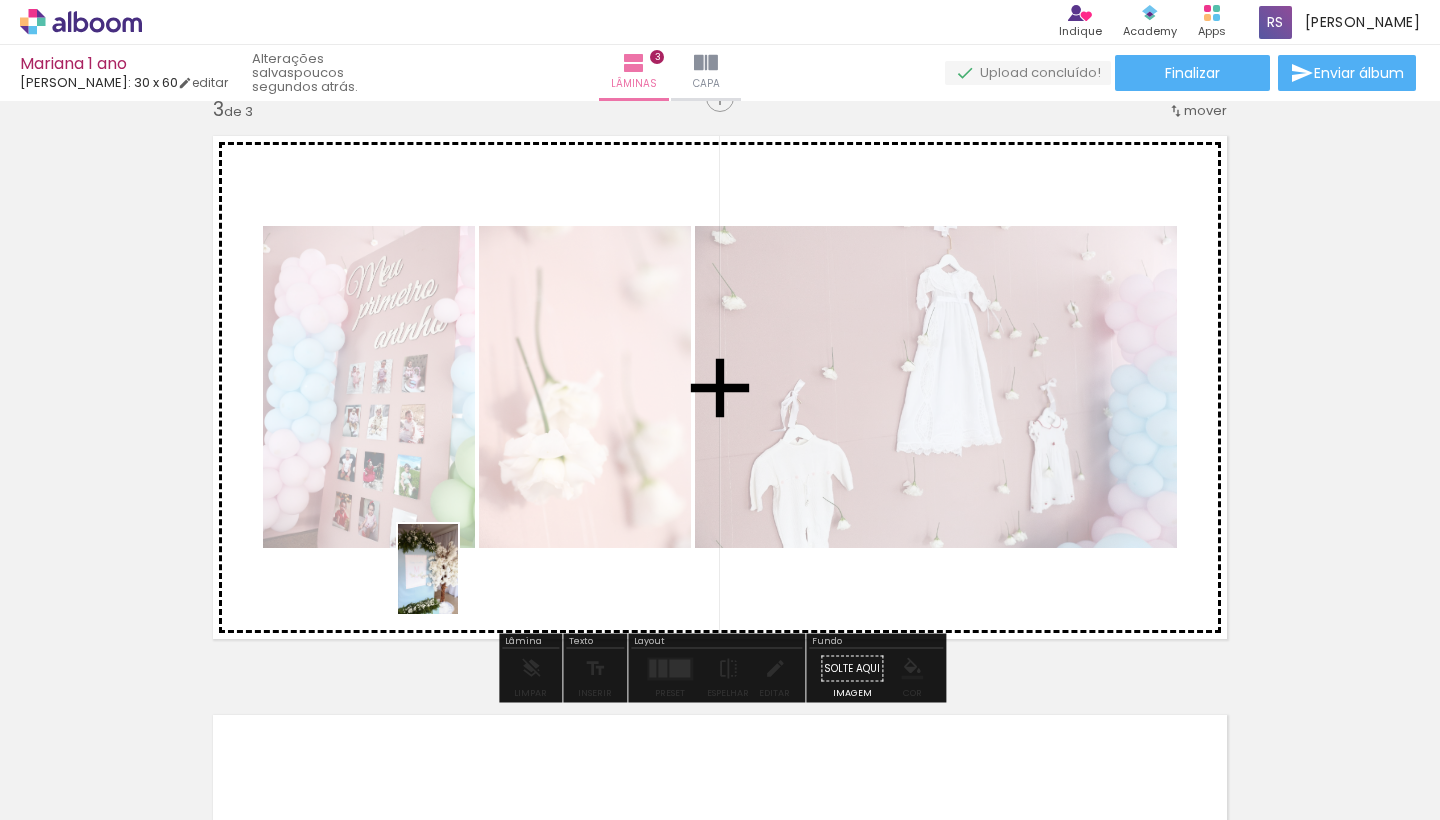 drag, startPoint x: 399, startPoint y: 749, endPoint x: 458, endPoint y: 584, distance: 175.23128 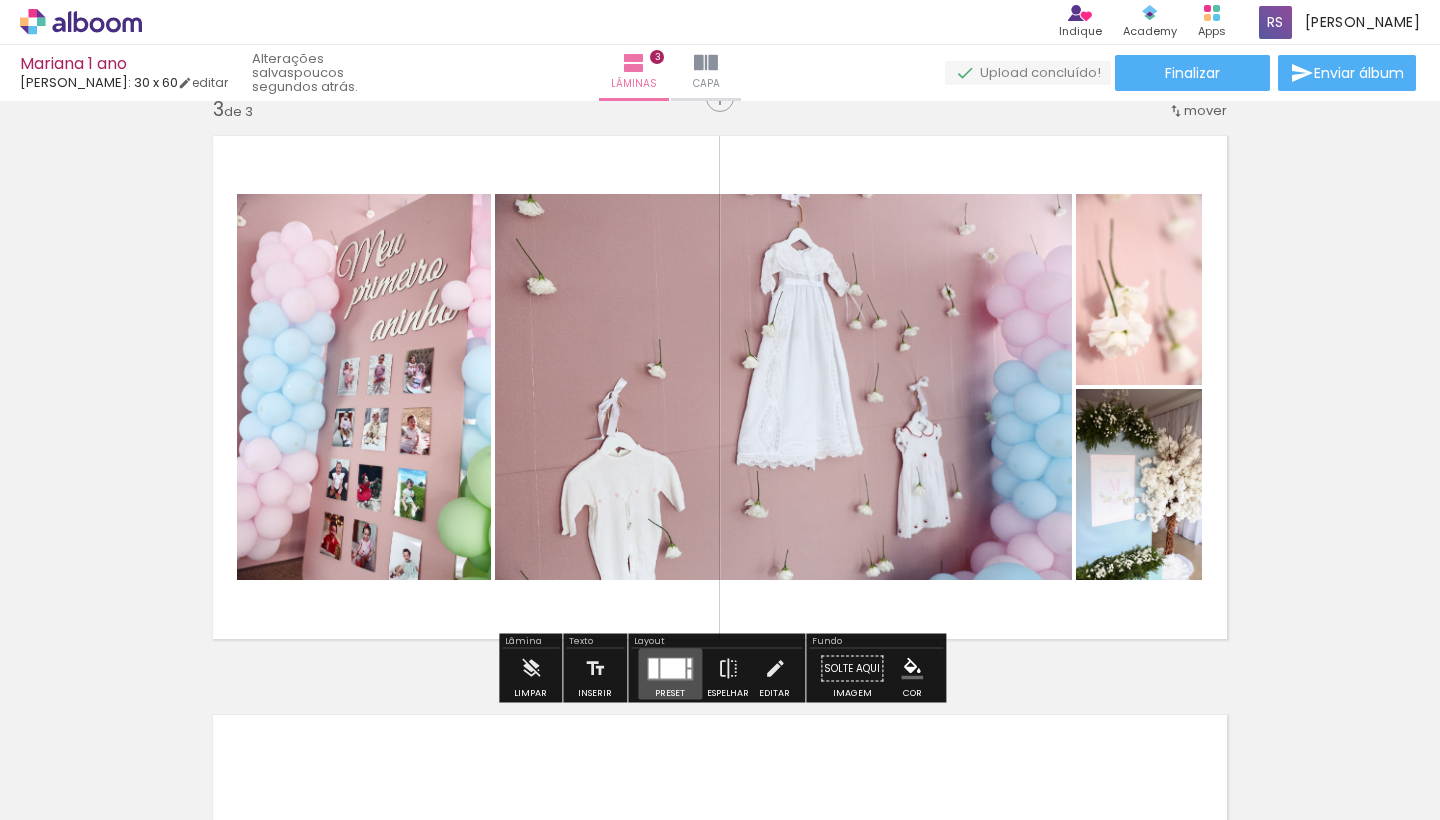 click at bounding box center (672, 668) 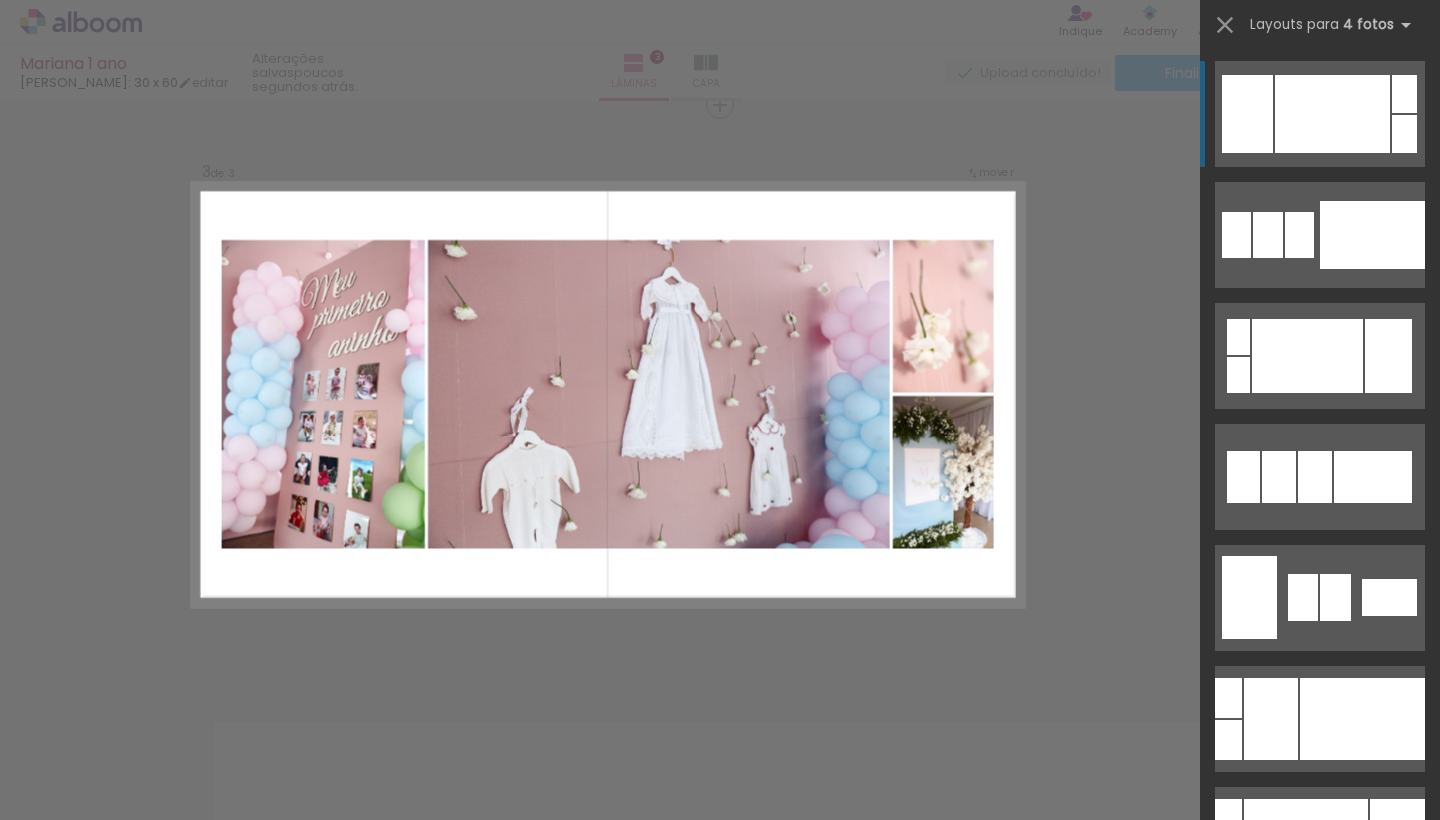 scroll, scrollTop: 1183, scrollLeft: 0, axis: vertical 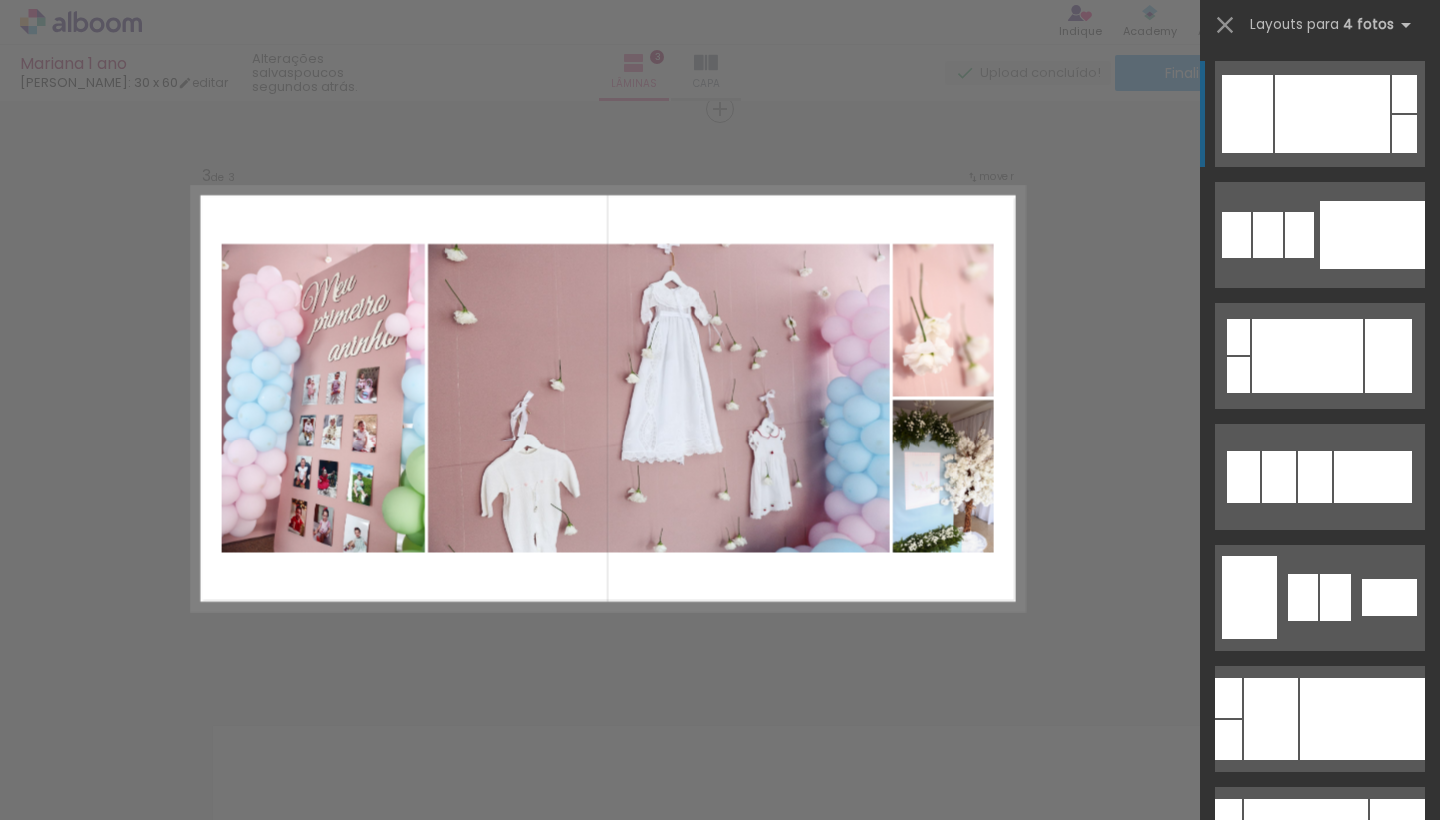 drag, startPoint x: 1205, startPoint y: 149, endPoint x: 1199, endPoint y: 201, distance: 52.34501 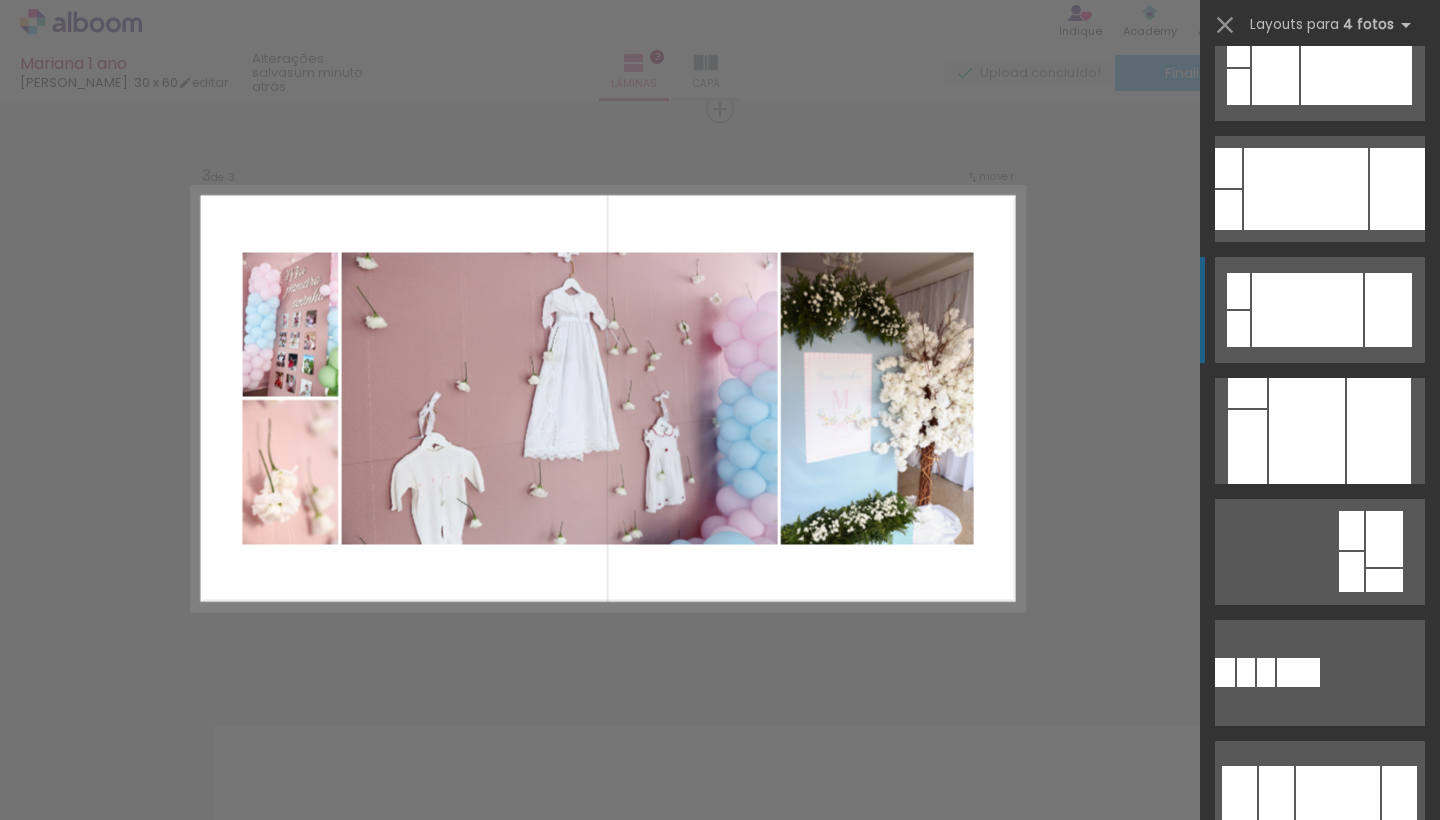 scroll, scrollTop: 1320, scrollLeft: 0, axis: vertical 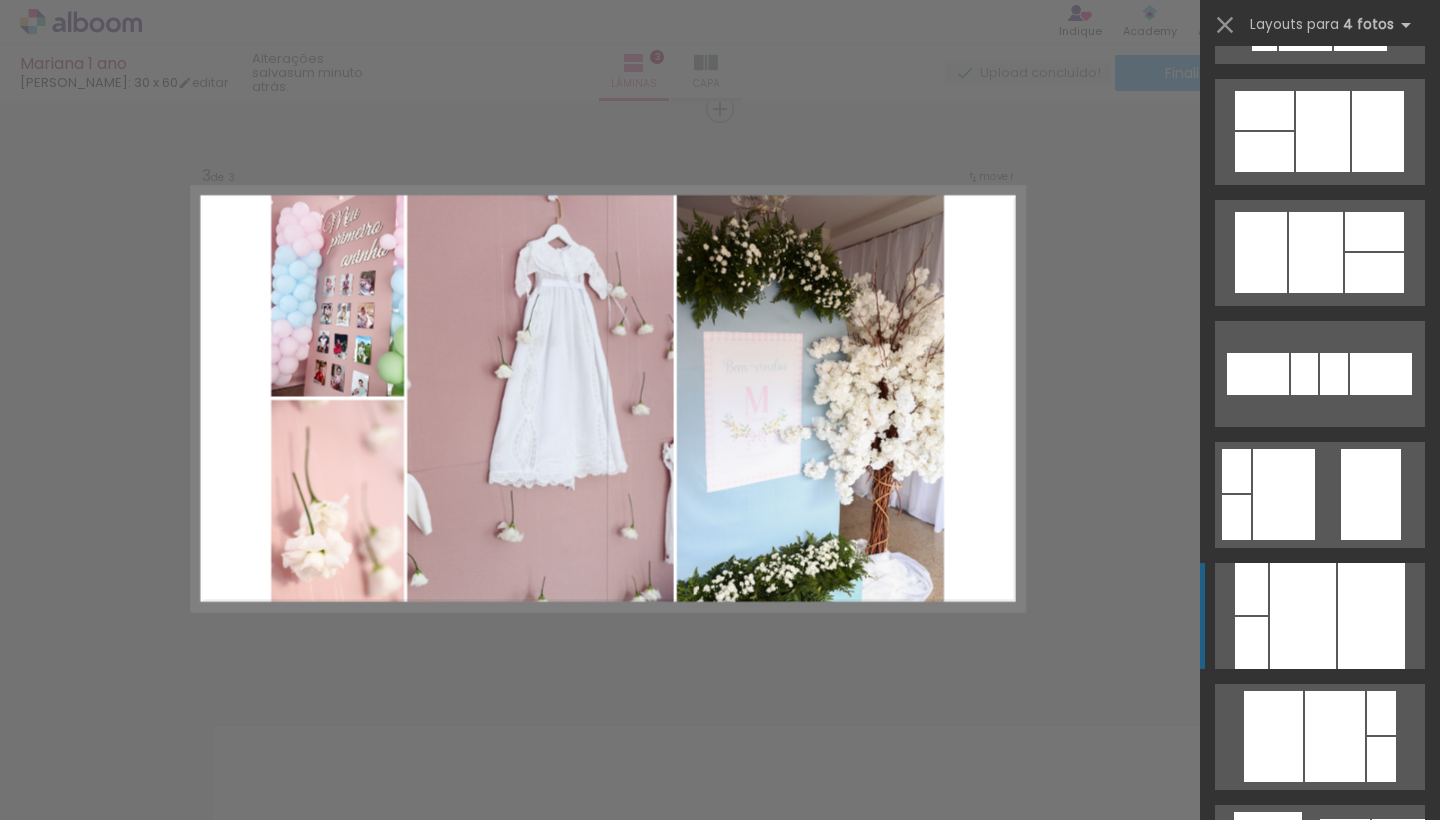 click at bounding box center (1303, 616) 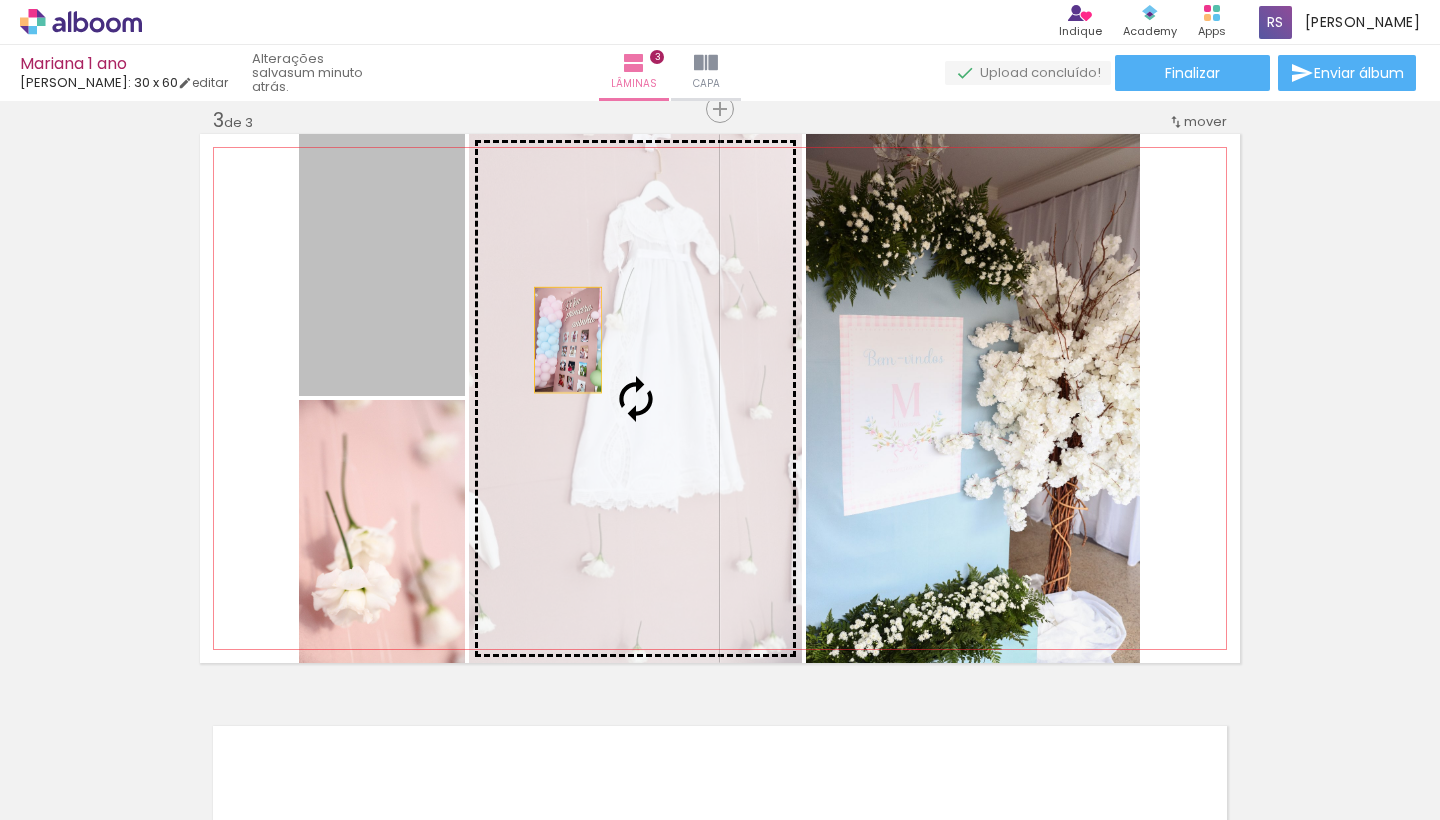drag, startPoint x: 411, startPoint y: 266, endPoint x: 569, endPoint y: 342, distance: 175.32826 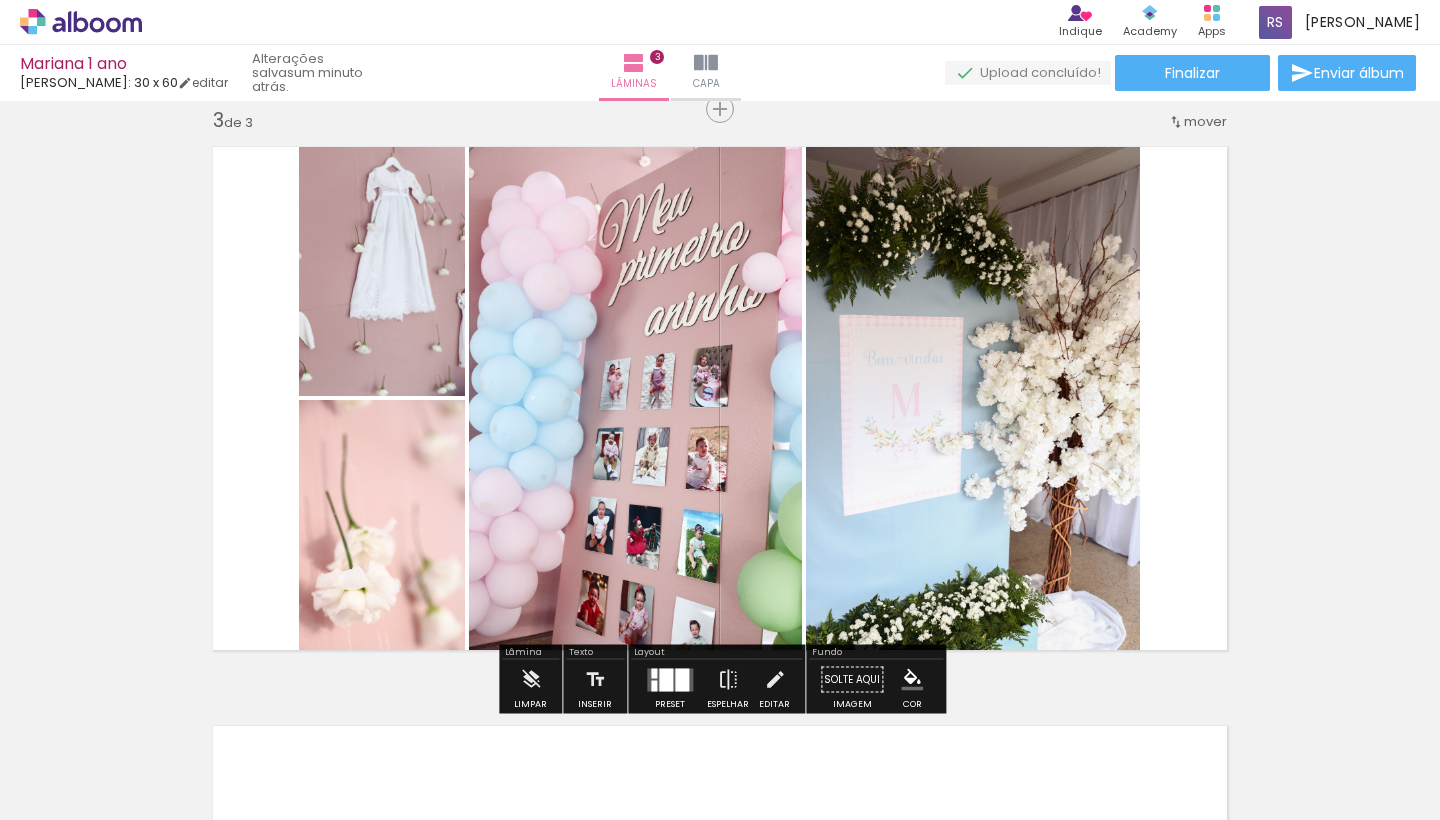 click 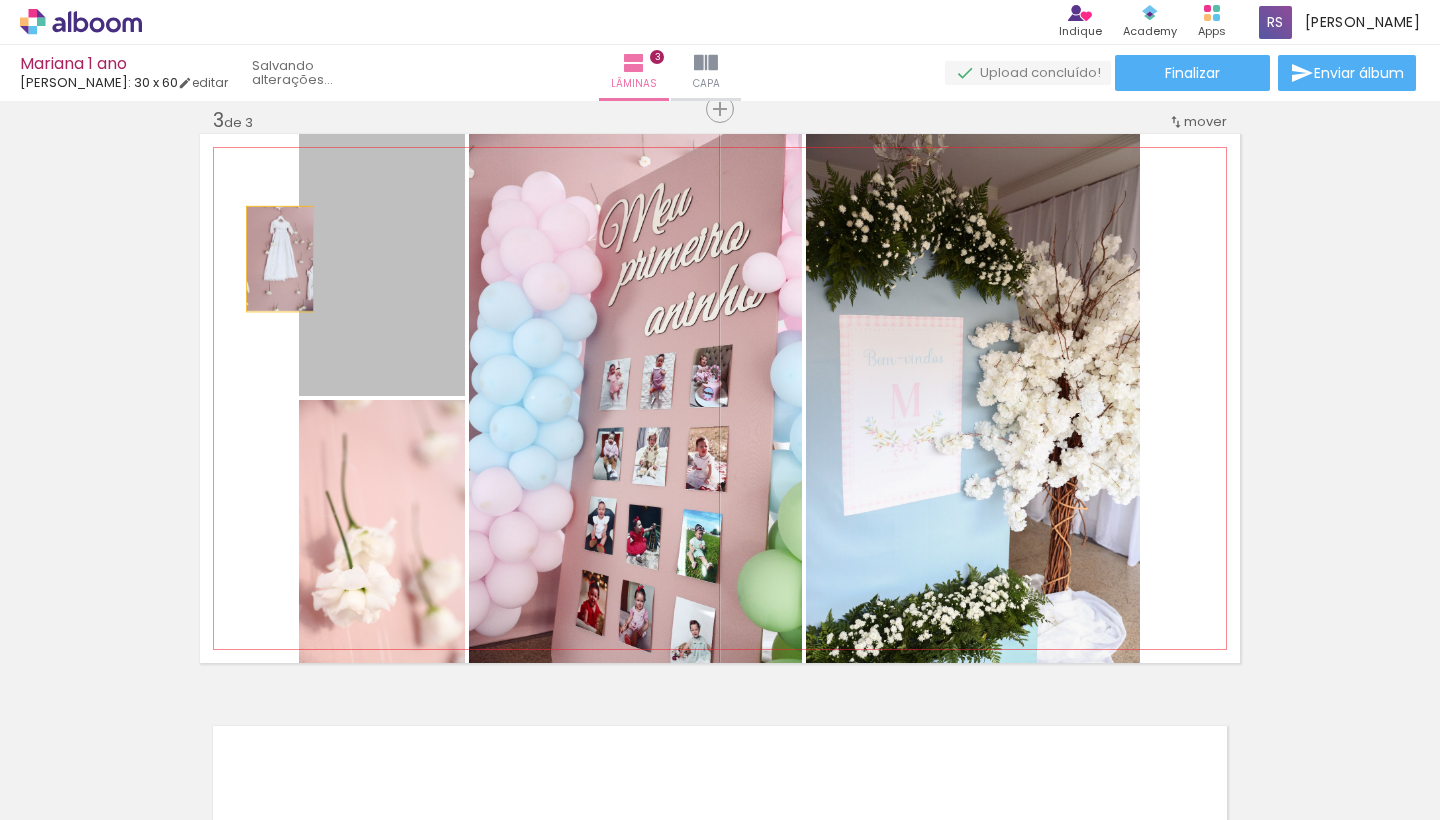 drag, startPoint x: 299, startPoint y: 264, endPoint x: 279, endPoint y: 258, distance: 20.880613 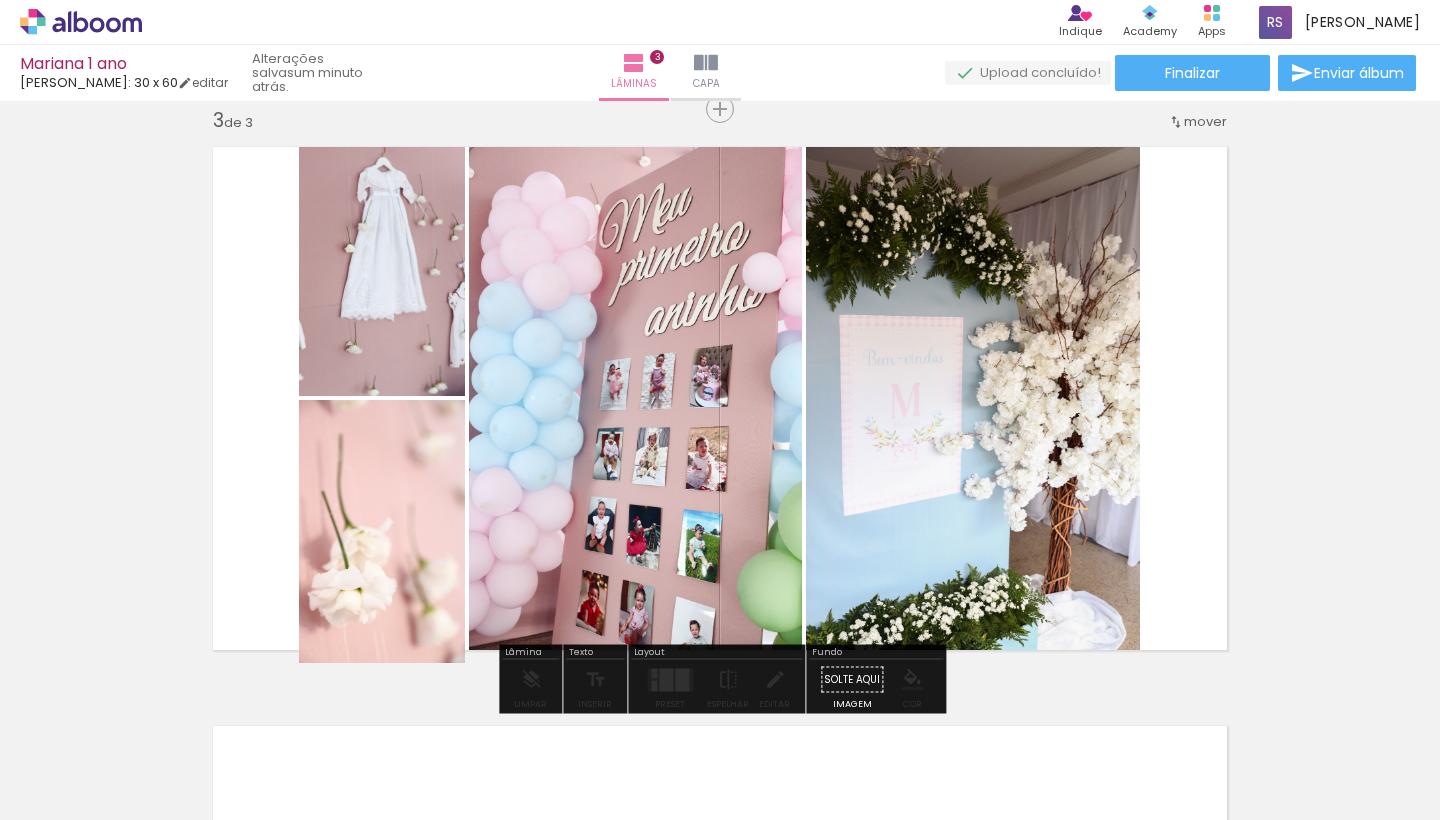 drag, startPoint x: 307, startPoint y: 442, endPoint x: 293, endPoint y: 442, distance: 14 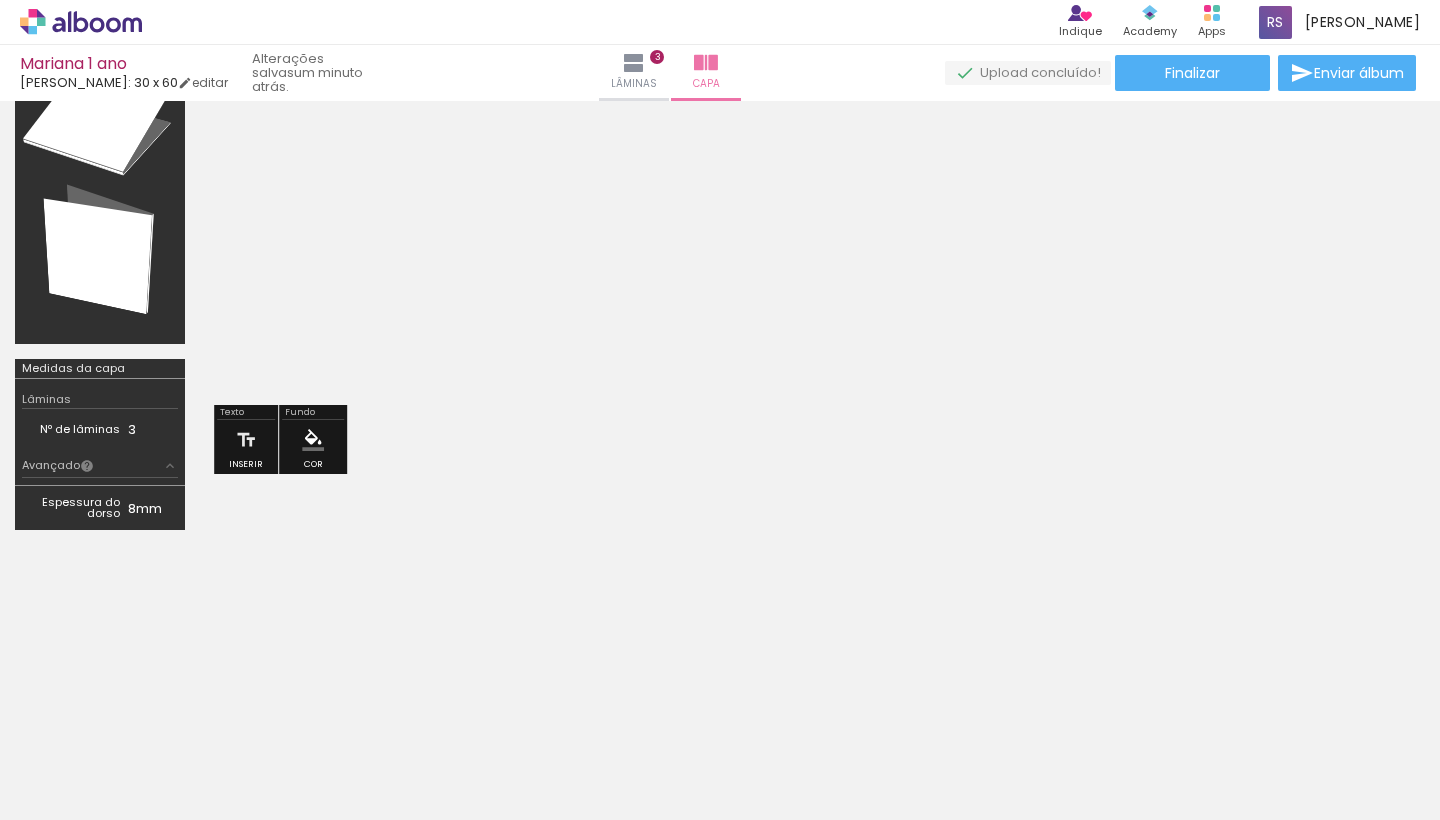 scroll, scrollTop: 236, scrollLeft: 0, axis: vertical 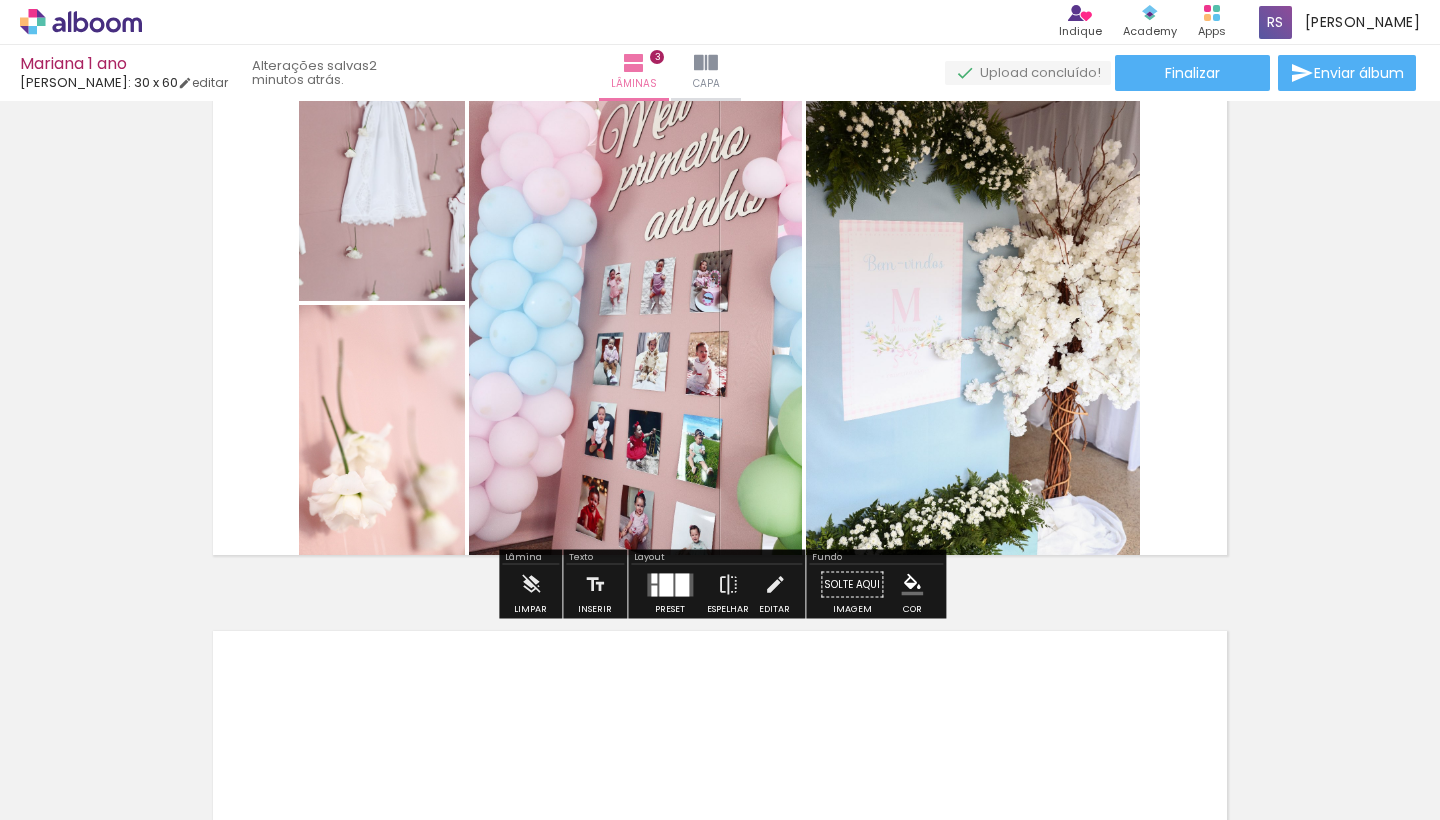 click at bounding box center (720, 303) 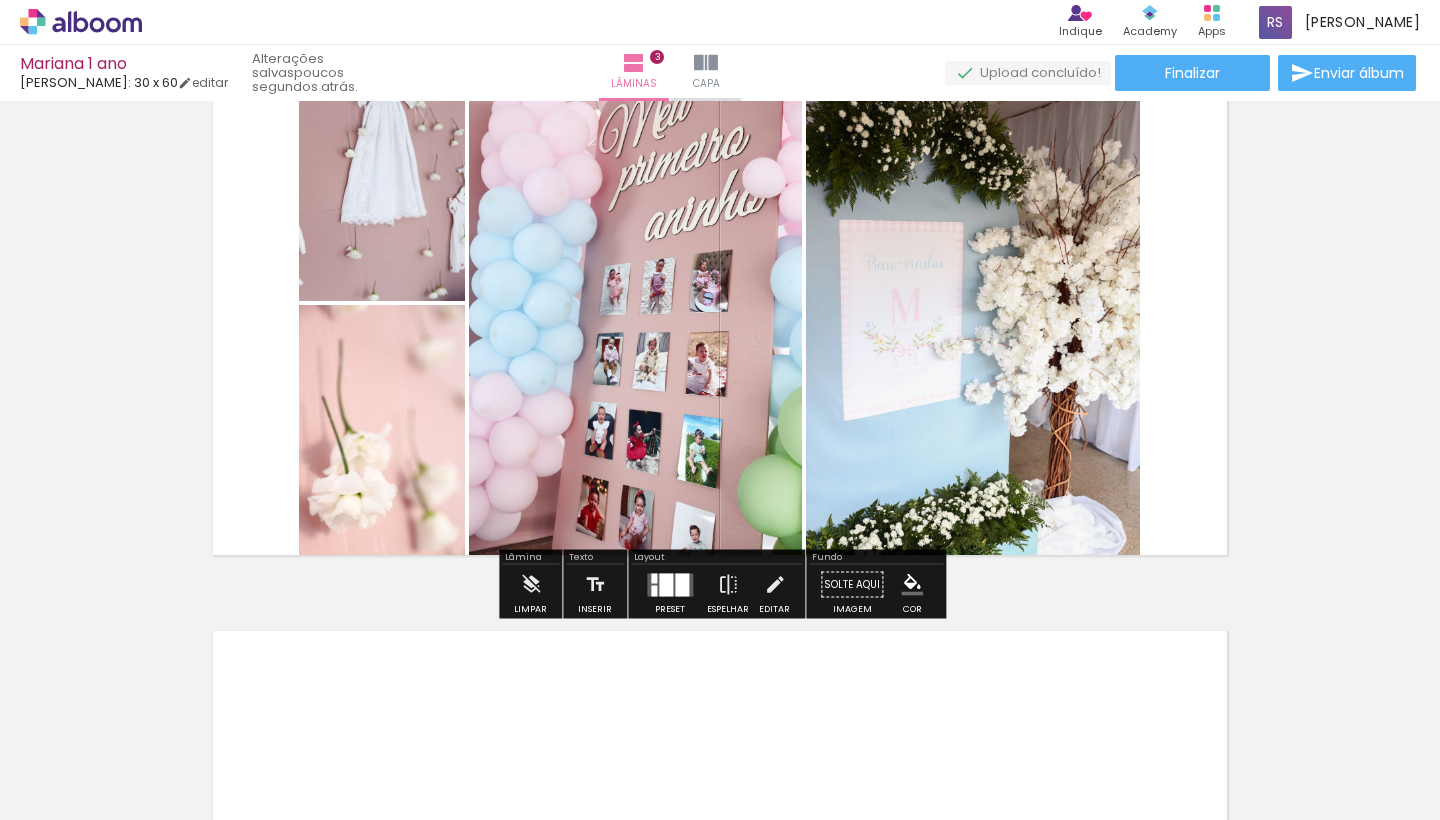 click at bounding box center (670, 585) 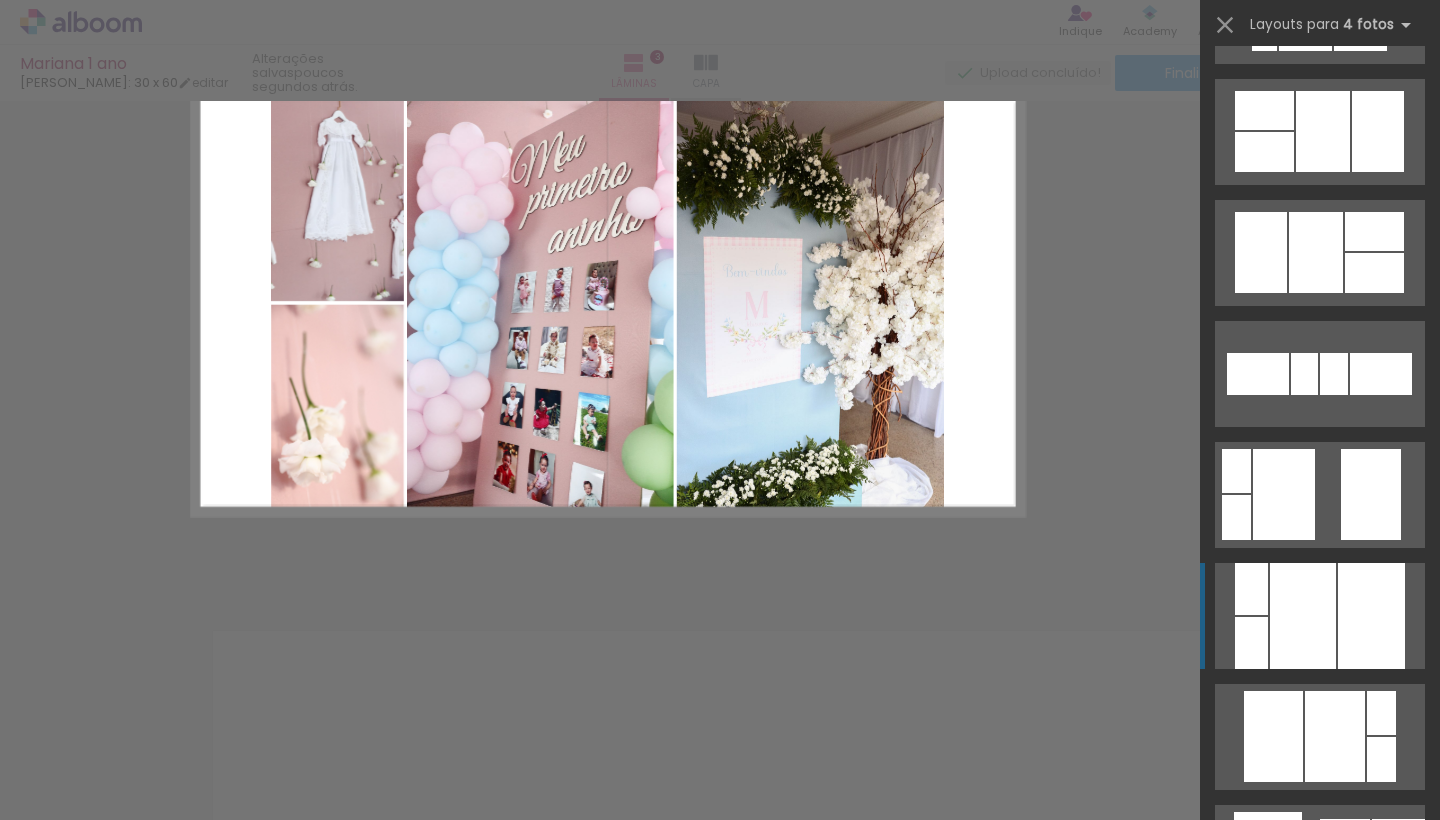 scroll, scrollTop: 11132, scrollLeft: 0, axis: vertical 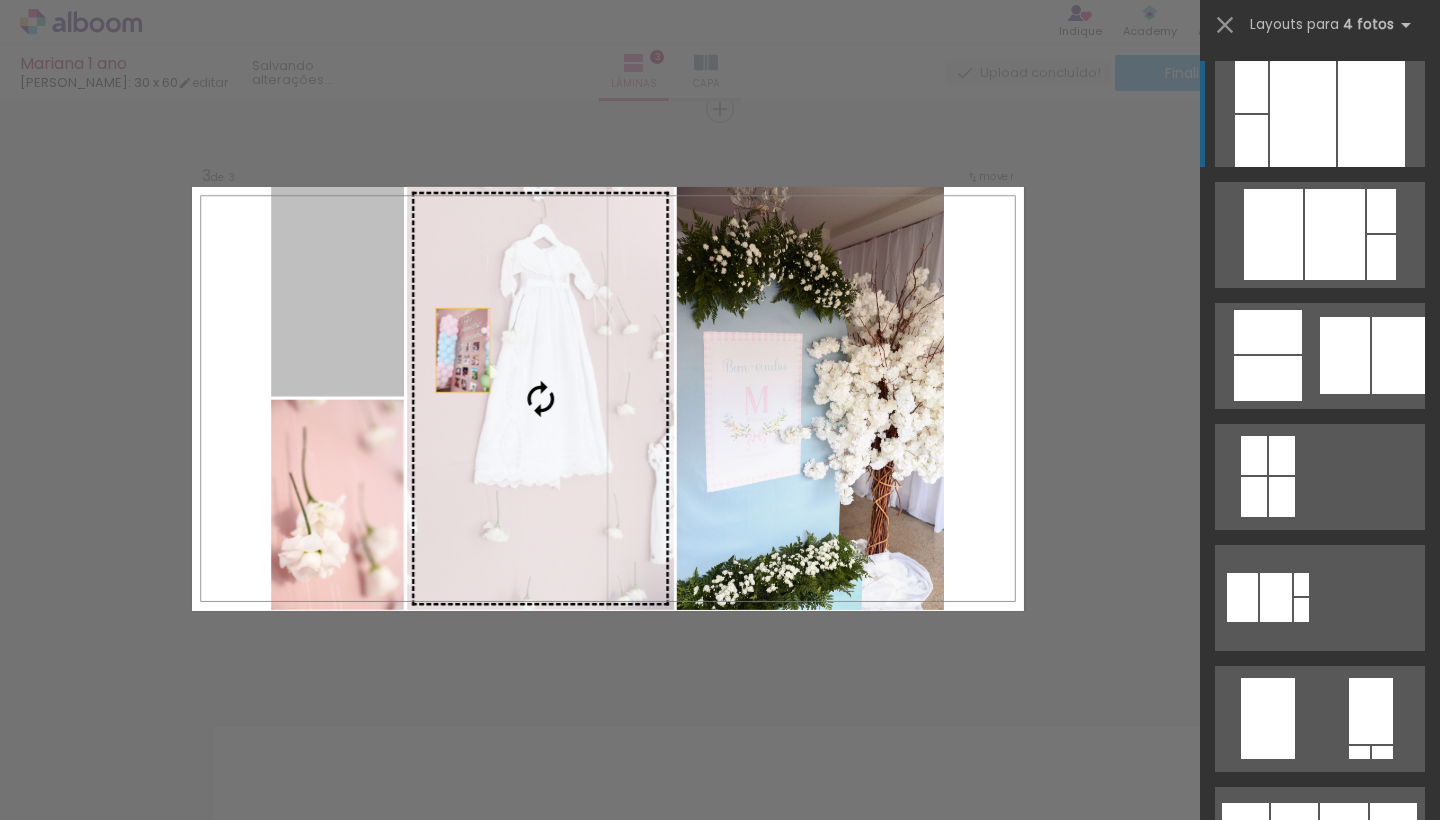 drag, startPoint x: 389, startPoint y: 337, endPoint x: 493, endPoint y: 364, distance: 107.44766 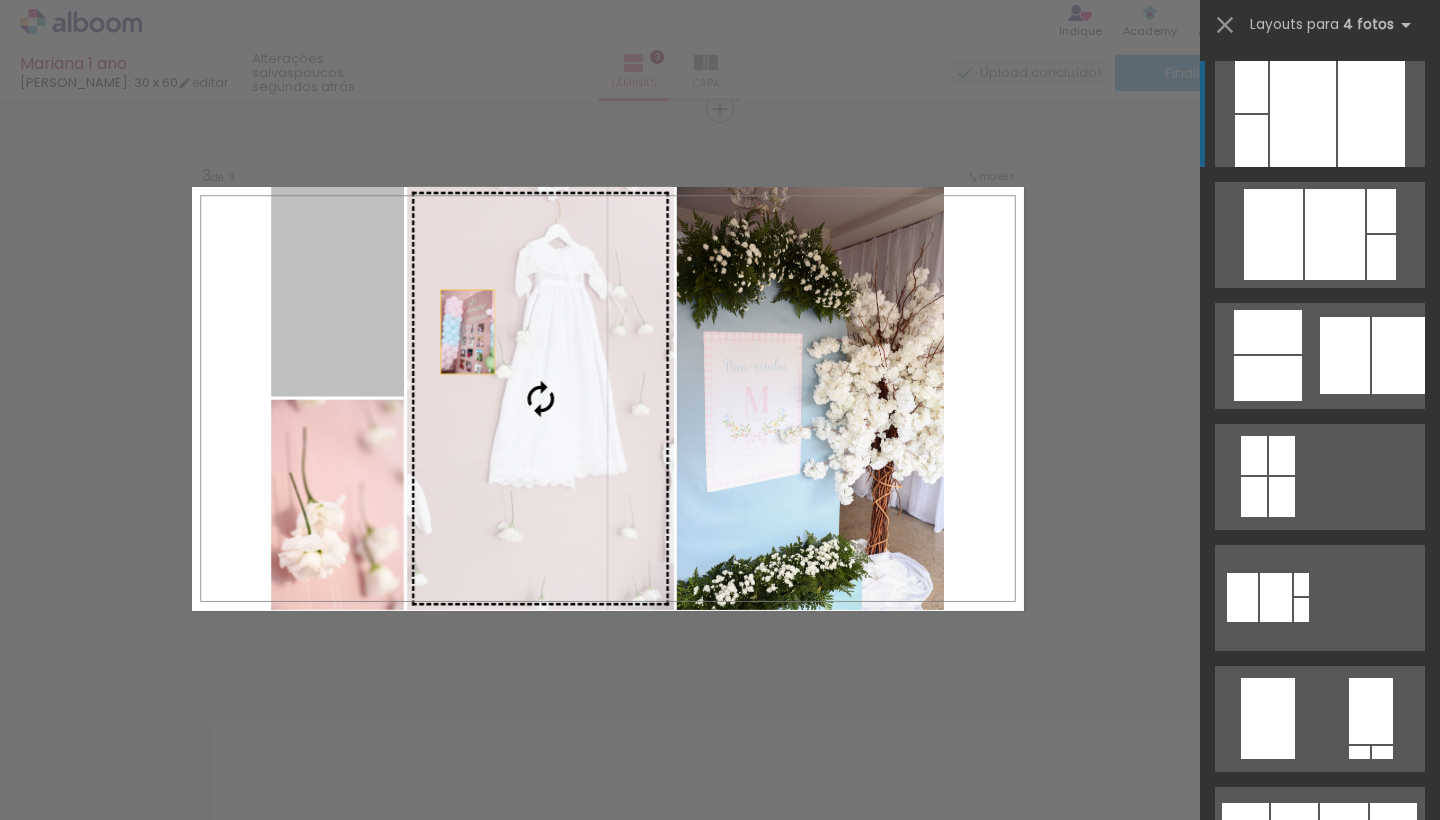 drag, startPoint x: 378, startPoint y: 291, endPoint x: 500, endPoint y: 342, distance: 132.23087 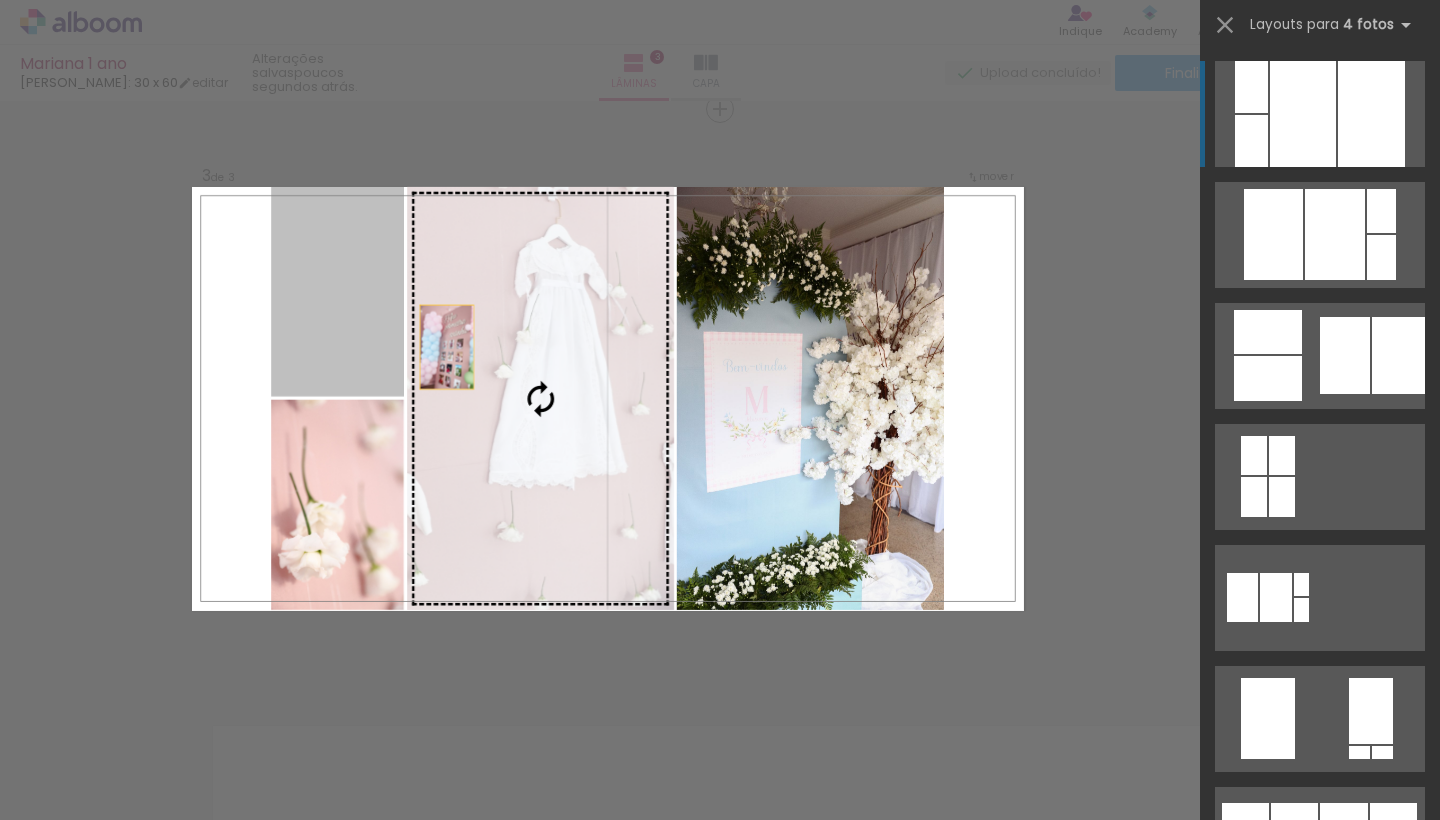 drag, startPoint x: 336, startPoint y: 285, endPoint x: 475, endPoint y: 362, distance: 158.90248 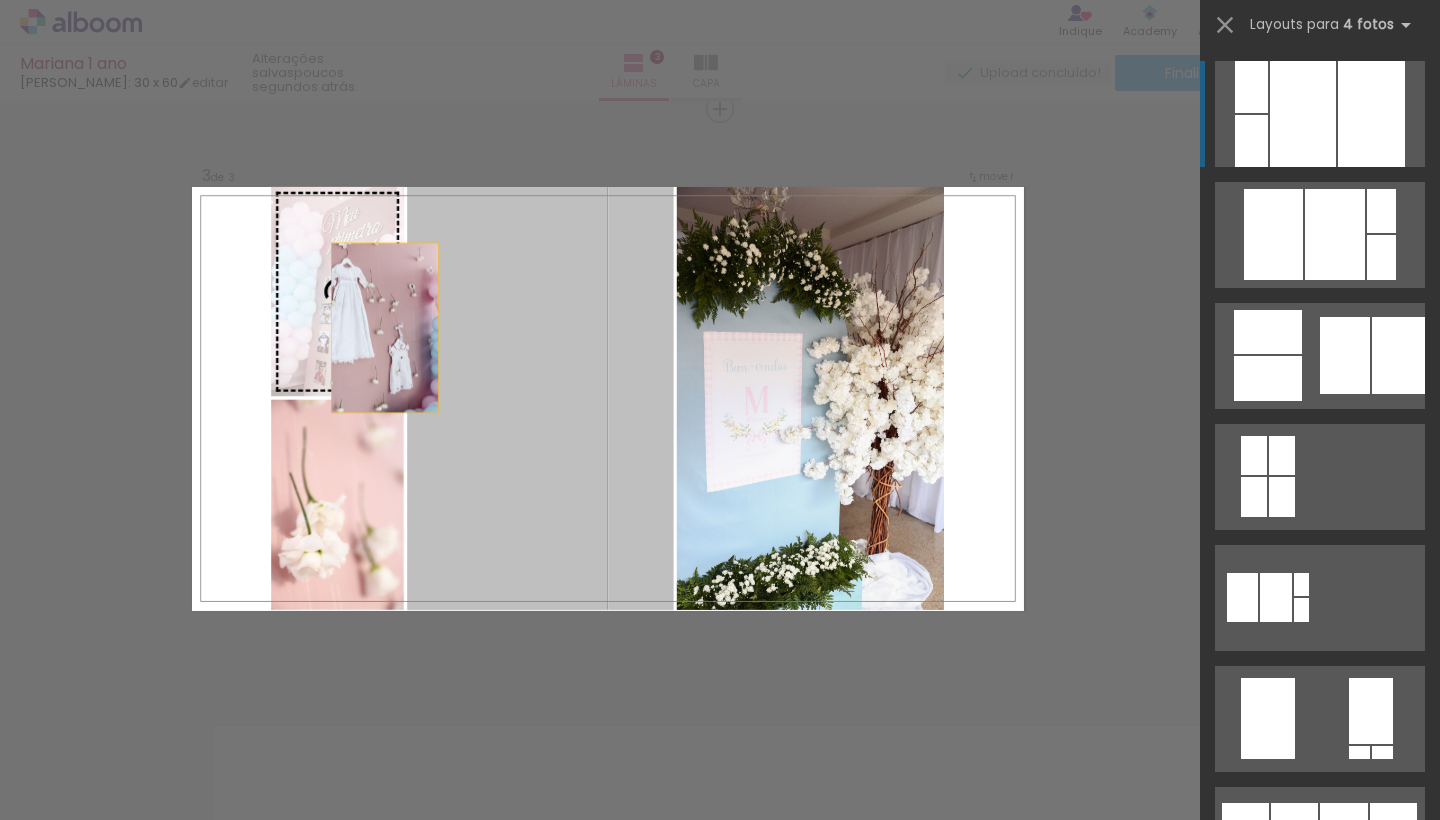 drag, startPoint x: 540, startPoint y: 405, endPoint x: 346, endPoint y: 310, distance: 216.01157 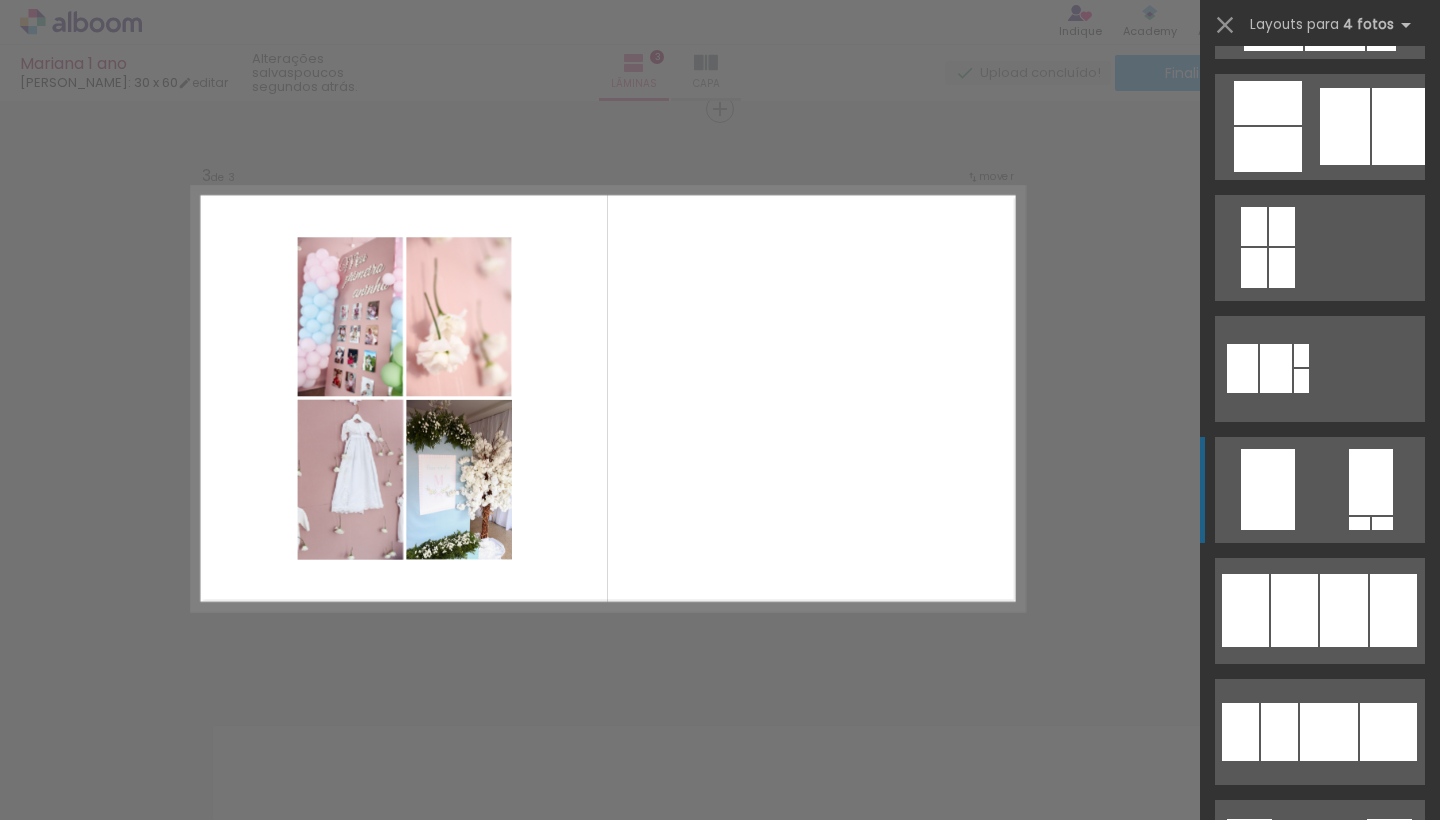 scroll, scrollTop: 11362, scrollLeft: 0, axis: vertical 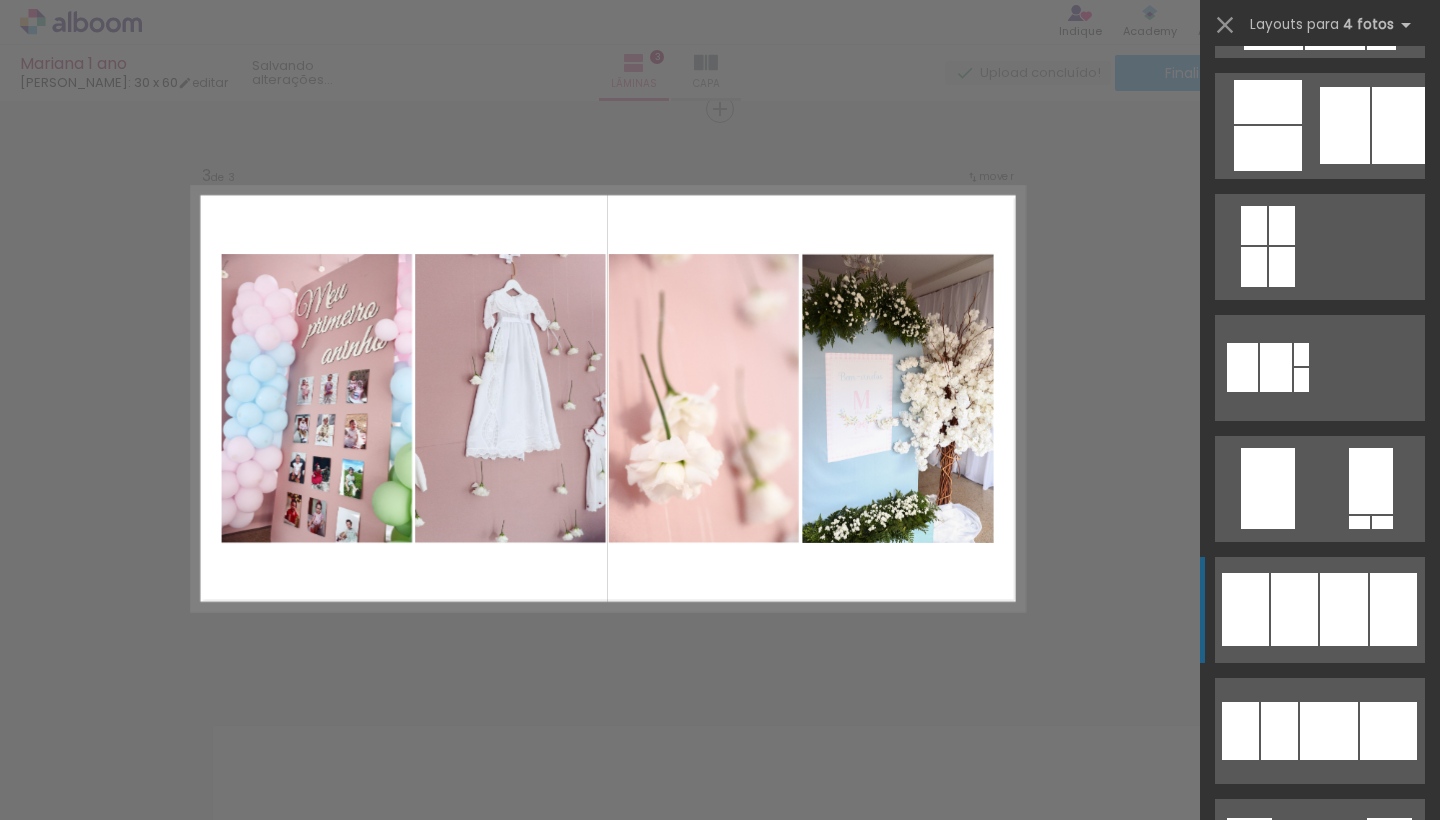 click at bounding box center [1284, -238] 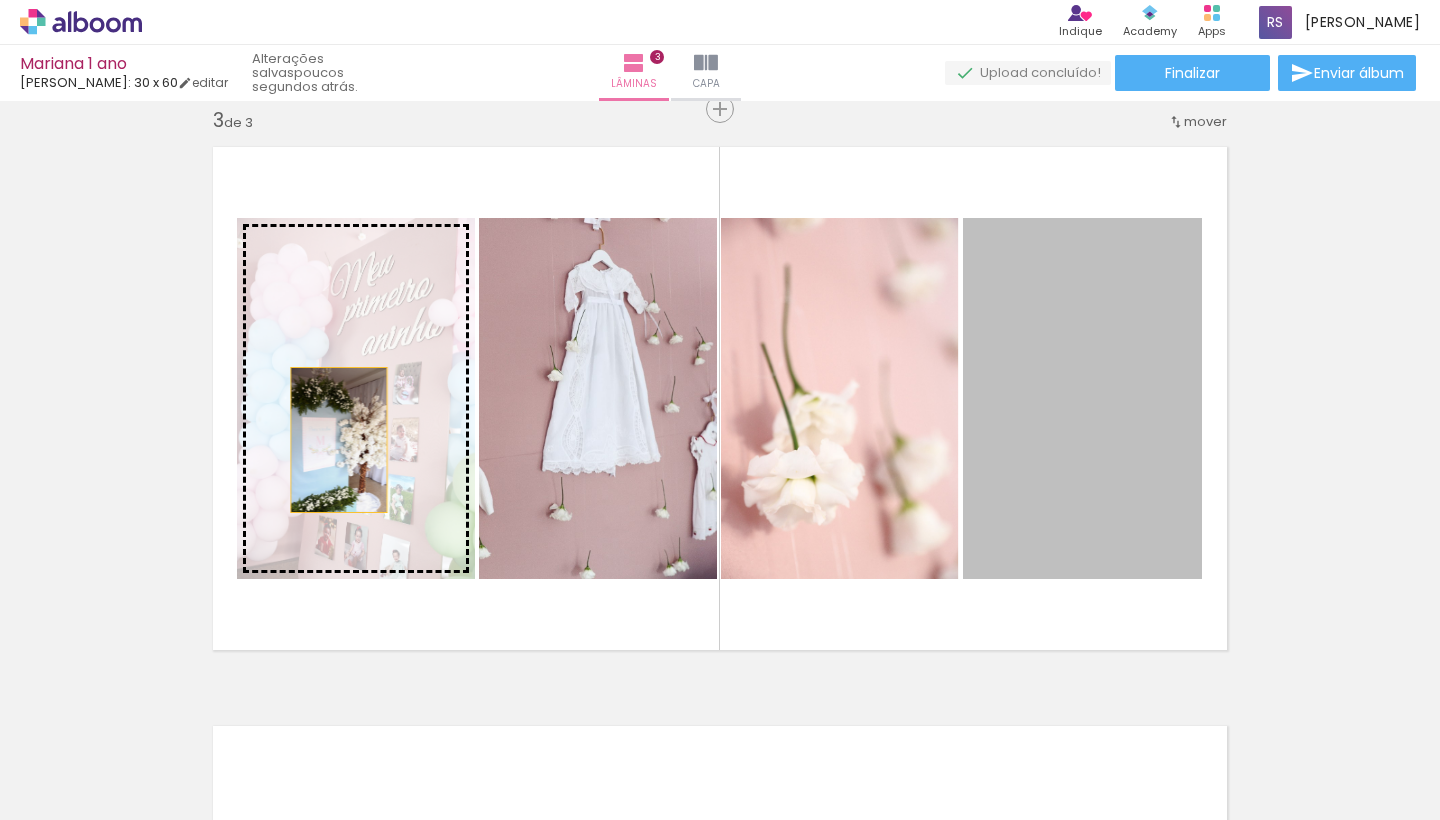 drag, startPoint x: 1019, startPoint y: 423, endPoint x: 342, endPoint y: 441, distance: 677.23926 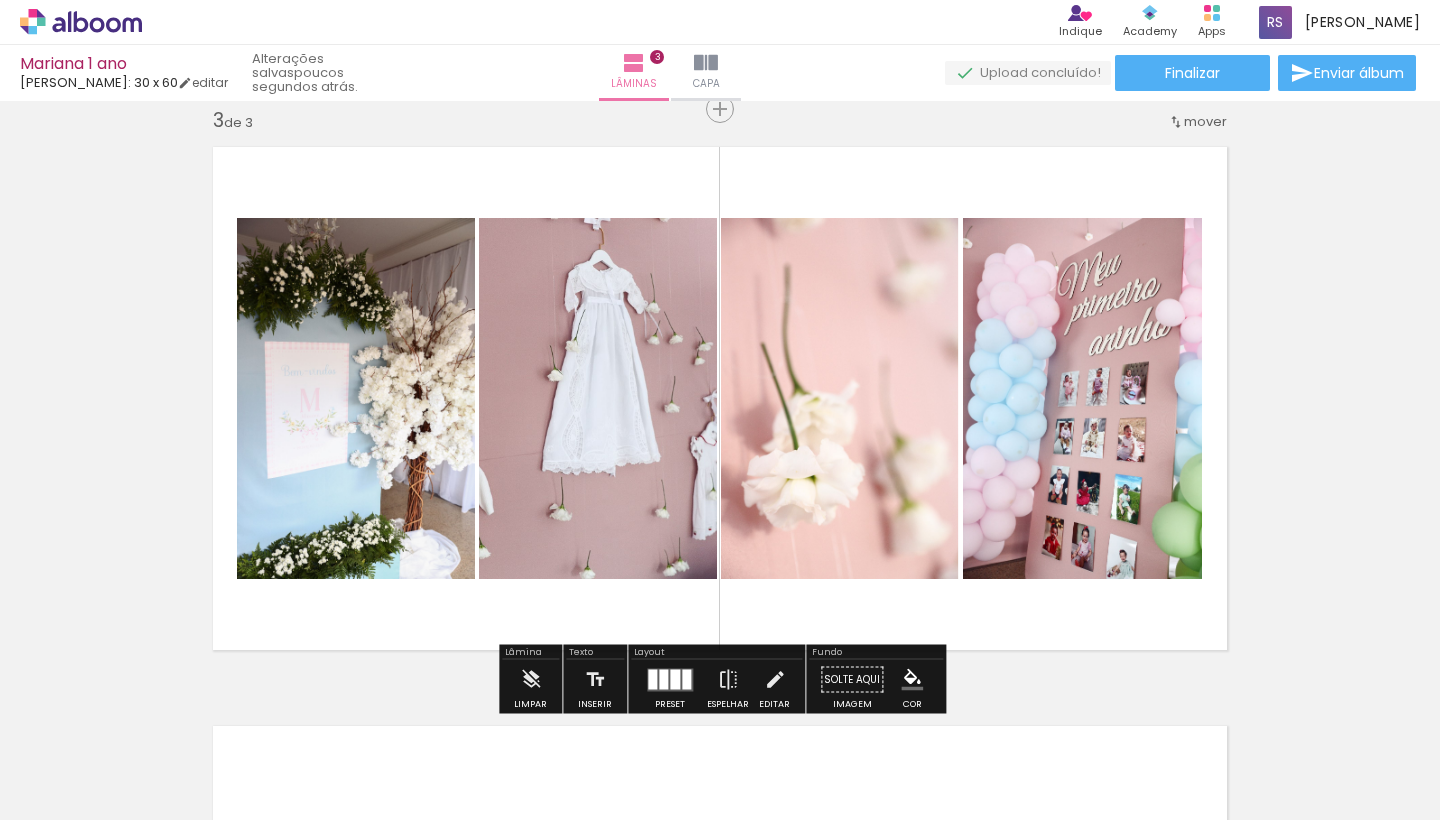 click 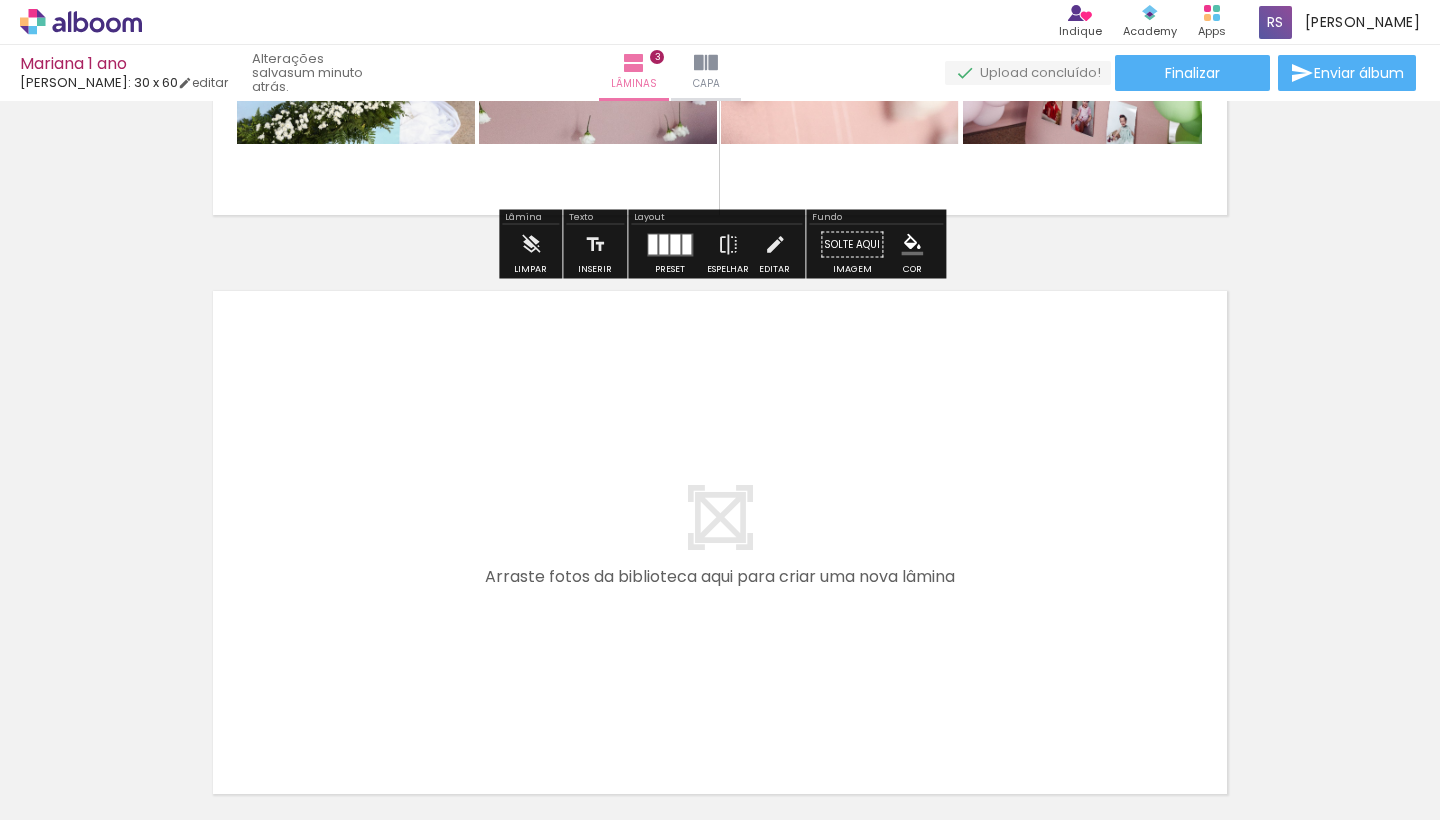scroll, scrollTop: 1625, scrollLeft: 0, axis: vertical 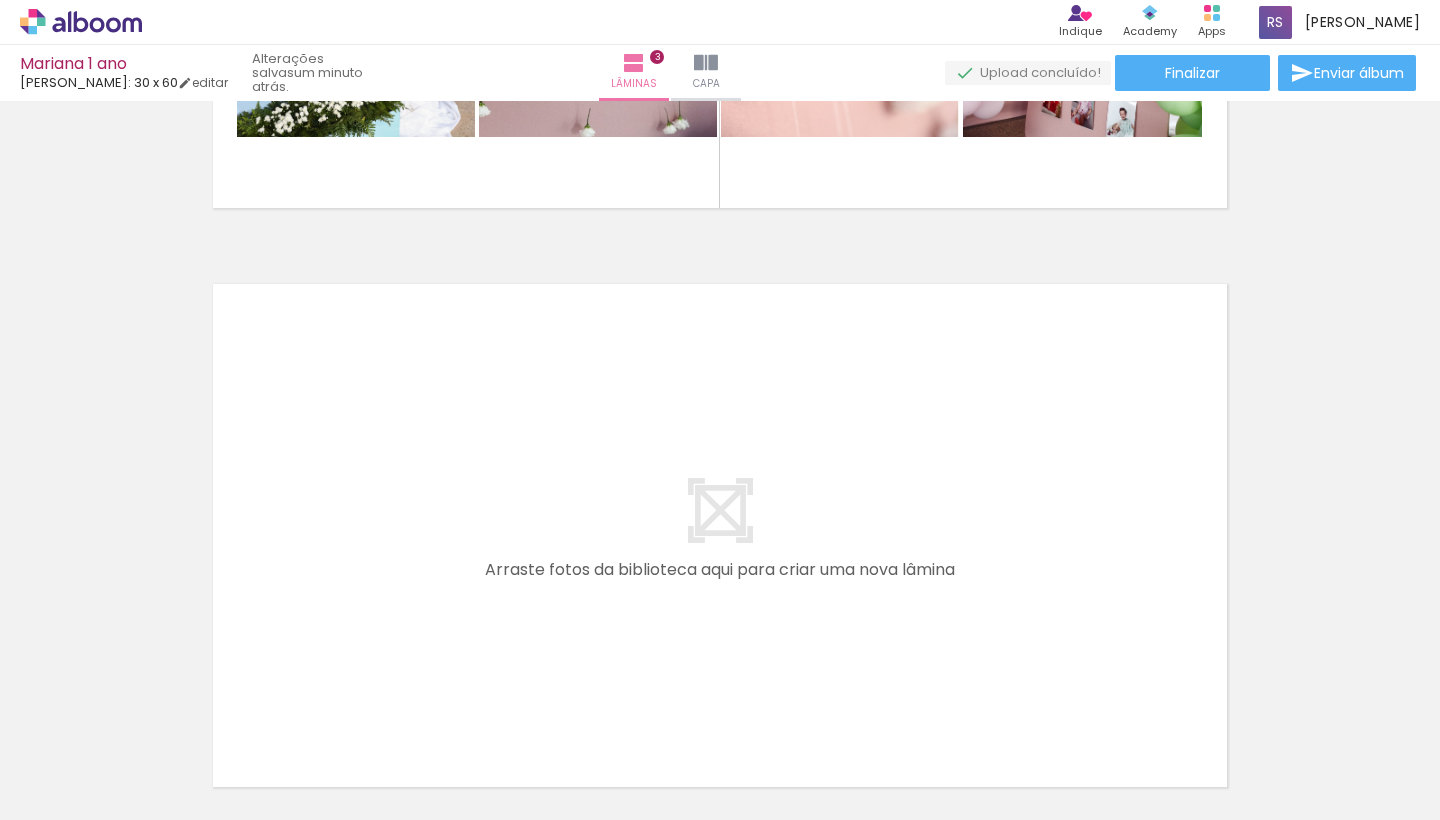 click at bounding box center (720, 535) 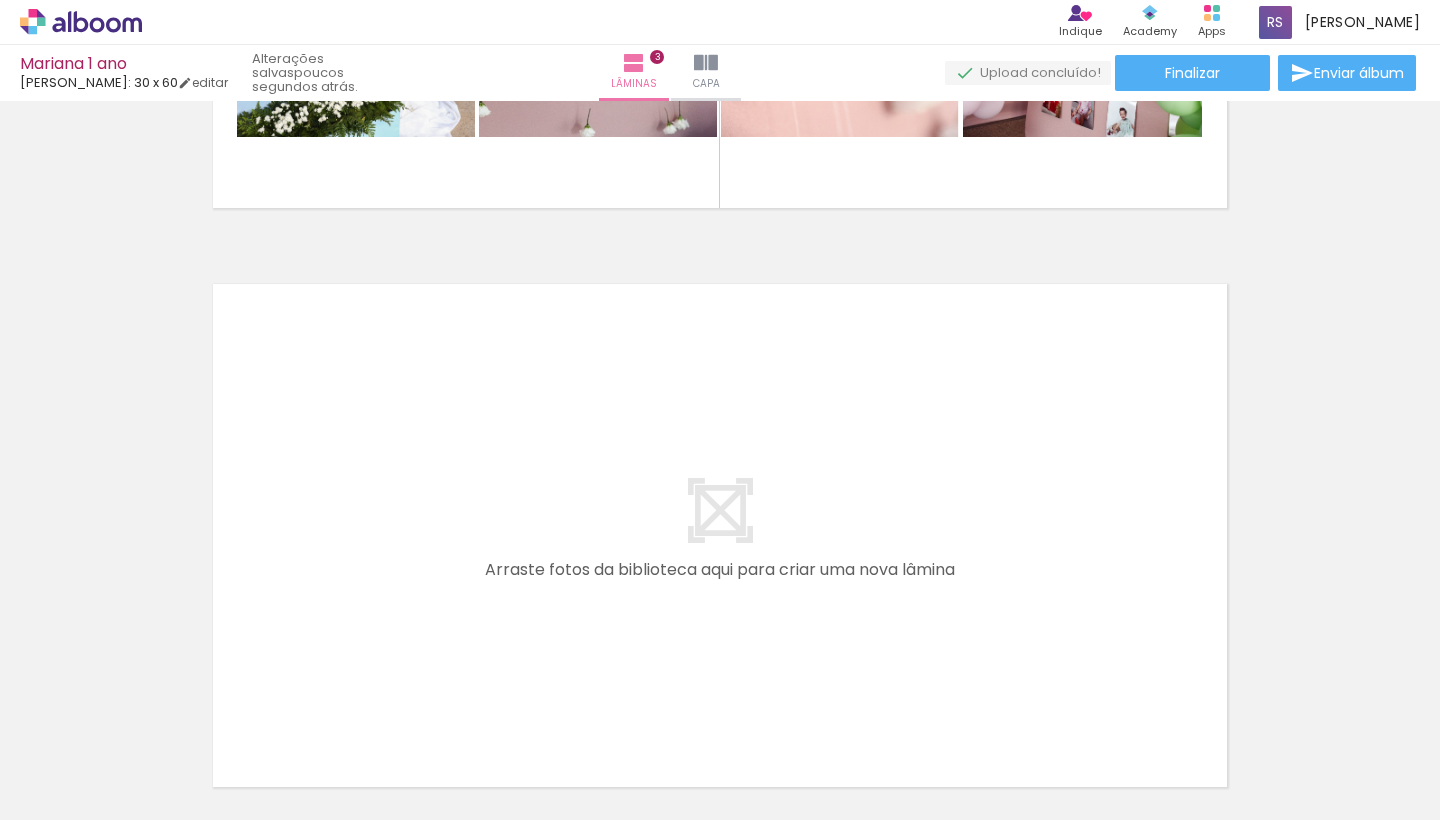 scroll, scrollTop: 0, scrollLeft: 6578, axis: horizontal 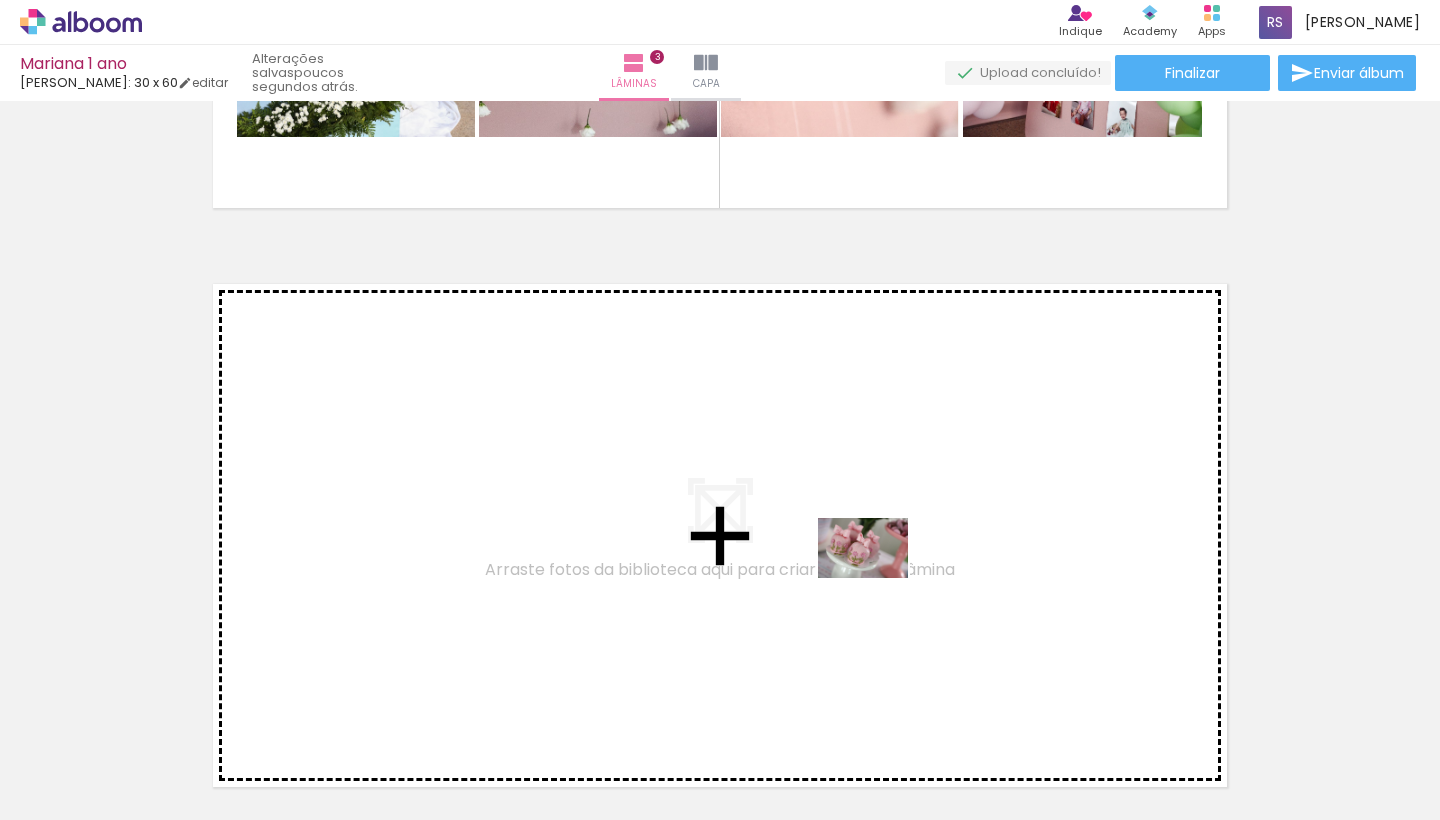 click at bounding box center [720, 410] 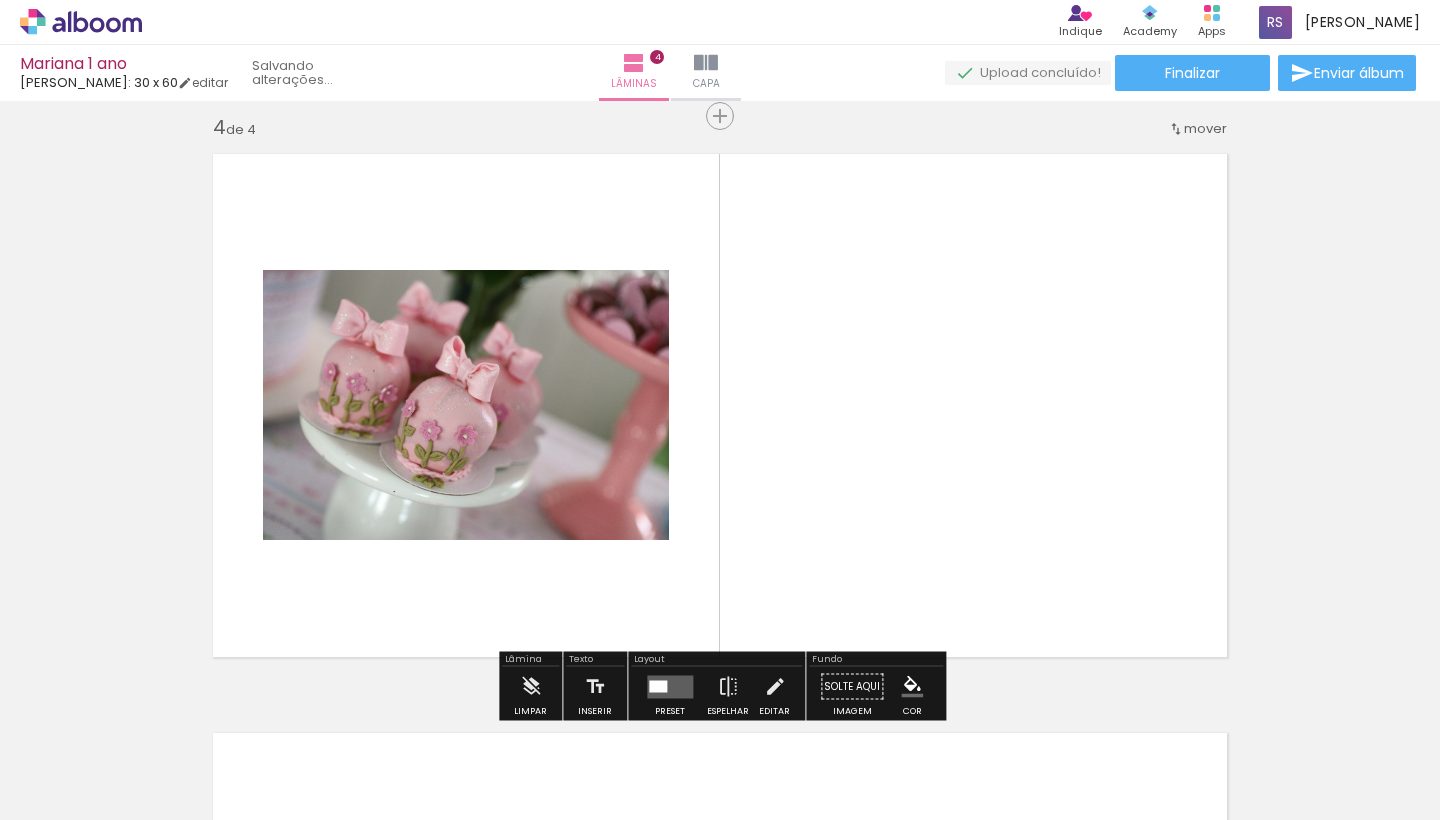 scroll, scrollTop: 1762, scrollLeft: 0, axis: vertical 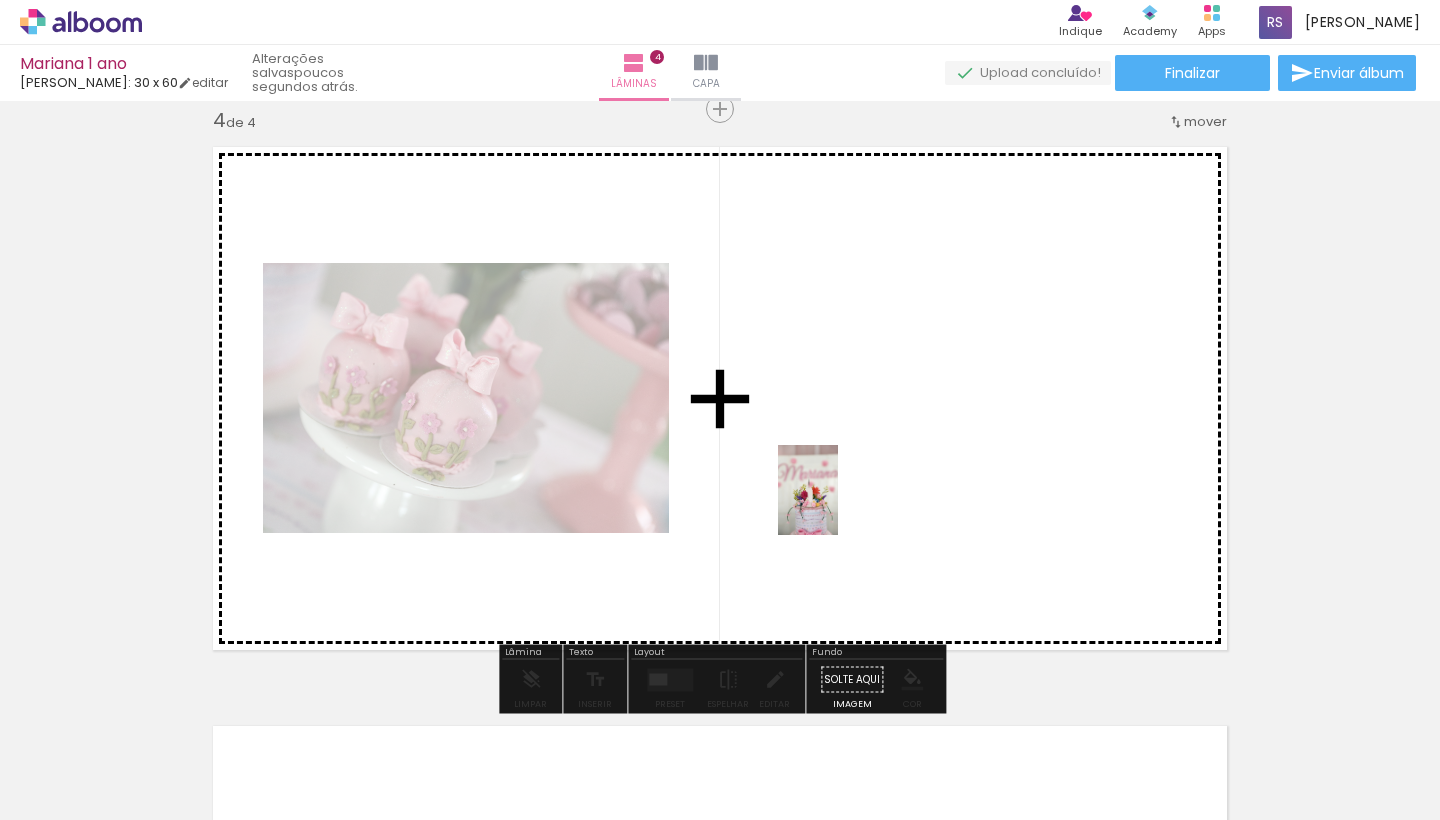 drag, startPoint x: 627, startPoint y: 762, endPoint x: 876, endPoint y: 479, distance: 376.94827 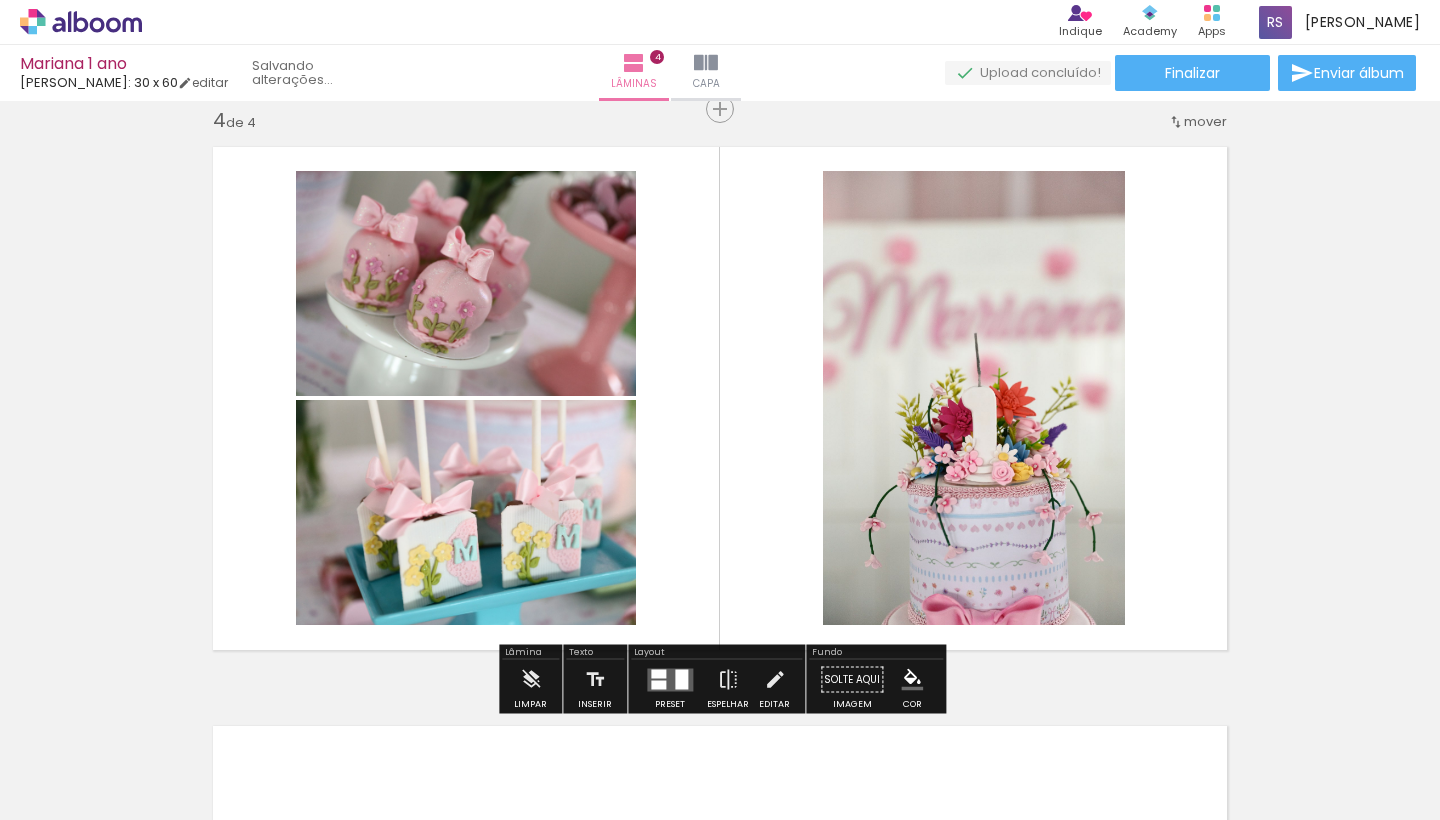 drag, startPoint x: 291, startPoint y: 756, endPoint x: 422, endPoint y: 640, distance: 174.97714 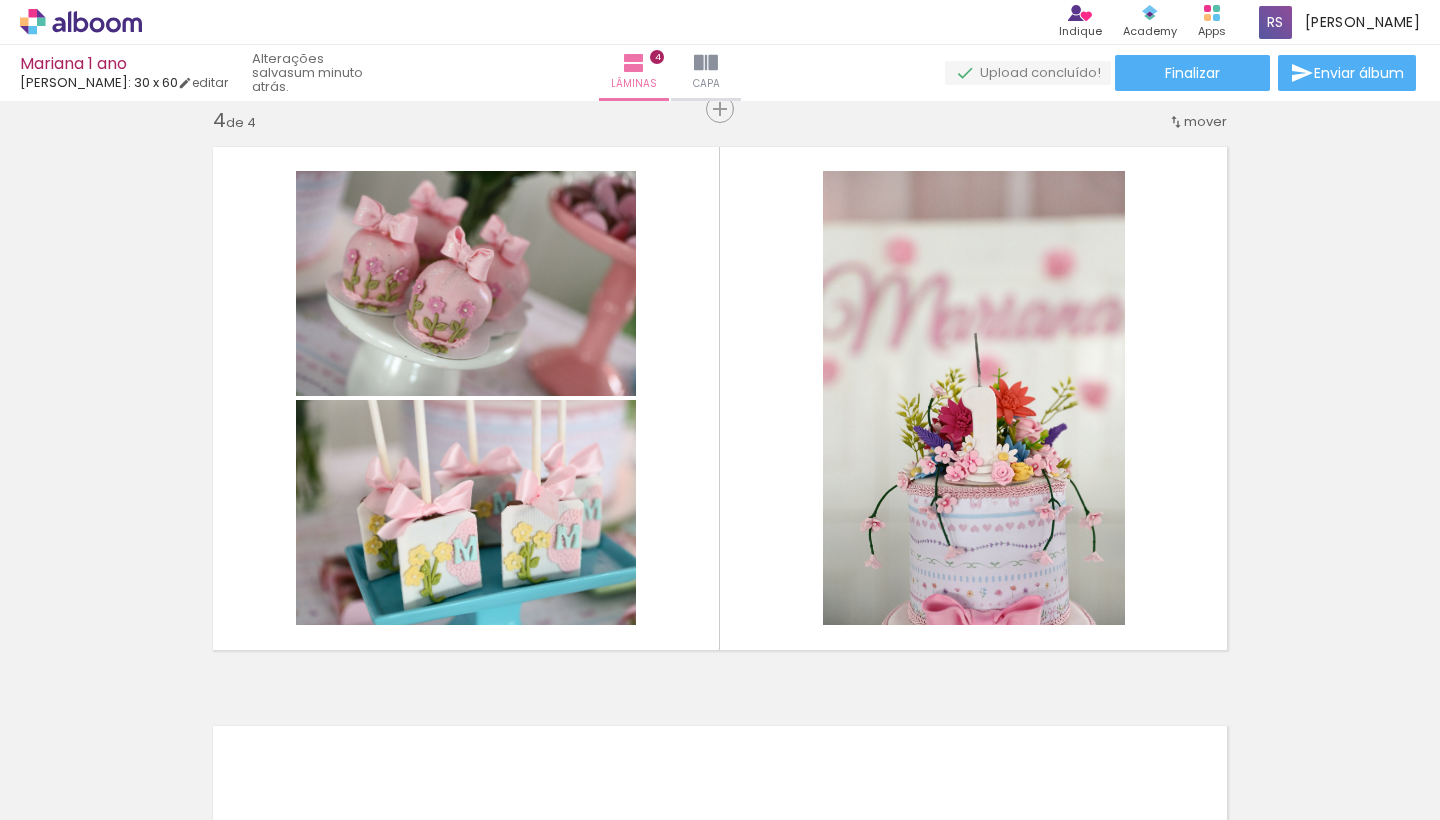 scroll, scrollTop: 0, scrollLeft: 626, axis: horizontal 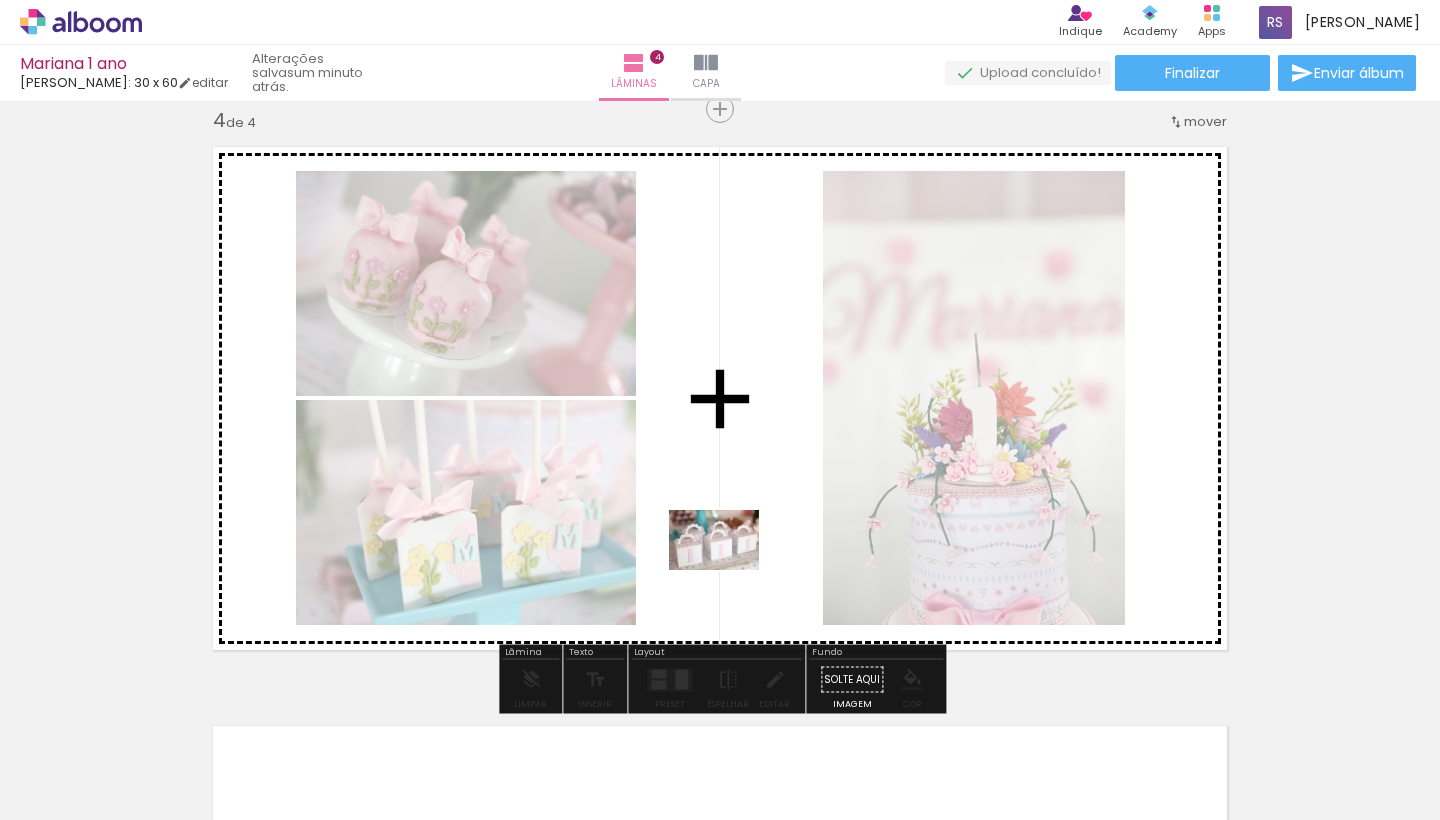 drag, startPoint x: 365, startPoint y: 752, endPoint x: 729, endPoint y: 570, distance: 406.9644 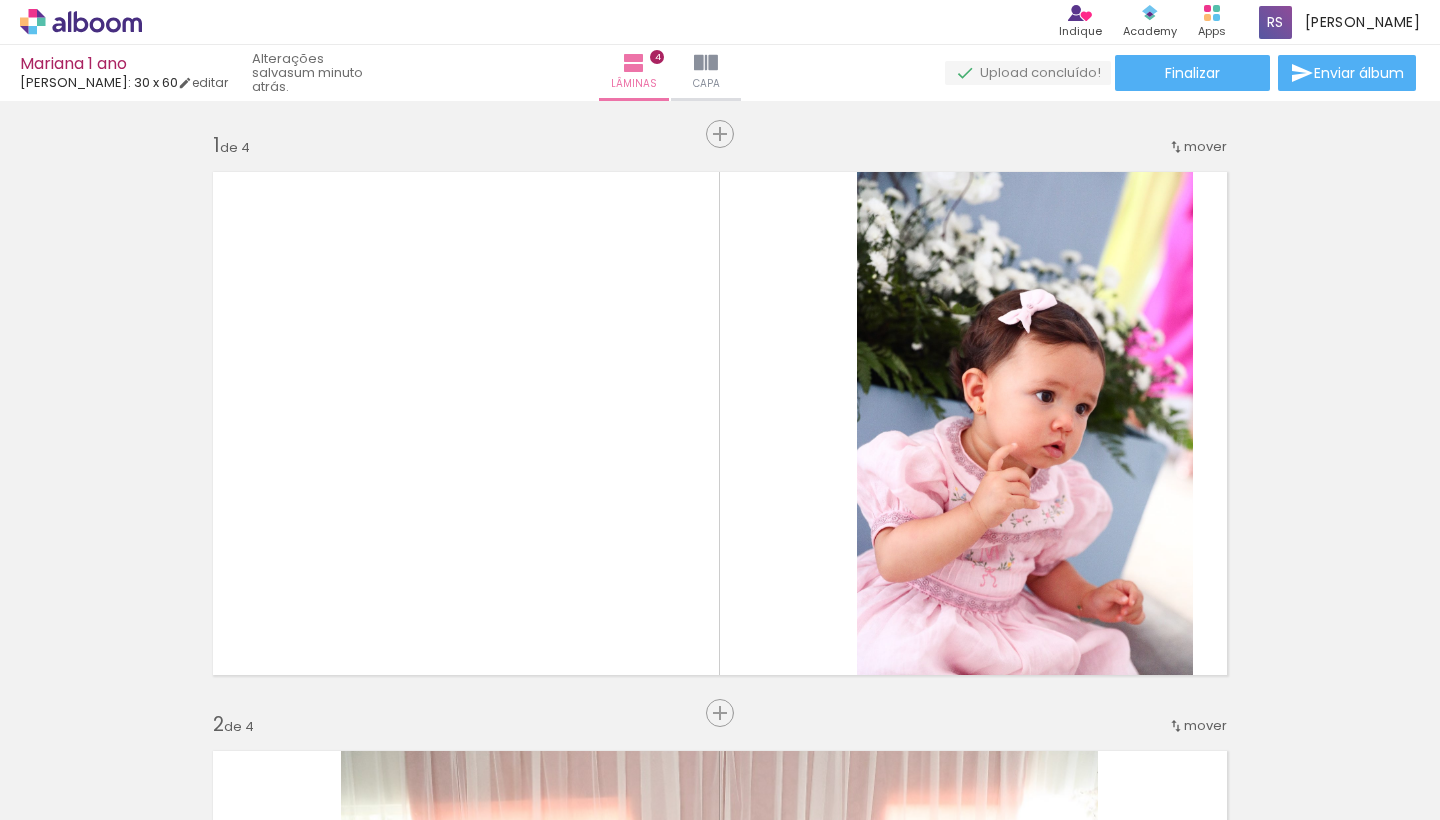 scroll, scrollTop: 0, scrollLeft: 0, axis: both 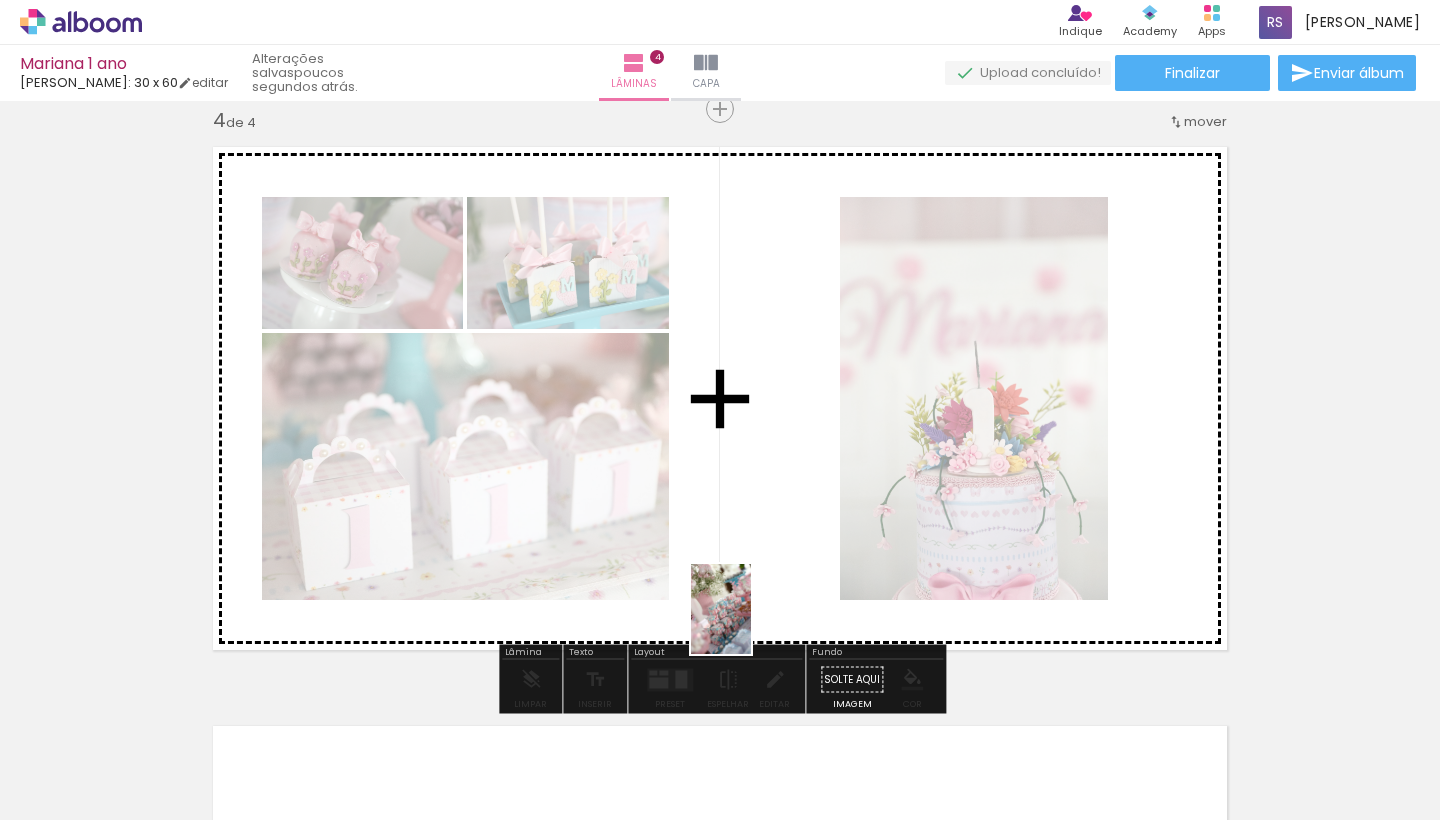 drag, startPoint x: 733, startPoint y: 764, endPoint x: 751, endPoint y: 624, distance: 141.1524 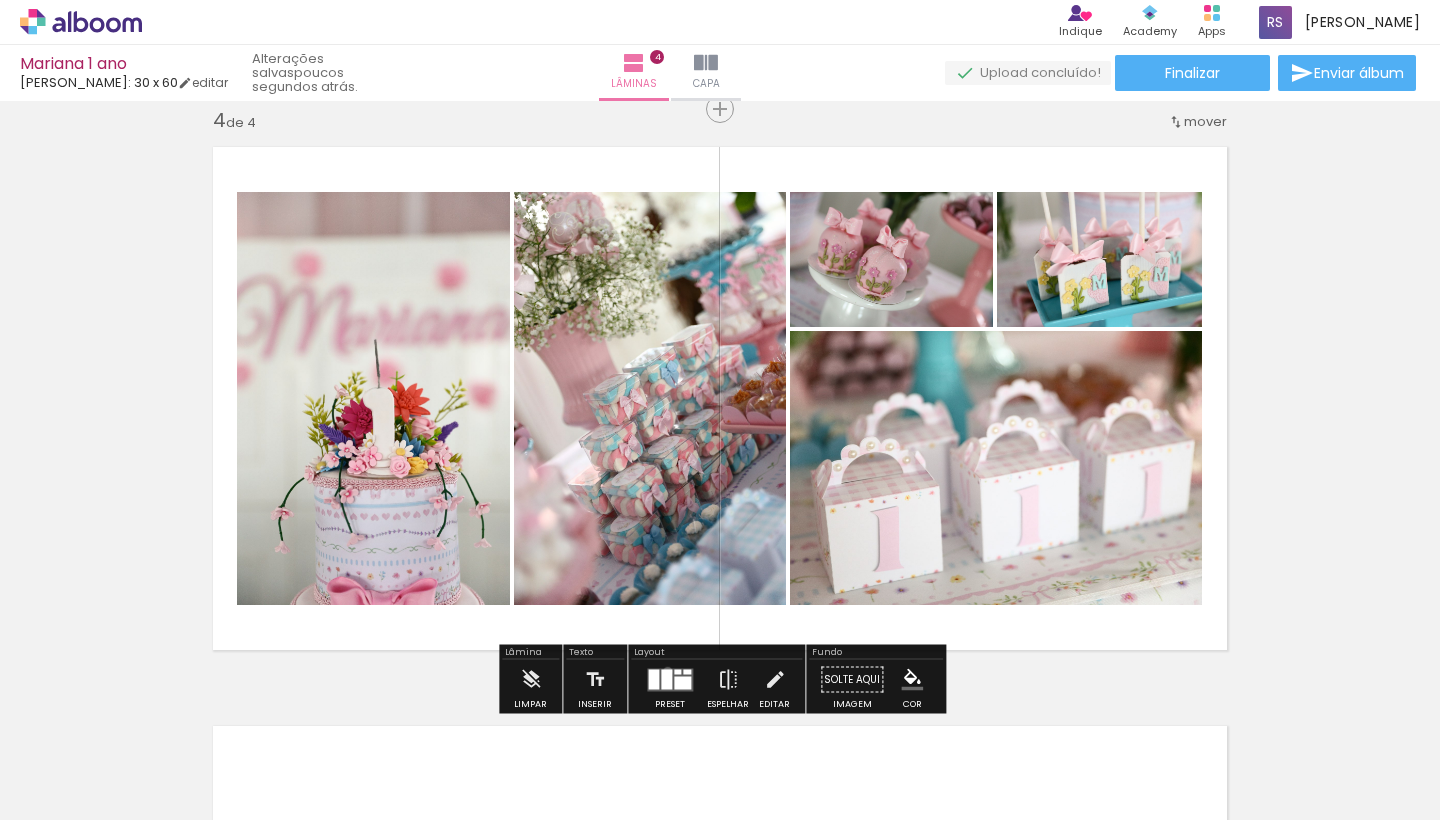 click at bounding box center [666, 679] 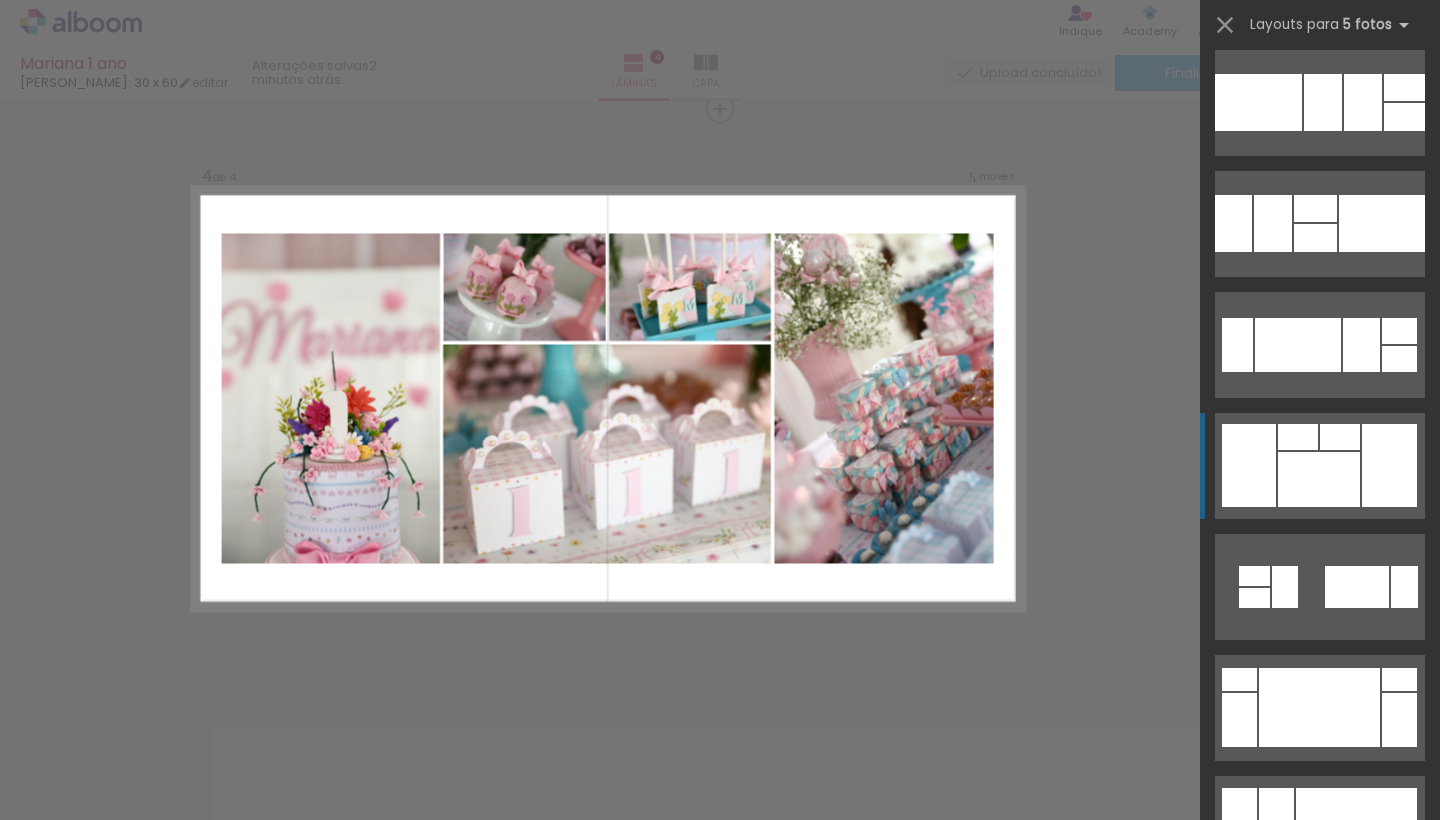 scroll, scrollTop: 4966, scrollLeft: 0, axis: vertical 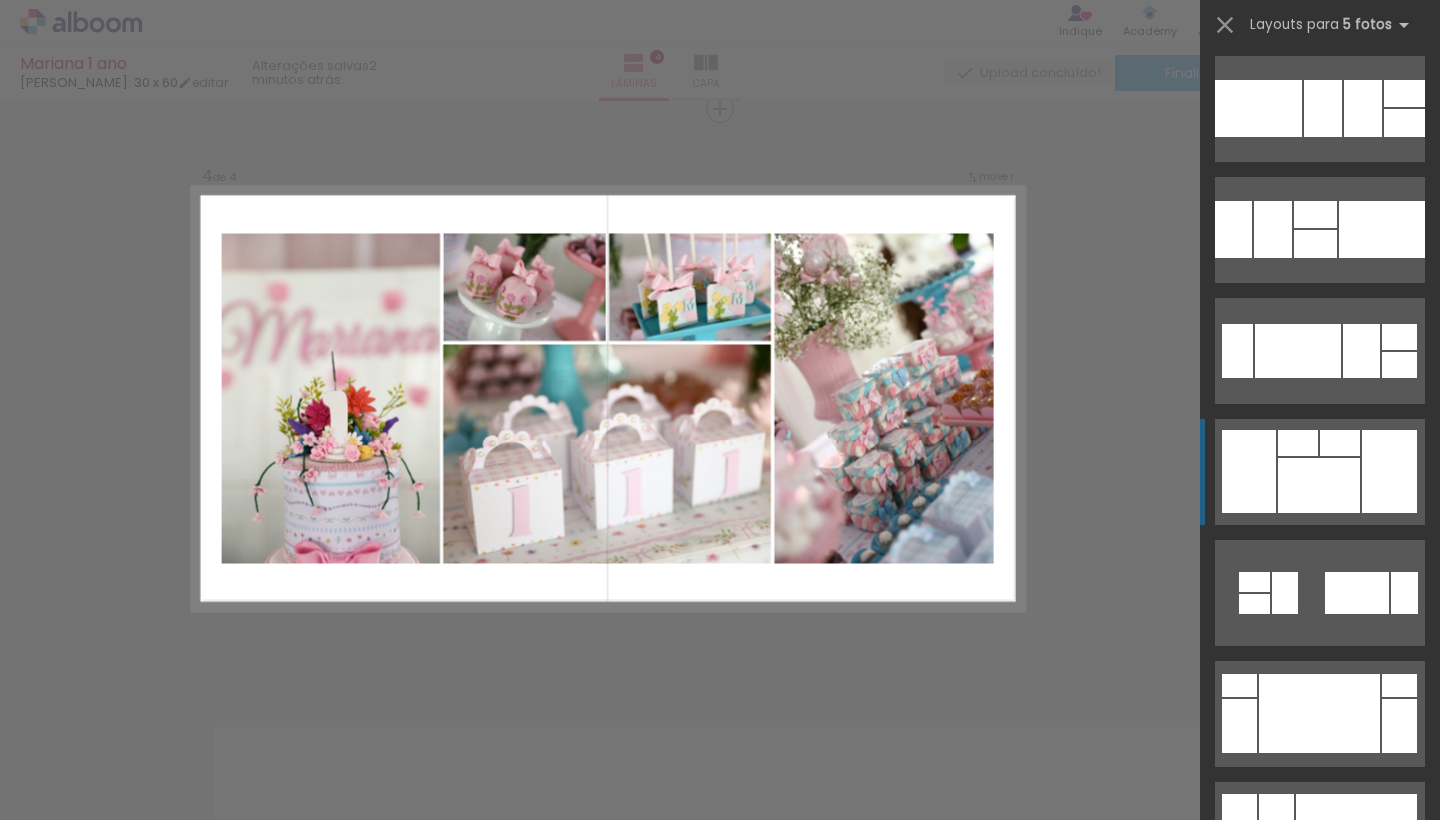 click at bounding box center (1341, -133) 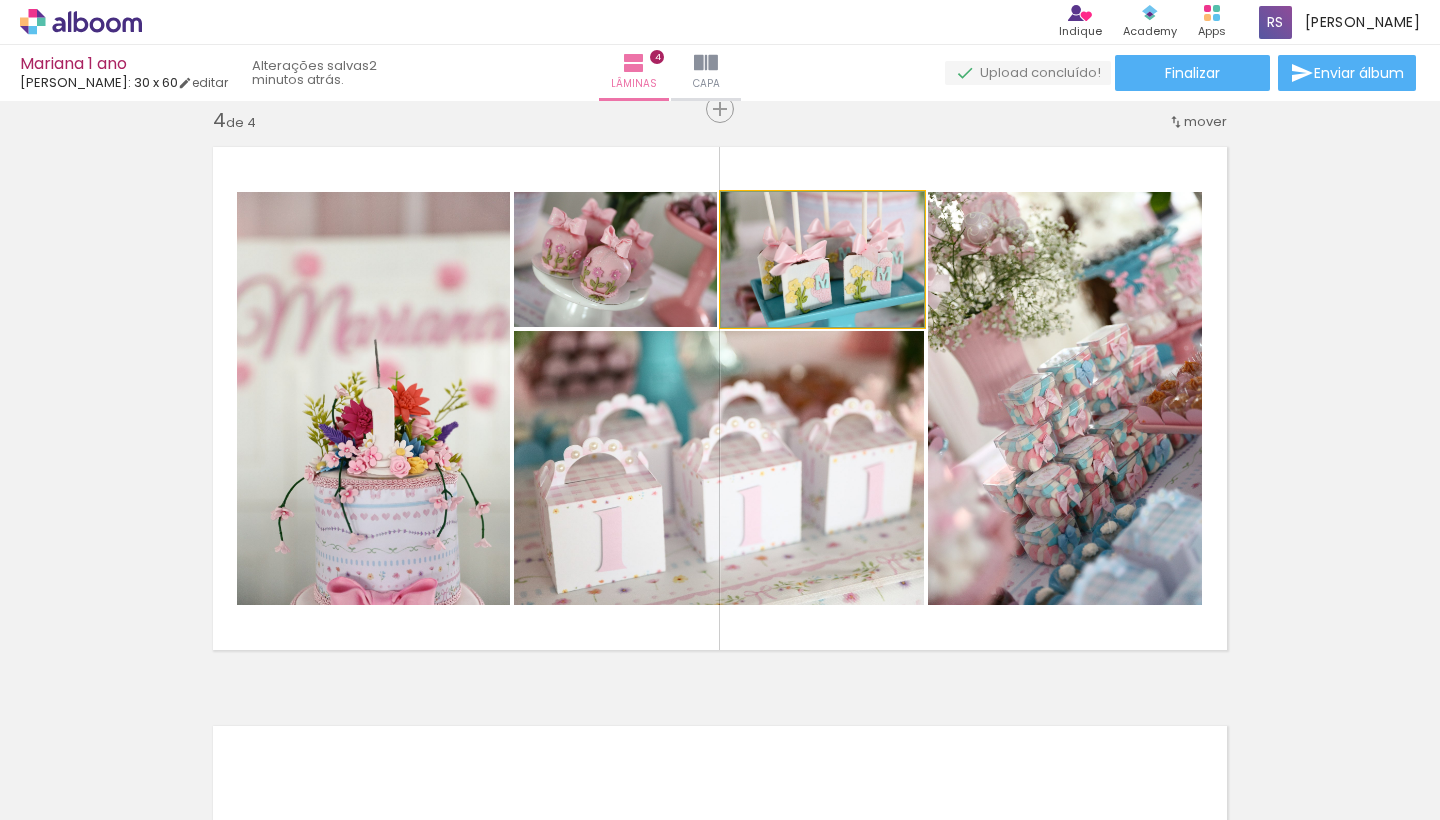 click 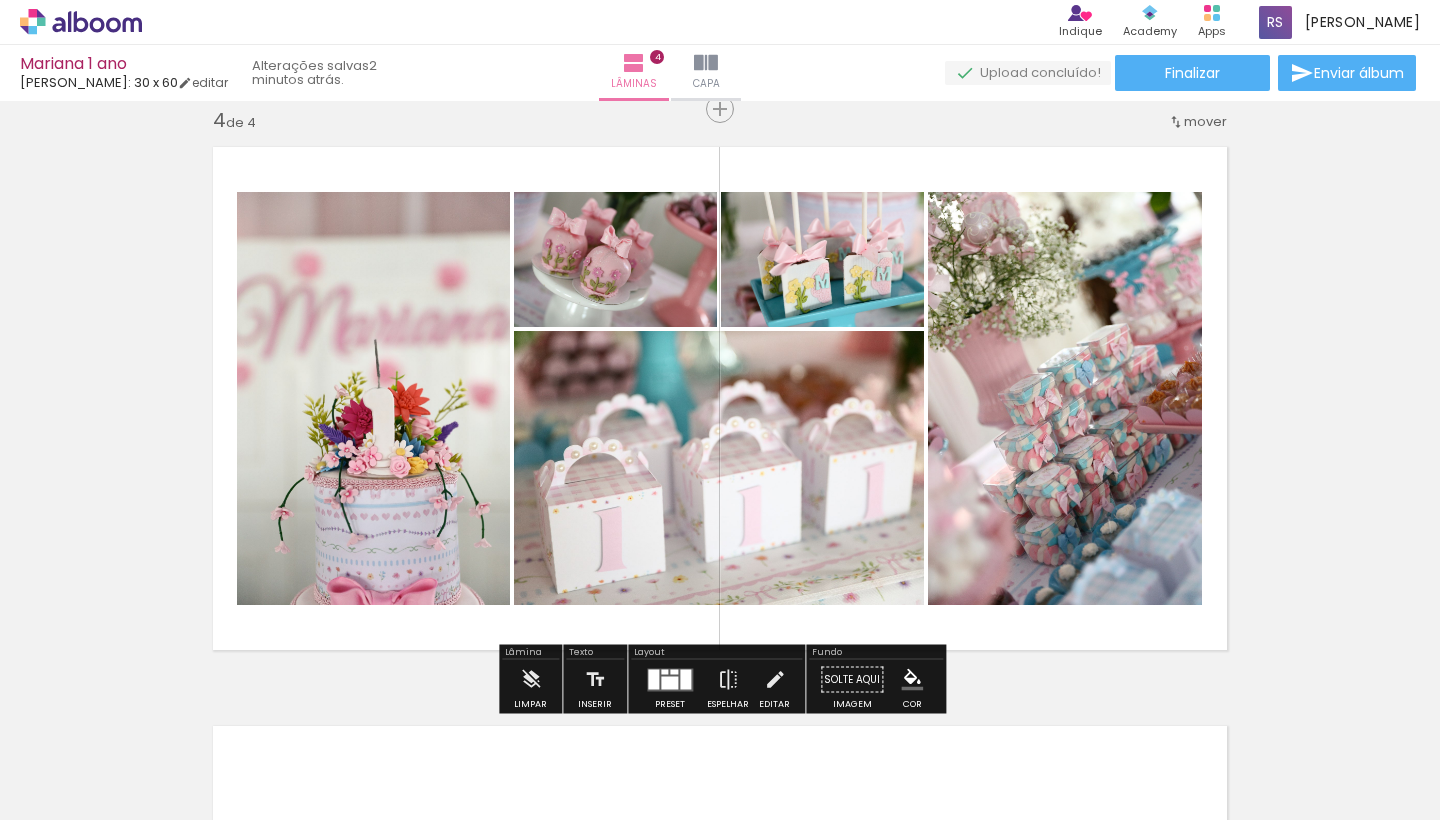 click at bounding box center [669, 682] 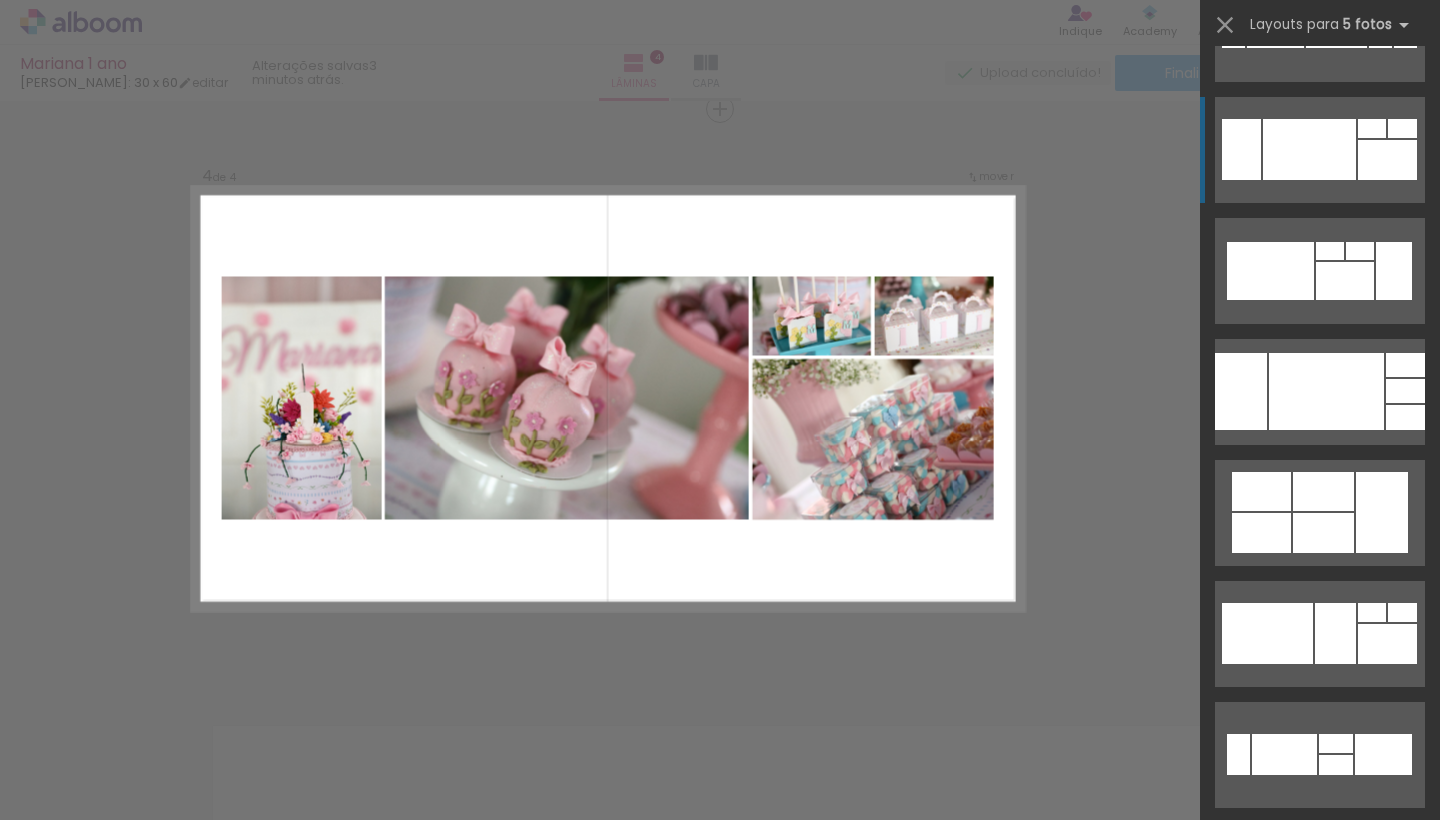 scroll, scrollTop: 10620, scrollLeft: 0, axis: vertical 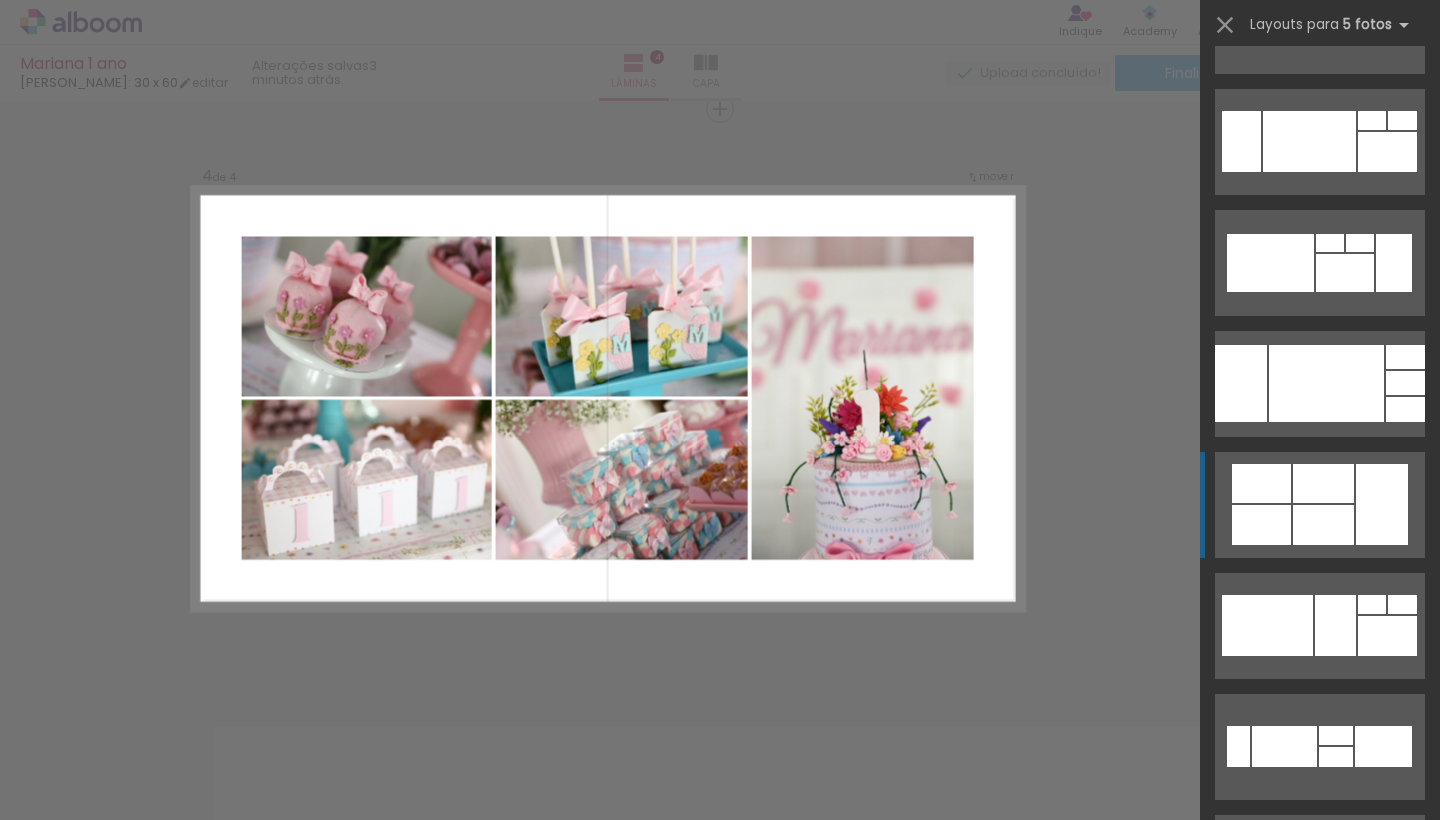 click at bounding box center (1323, 483) 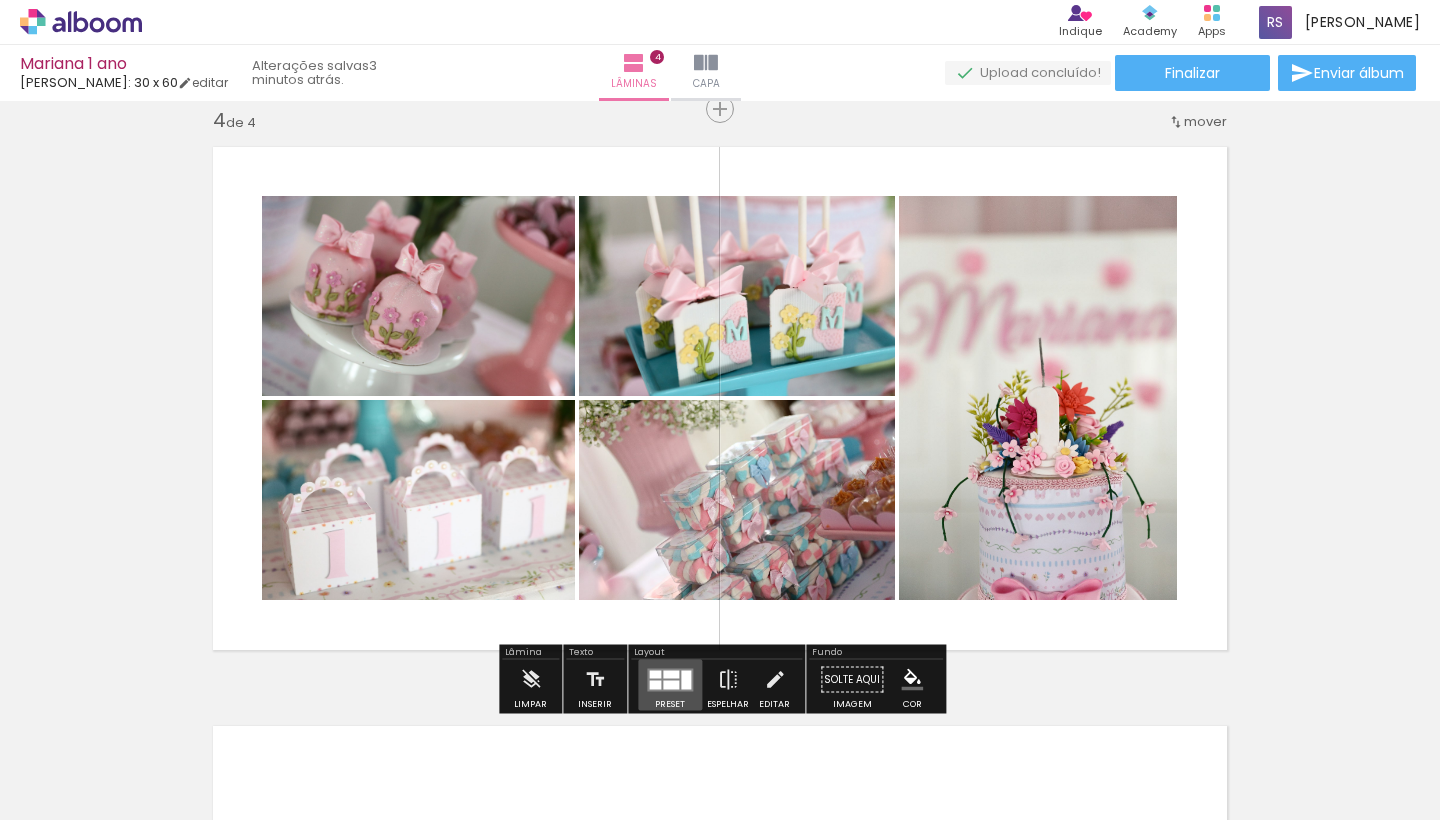 click at bounding box center [671, 684] 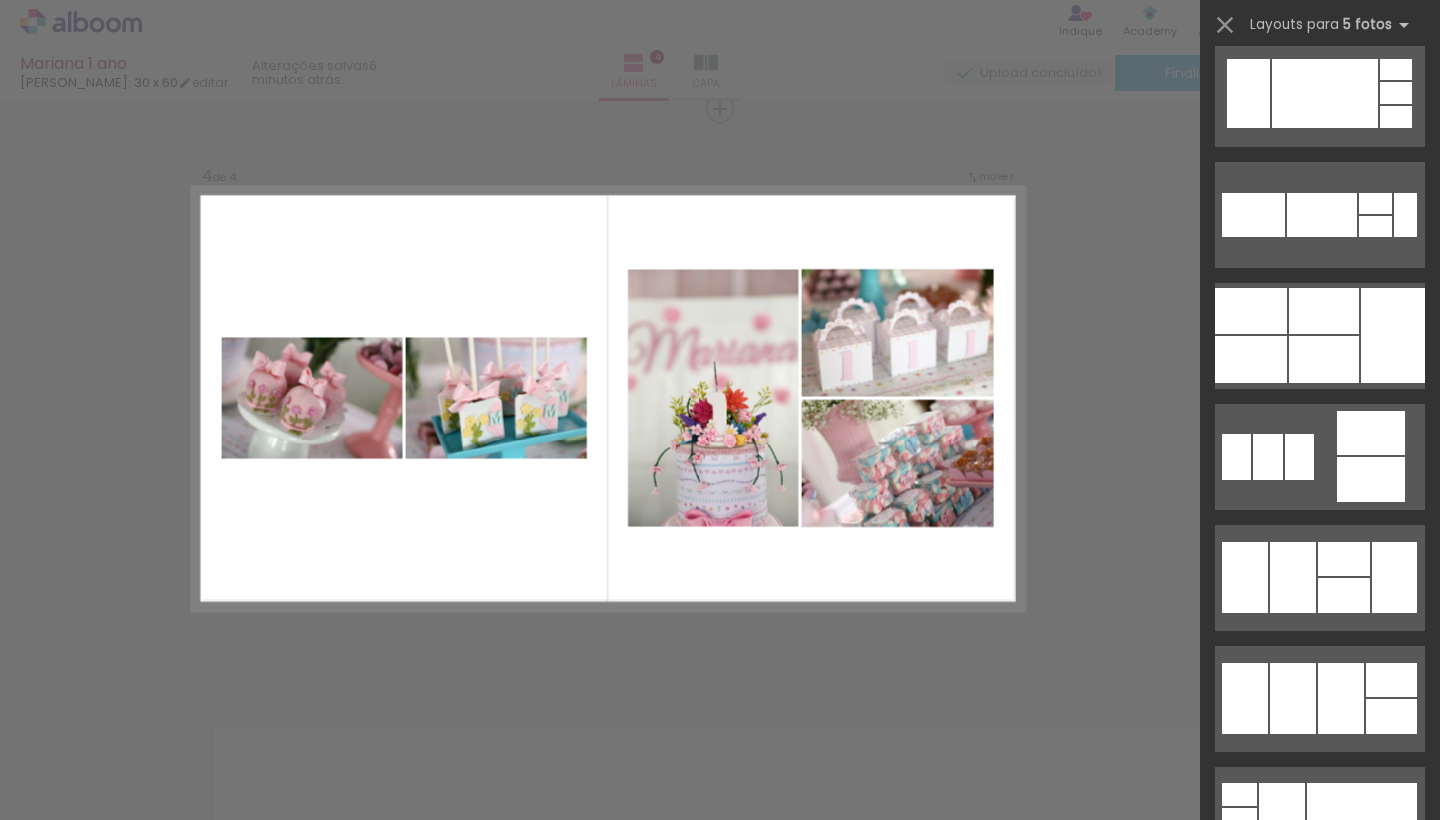 scroll, scrollTop: 13552, scrollLeft: 0, axis: vertical 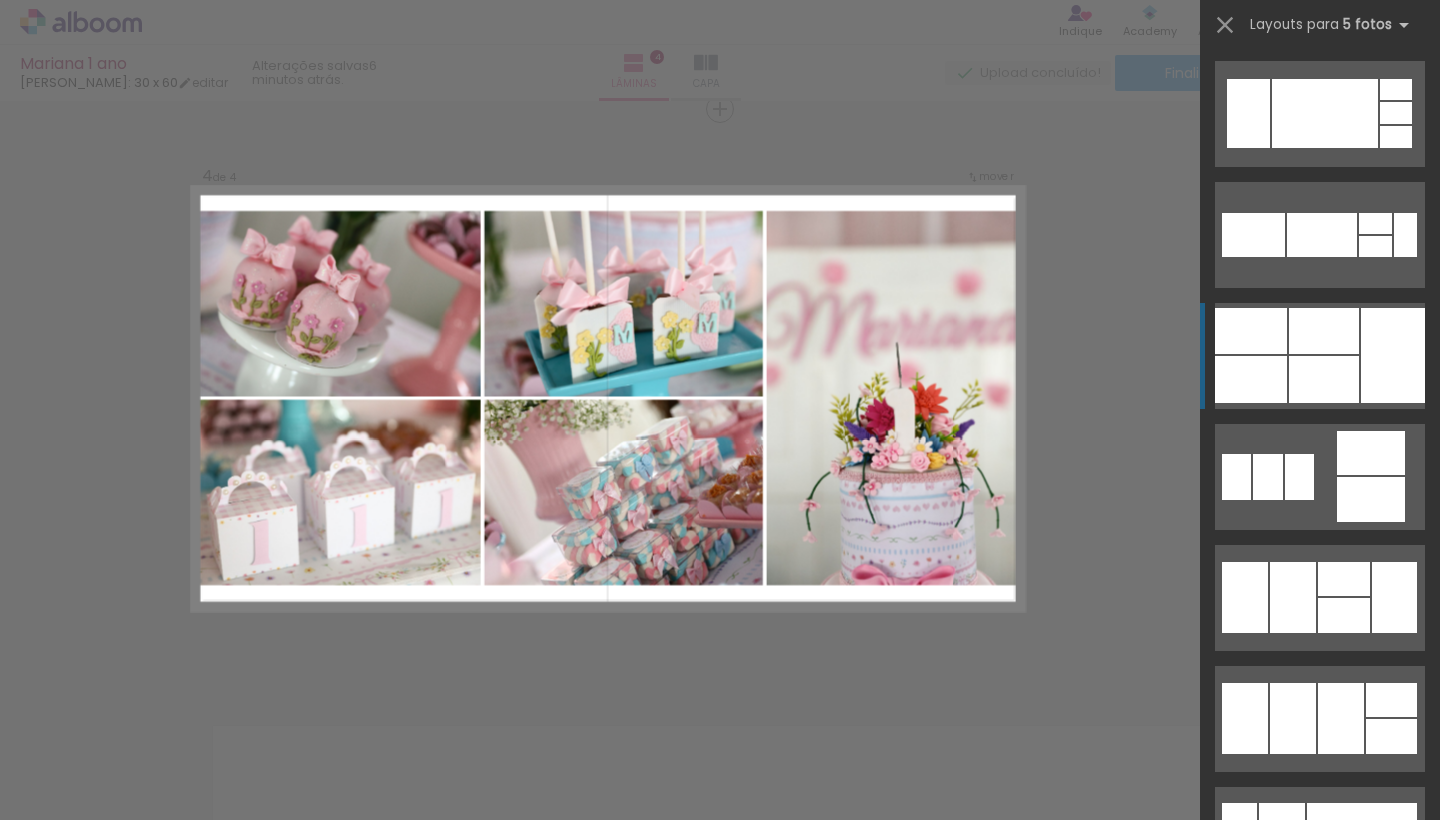 click at bounding box center (1323, -23460) 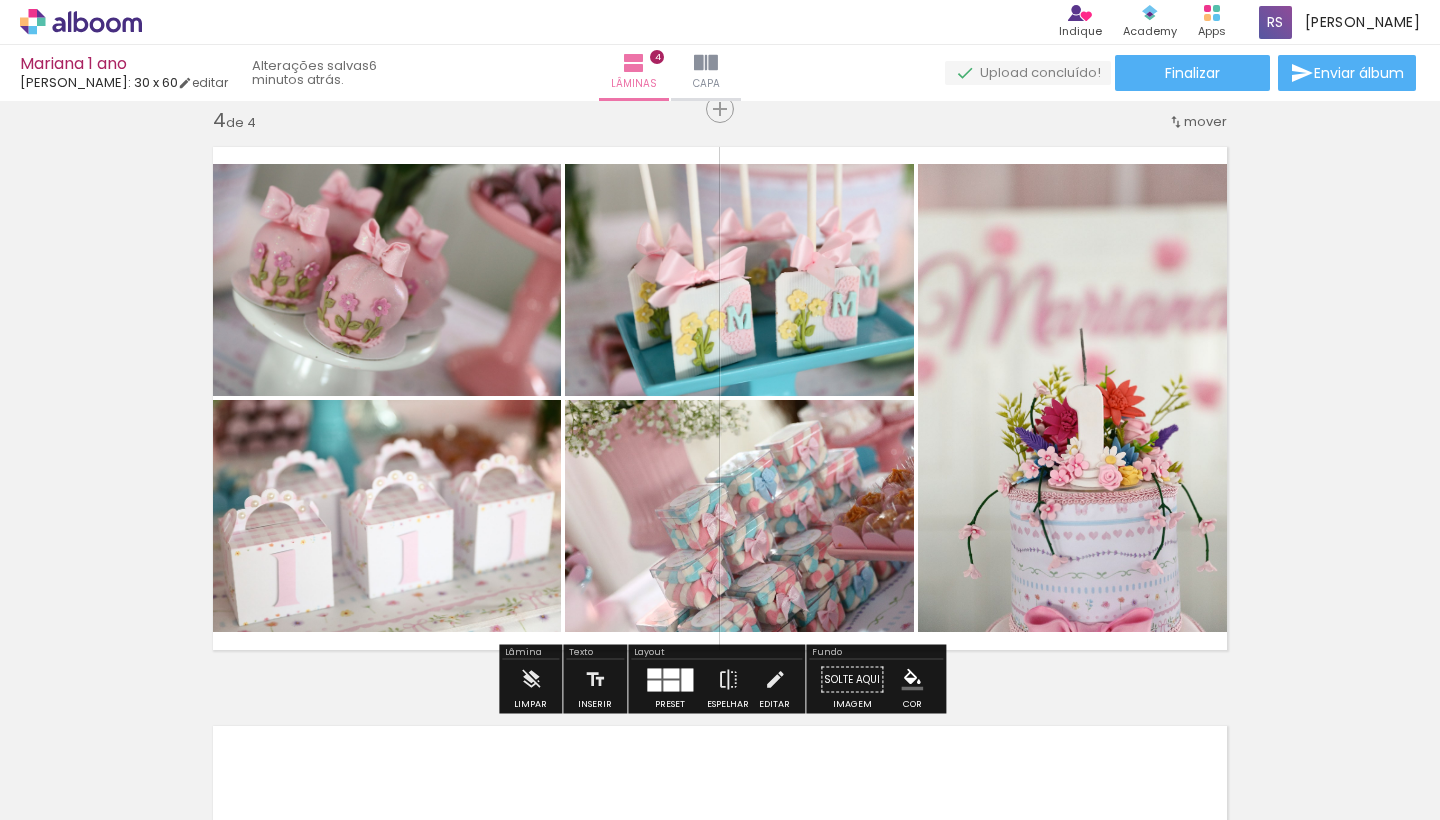 click 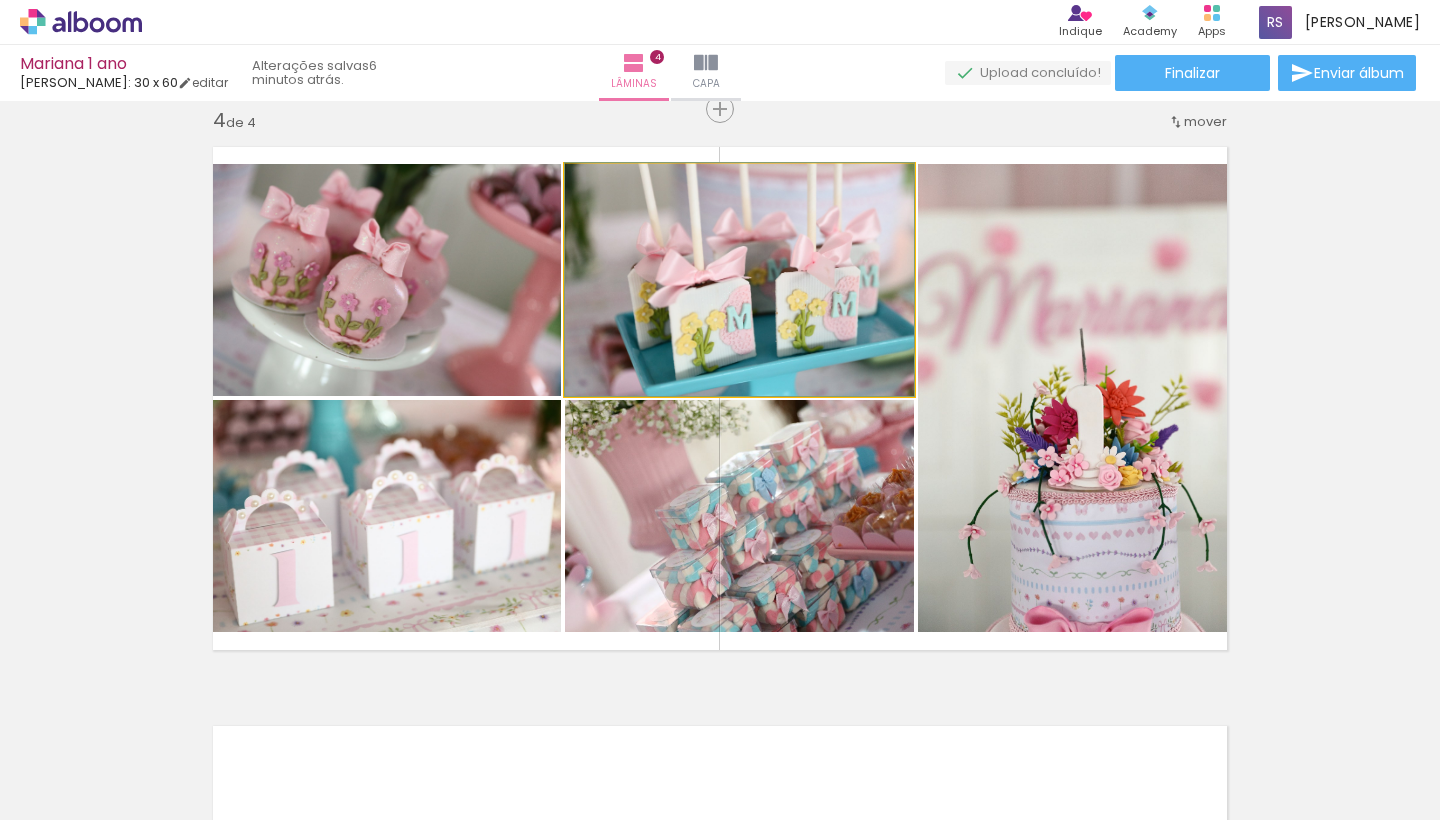 click 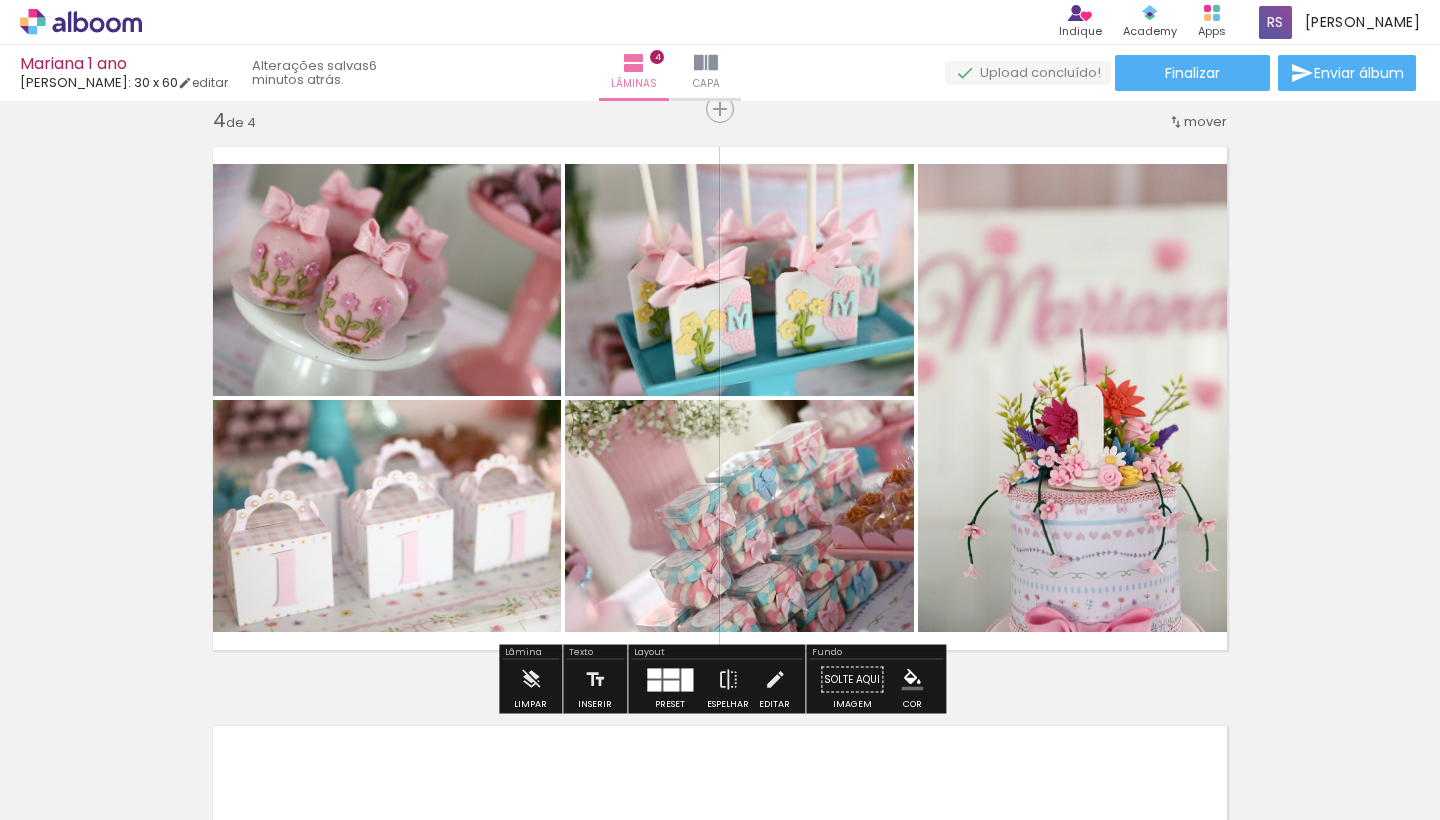 click at bounding box center [671, 673] 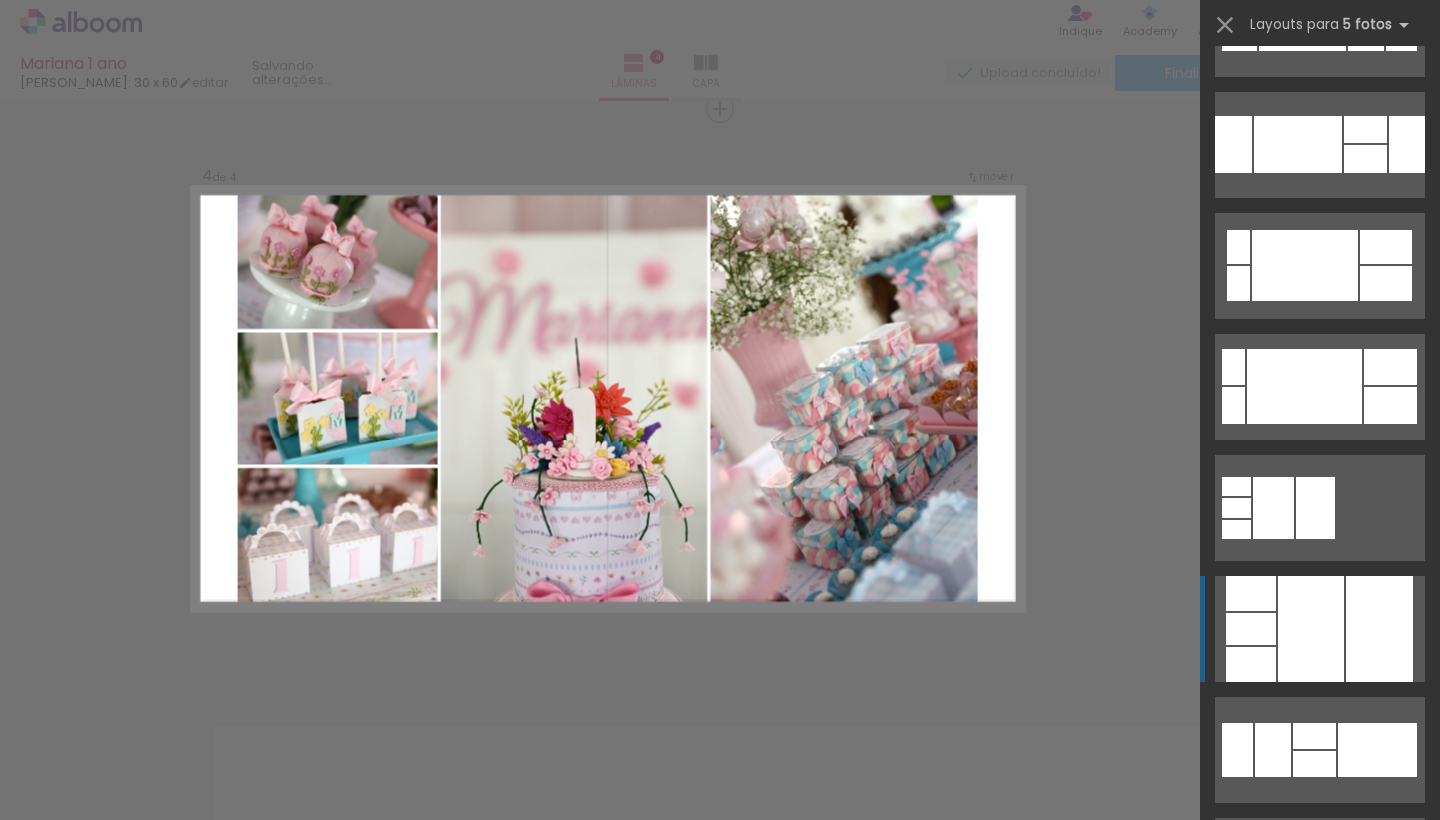 scroll, scrollTop: 1303, scrollLeft: 0, axis: vertical 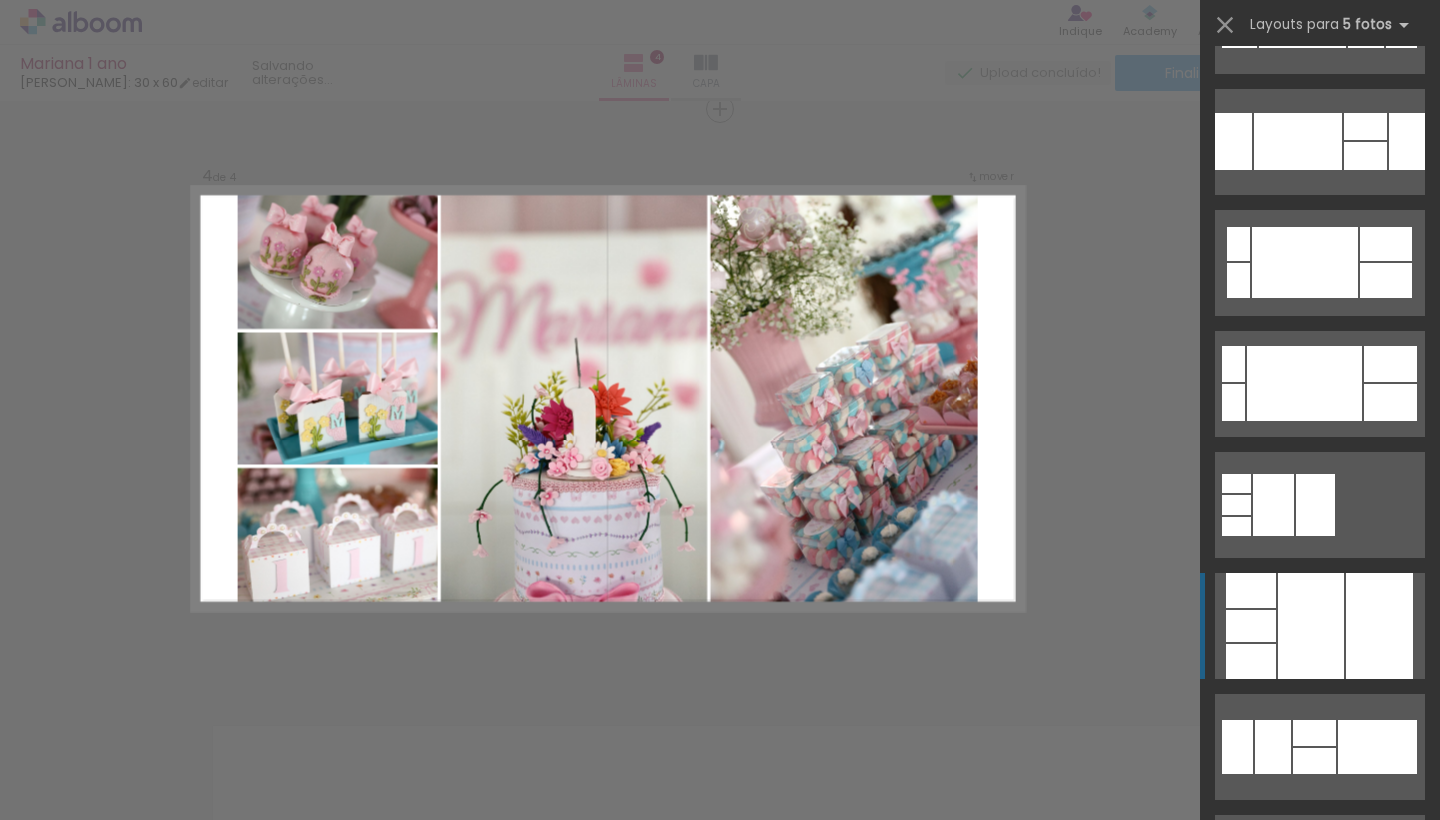 click at bounding box center [1311, 626] 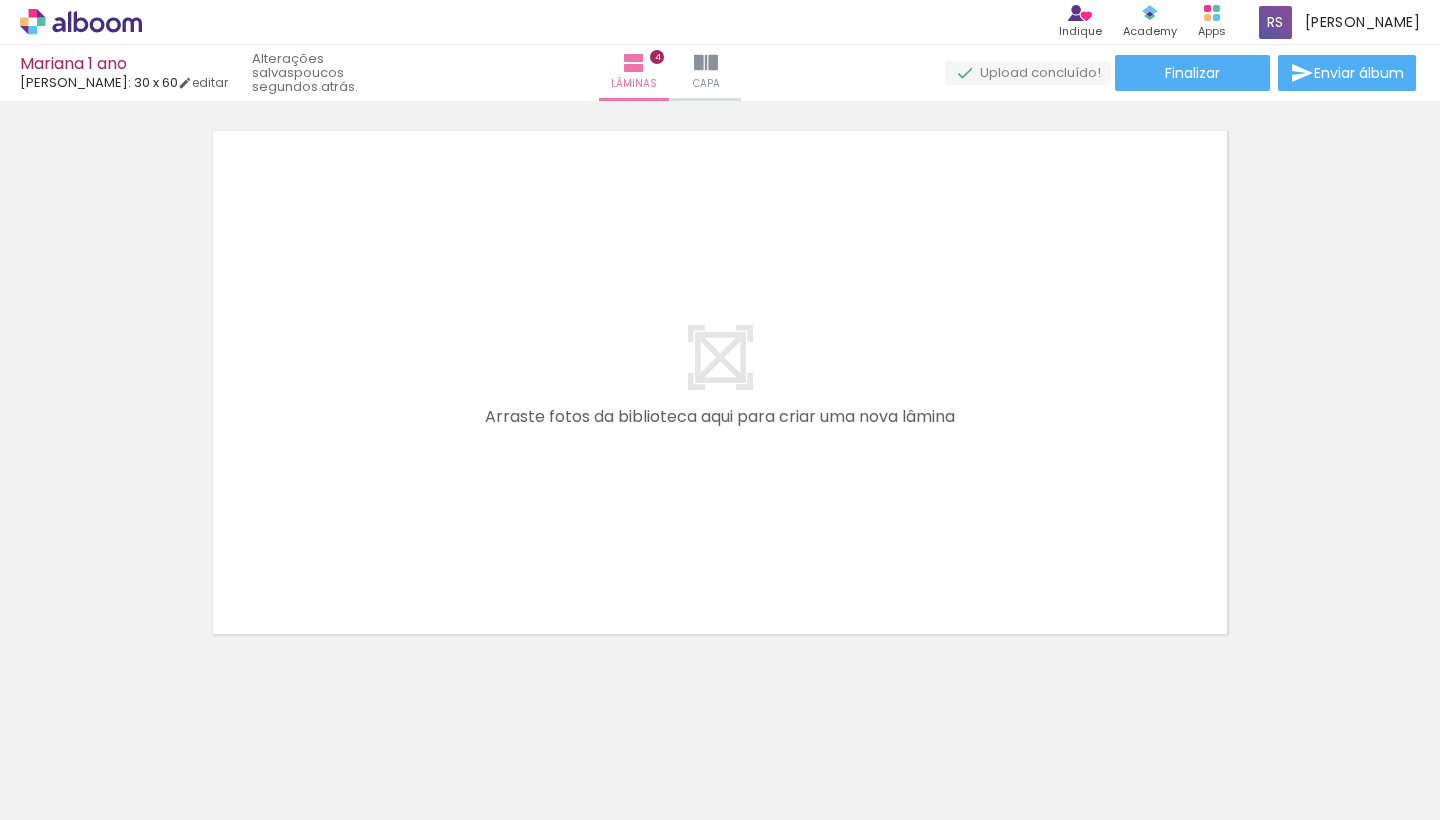 scroll, scrollTop: 2345, scrollLeft: 0, axis: vertical 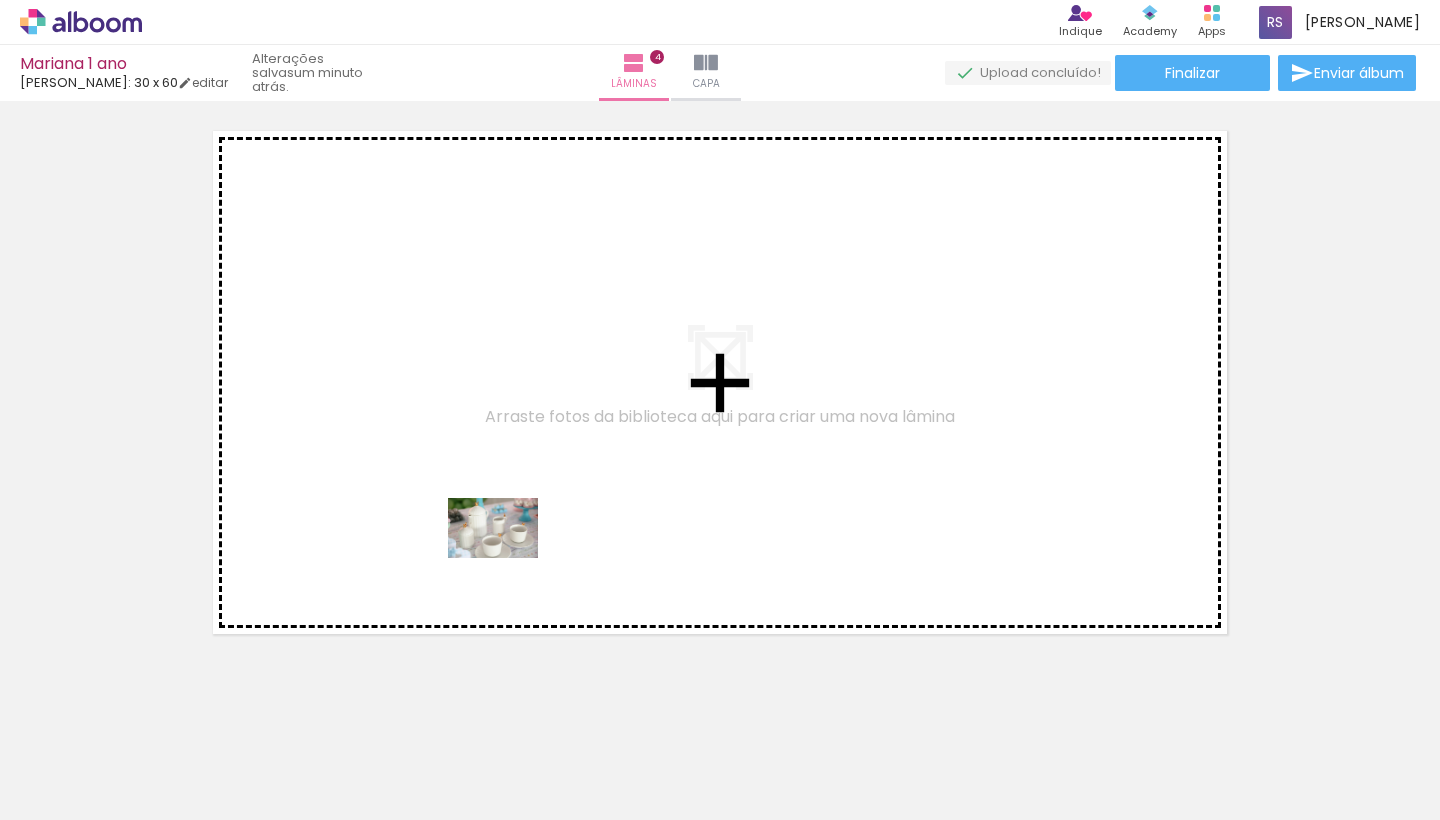 drag, startPoint x: 449, startPoint y: 760, endPoint x: 525, endPoint y: 496, distance: 274.72168 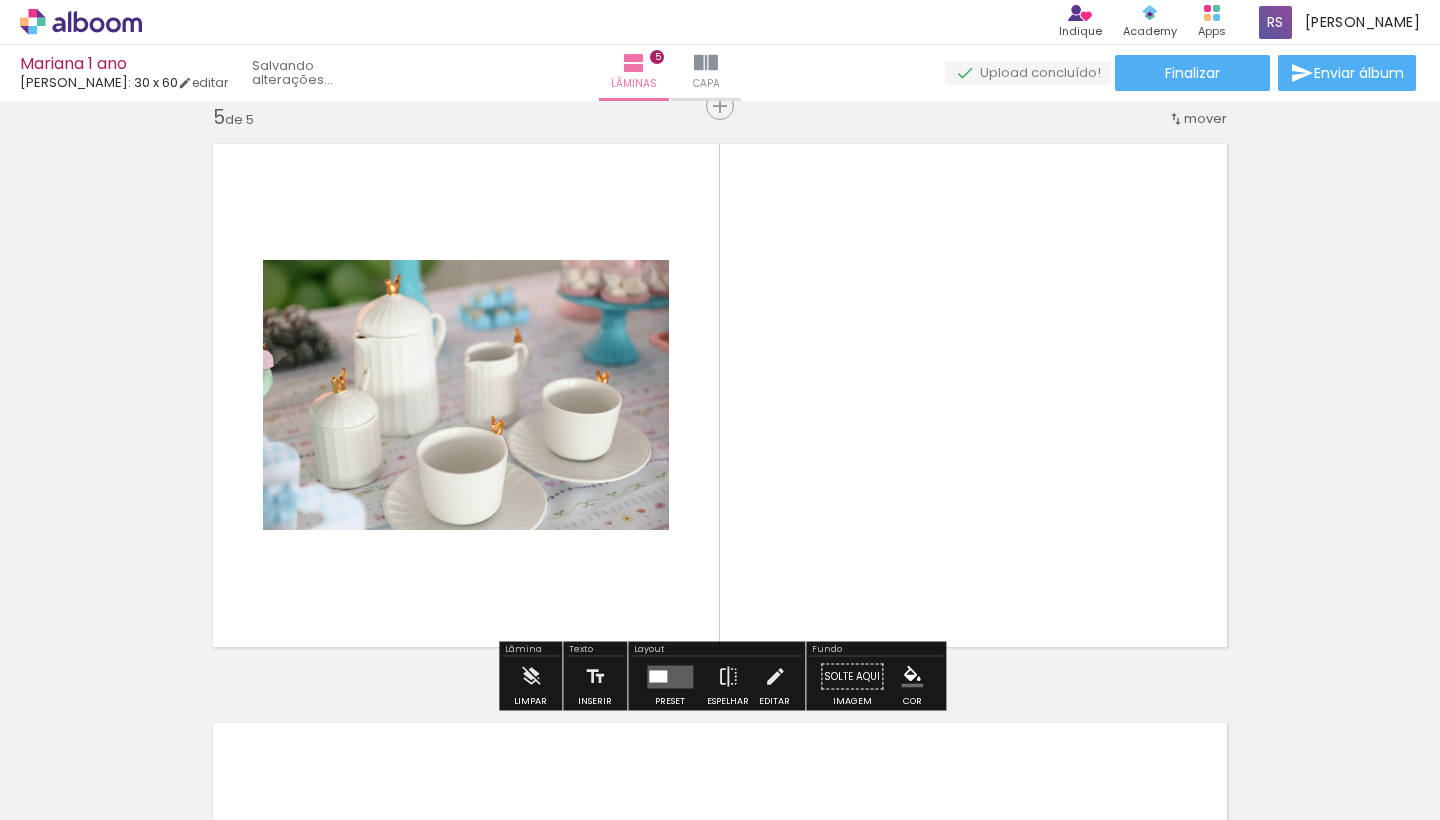 scroll, scrollTop: 2341, scrollLeft: 0, axis: vertical 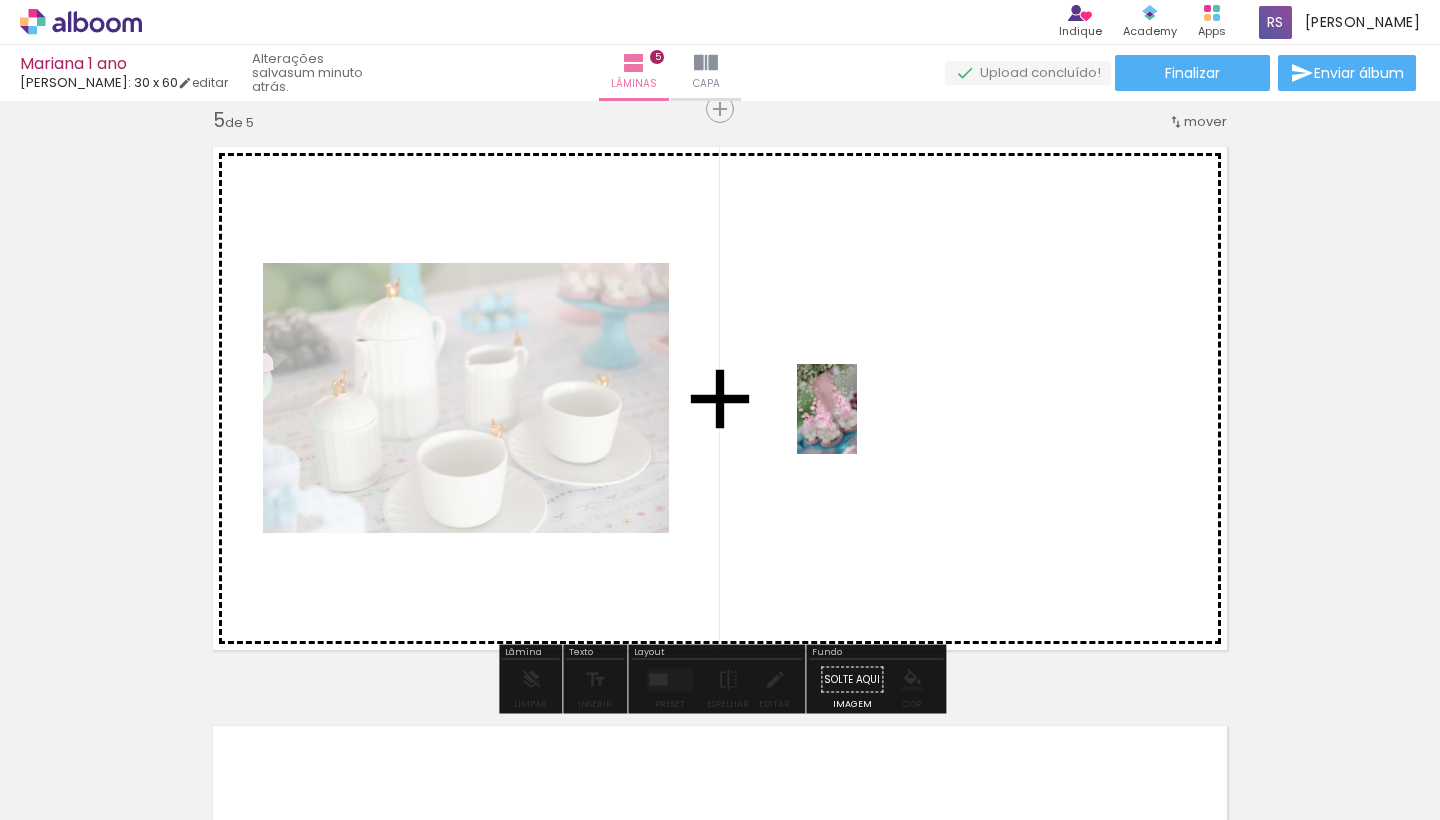 drag, startPoint x: 547, startPoint y: 755, endPoint x: 858, endPoint y: 424, distance: 454.18277 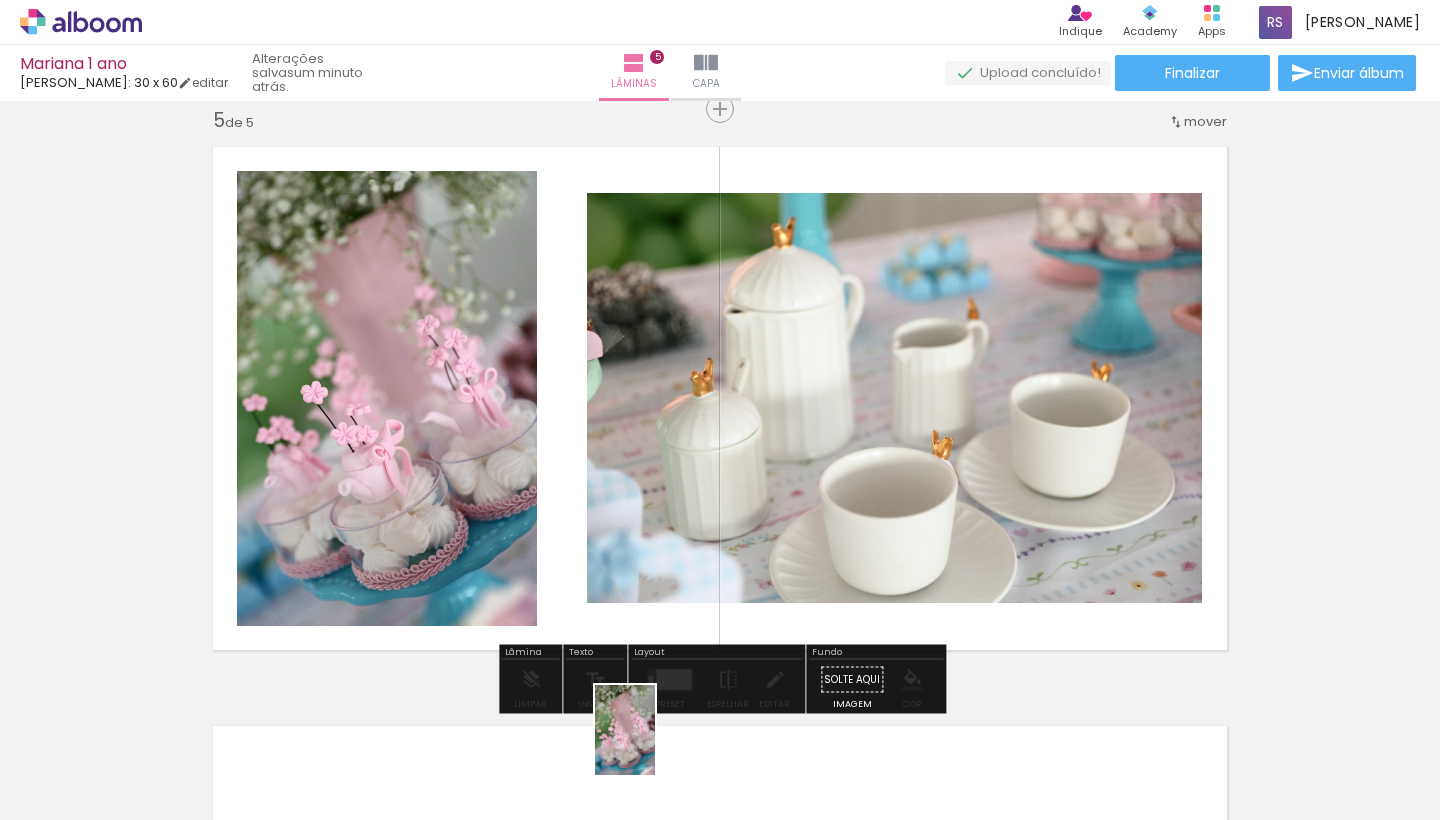 click at bounding box center [648, 752] 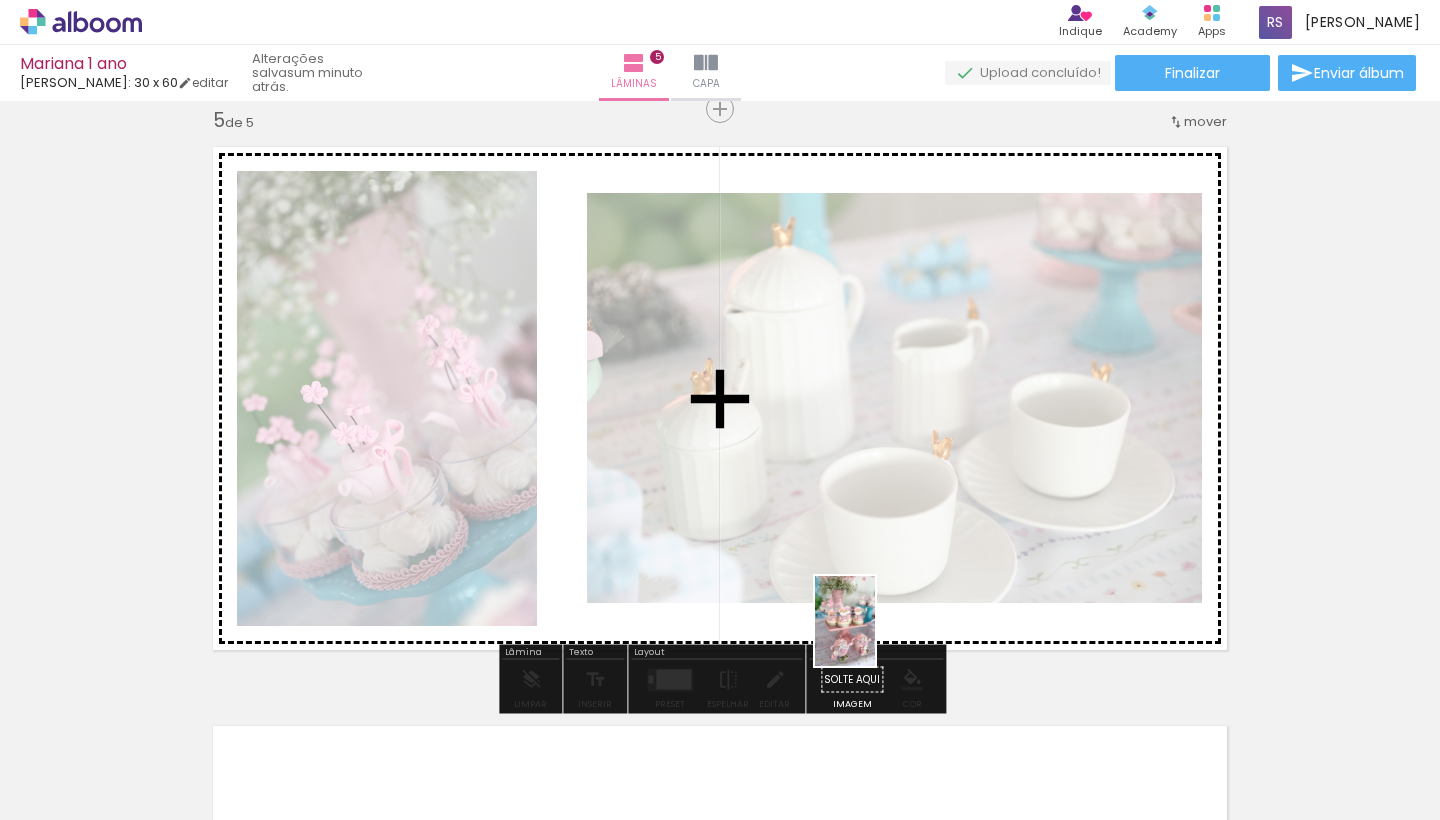 drag, startPoint x: 887, startPoint y: 782, endPoint x: 875, endPoint y: 636, distance: 146.49232 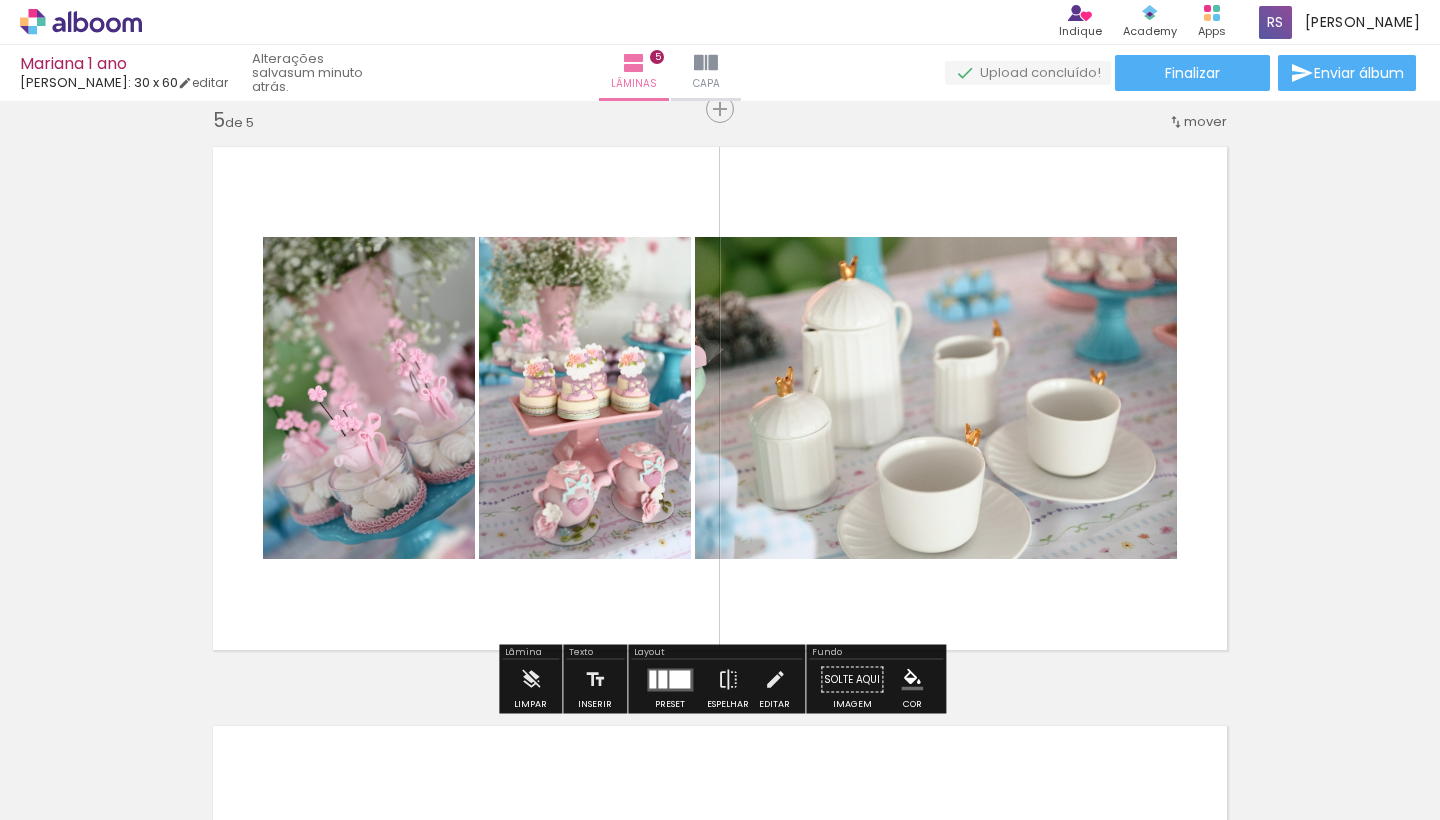 click at bounding box center (662, 679) 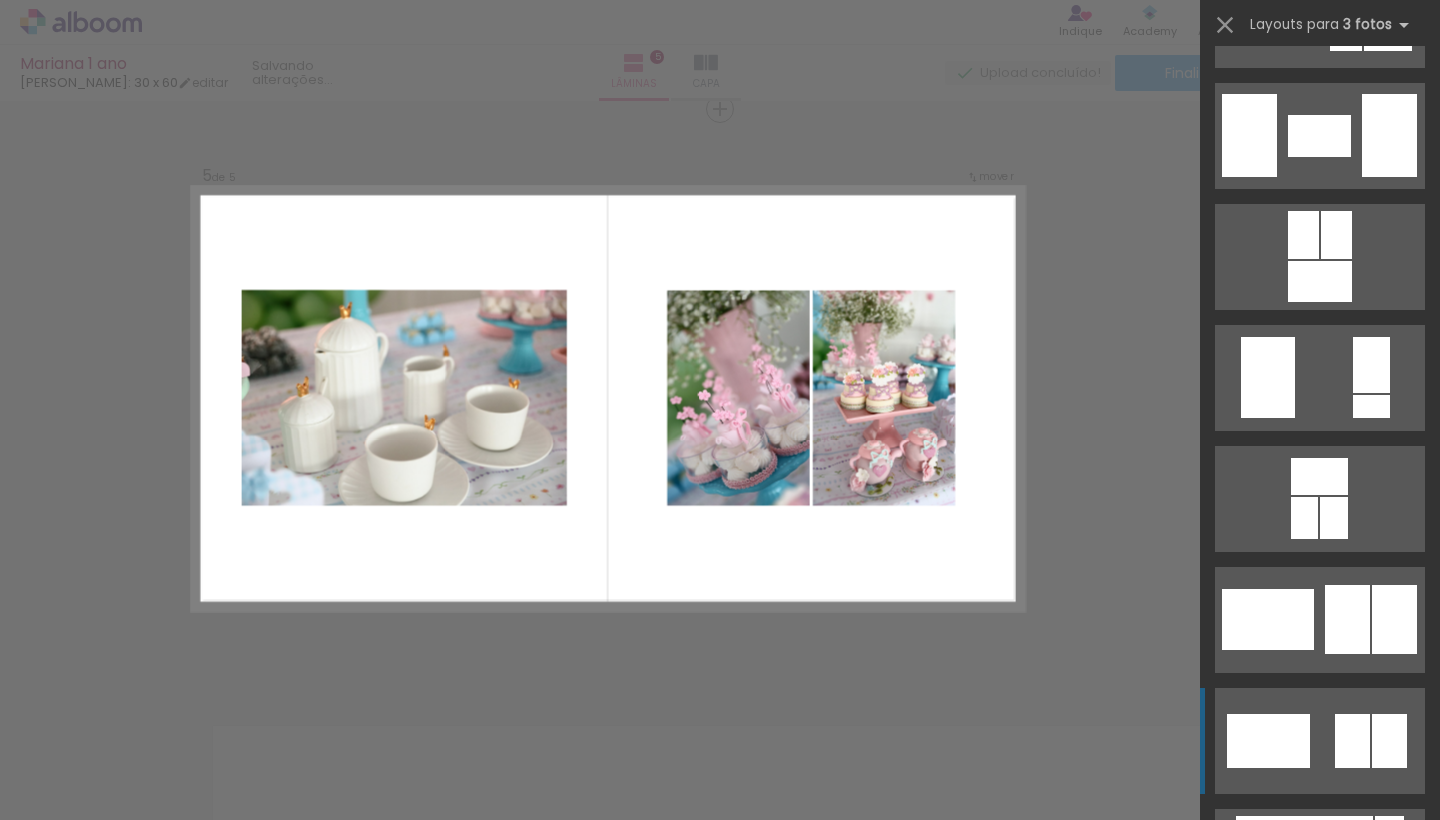 scroll, scrollTop: 2637, scrollLeft: 0, axis: vertical 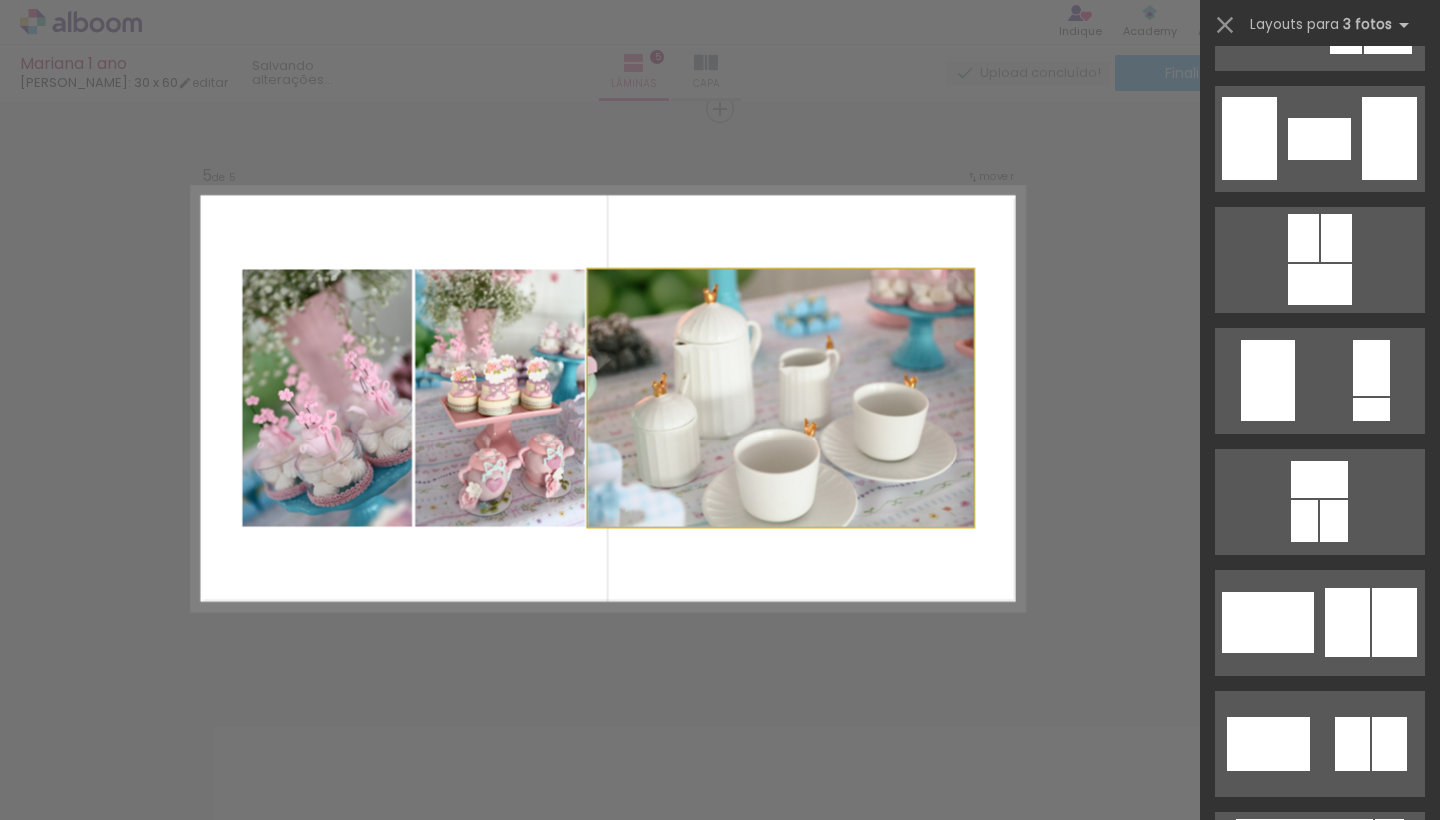 click 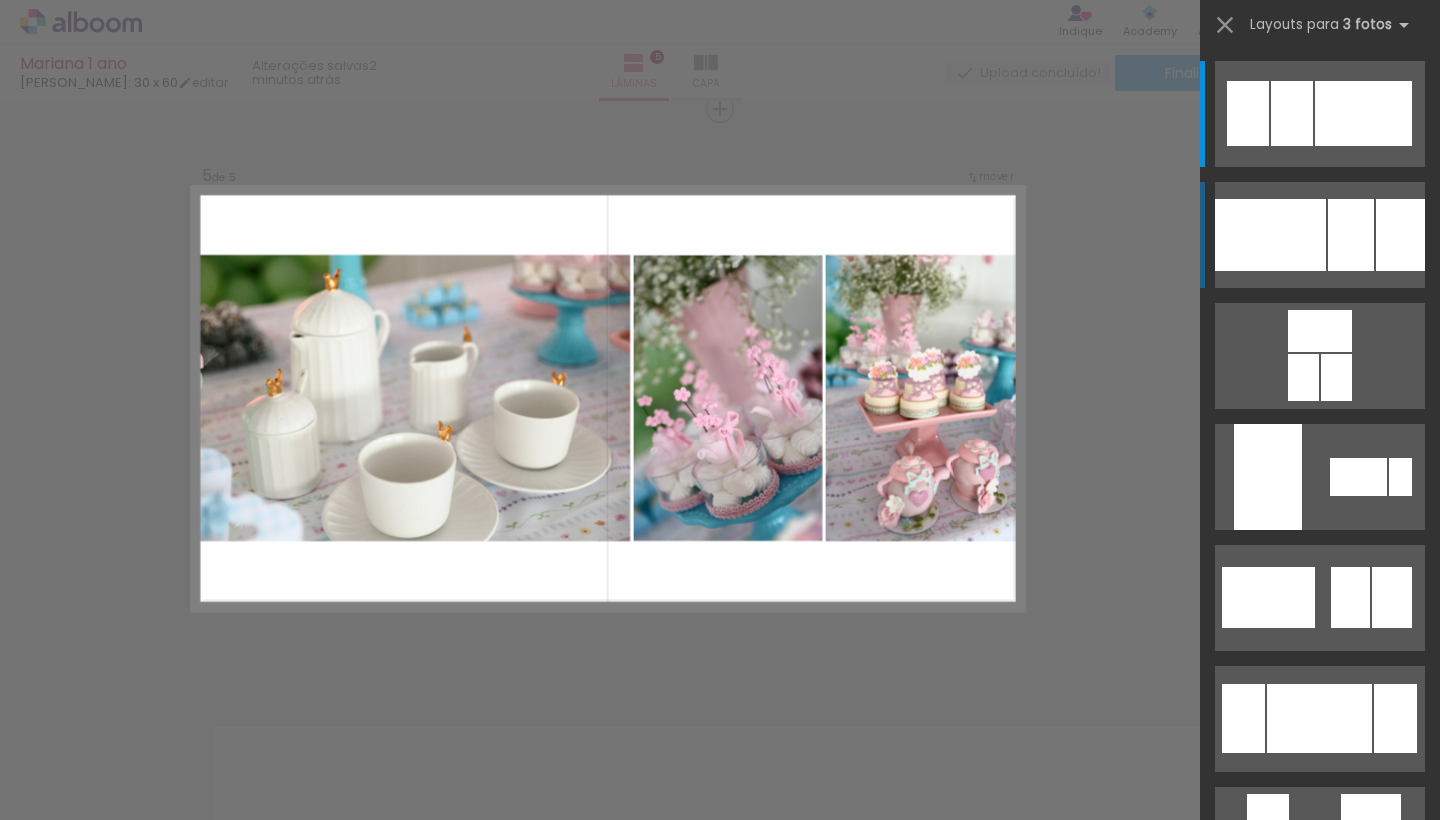 click at bounding box center (1350, 597) 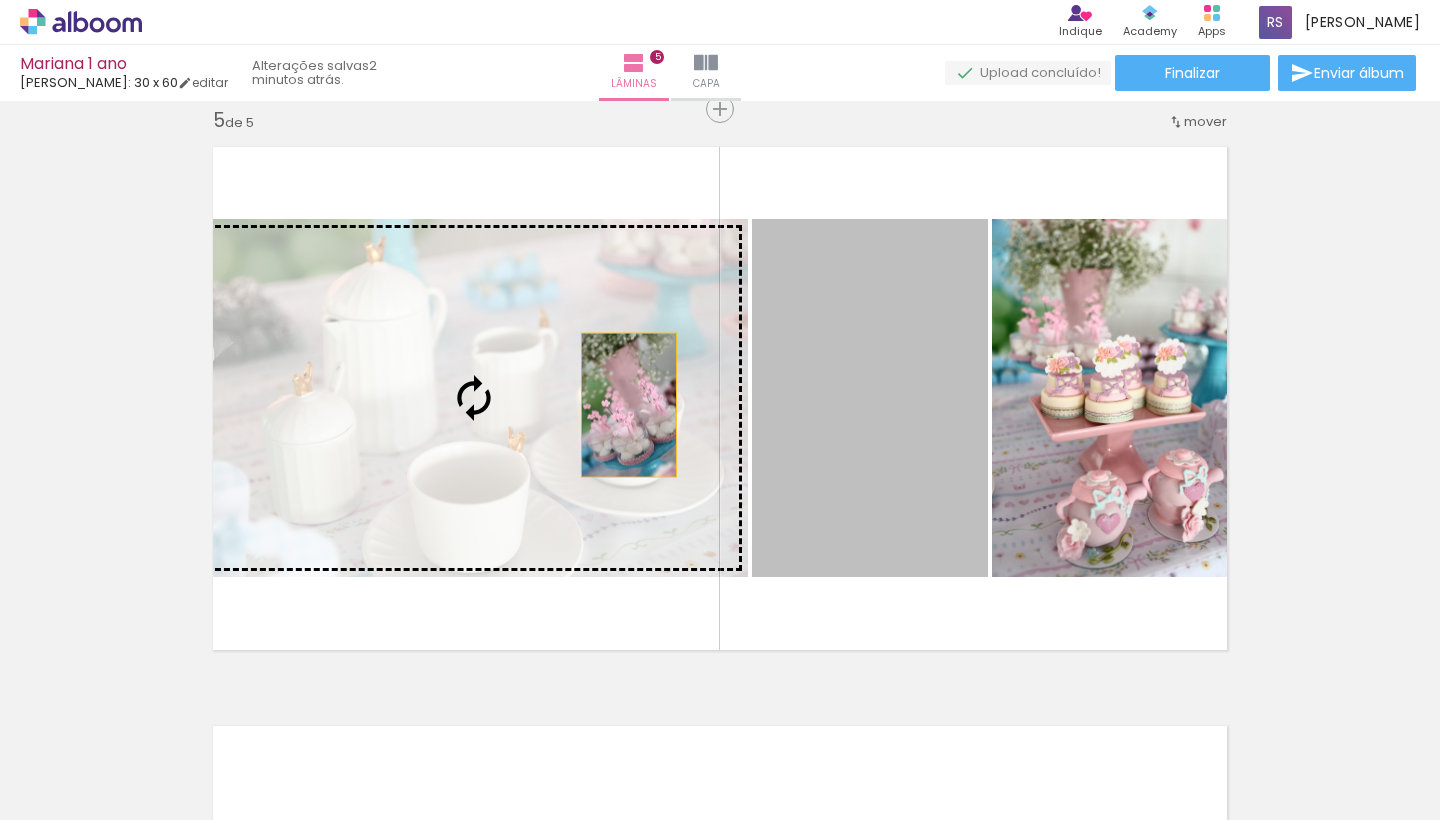 drag, startPoint x: 890, startPoint y: 454, endPoint x: 629, endPoint y: 405, distance: 265.55978 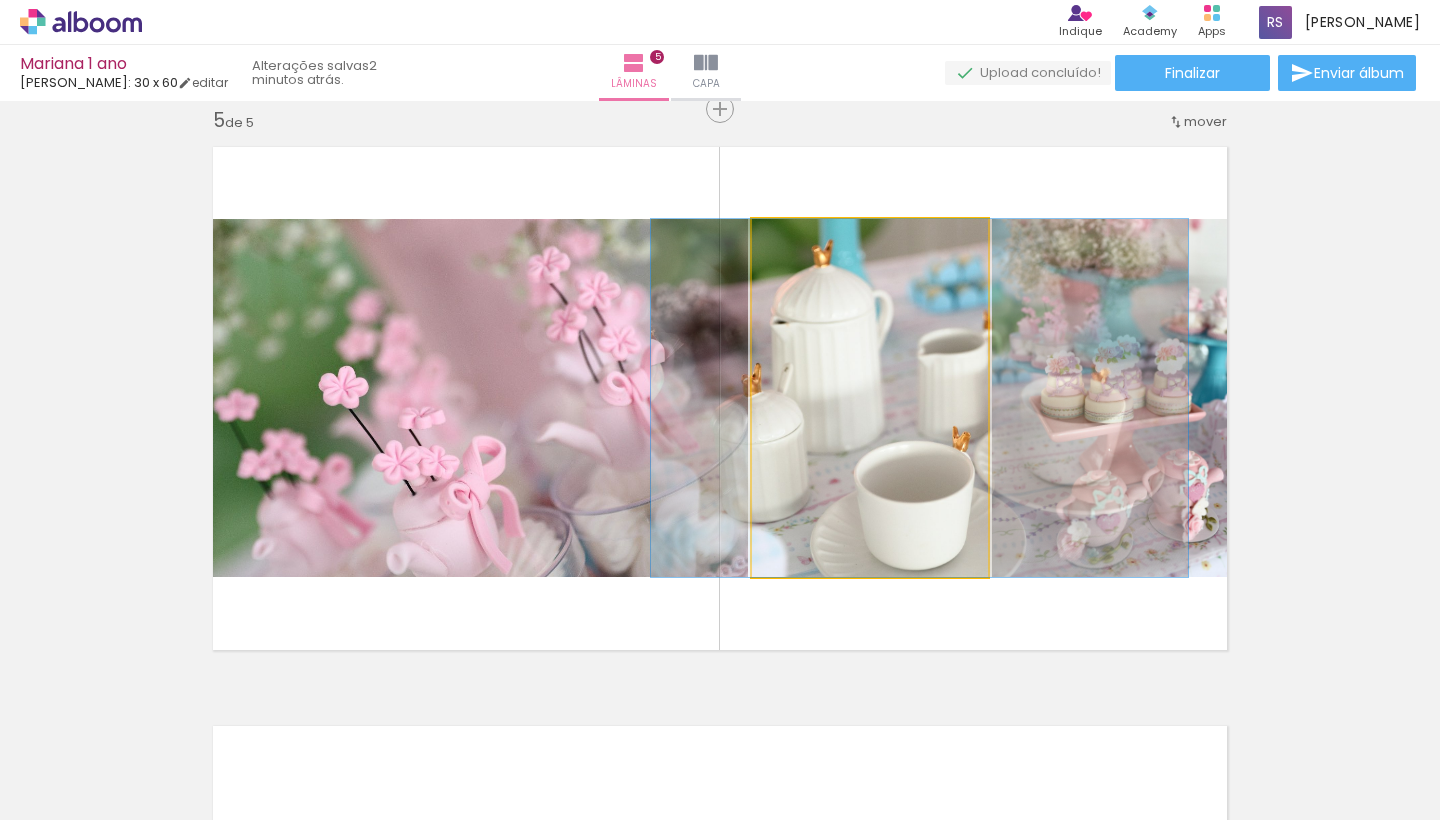 drag, startPoint x: 826, startPoint y: 413, endPoint x: 876, endPoint y: 393, distance: 53.851646 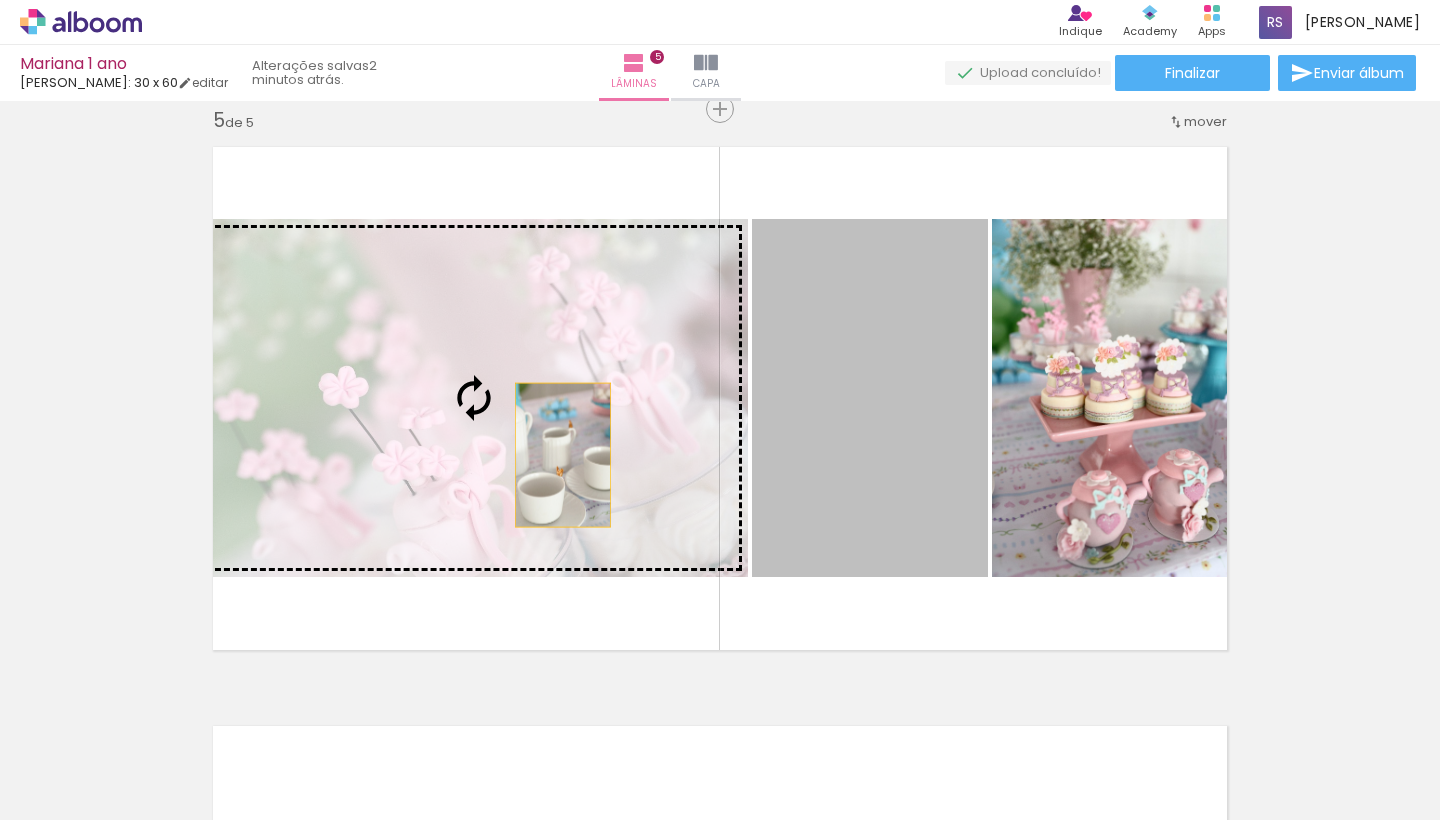 drag, startPoint x: 842, startPoint y: 483, endPoint x: 561, endPoint y: 452, distance: 282.7048 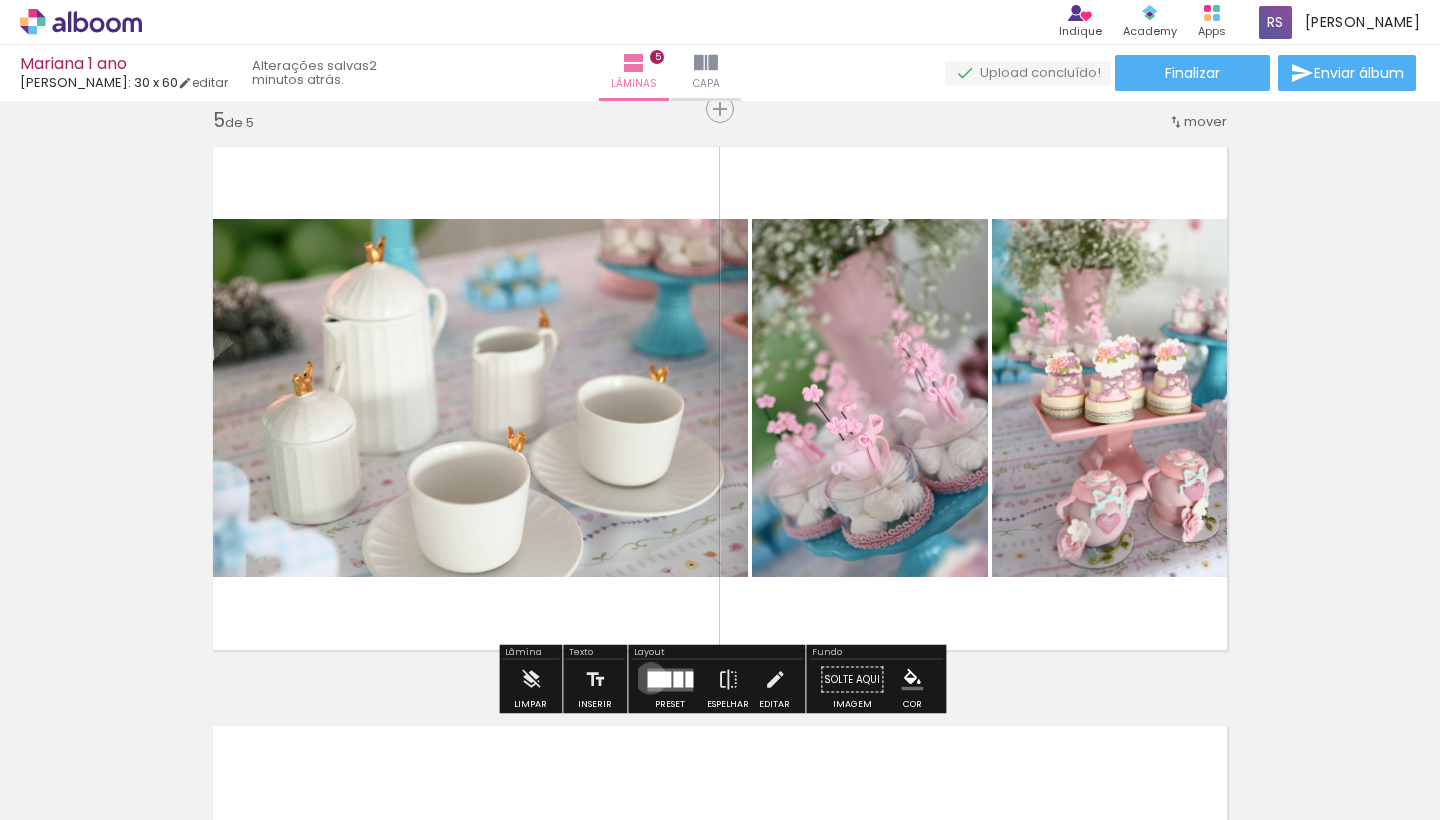 click at bounding box center (659, 679) 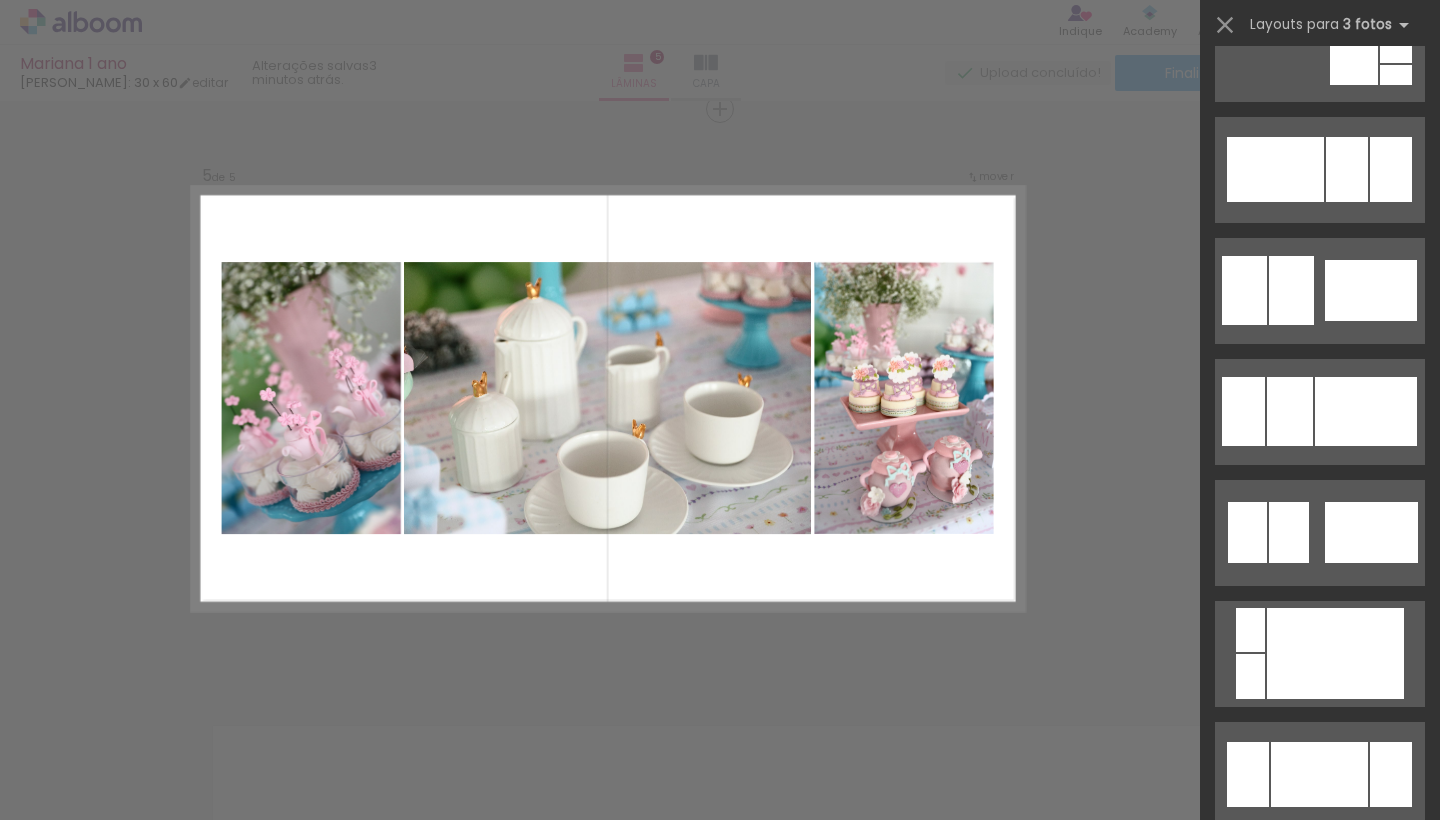 scroll, scrollTop: 1397, scrollLeft: 0, axis: vertical 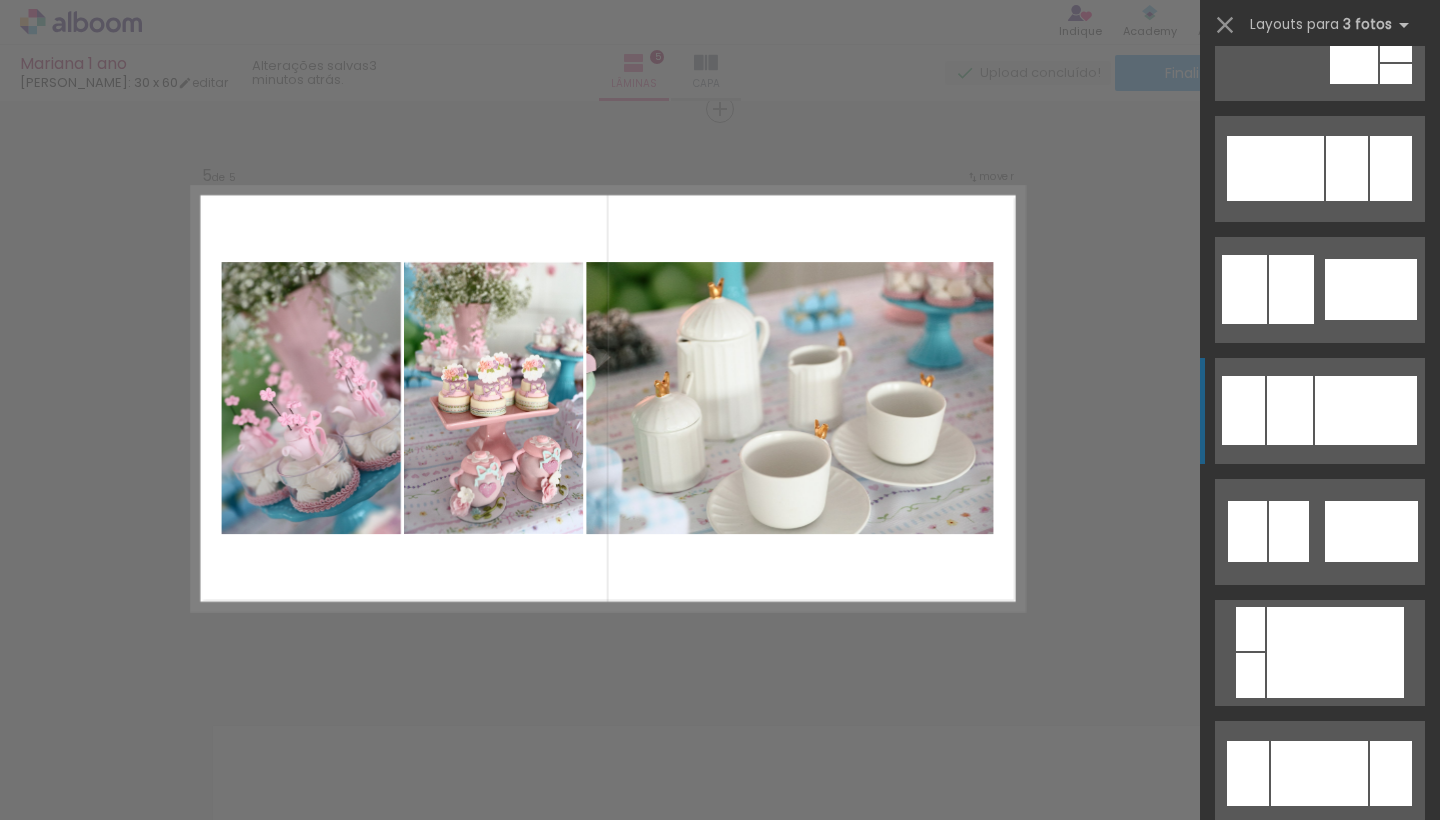 click at bounding box center [1366, 410] 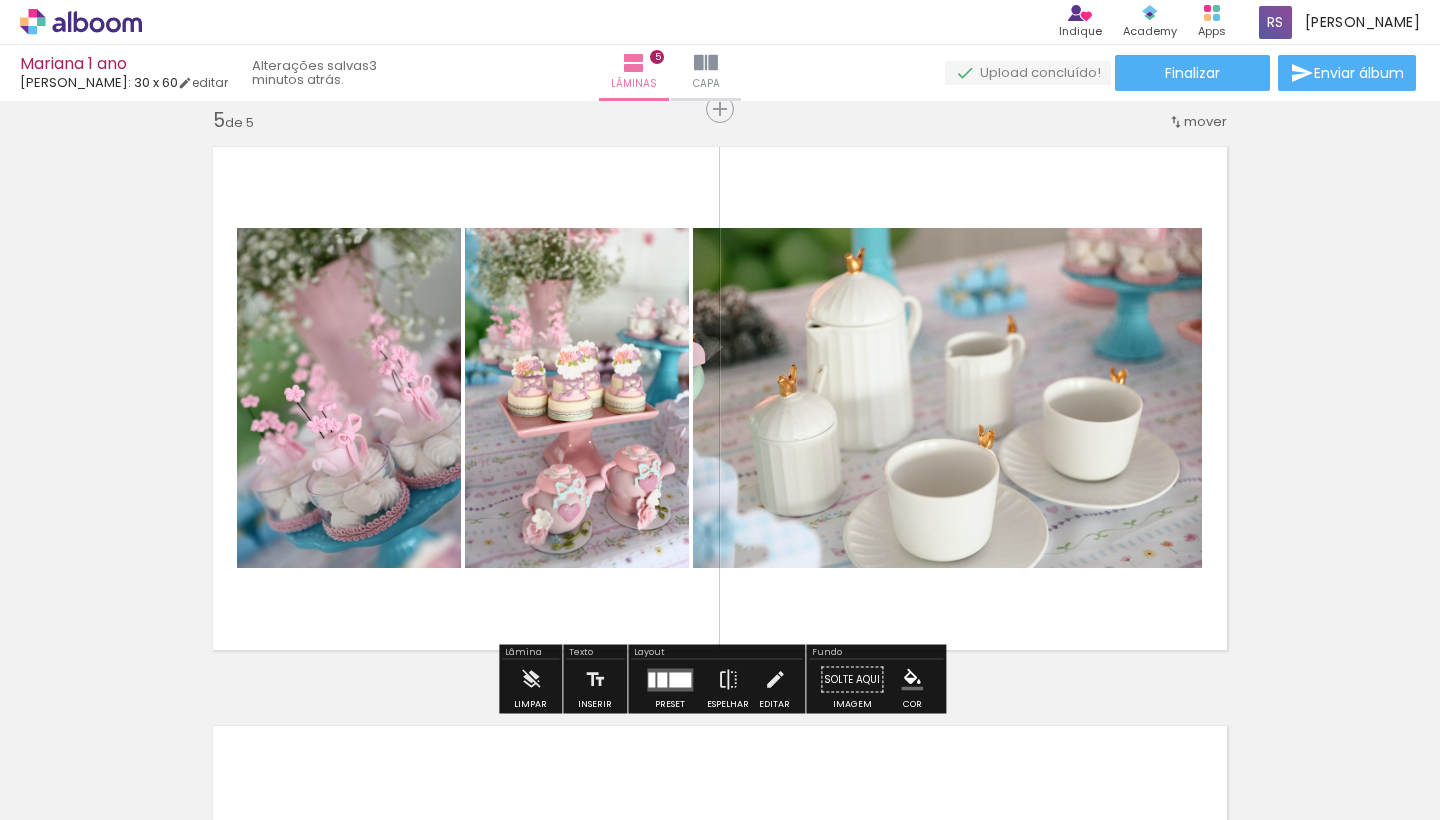 click at bounding box center [680, 679] 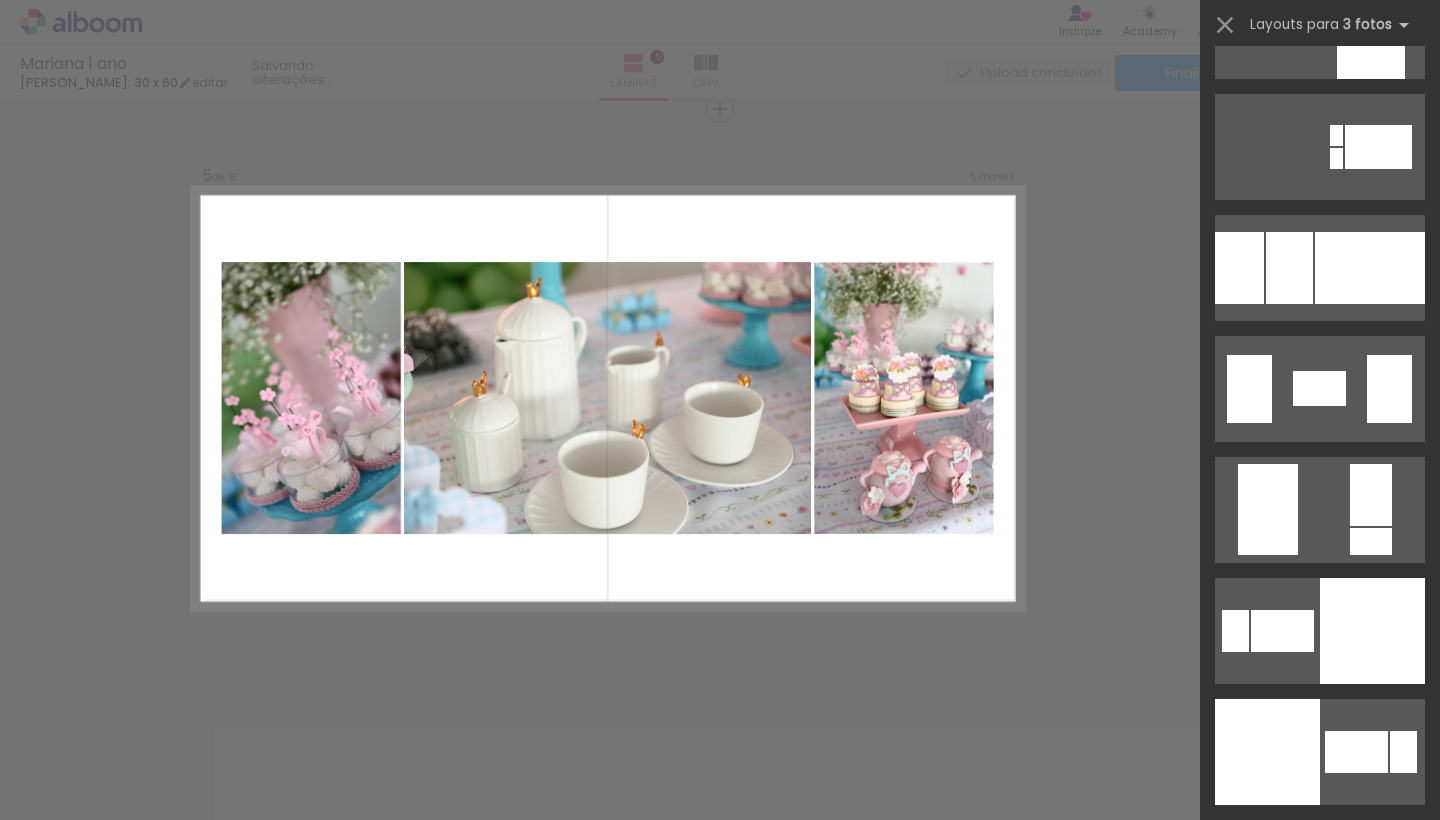 scroll, scrollTop: 3973, scrollLeft: 0, axis: vertical 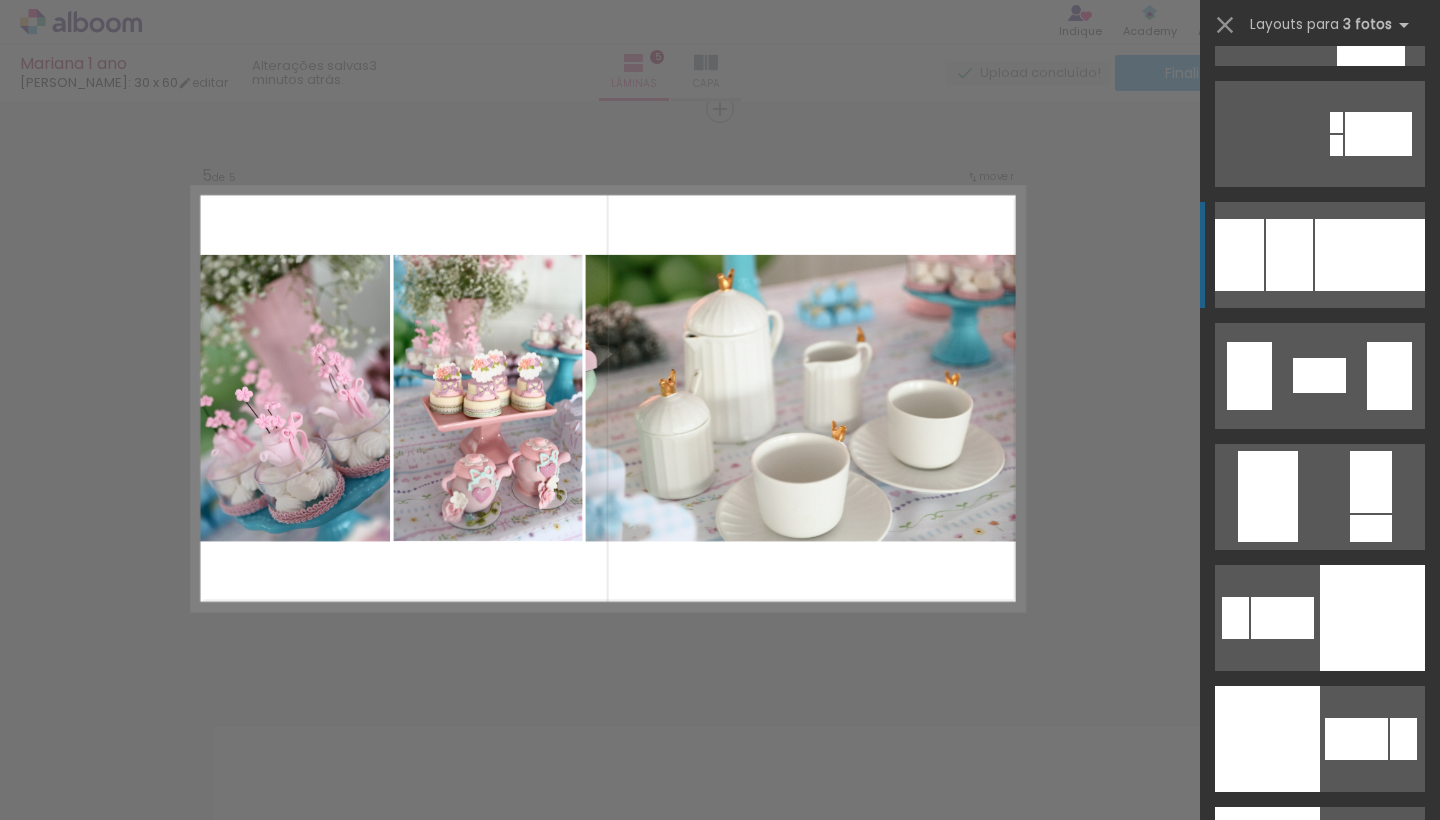 click at bounding box center (1370, 255) 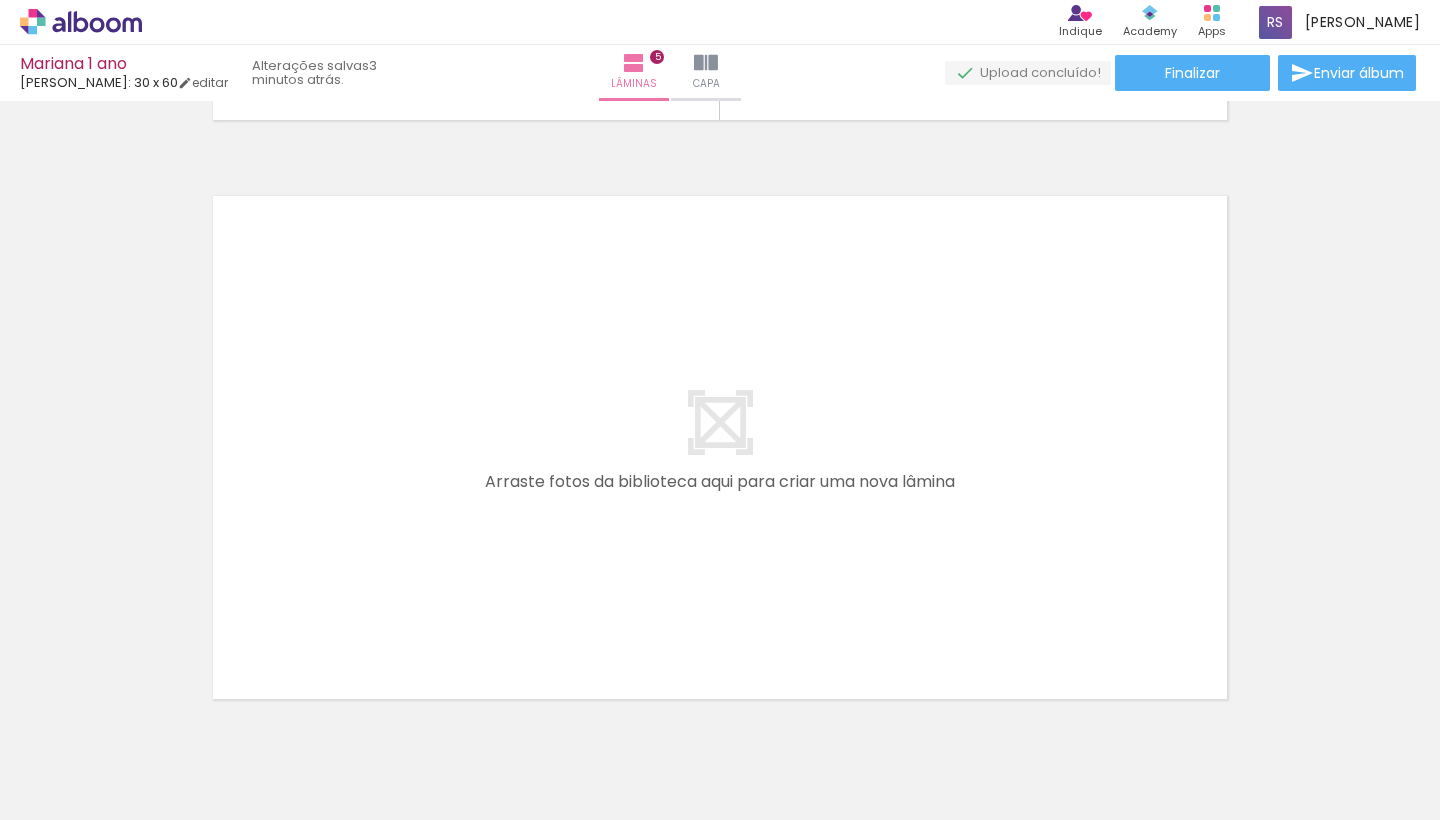 scroll, scrollTop: 2907, scrollLeft: 0, axis: vertical 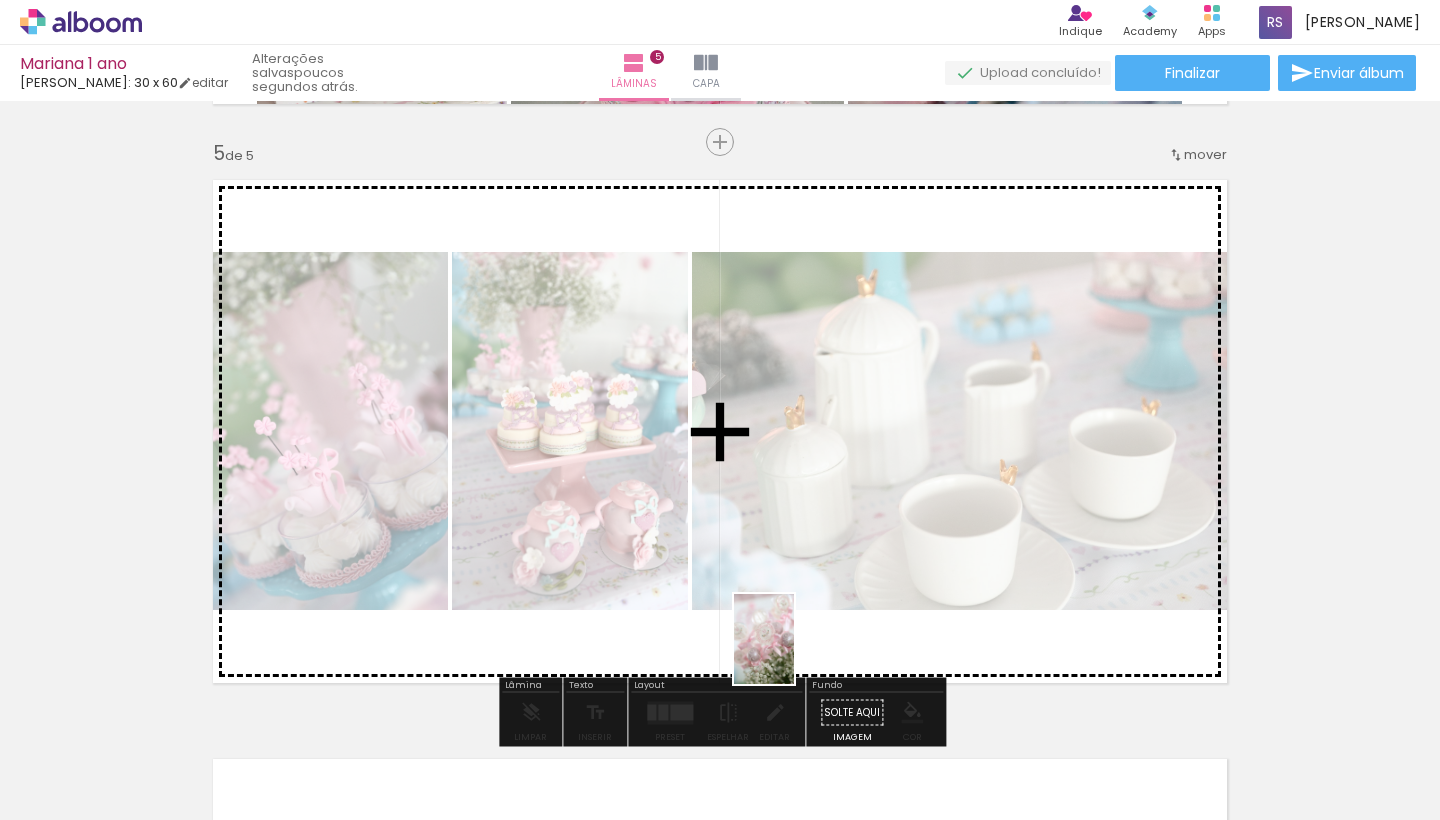 drag, startPoint x: 784, startPoint y: 738, endPoint x: 794, endPoint y: 655, distance: 83.60024 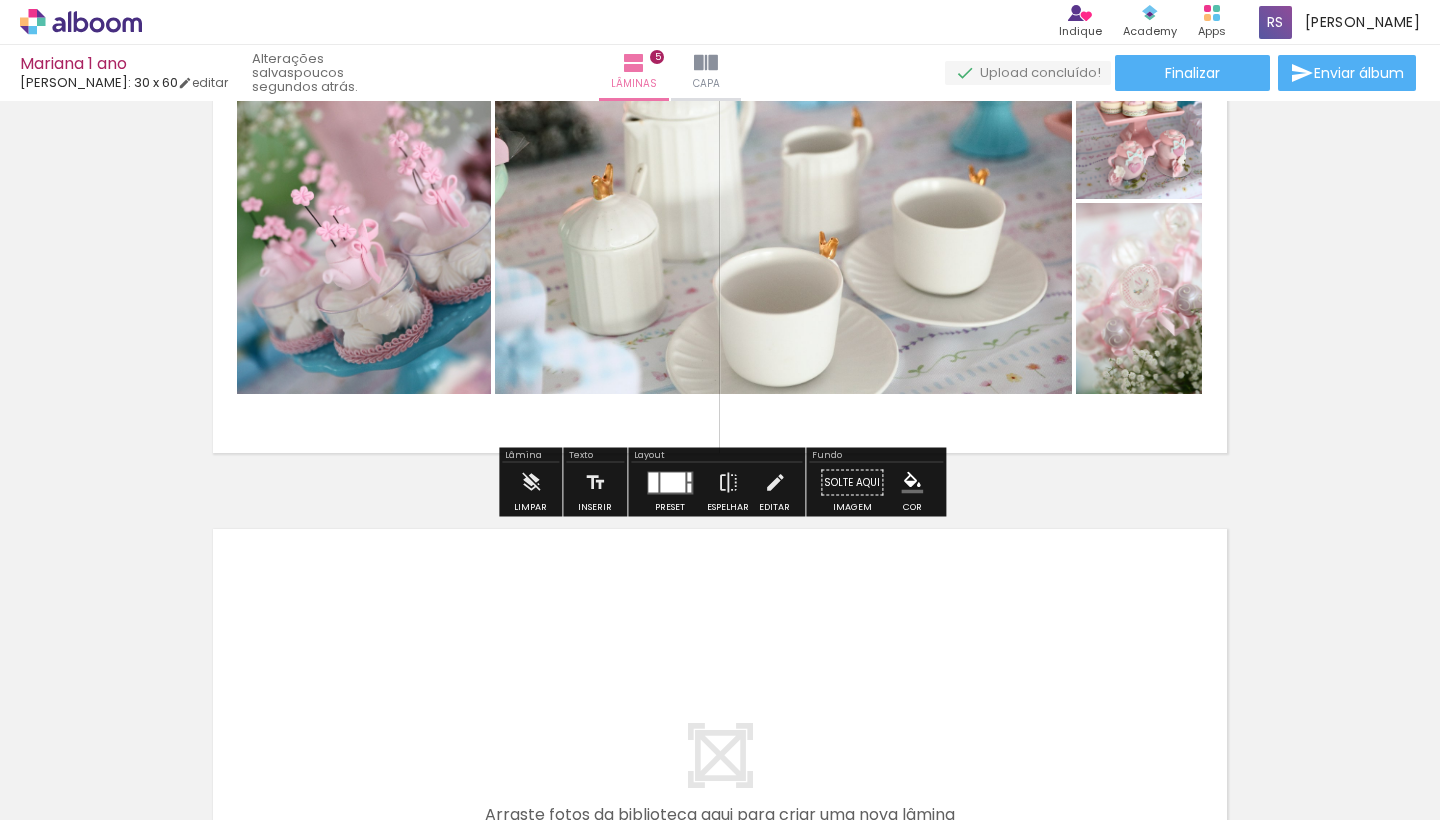 scroll, scrollTop: 2523, scrollLeft: 0, axis: vertical 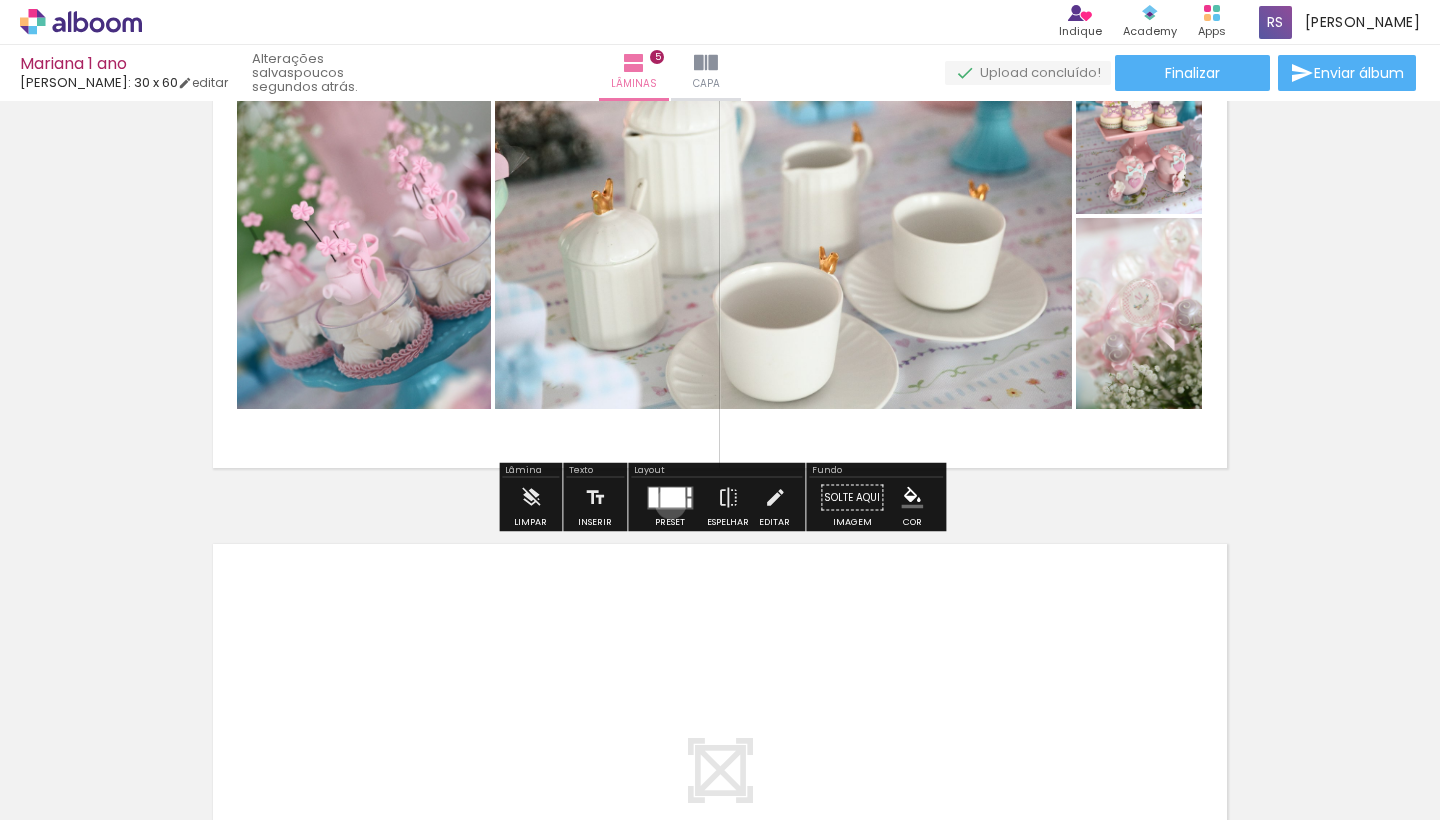 click at bounding box center [672, 497] 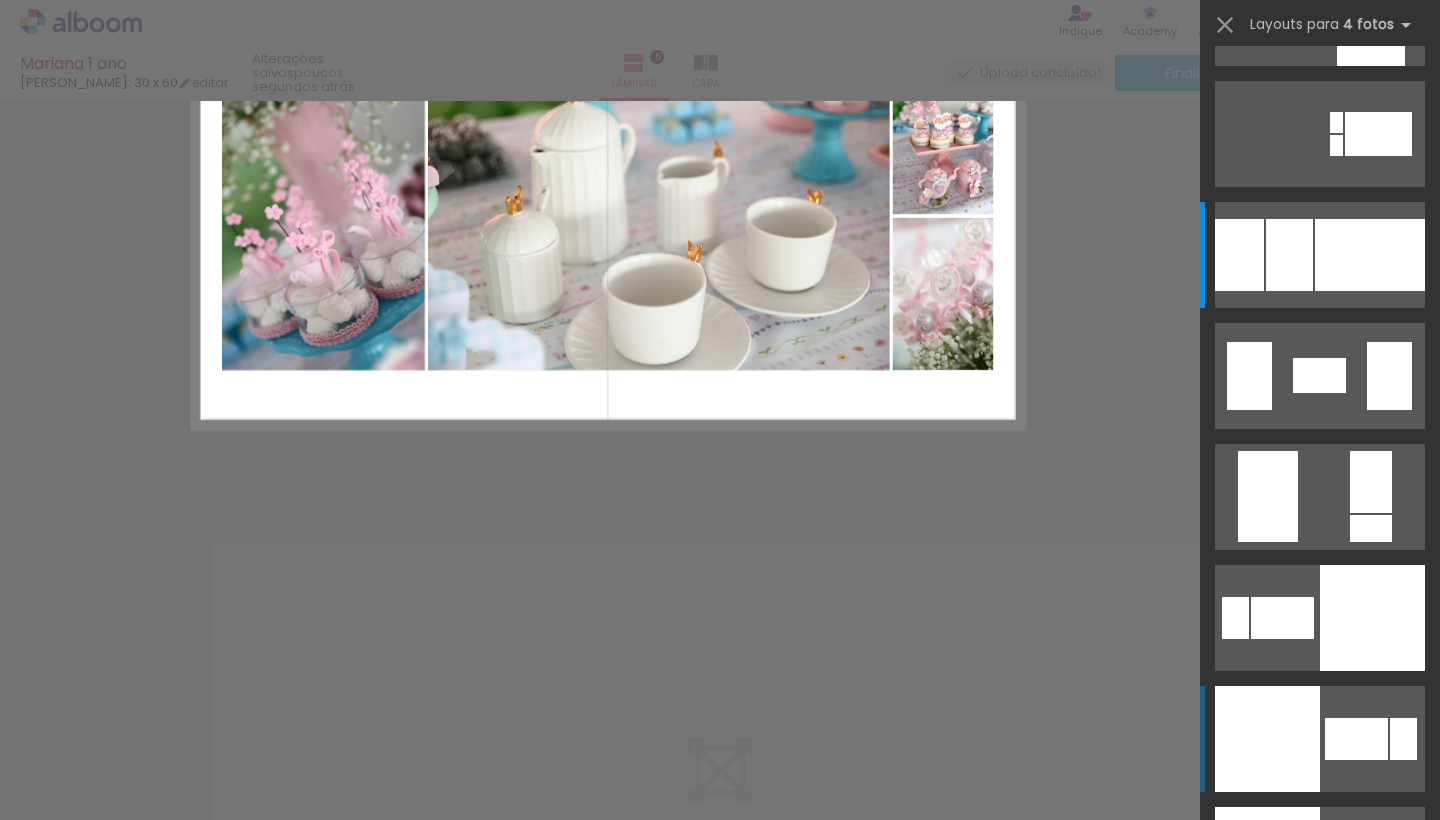 scroll, scrollTop: 0, scrollLeft: 0, axis: both 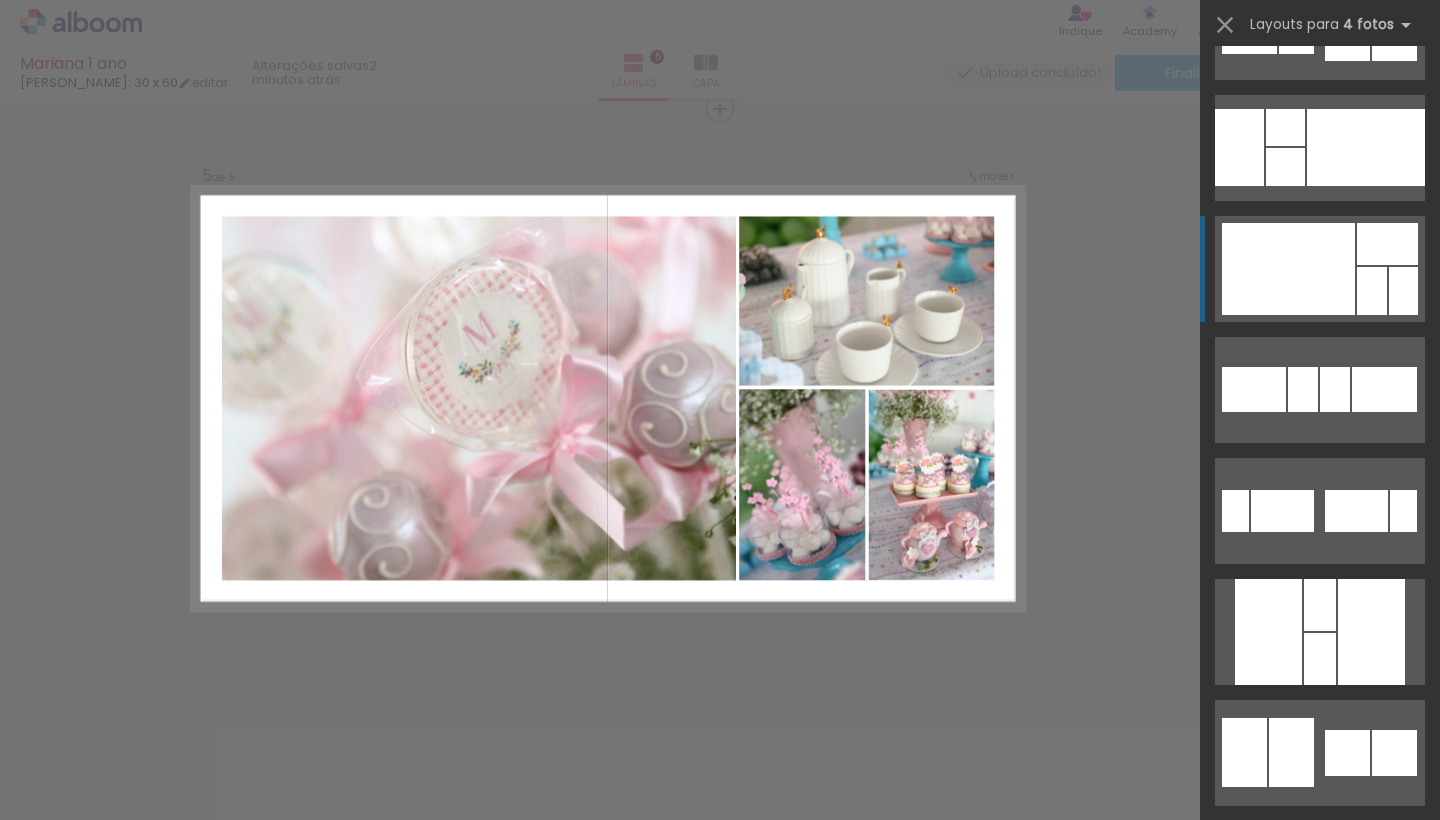 click at bounding box center (1303, -579) 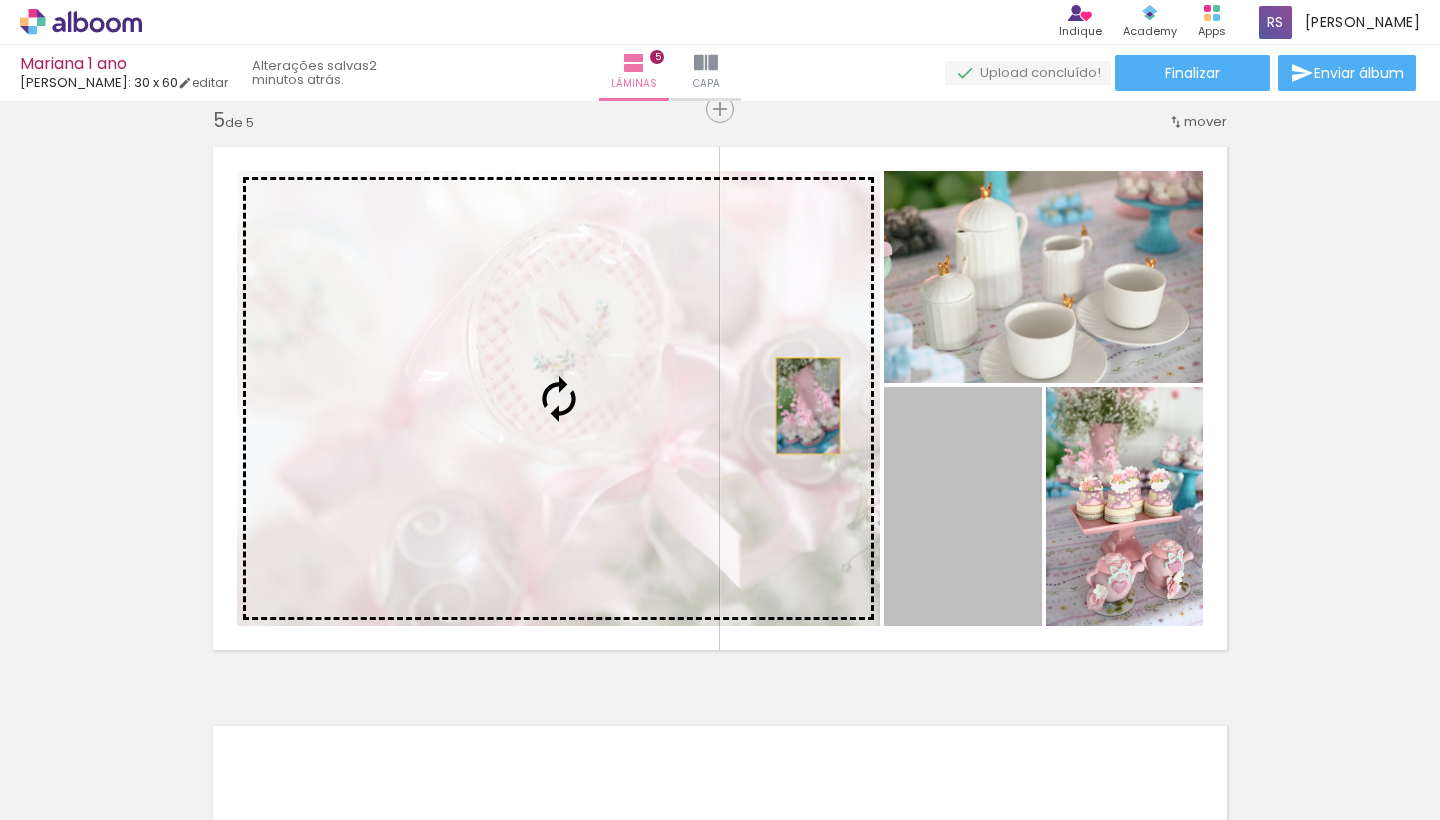 drag, startPoint x: 993, startPoint y: 472, endPoint x: 802, endPoint y: 405, distance: 202.41048 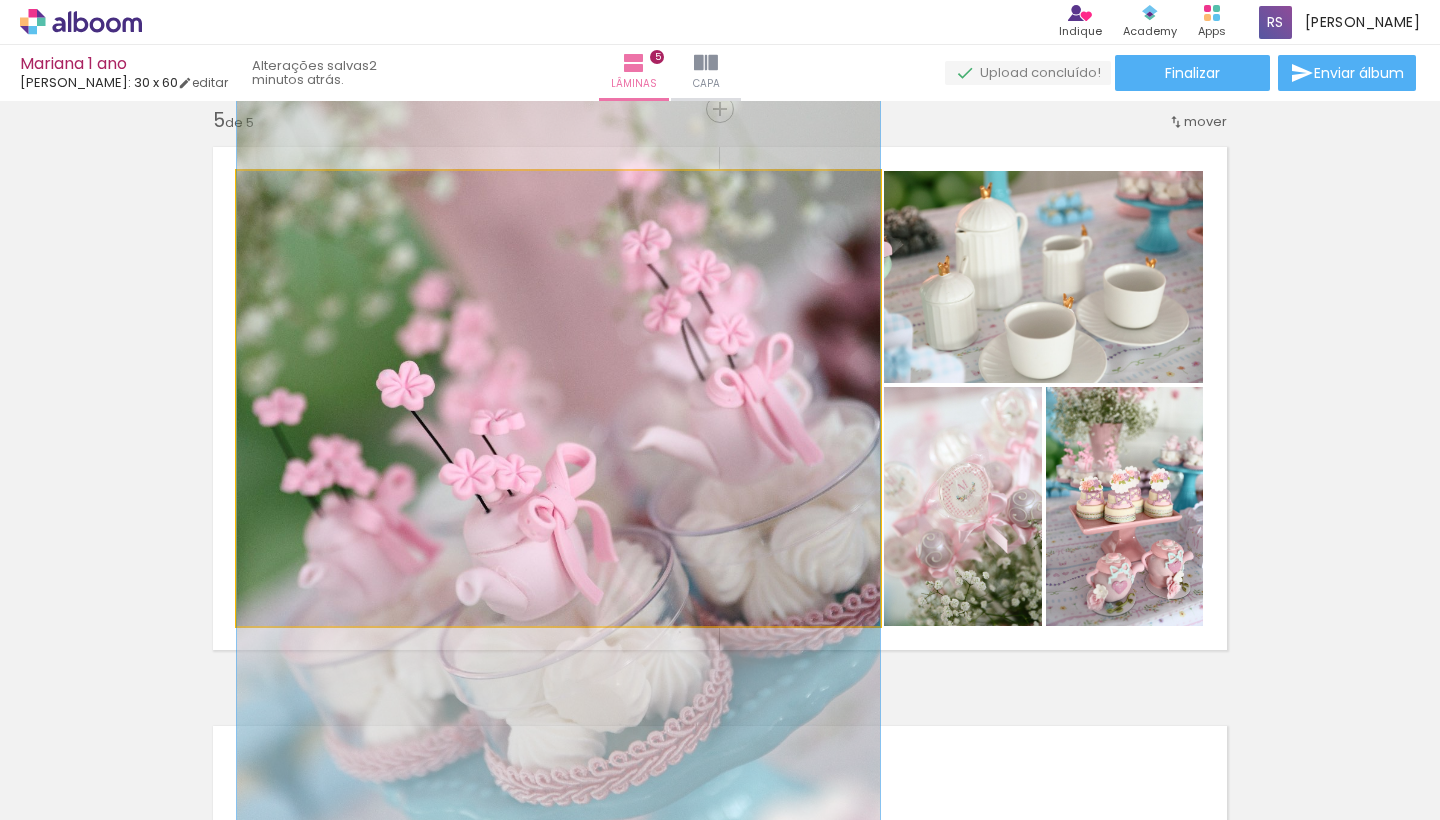 click 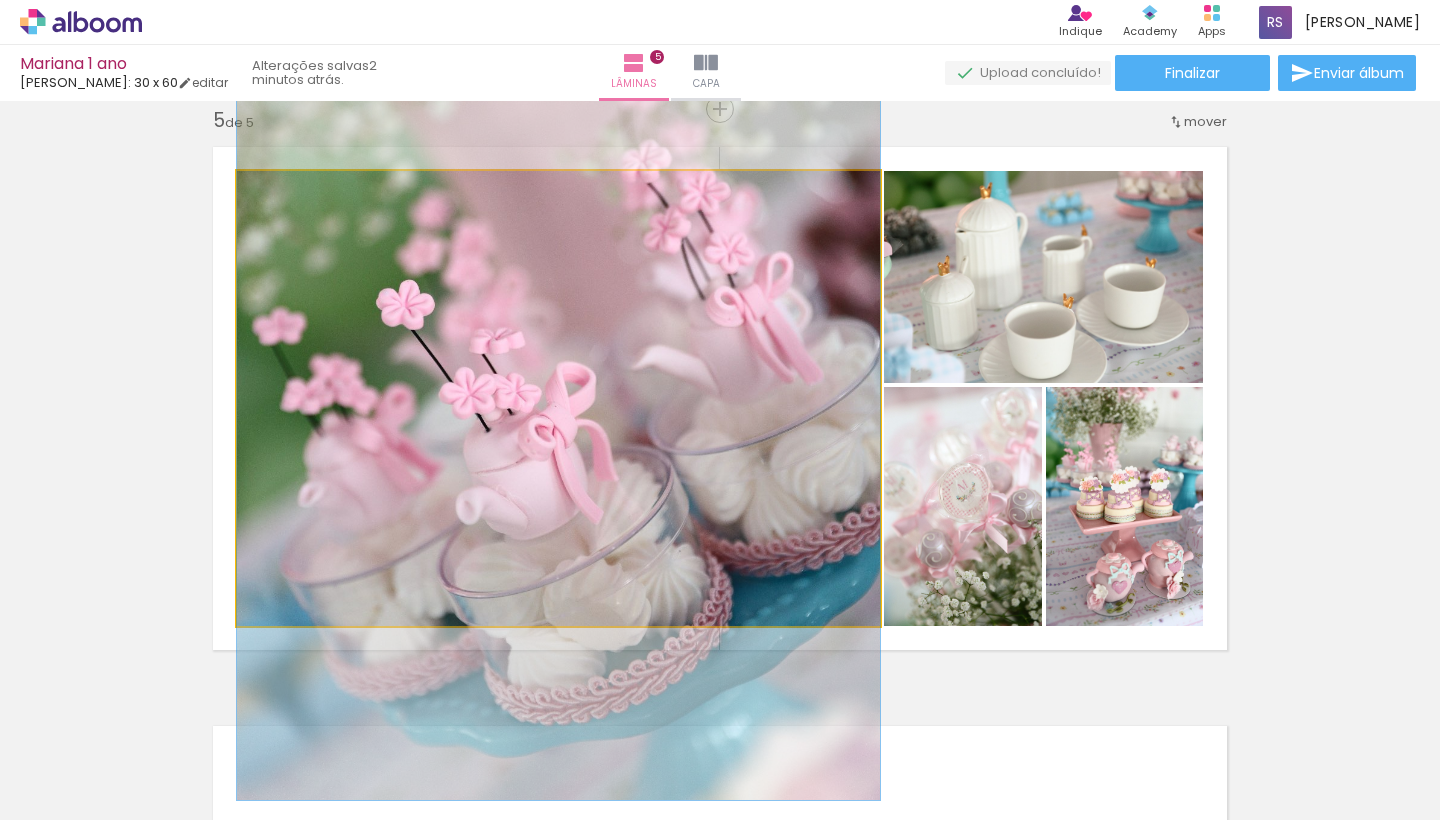 drag, startPoint x: 380, startPoint y: 339, endPoint x: 382, endPoint y: 258, distance: 81.02469 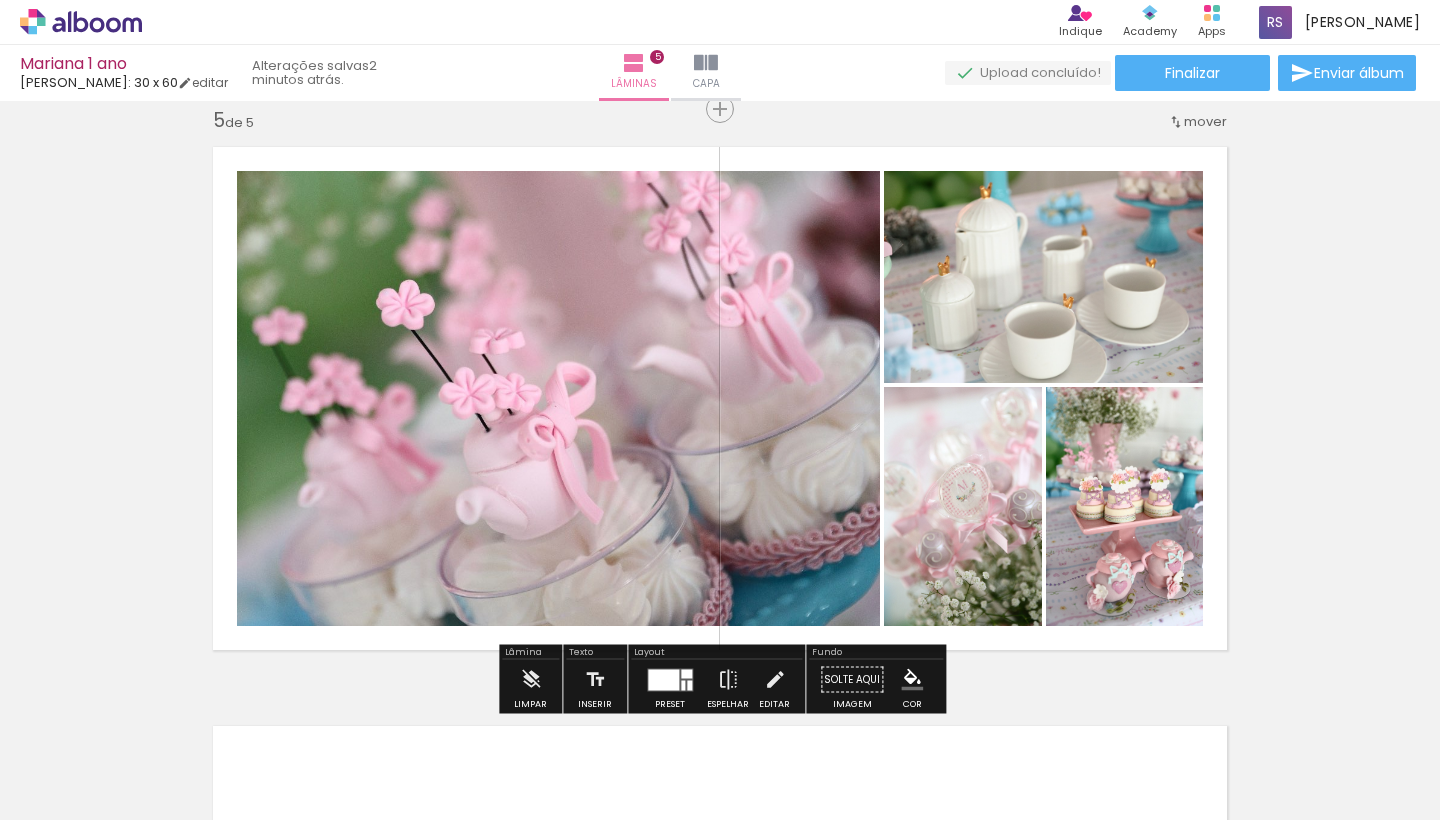 click on "Inserir lâmina 1  de 5  Inserir lâmina 2  de 5  Inserir lâmina 3  de 5  Inserir lâmina 4  de 5  Inserir lâmina 5  de 5" at bounding box center (720, -496) 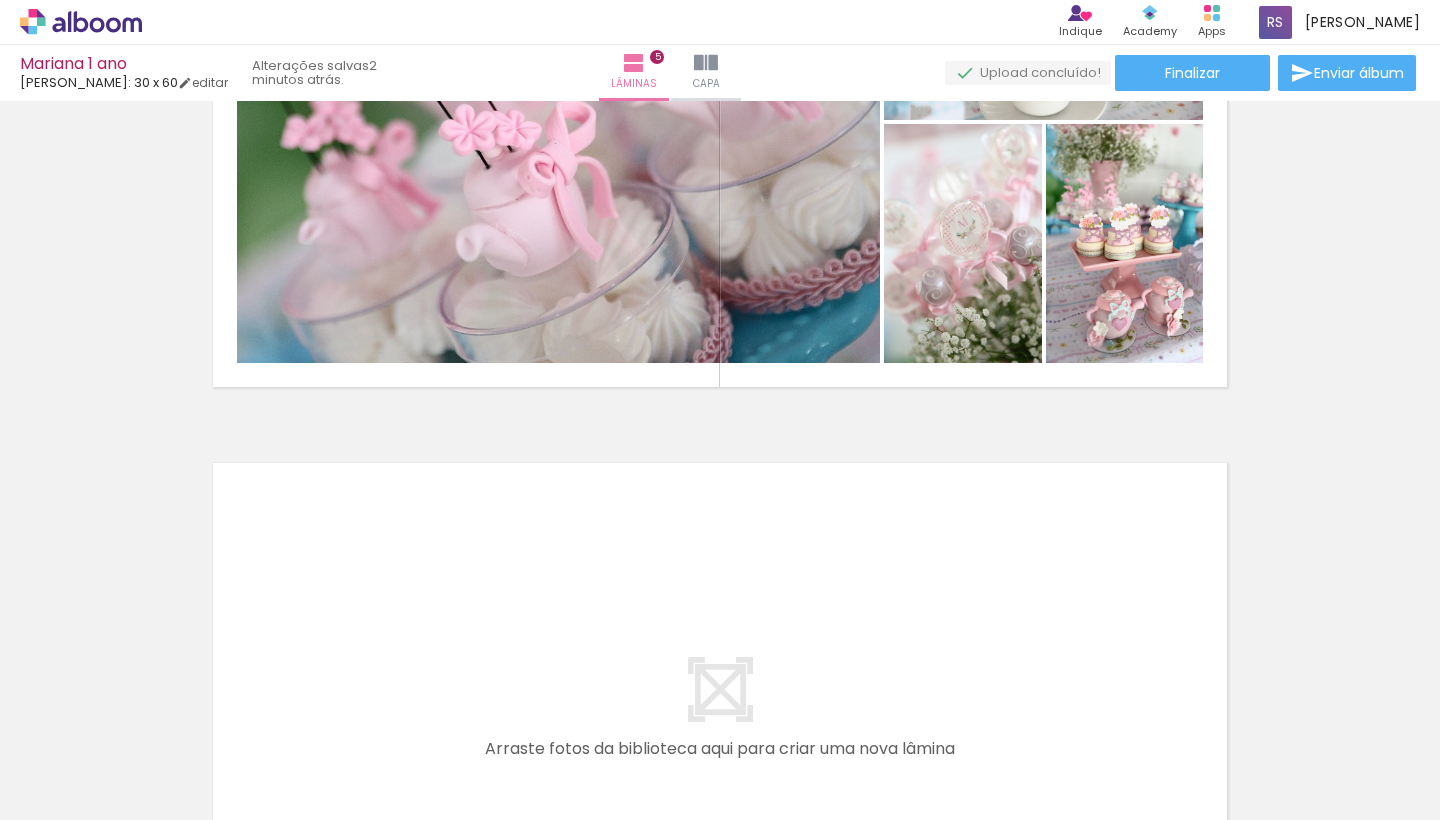 scroll, scrollTop: 2597, scrollLeft: 0, axis: vertical 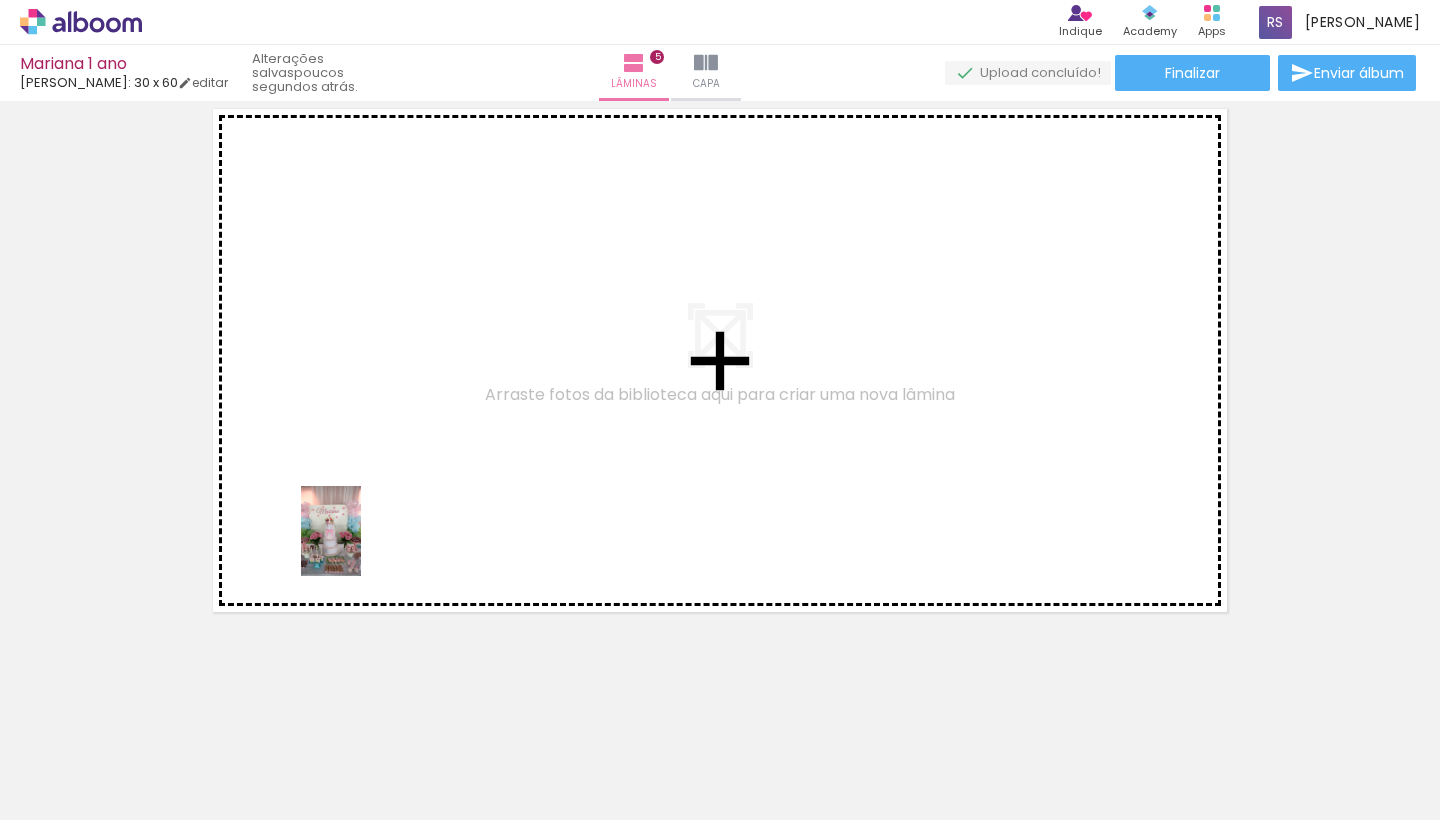drag, startPoint x: 221, startPoint y: 751, endPoint x: 361, endPoint y: 538, distance: 254.89017 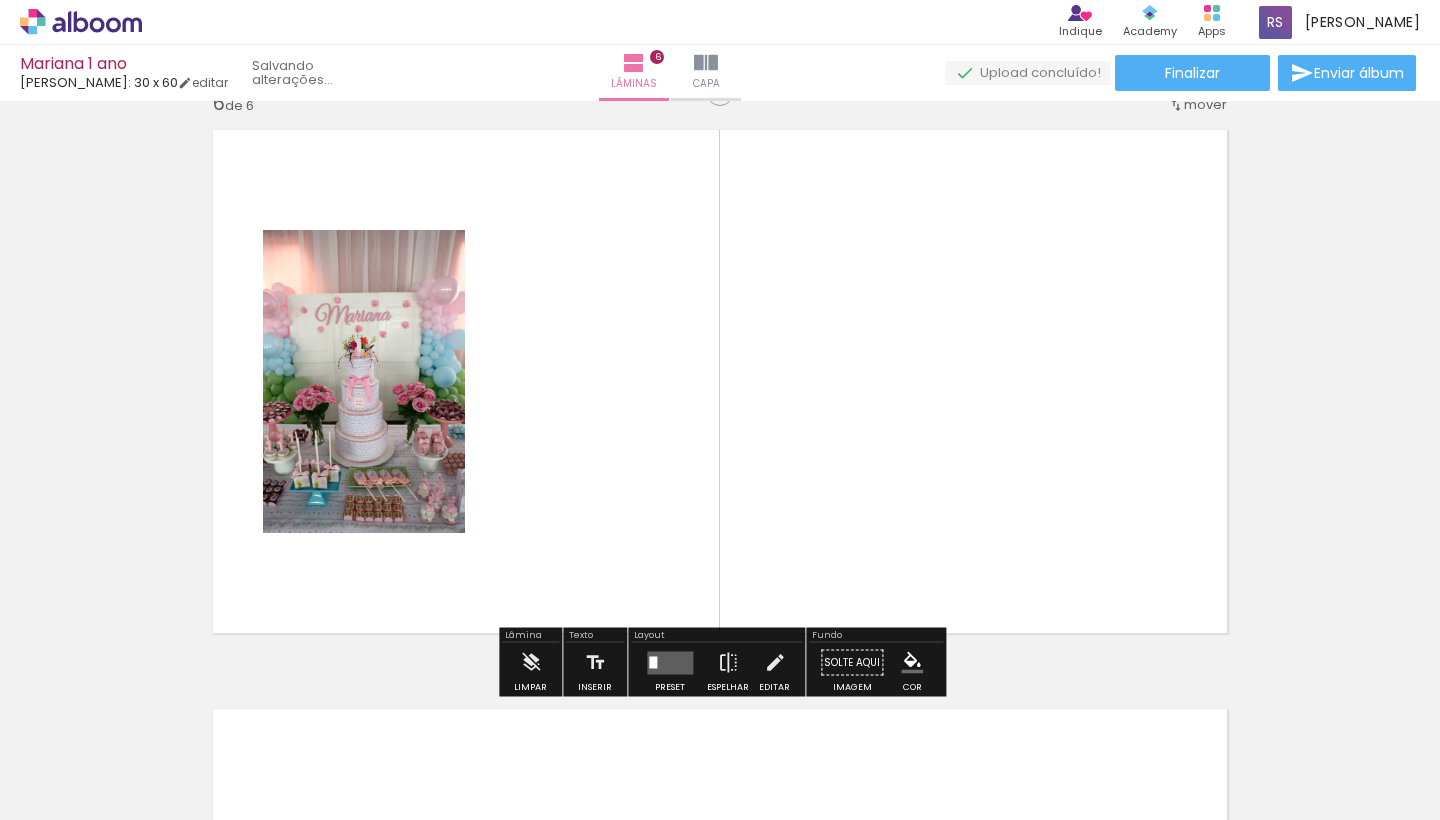 scroll, scrollTop: 2920, scrollLeft: 0, axis: vertical 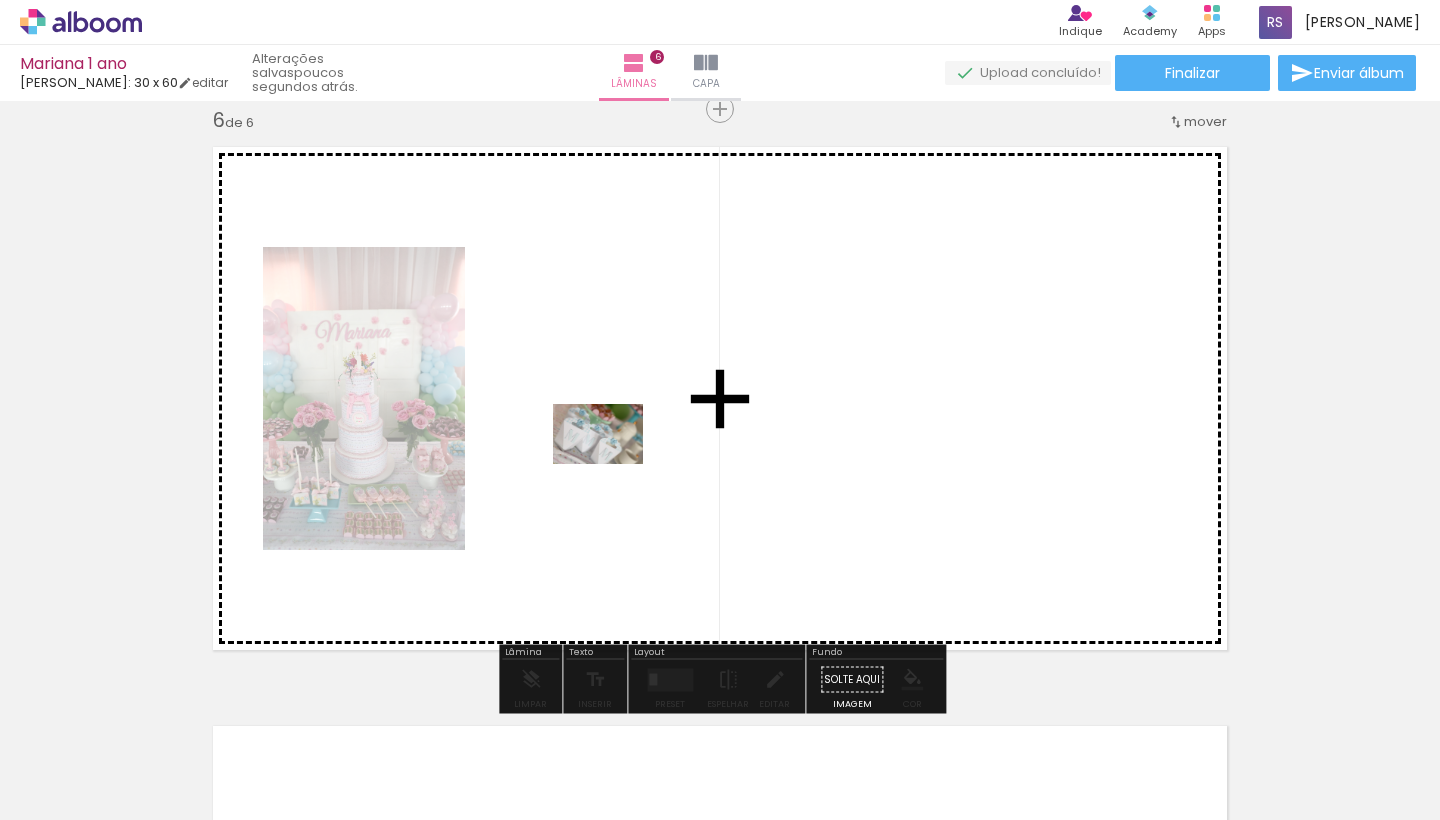 drag, startPoint x: 319, startPoint y: 763, endPoint x: 612, endPoint y: 464, distance: 418.62872 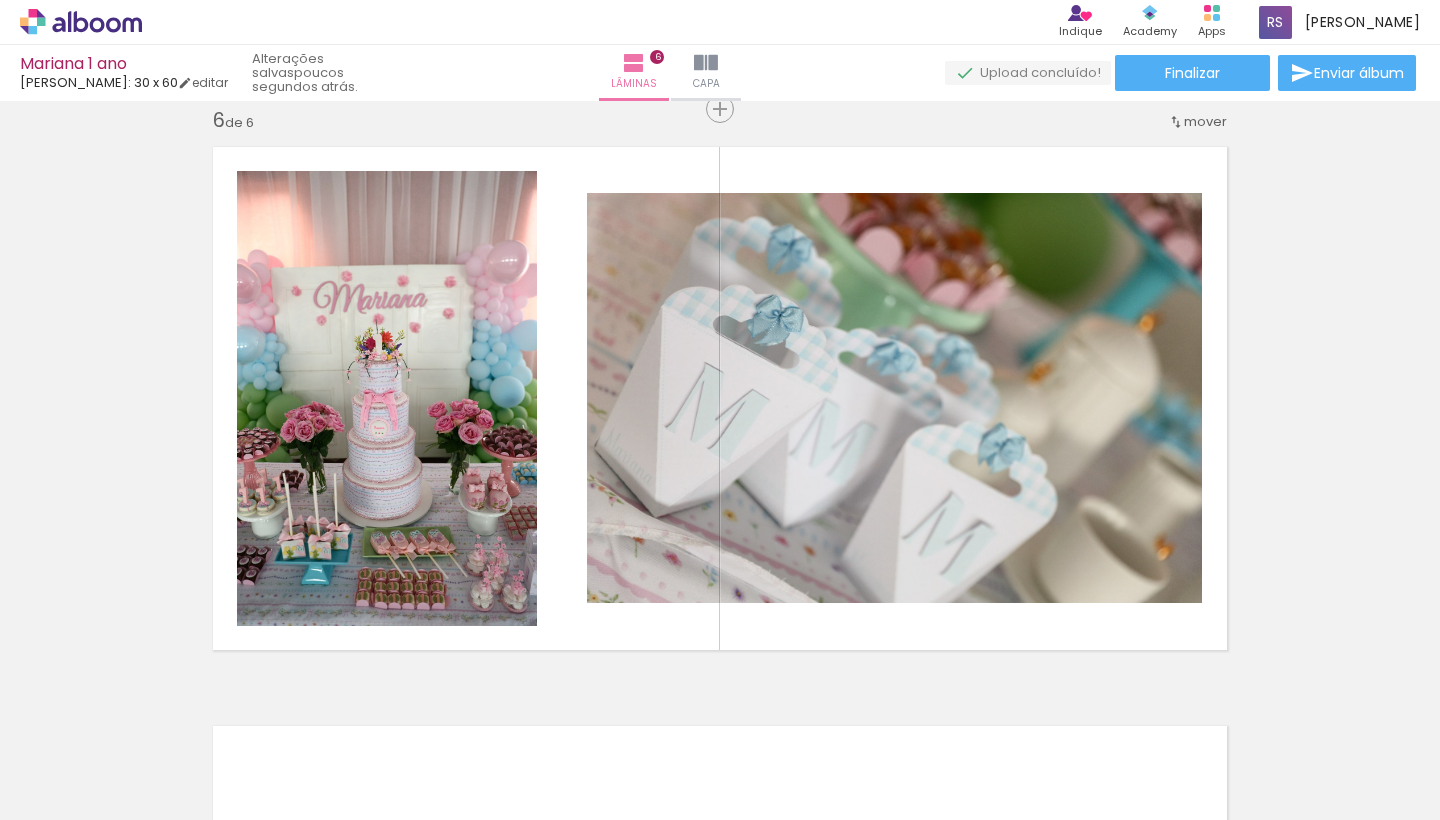 scroll, scrollTop: 0, scrollLeft: 1500, axis: horizontal 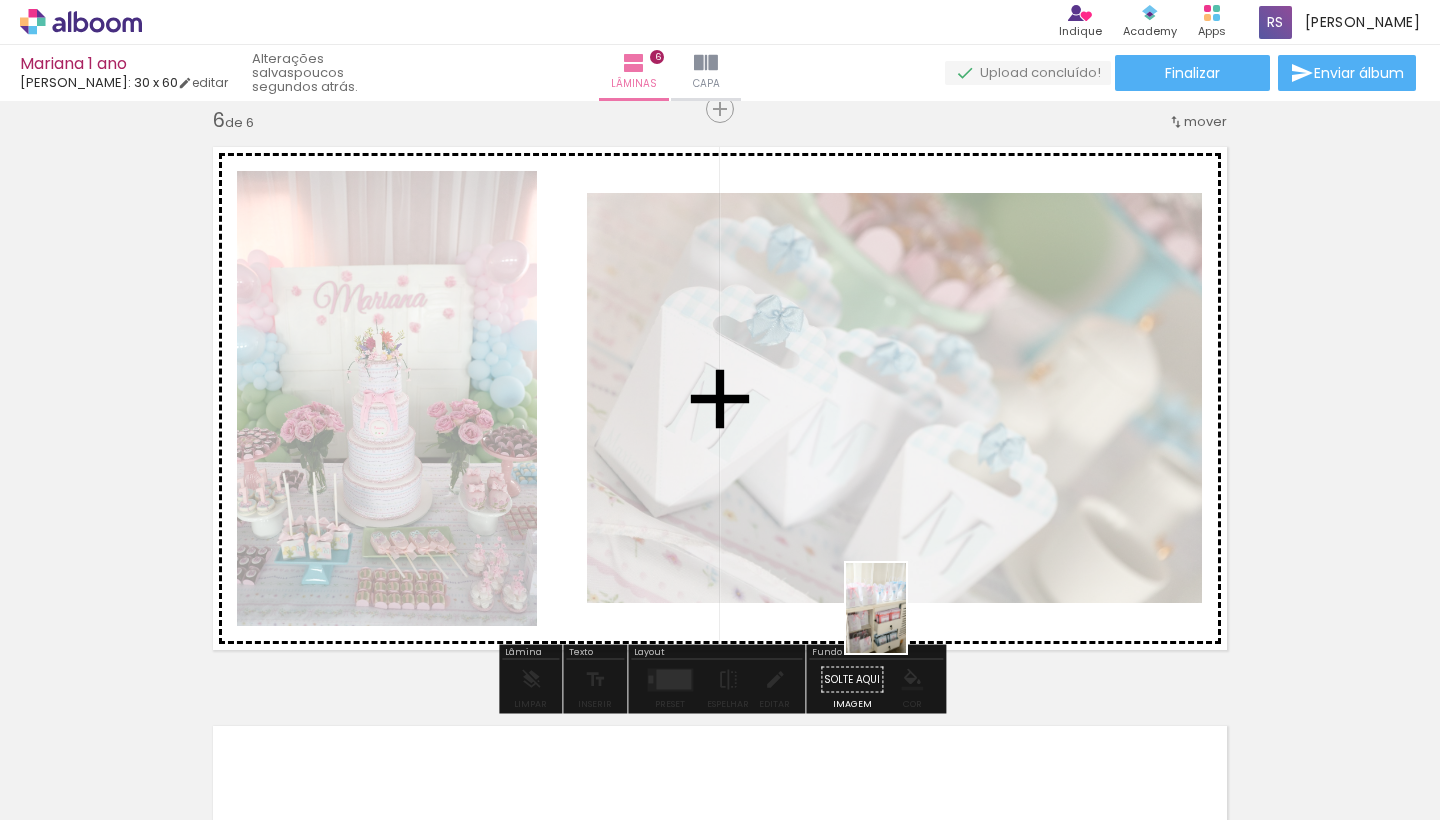 drag, startPoint x: 937, startPoint y: 761, endPoint x: 906, endPoint y: 623, distance: 141.43903 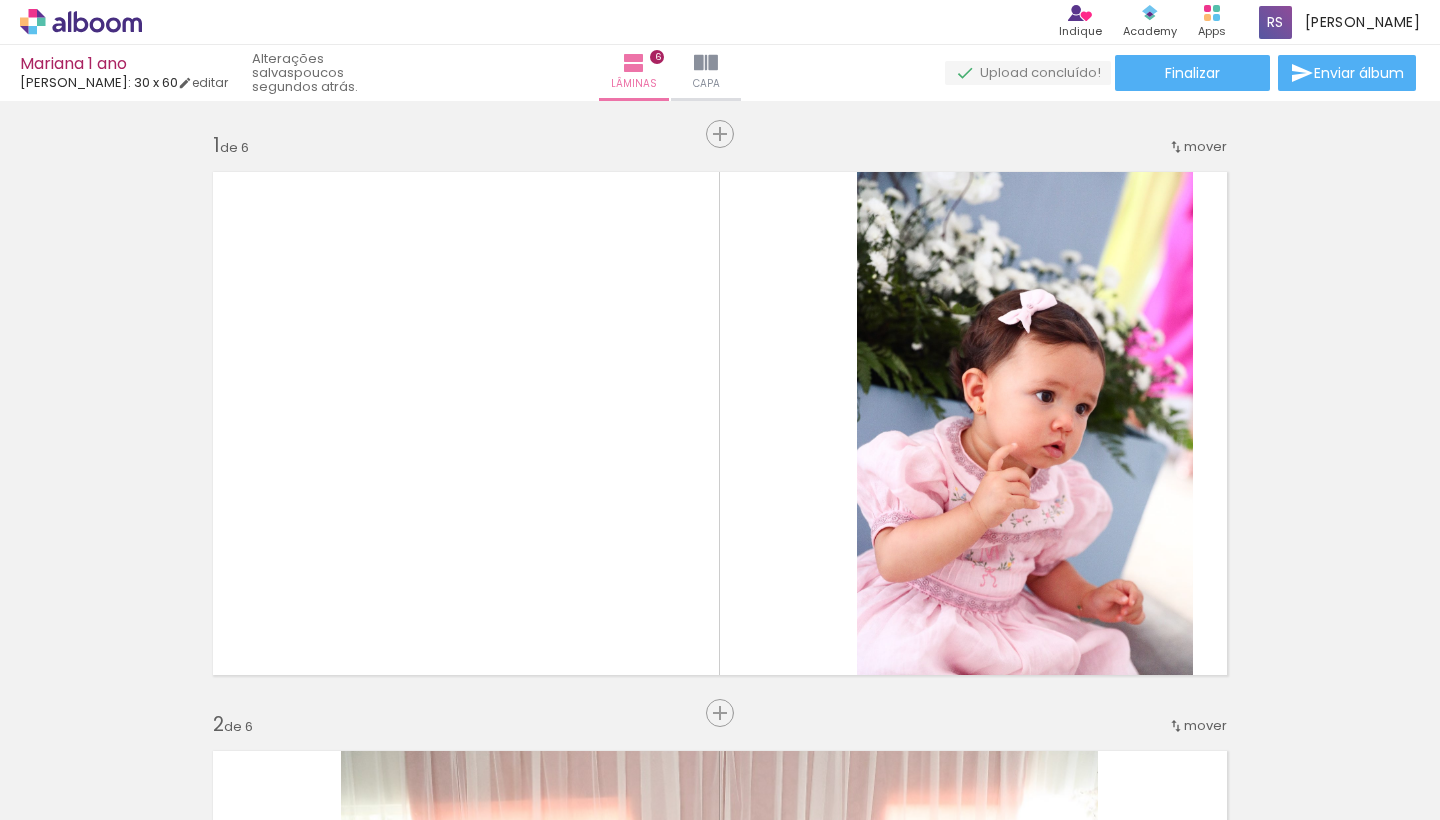 scroll, scrollTop: 0, scrollLeft: 0, axis: both 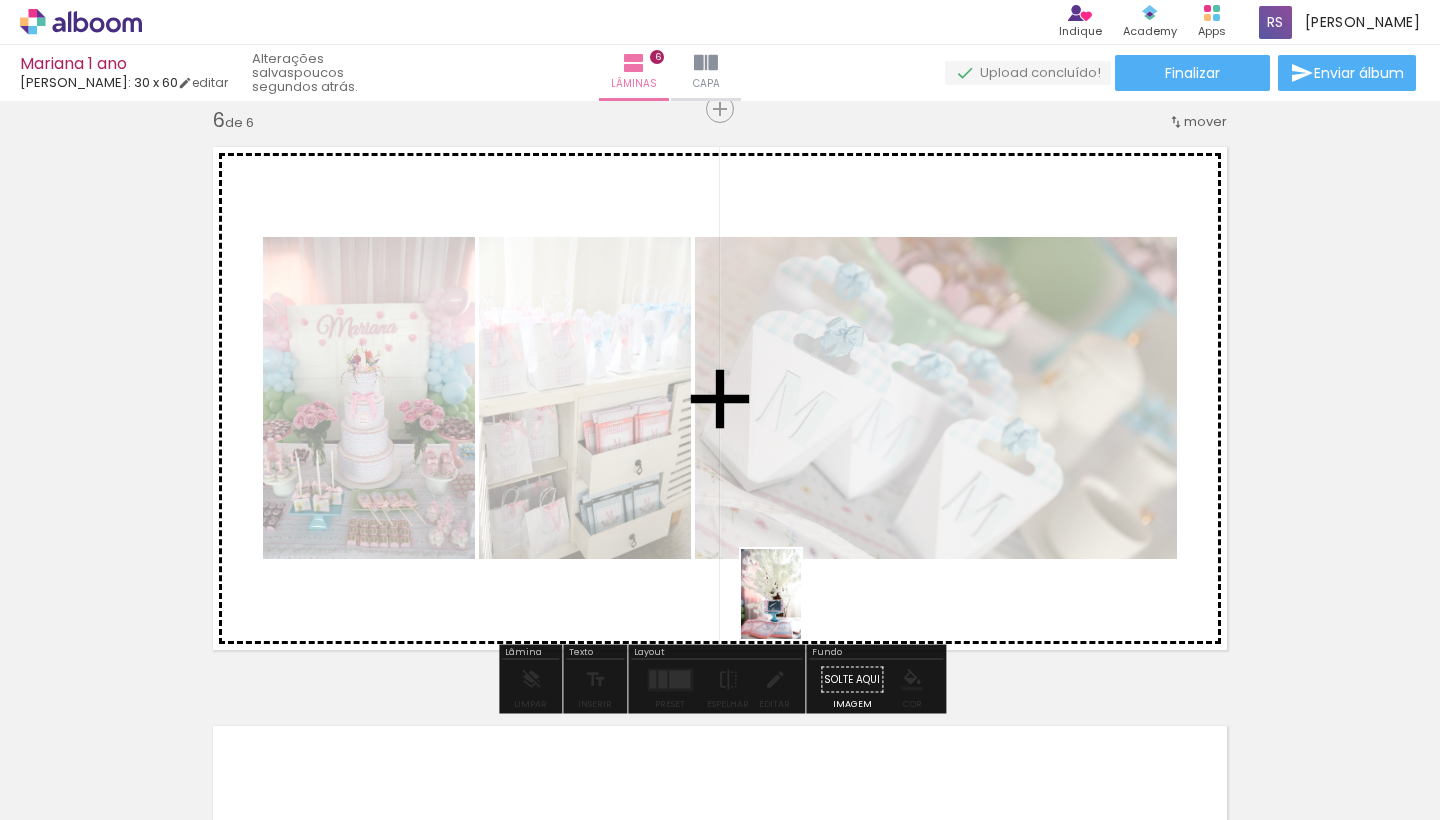 drag, startPoint x: 843, startPoint y: 755, endPoint x: 801, endPoint y: 610, distance: 150.96027 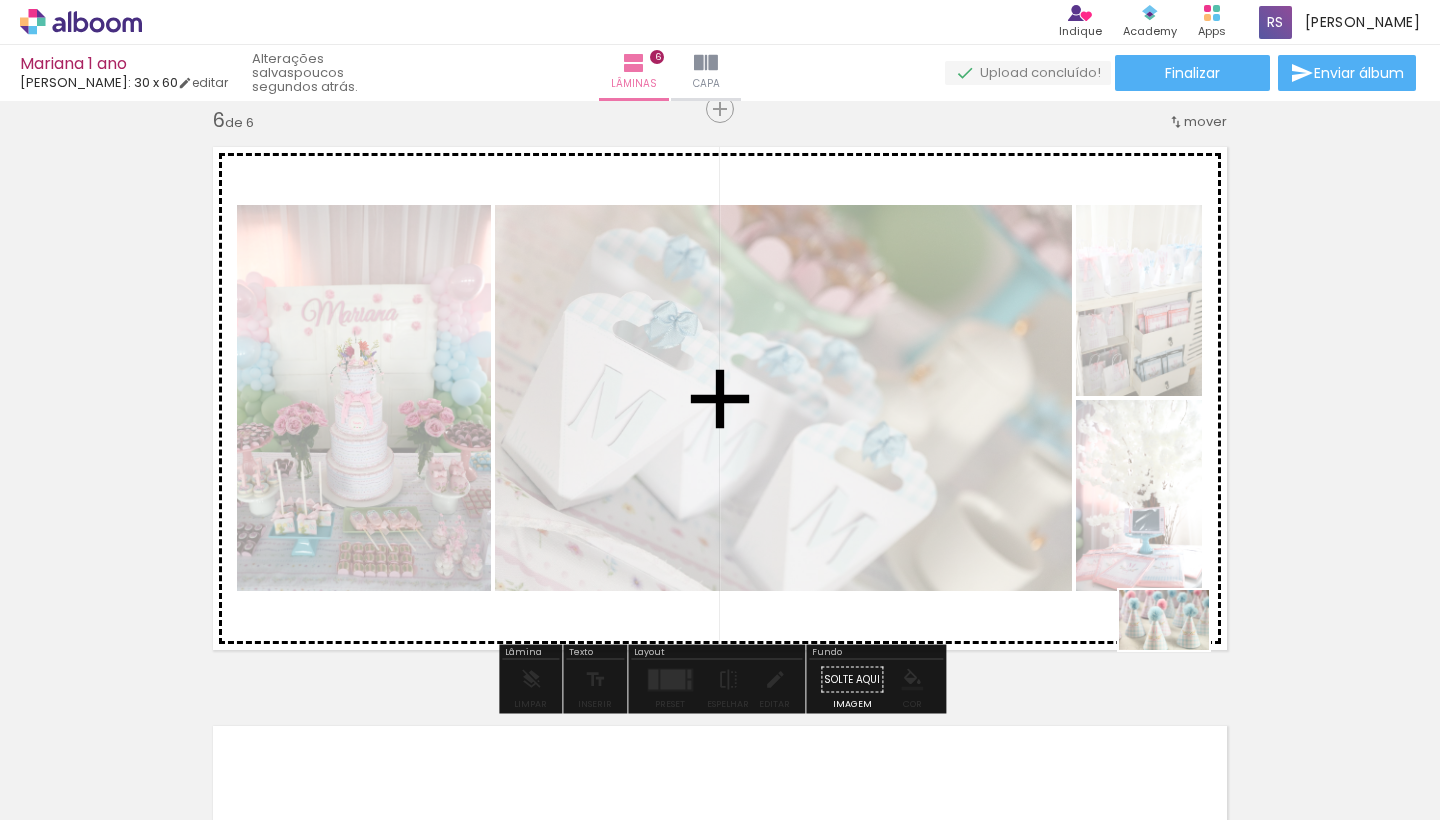drag, startPoint x: 1283, startPoint y: 755, endPoint x: 1180, endPoint y: 650, distance: 147.085 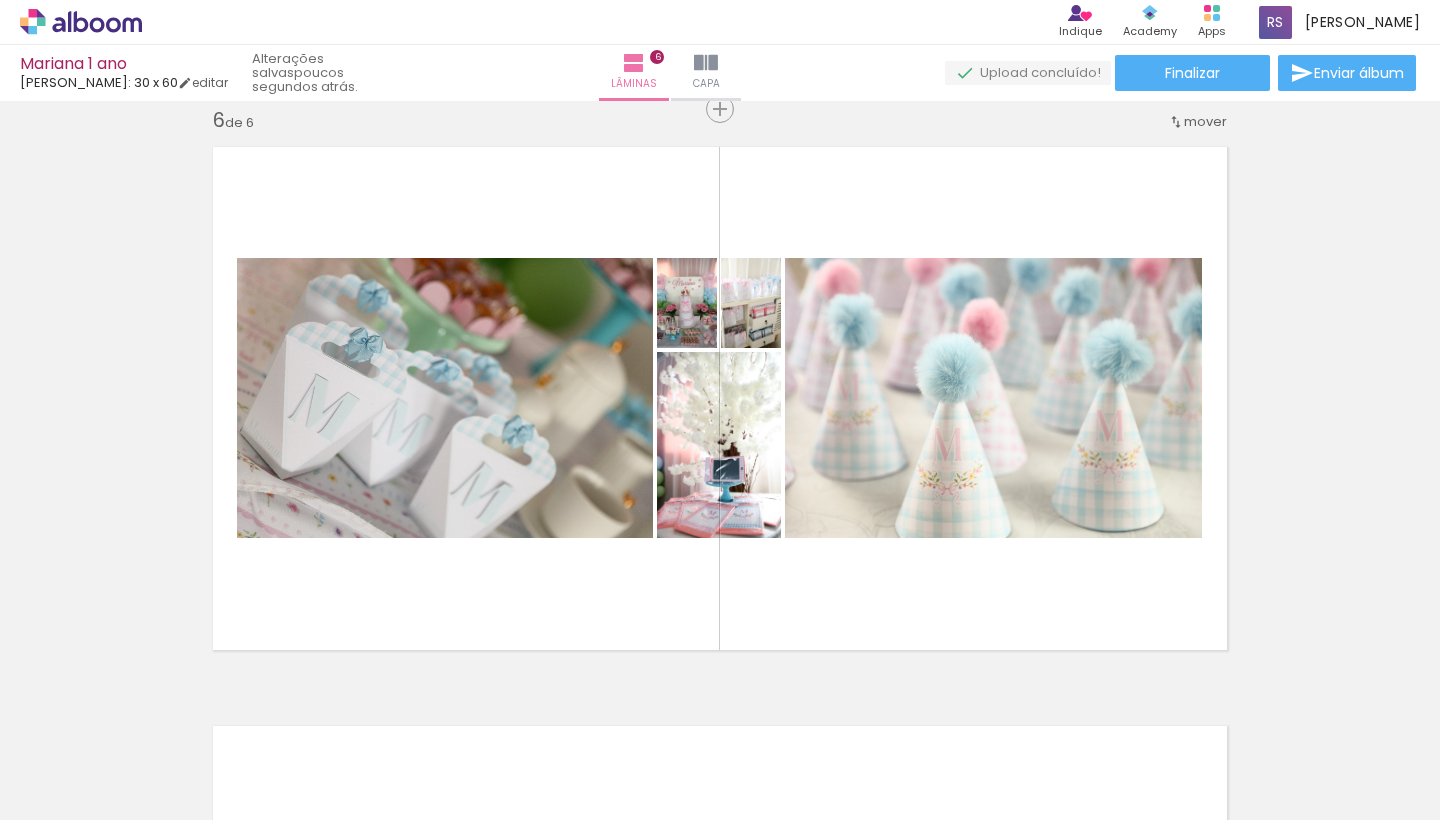 scroll, scrollTop: 0, scrollLeft: 1966, axis: horizontal 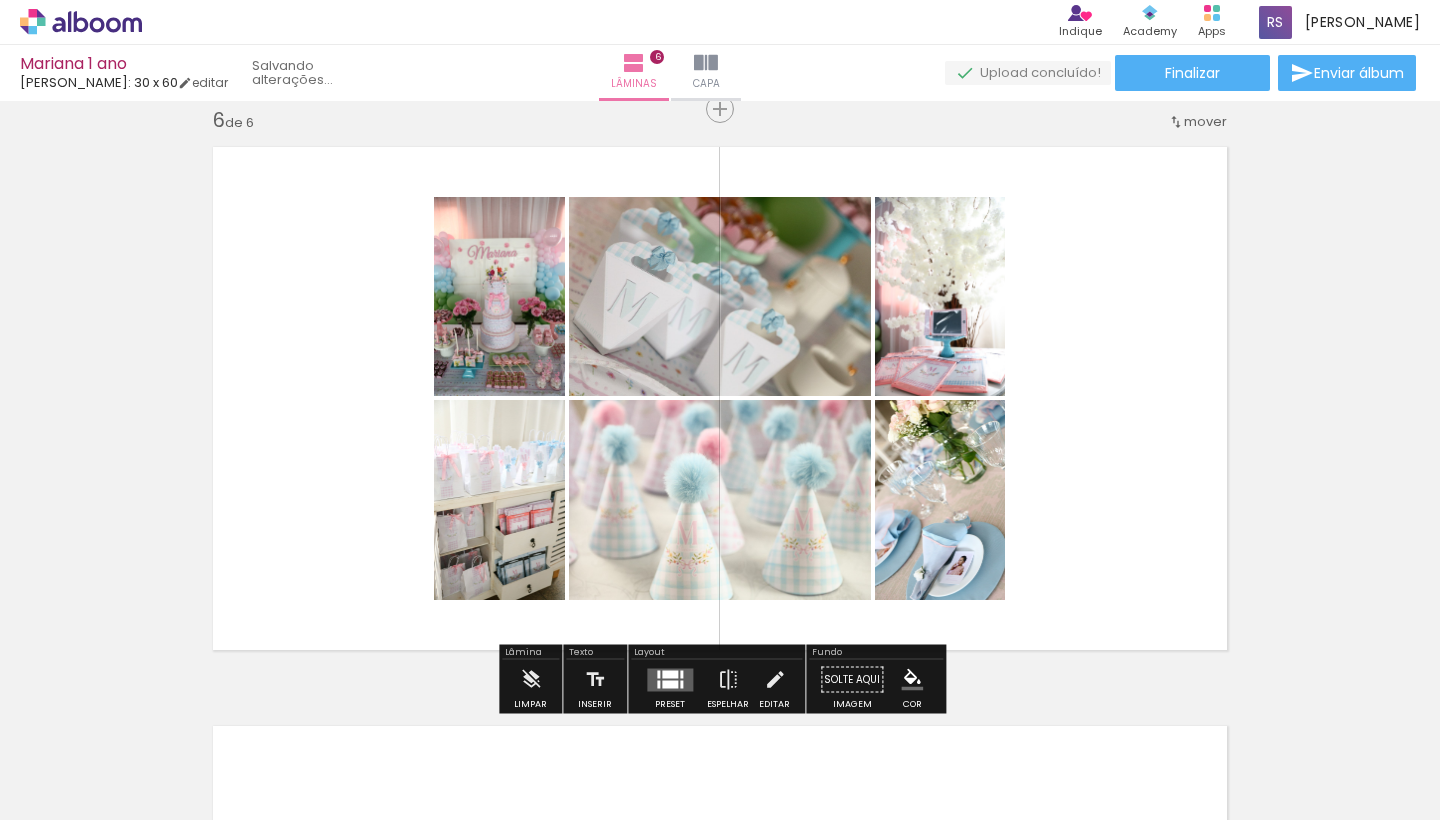 drag, startPoint x: 1148, startPoint y: 755, endPoint x: 1156, endPoint y: 641, distance: 114.28036 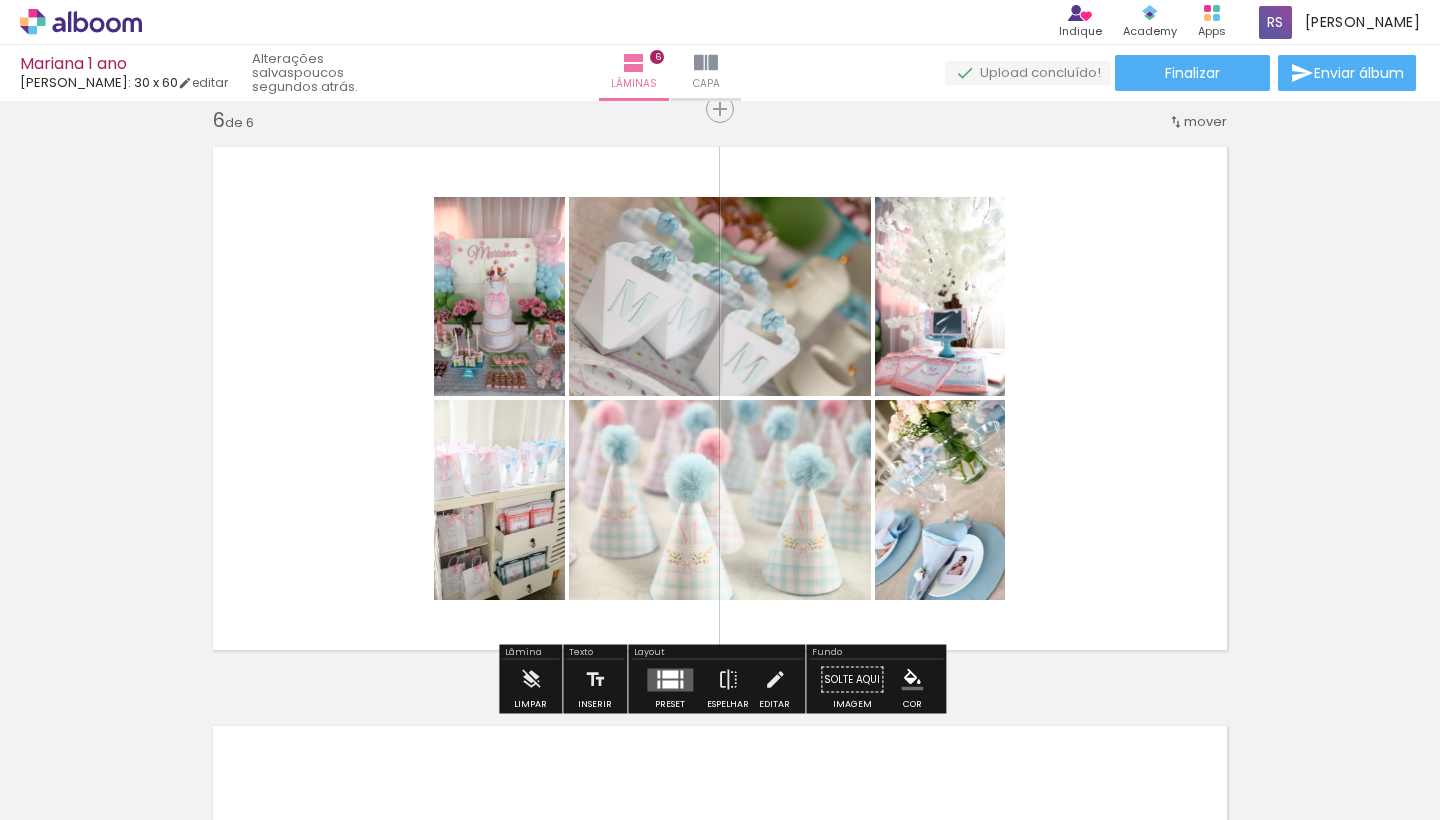 click at bounding box center (670, 684) 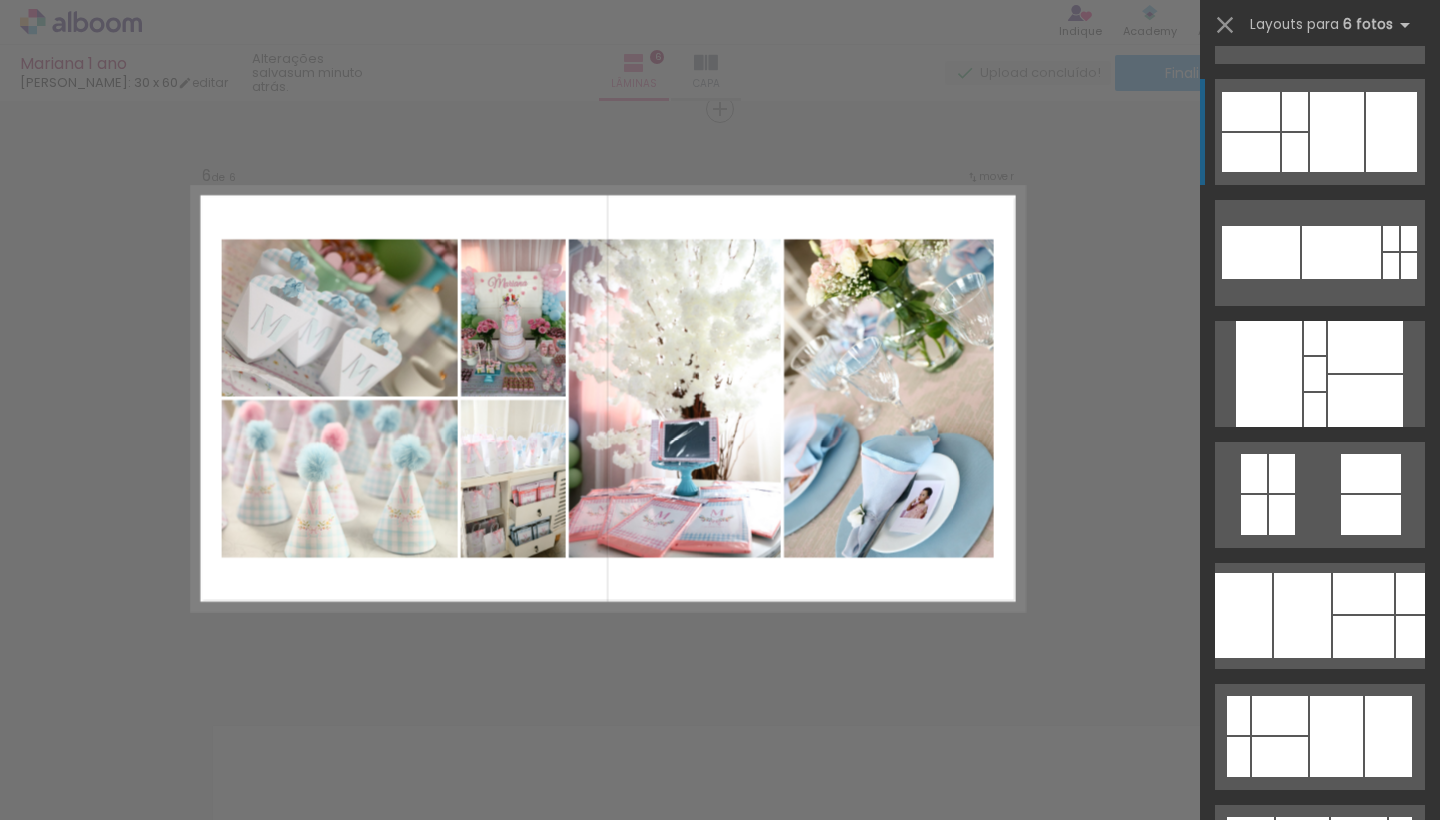 scroll, scrollTop: 715, scrollLeft: 0, axis: vertical 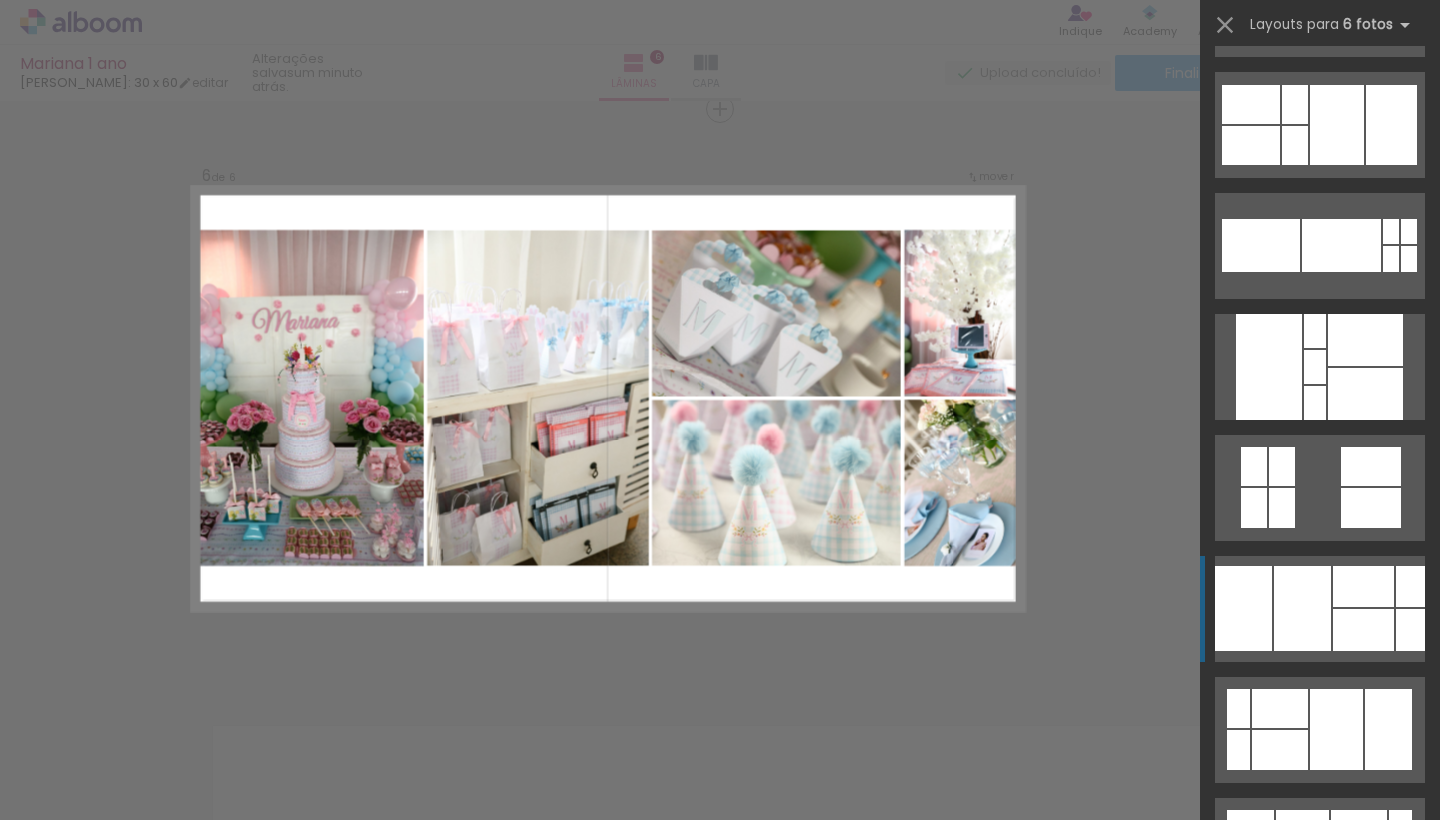 click at bounding box center (1316, -359) 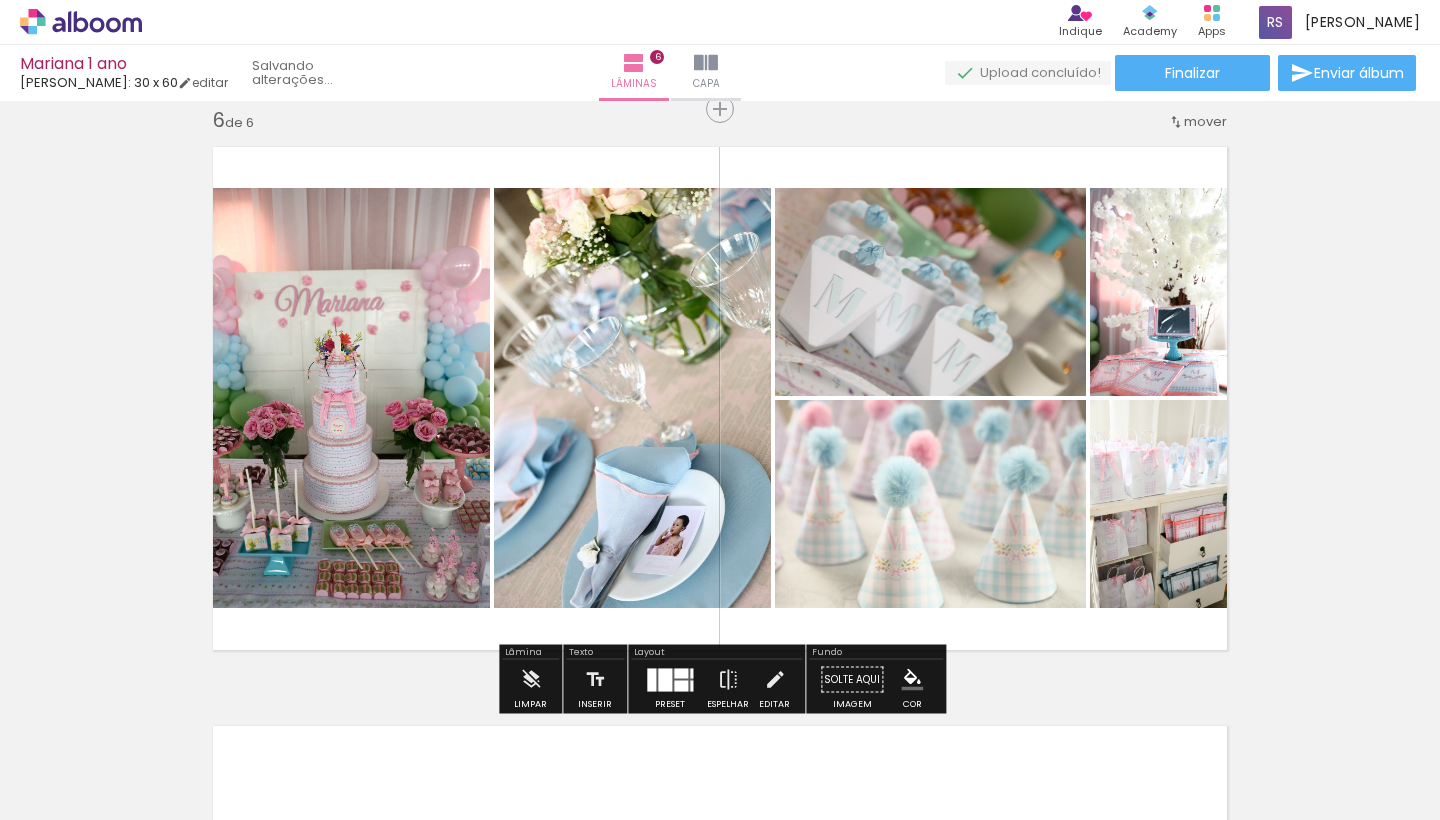 drag, startPoint x: 1156, startPoint y: 549, endPoint x: 697, endPoint y: 422, distance: 476.24573 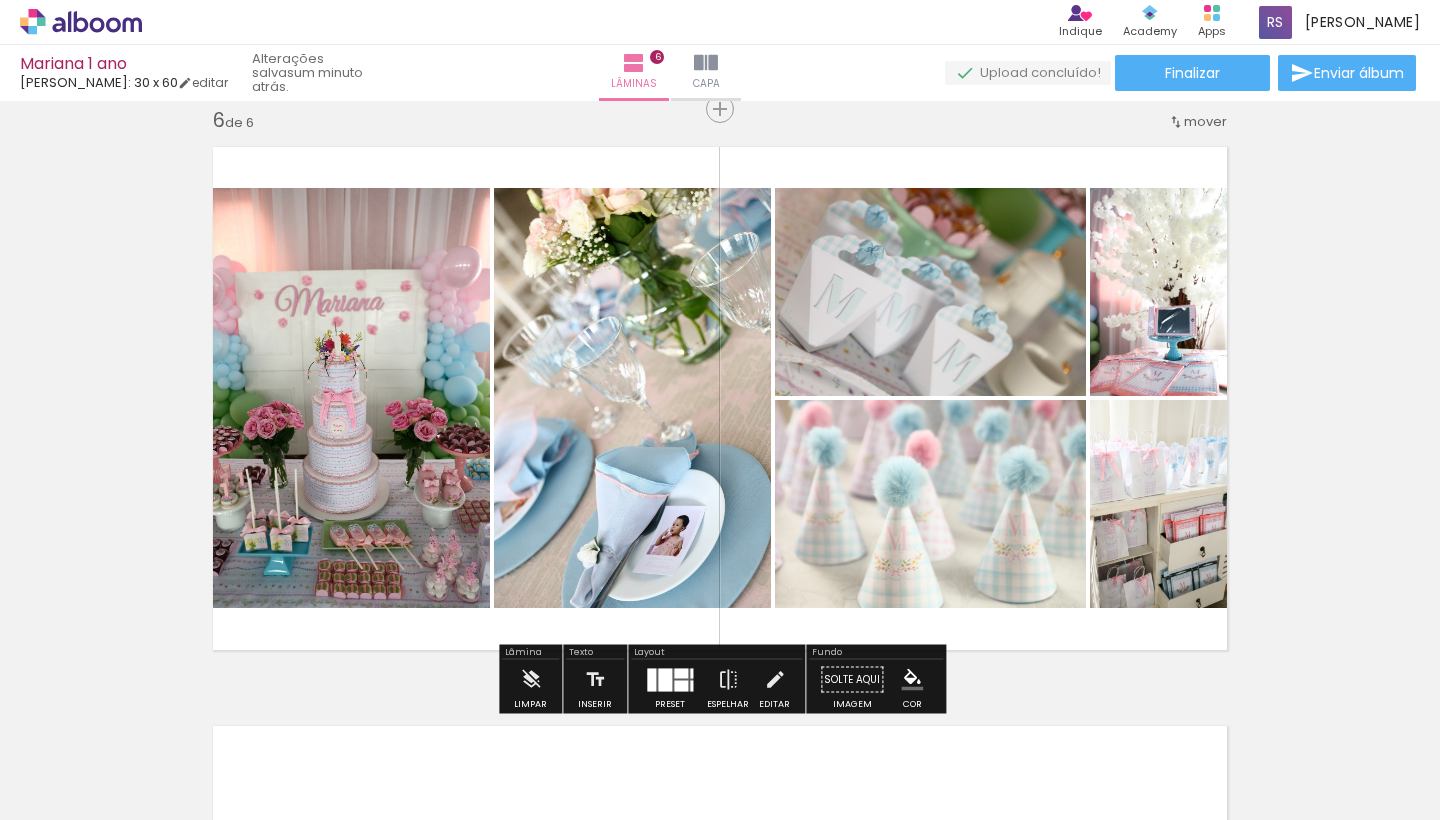 click at bounding box center (665, 679) 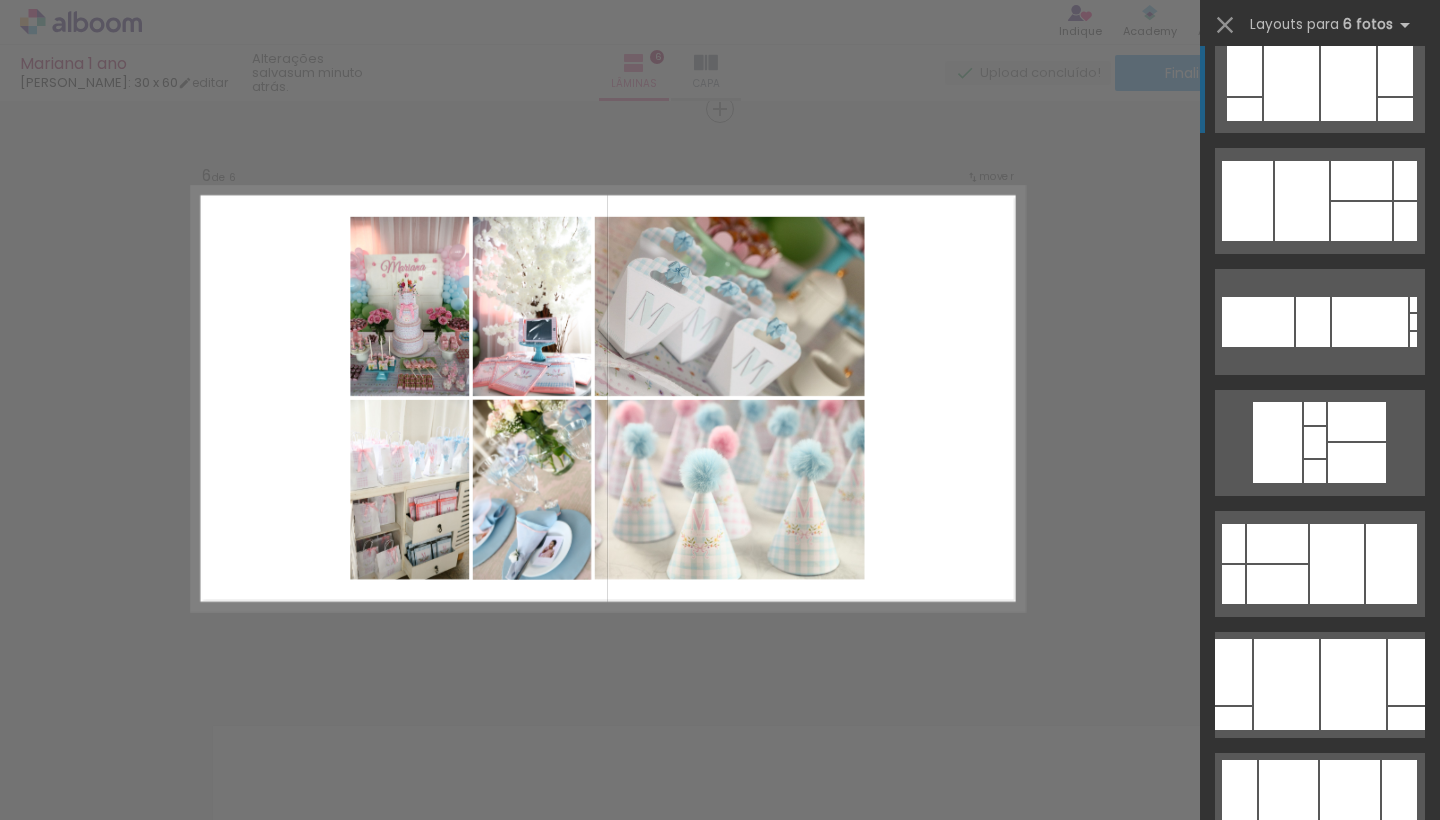 scroll, scrollTop: 4029, scrollLeft: 0, axis: vertical 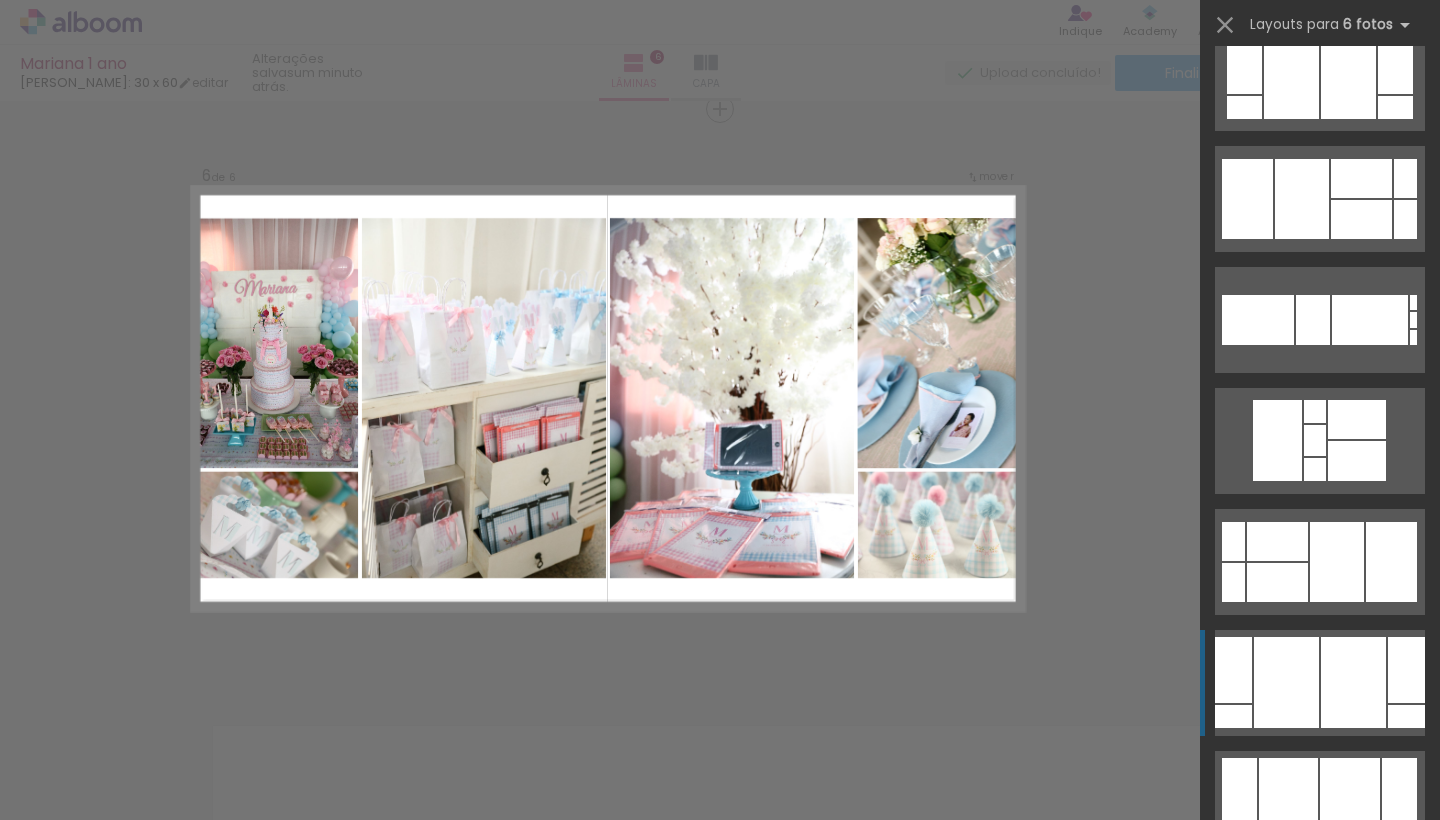 click at bounding box center (1286, 682) 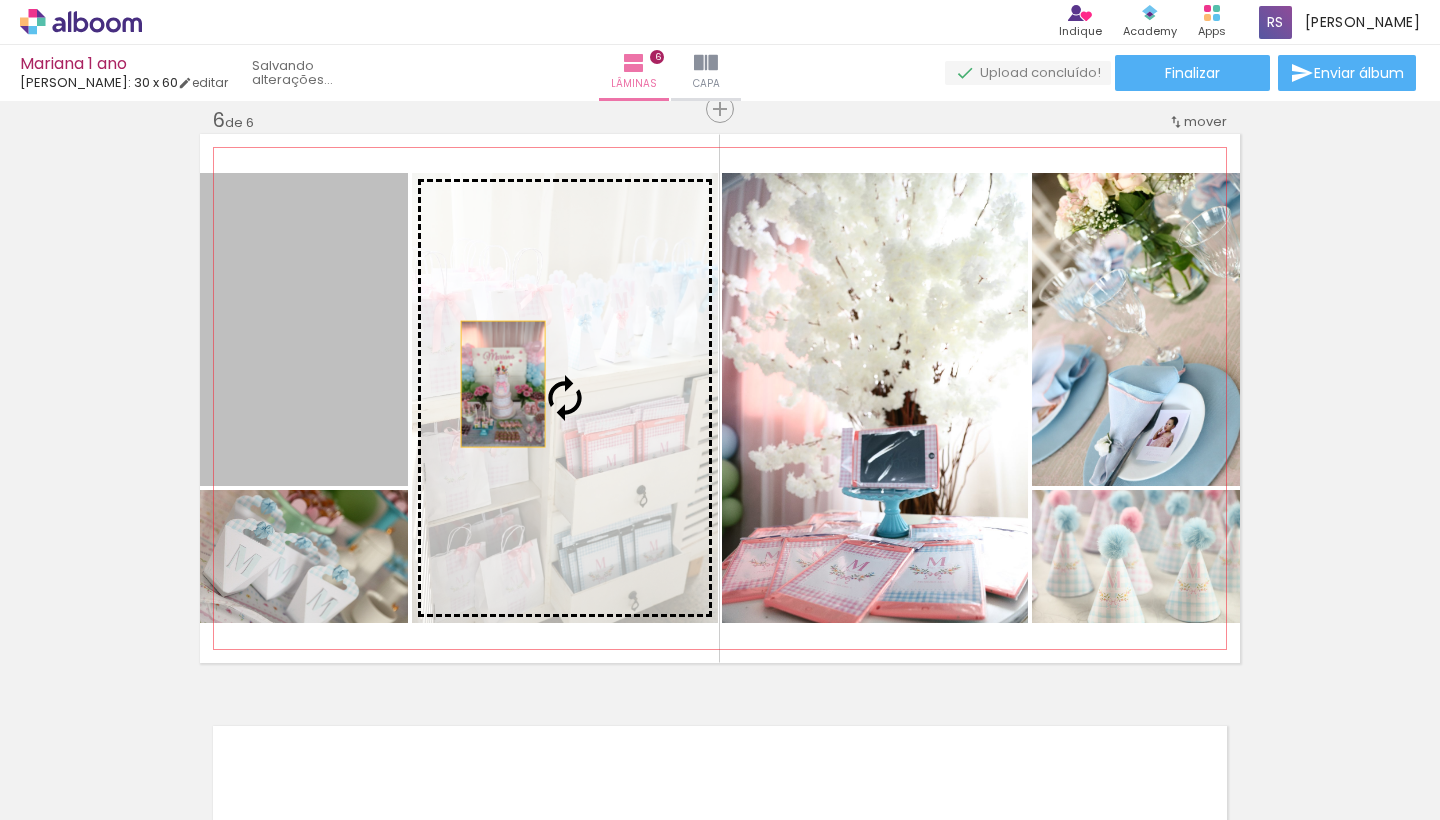 drag, startPoint x: 347, startPoint y: 333, endPoint x: 506, endPoint y: 386, distance: 167.60072 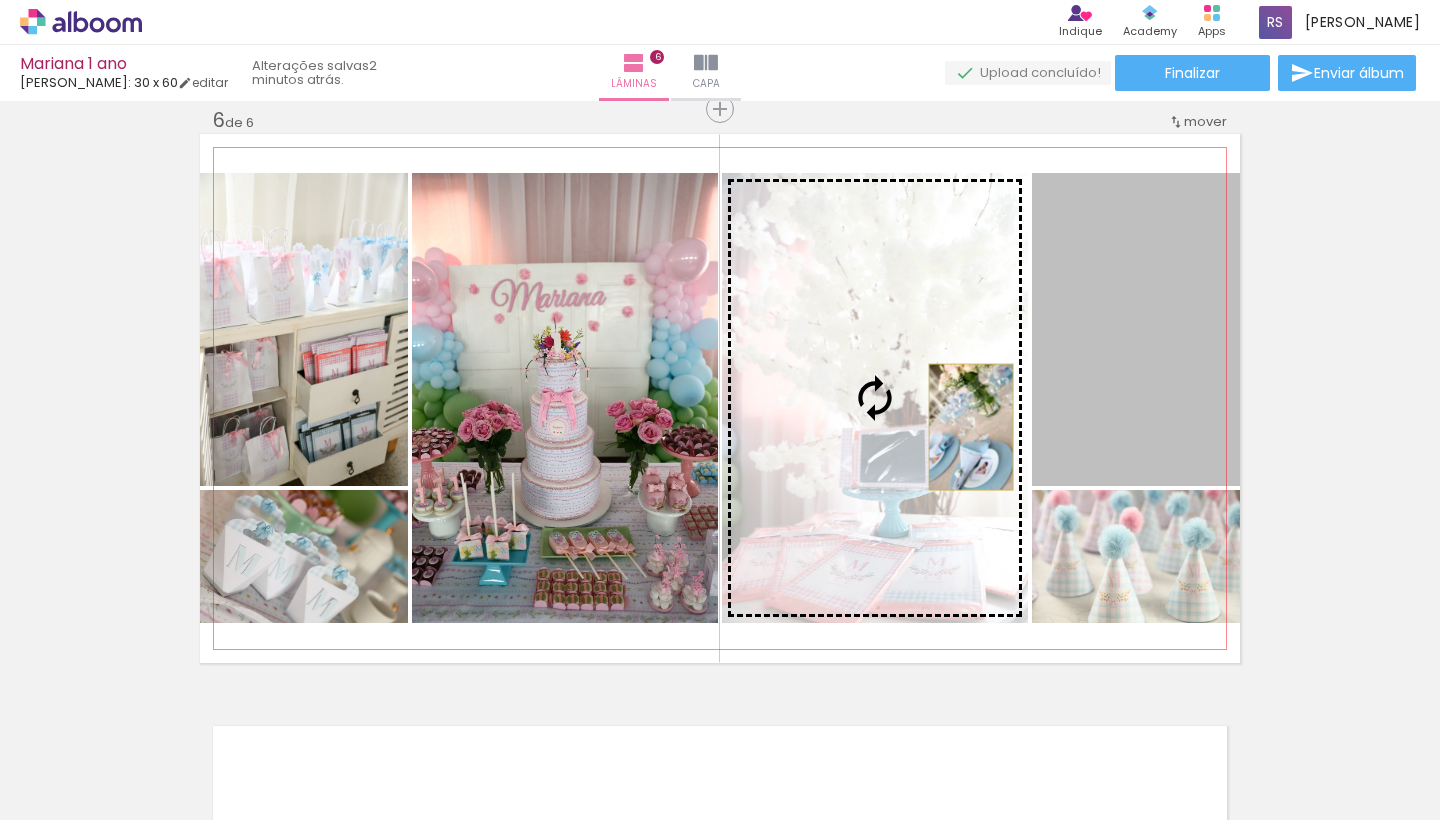 drag, startPoint x: 1140, startPoint y: 402, endPoint x: 949, endPoint y: 419, distance: 191.75505 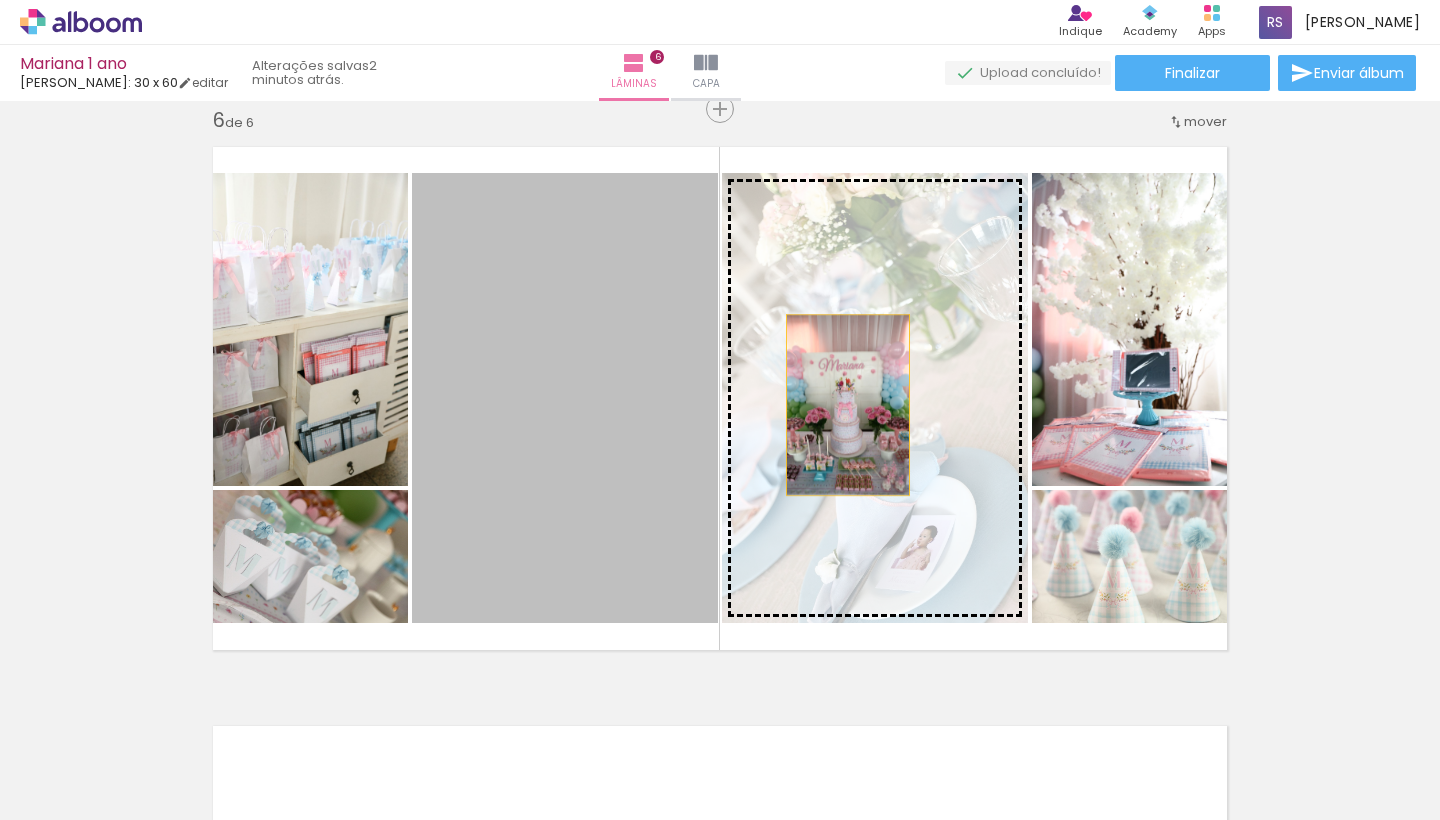 drag, startPoint x: 639, startPoint y: 408, endPoint x: 848, endPoint y: 404, distance: 209.03827 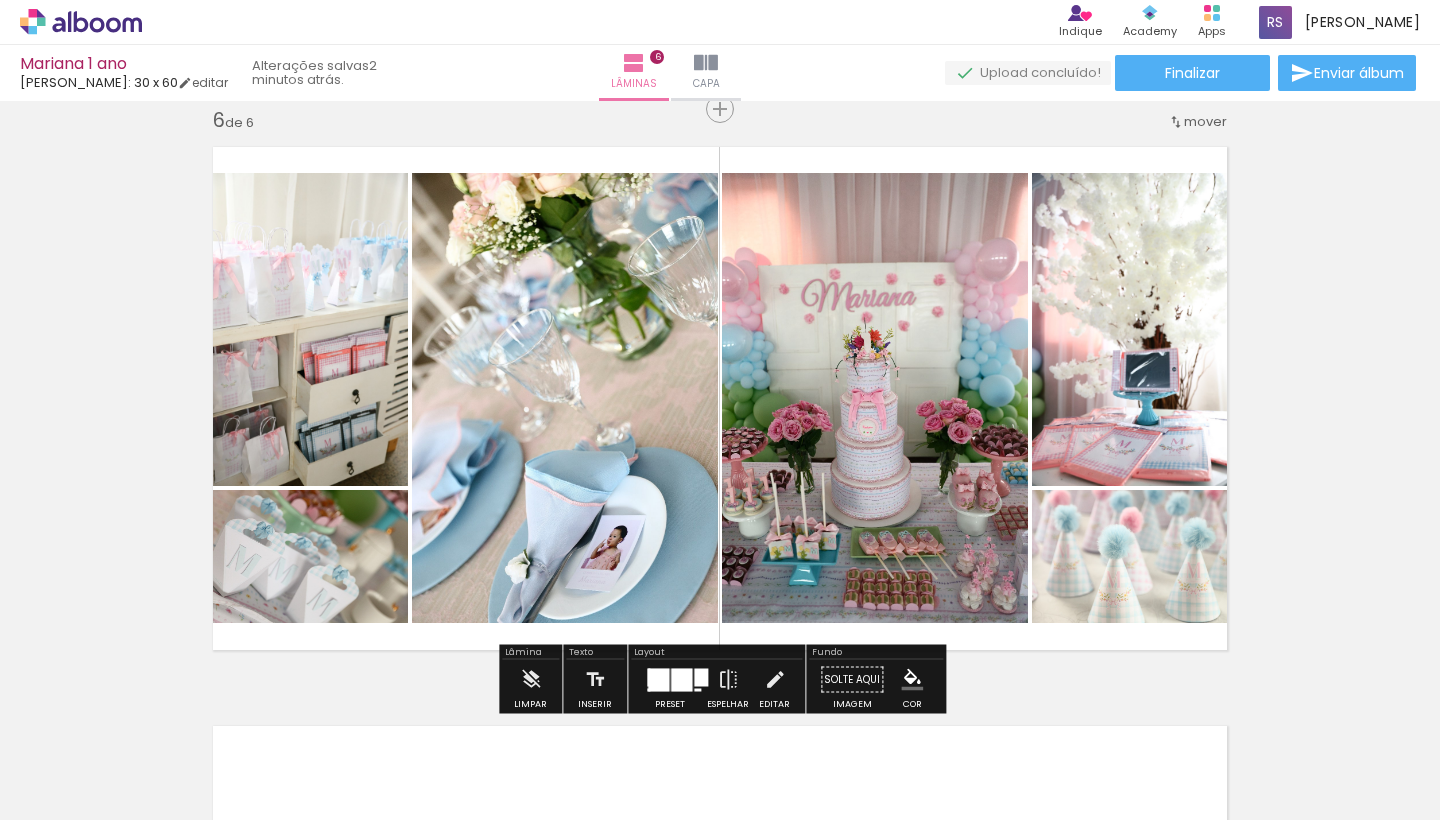 click on "Inserir lâmina 1  de 6  Inserir lâmina 2  de 6  Inserir lâmina 3  de 6  Inserir lâmina 4  de 6  Inserir lâmina 5  de 6  Inserir lâmina 6  de 6" at bounding box center [720, -785] 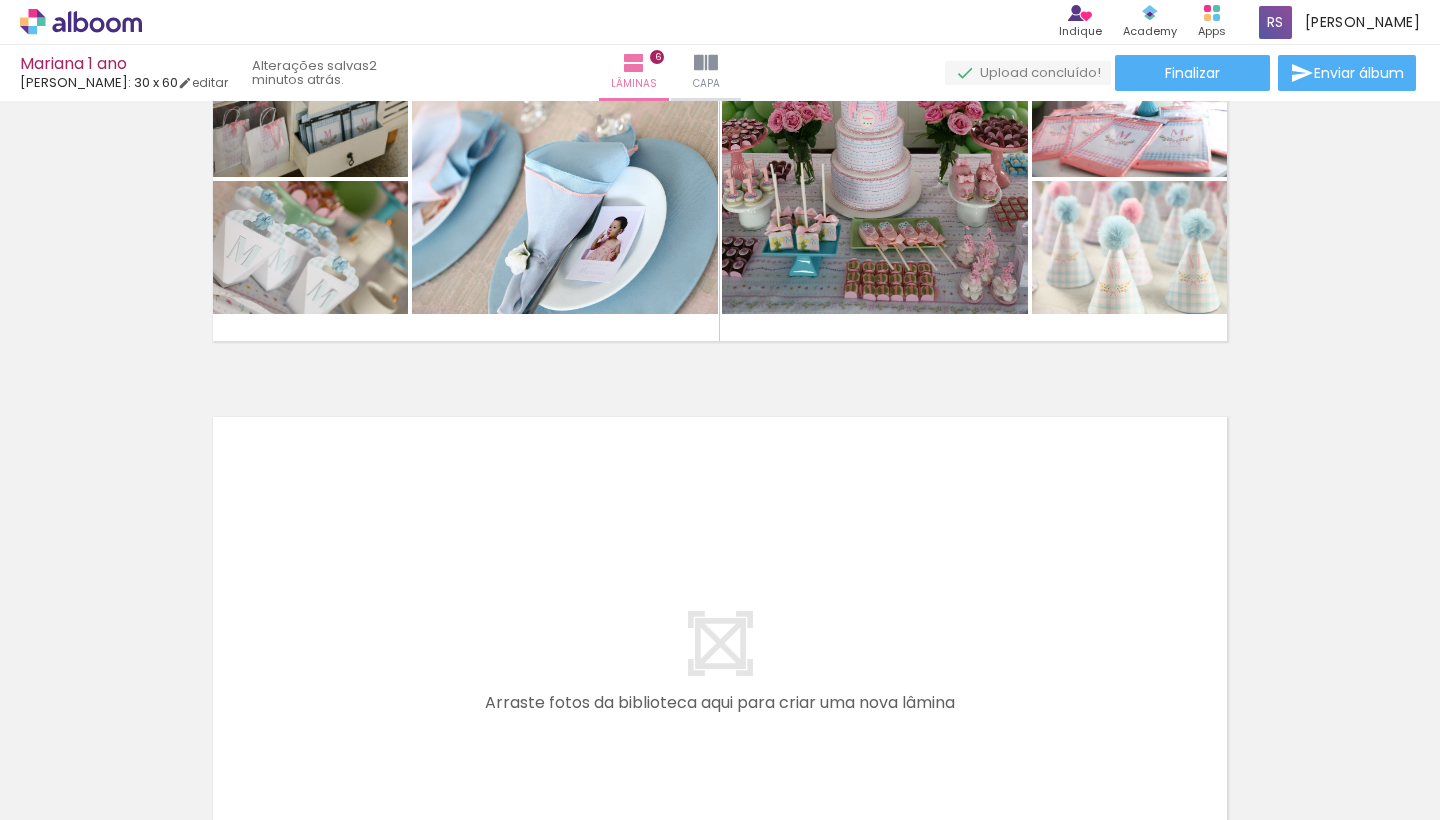 scroll, scrollTop: 3231, scrollLeft: 0, axis: vertical 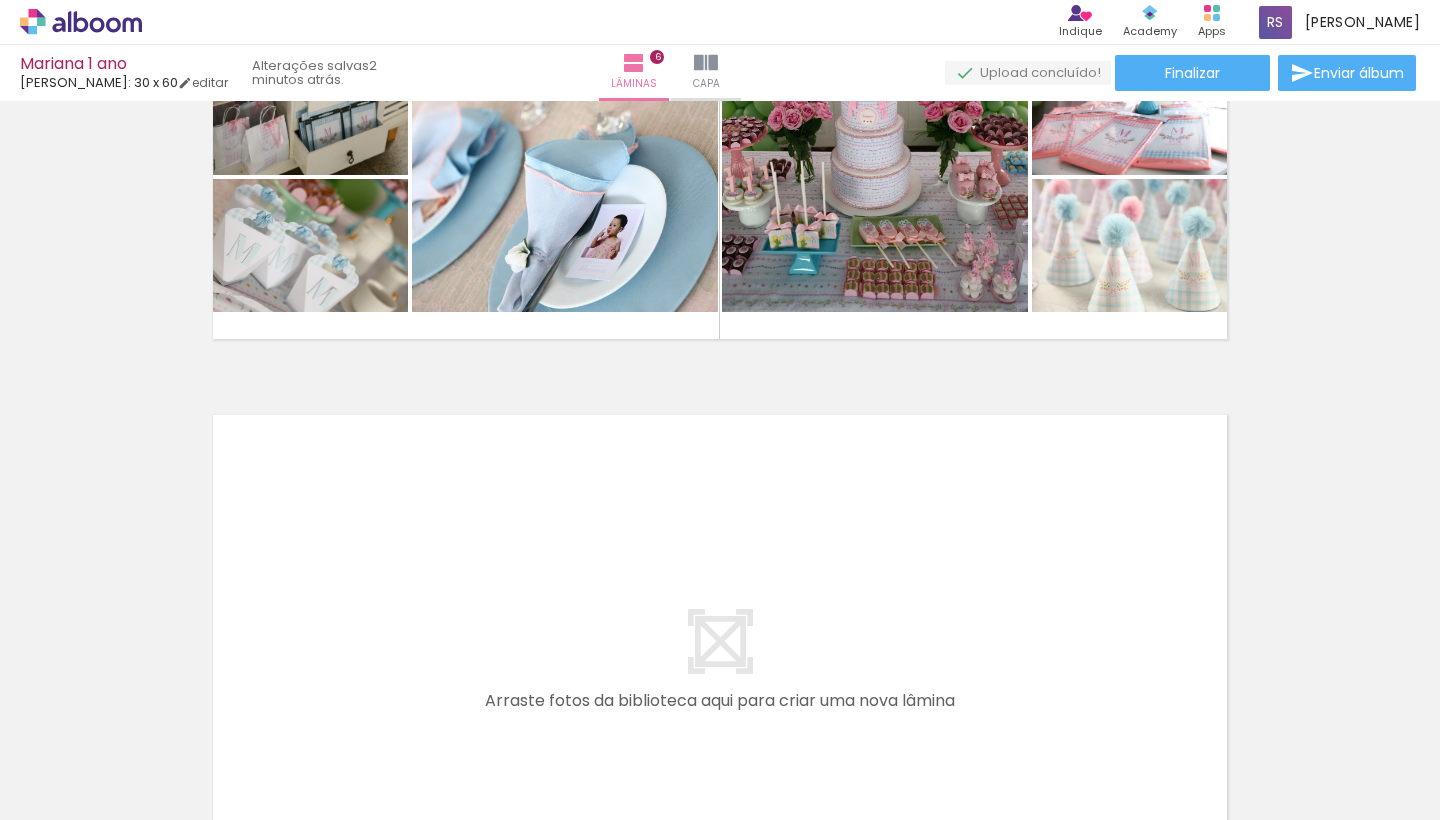 click at bounding box center (720, 666) 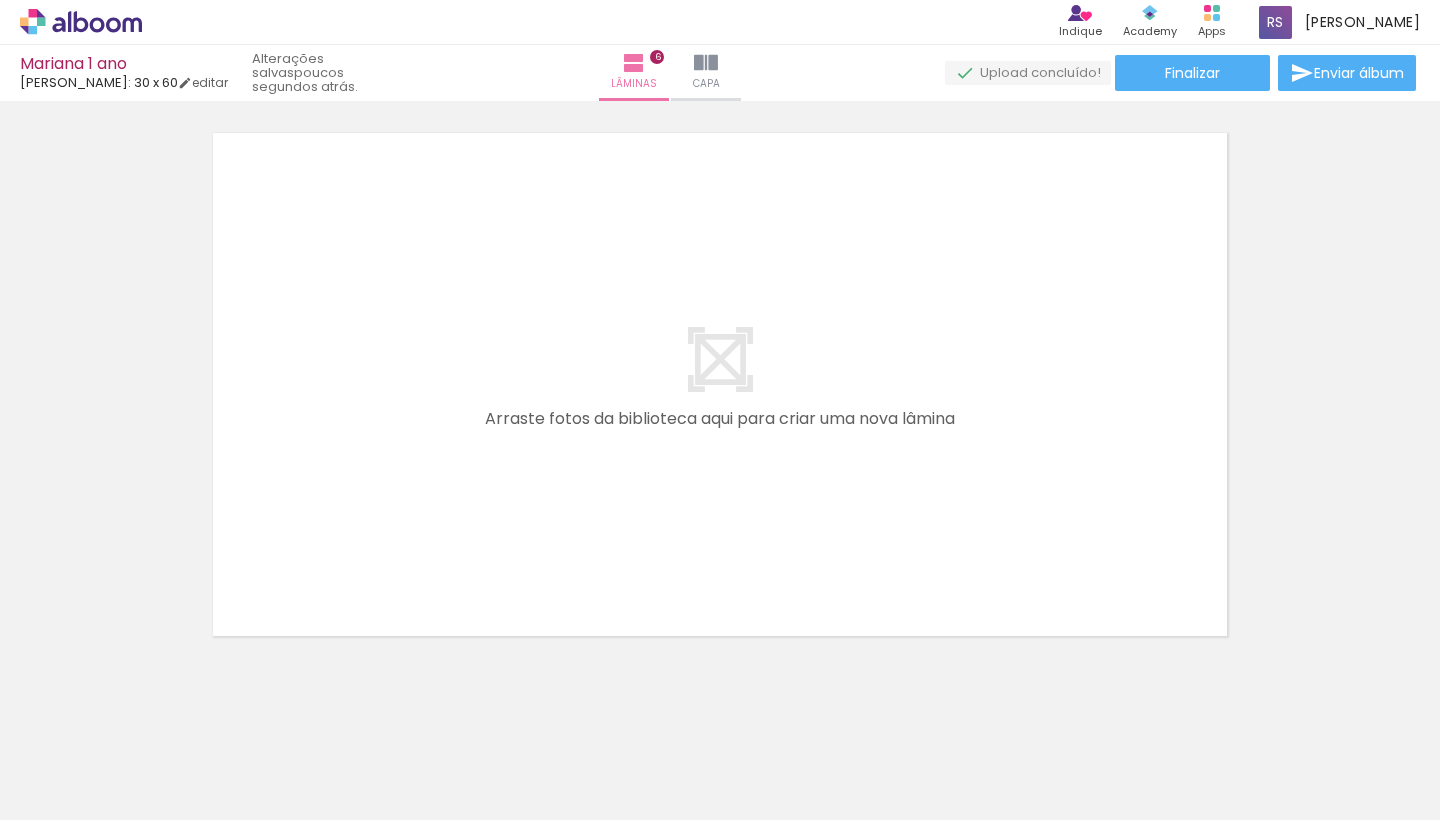 scroll, scrollTop: 3530, scrollLeft: 0, axis: vertical 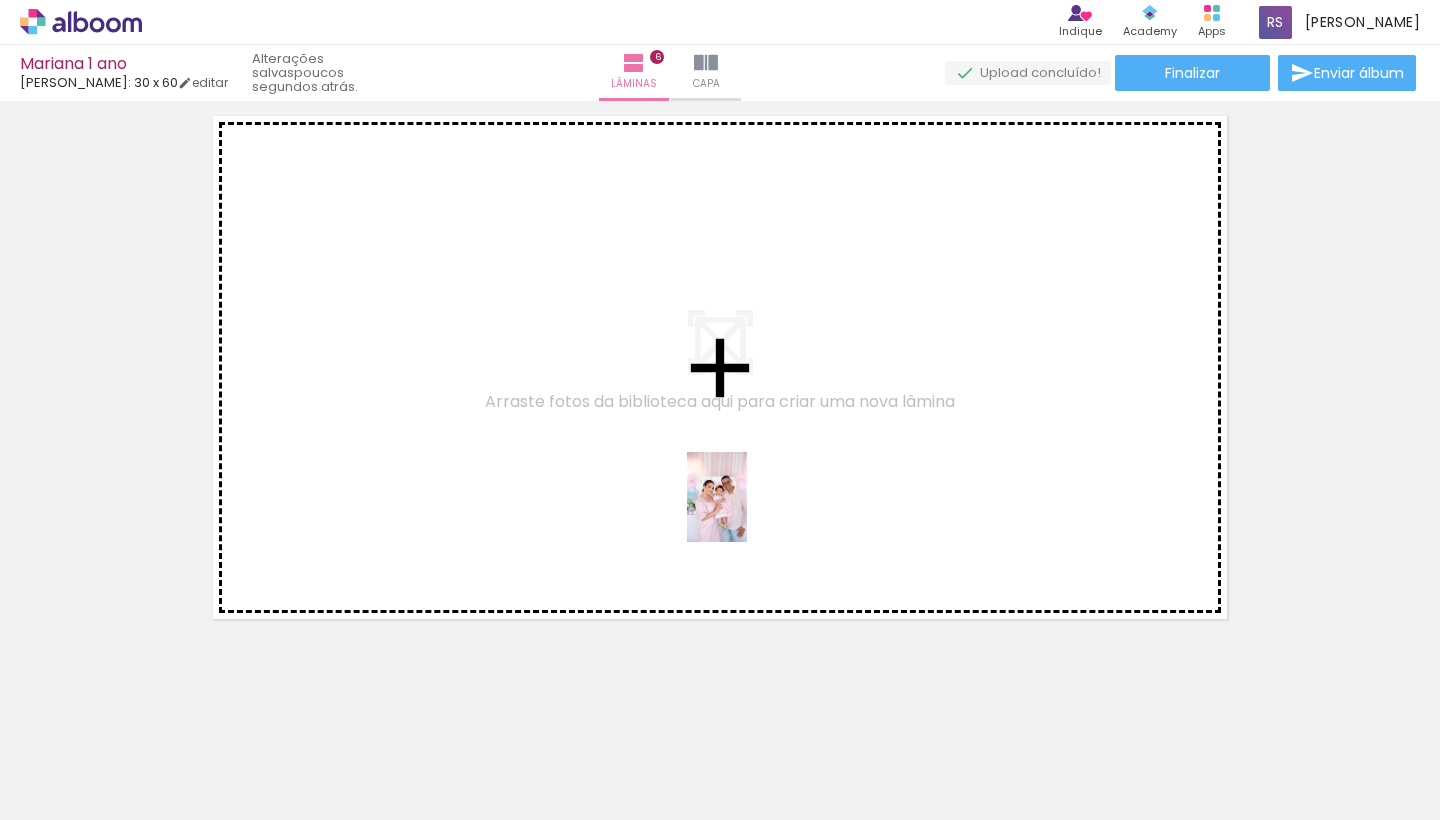 drag, startPoint x: 756, startPoint y: 781, endPoint x: 741, endPoint y: 503, distance: 278.4044 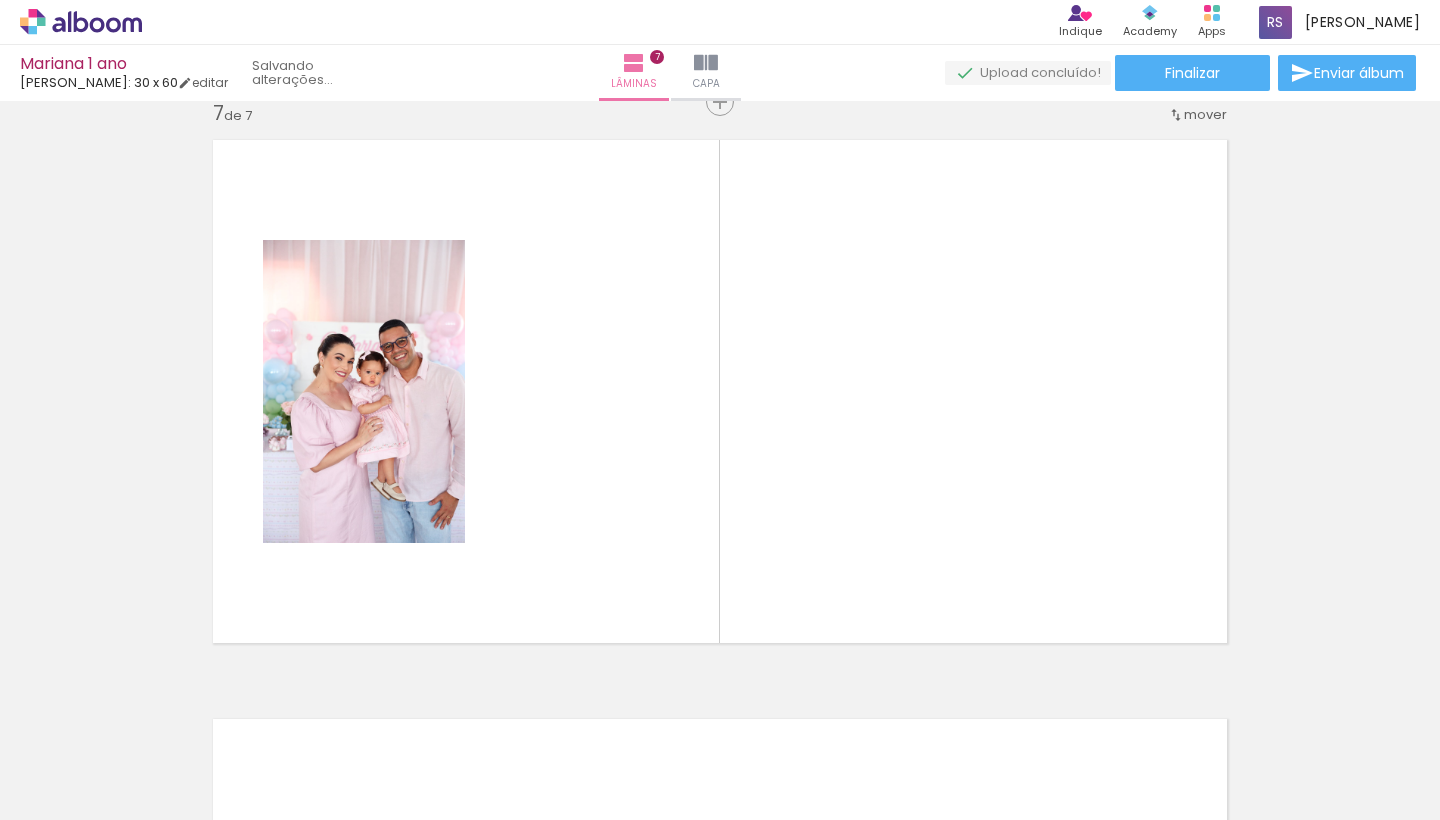 scroll, scrollTop: 3499, scrollLeft: 0, axis: vertical 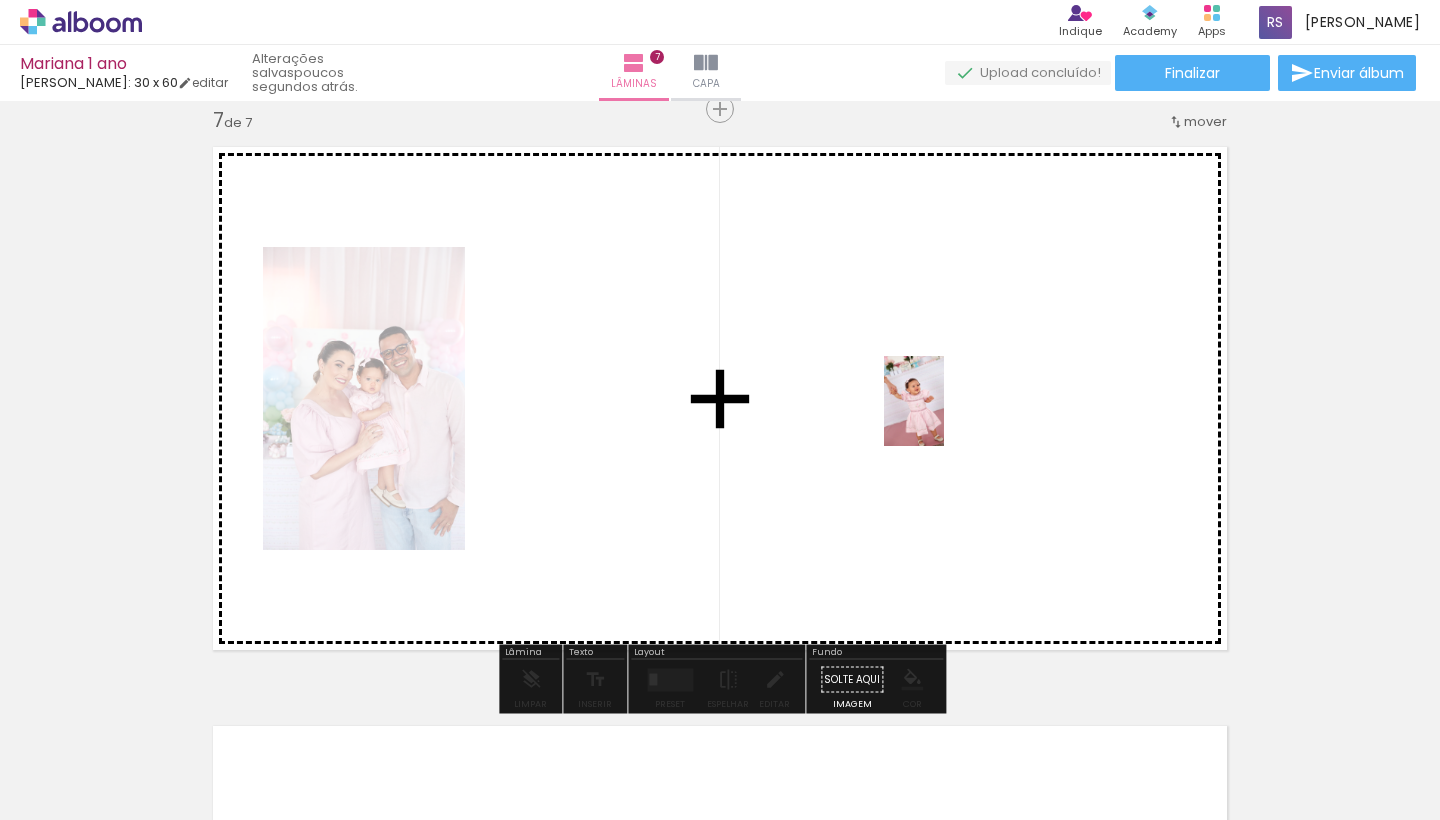 drag, startPoint x: 542, startPoint y: 758, endPoint x: 944, endPoint y: 416, distance: 527.7954 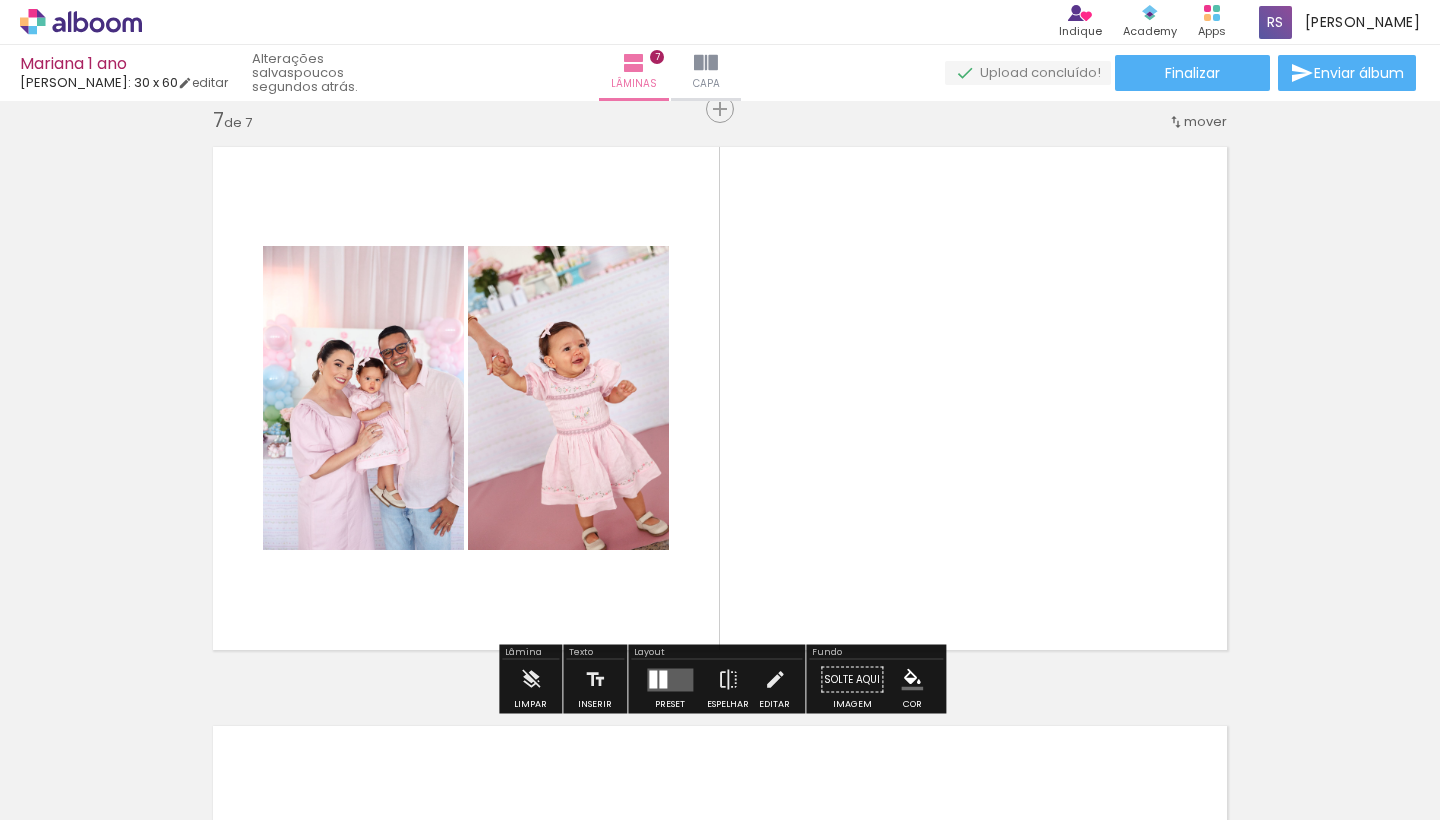 click at bounding box center [670, 679] 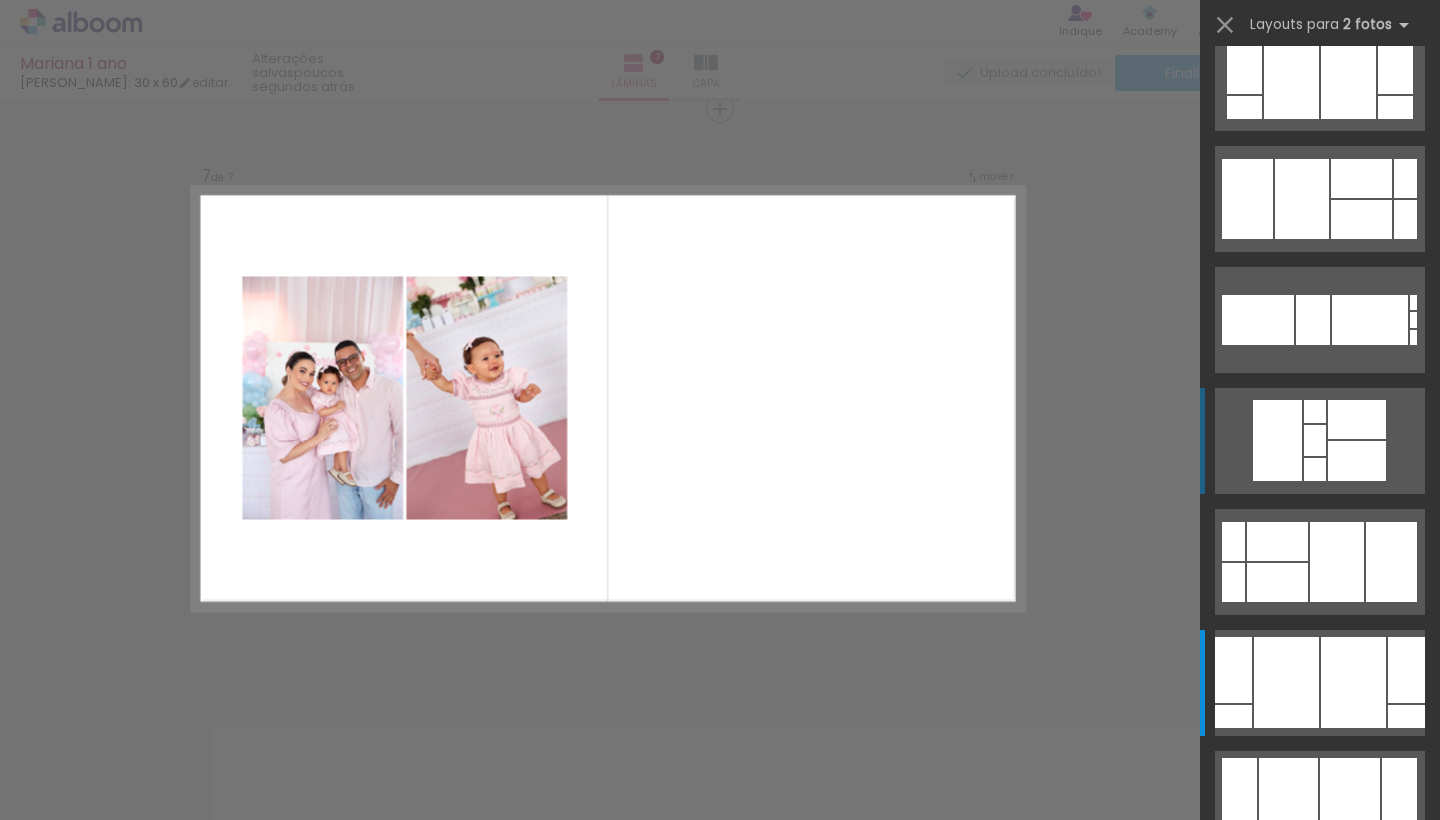 scroll, scrollTop: 0, scrollLeft: 0, axis: both 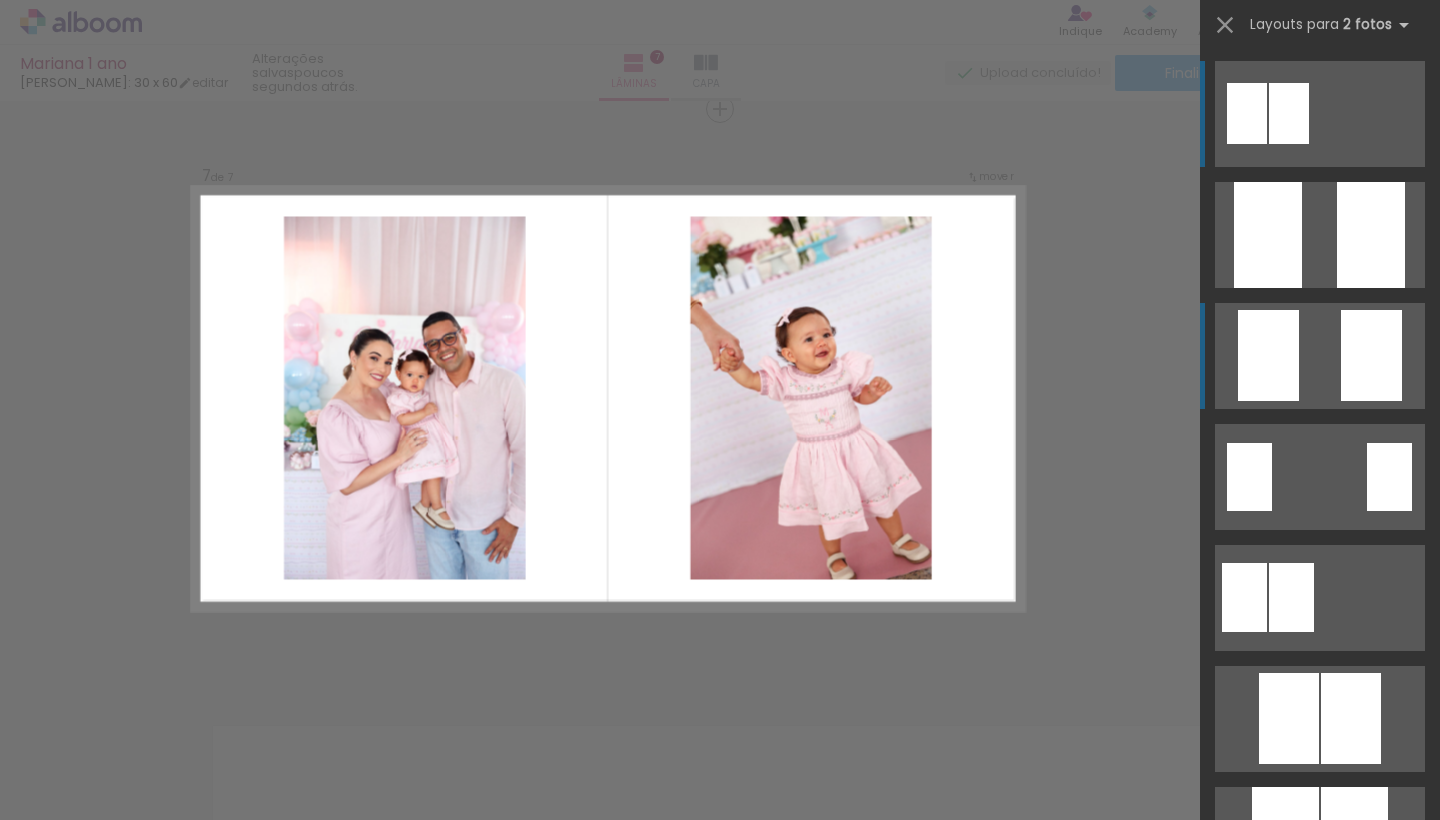 click at bounding box center (1320, 356) 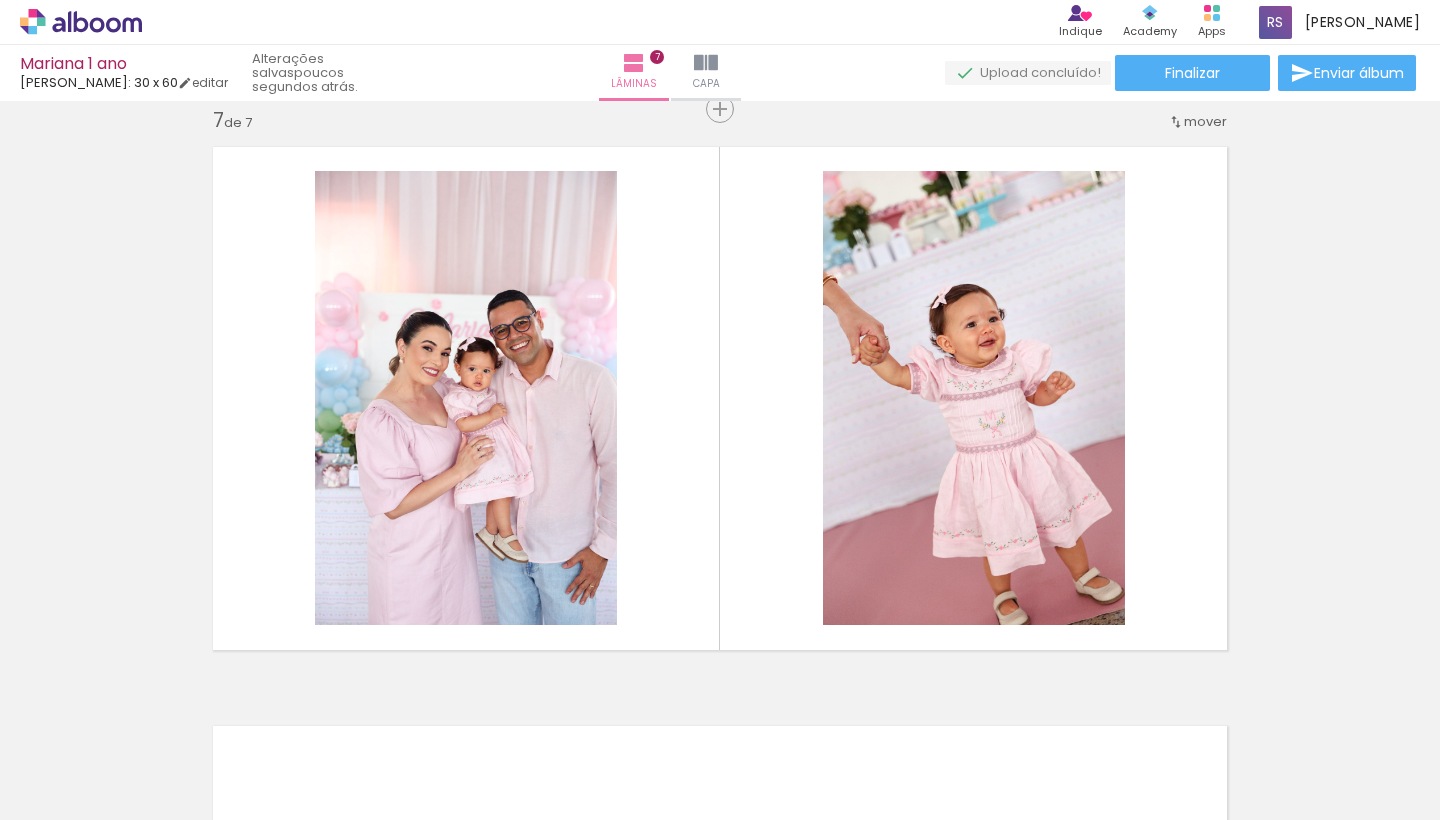 click on "Inserir lâmina 1  de 7  Inserir lâmina 2  de 7  Inserir lâmina 3  de 7  Inserir lâmina 4  de 7  Inserir lâmina 5  de 7  Inserir lâmina 6  de 7  Inserir lâmina 7  de 7" at bounding box center [720, -1075] 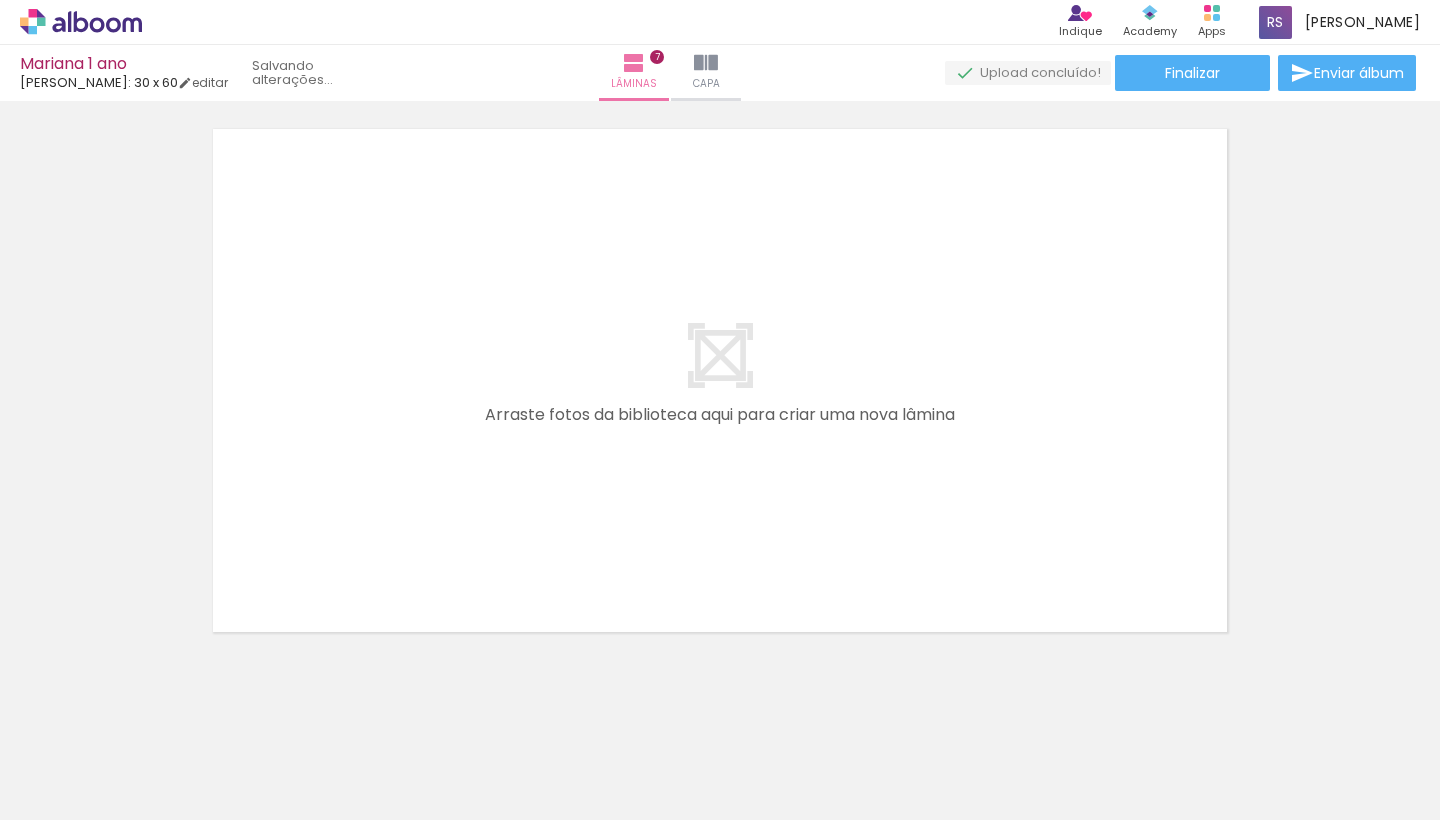 scroll, scrollTop: 4093, scrollLeft: 0, axis: vertical 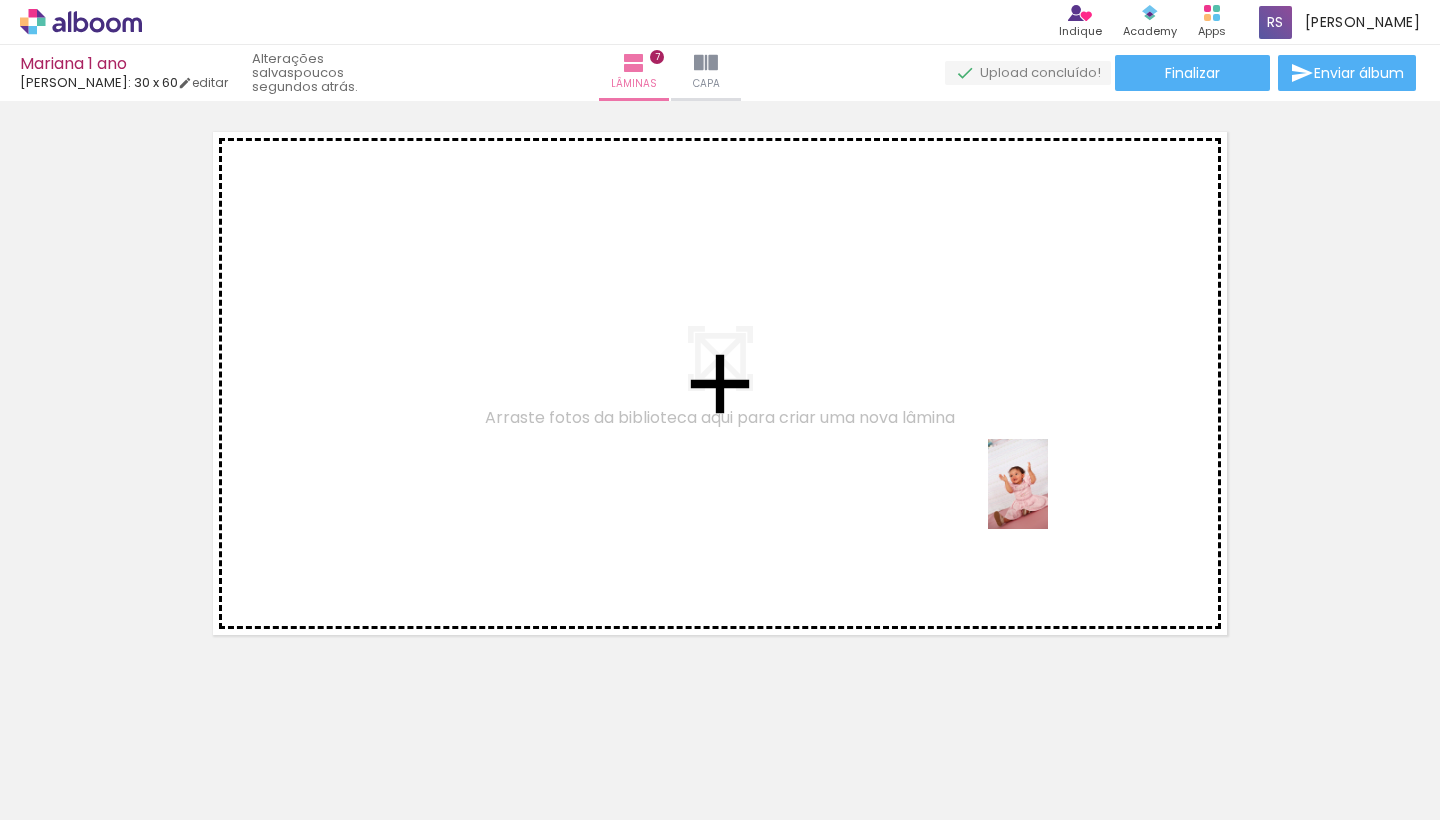 drag, startPoint x: 1040, startPoint y: 756, endPoint x: 1048, endPoint y: 500, distance: 256.12497 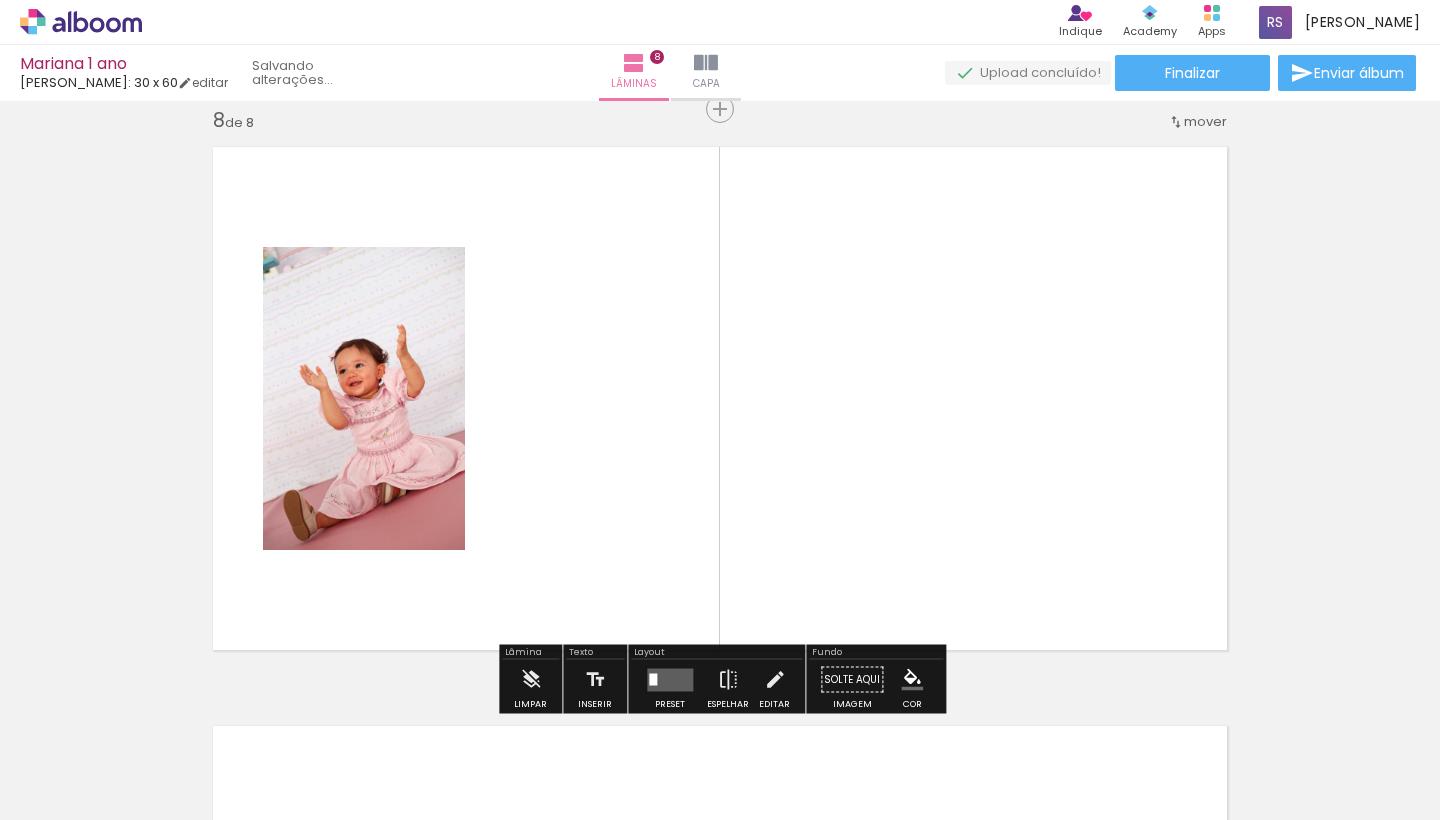 scroll, scrollTop: 4095, scrollLeft: 0, axis: vertical 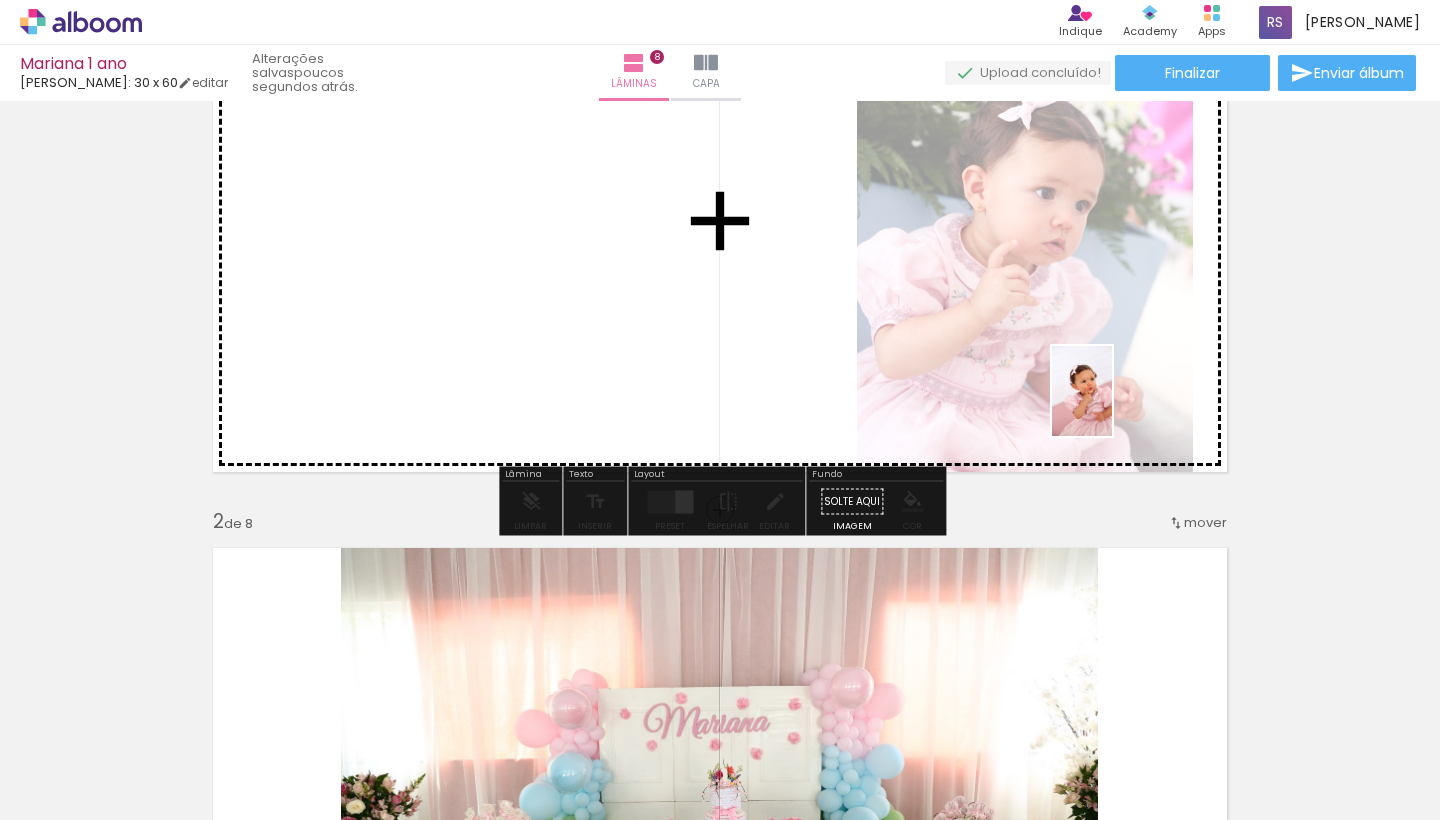 drag, startPoint x: 1155, startPoint y: 747, endPoint x: 1112, endPoint y: 406, distance: 343.70044 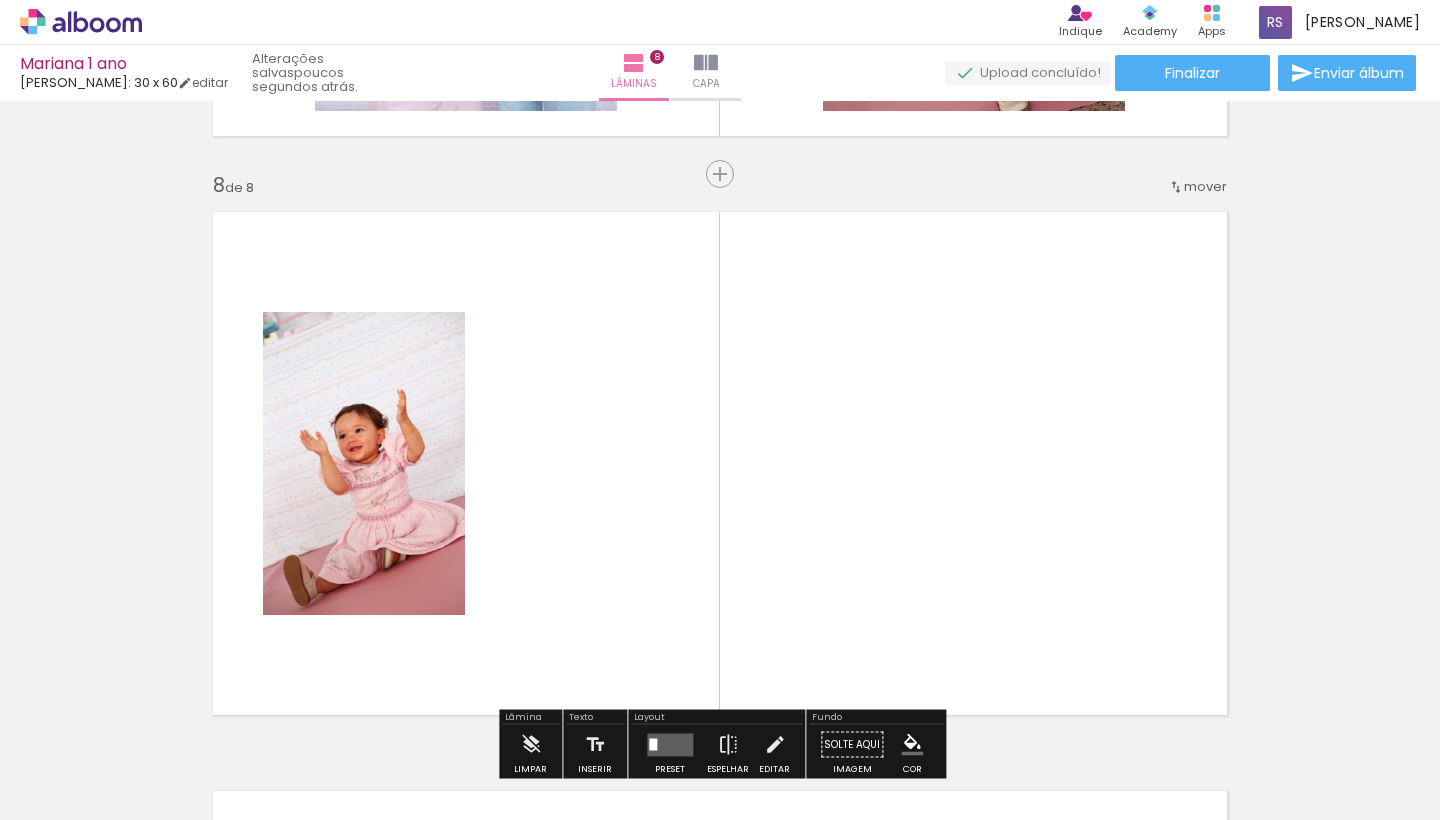 scroll, scrollTop: 4026, scrollLeft: 0, axis: vertical 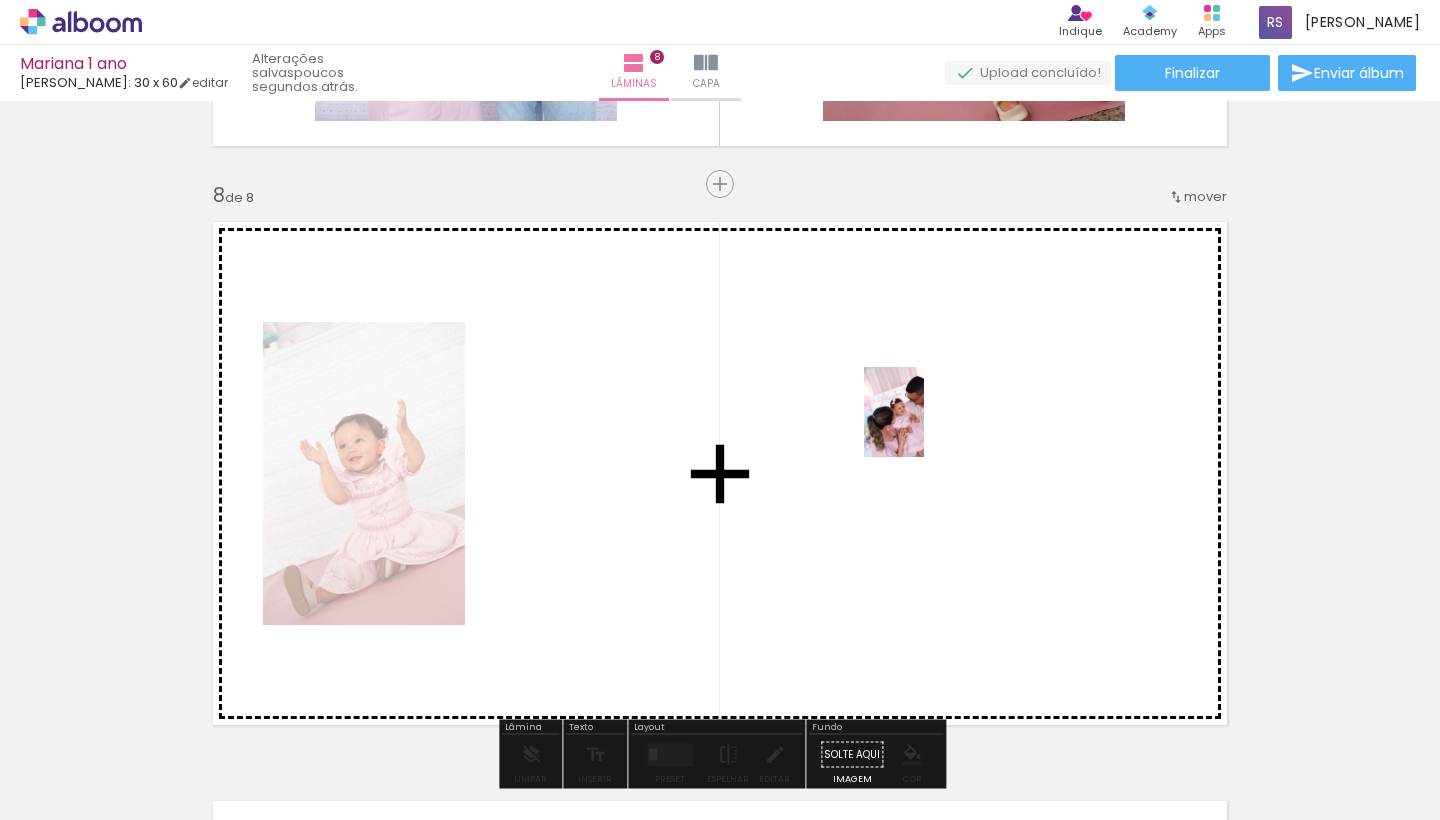 drag, startPoint x: 933, startPoint y: 751, endPoint x: 924, endPoint y: 427, distance: 324.12497 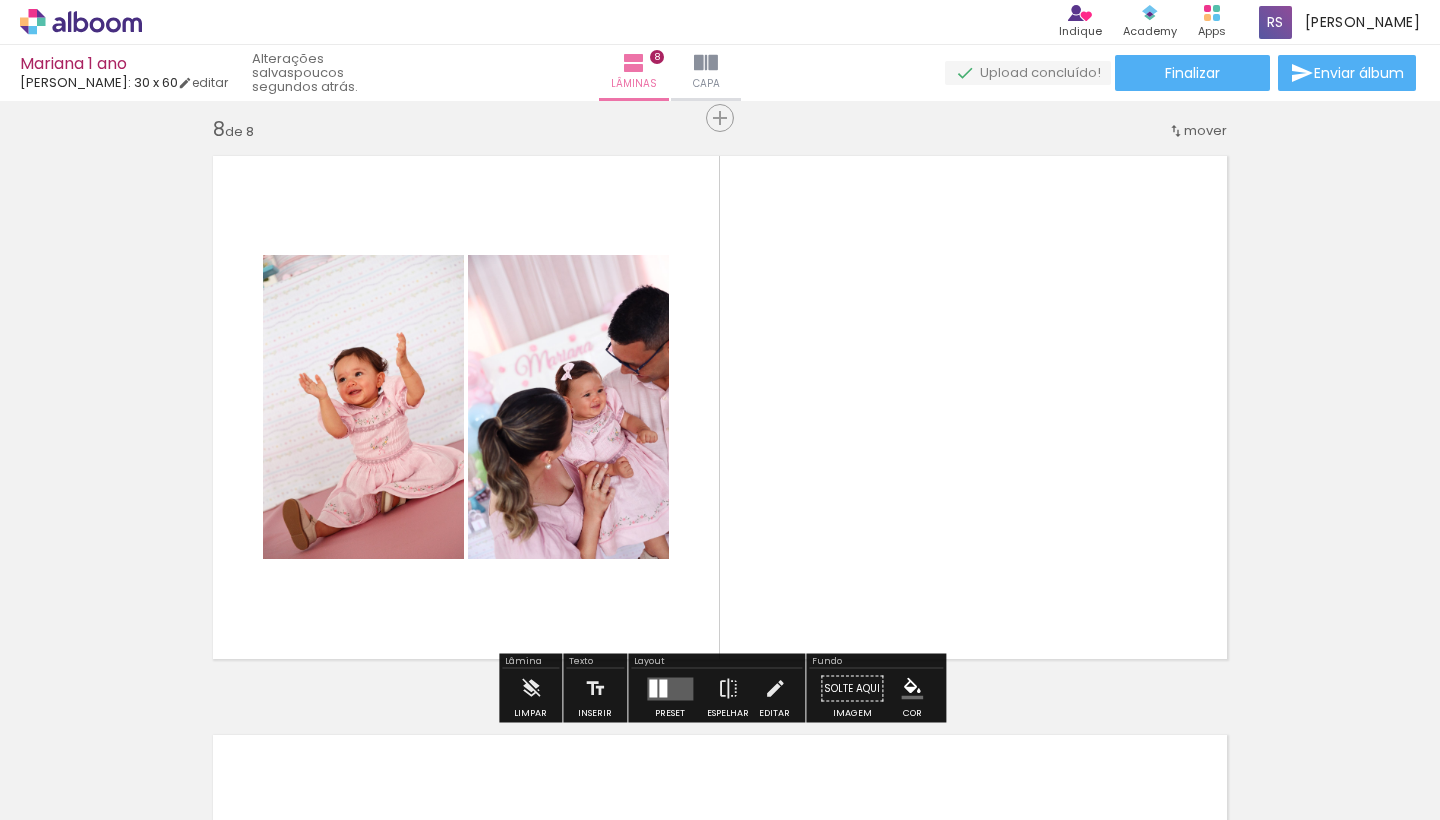 scroll, scrollTop: 4113, scrollLeft: 0, axis: vertical 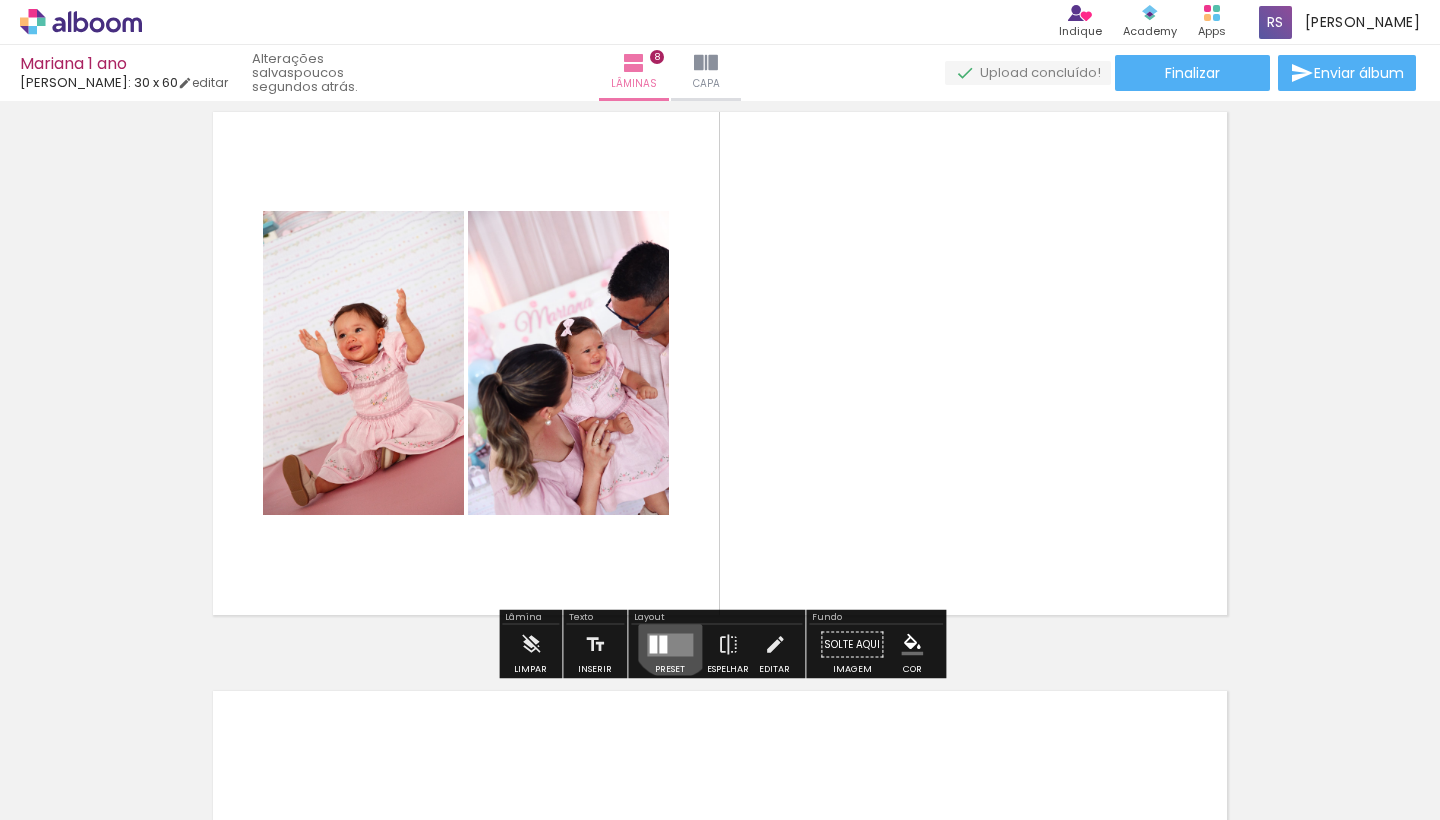 click at bounding box center (670, 644) 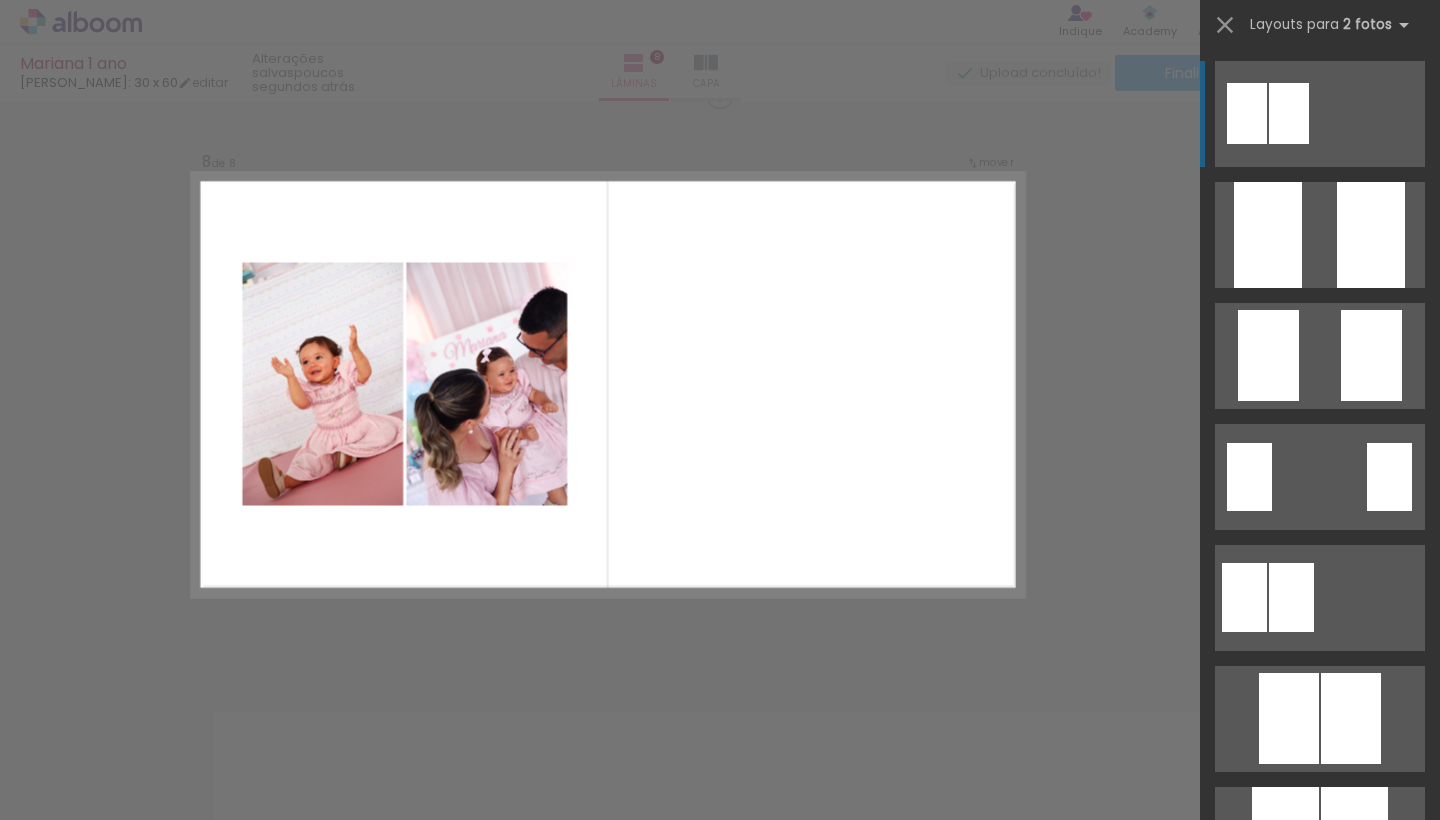 scroll, scrollTop: 4078, scrollLeft: 0, axis: vertical 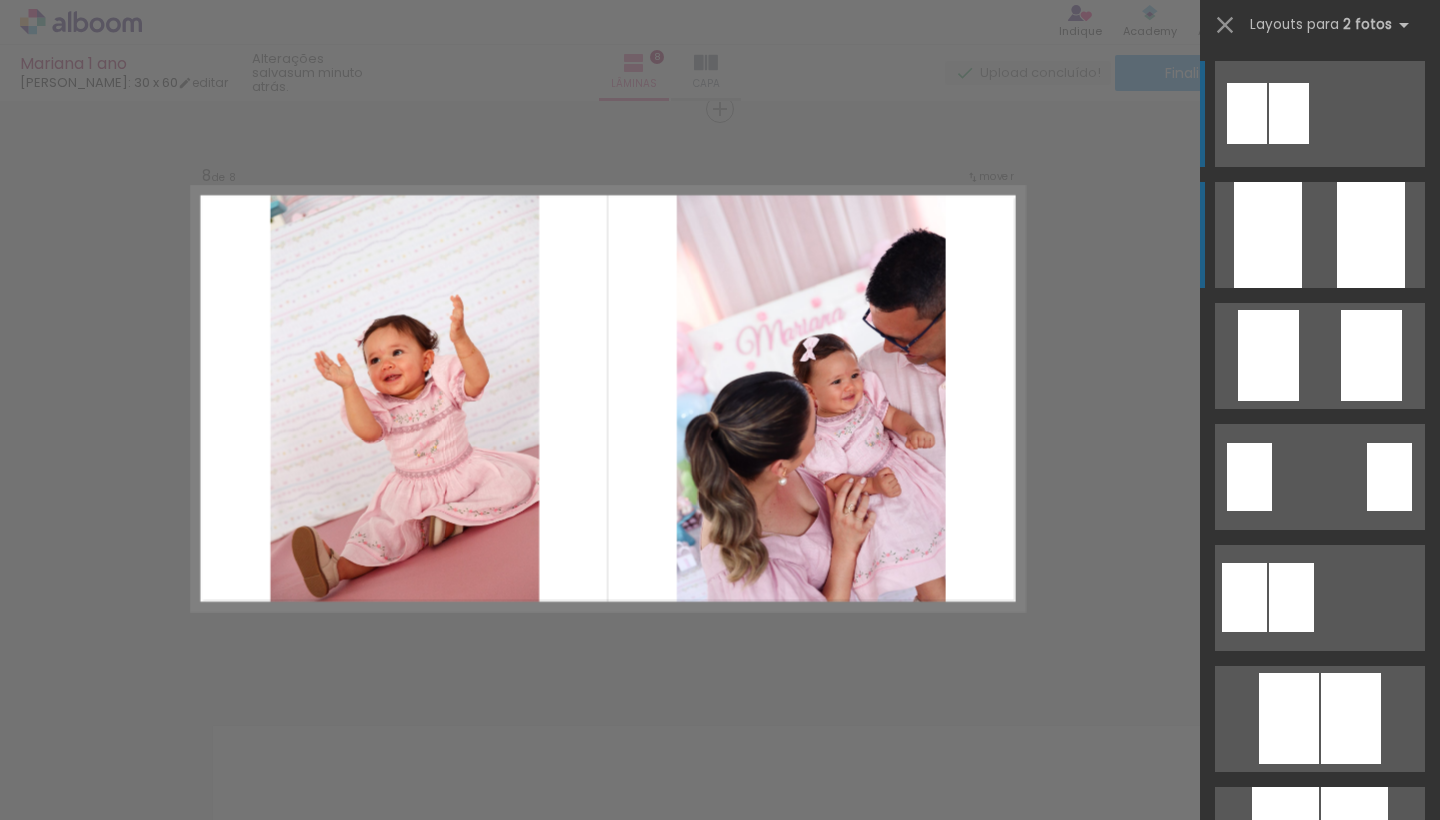 click at bounding box center (1320, 356) 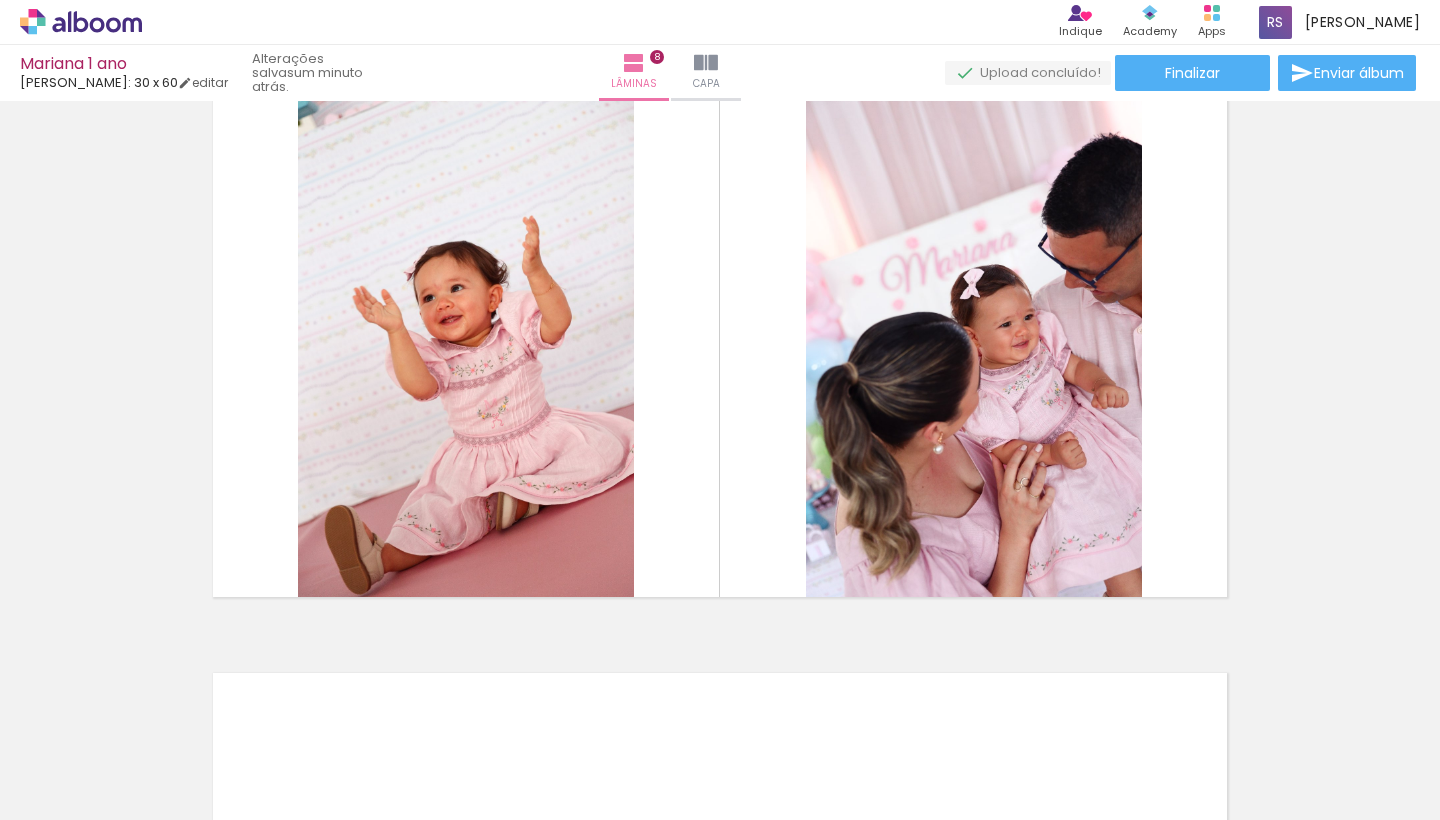 scroll, scrollTop: 4130, scrollLeft: 0, axis: vertical 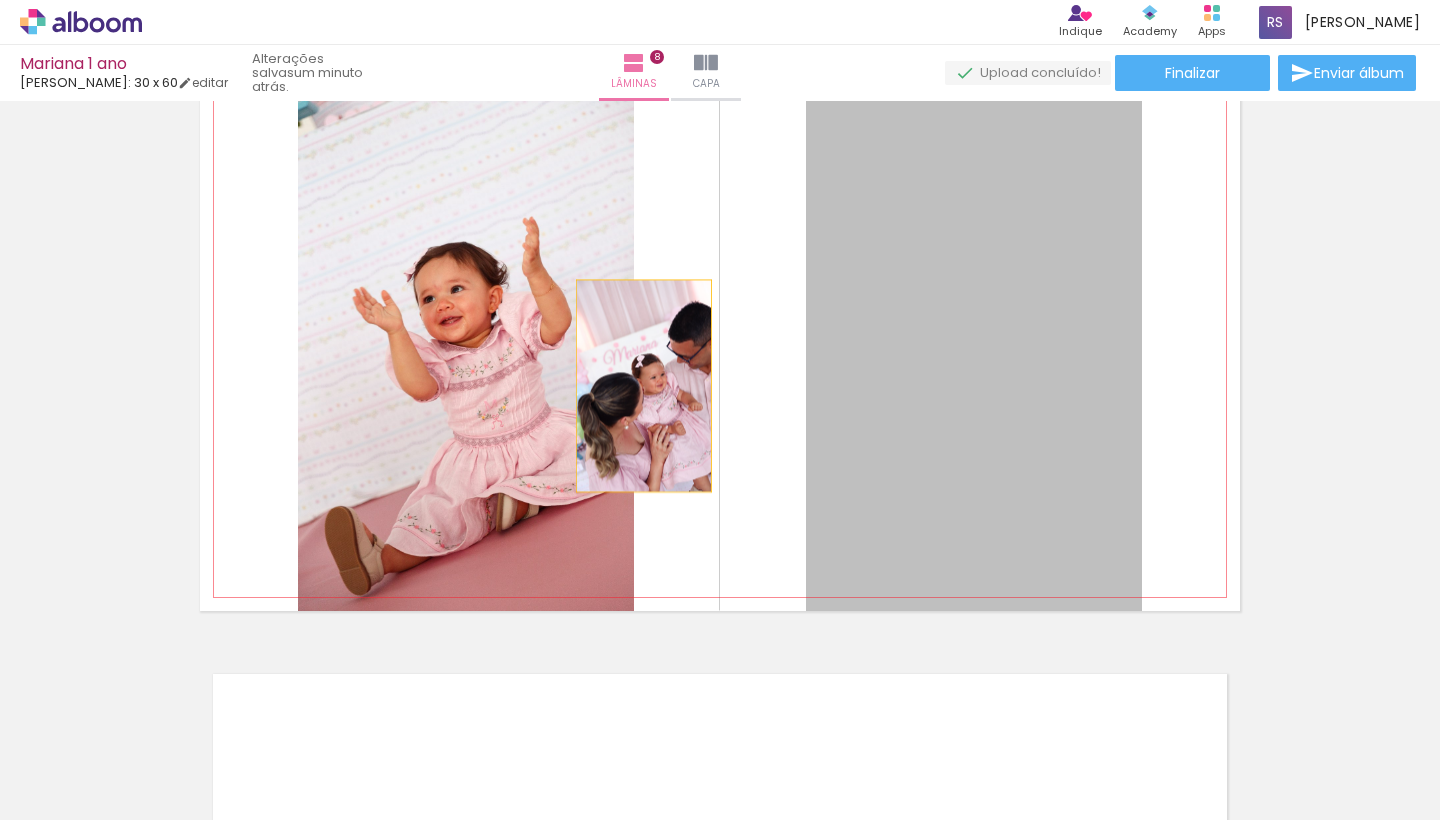 drag, startPoint x: 1104, startPoint y: 378, endPoint x: 642, endPoint y: 387, distance: 462.08765 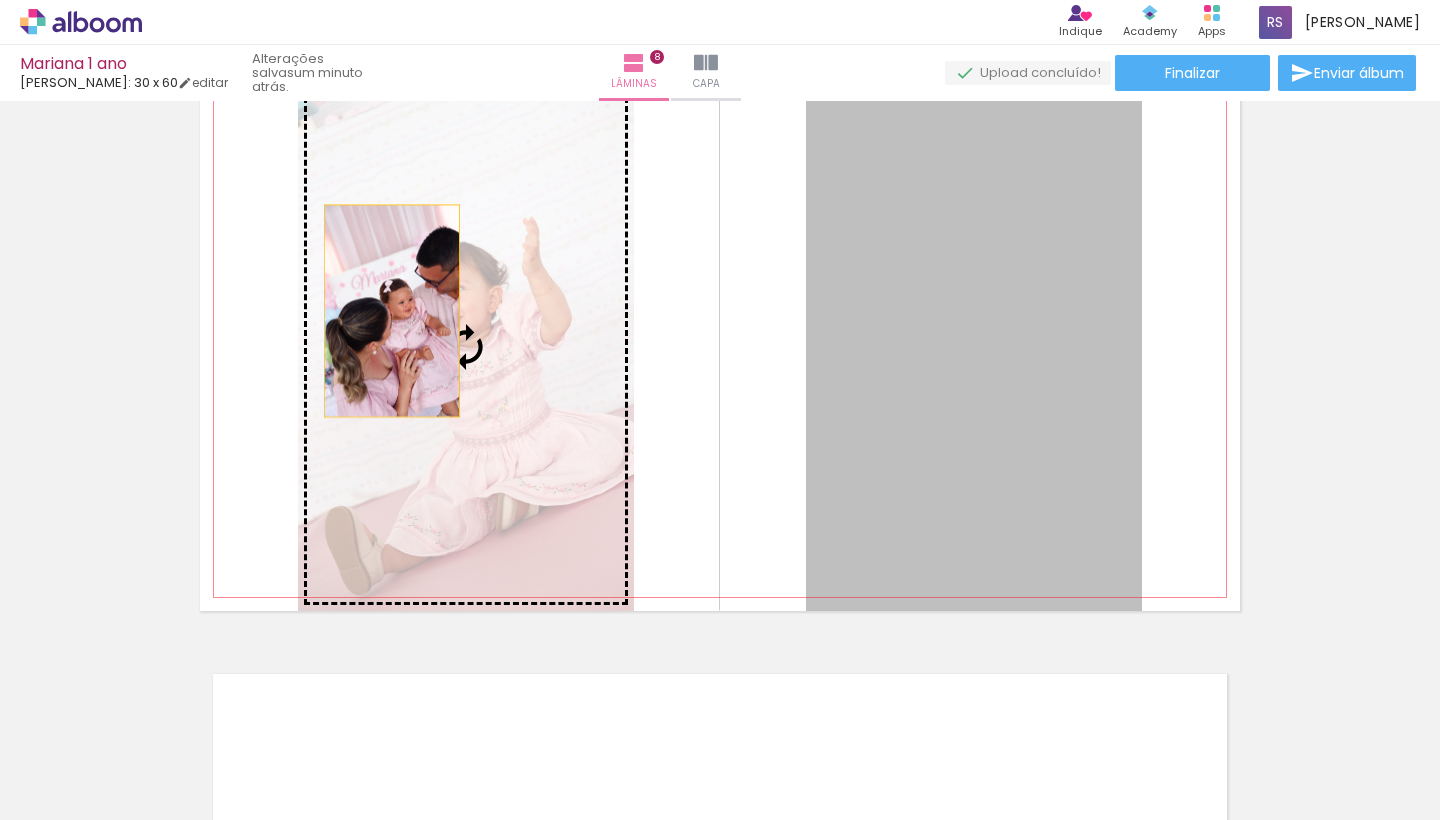 drag, startPoint x: 901, startPoint y: 298, endPoint x: 409, endPoint y: 311, distance: 492.17172 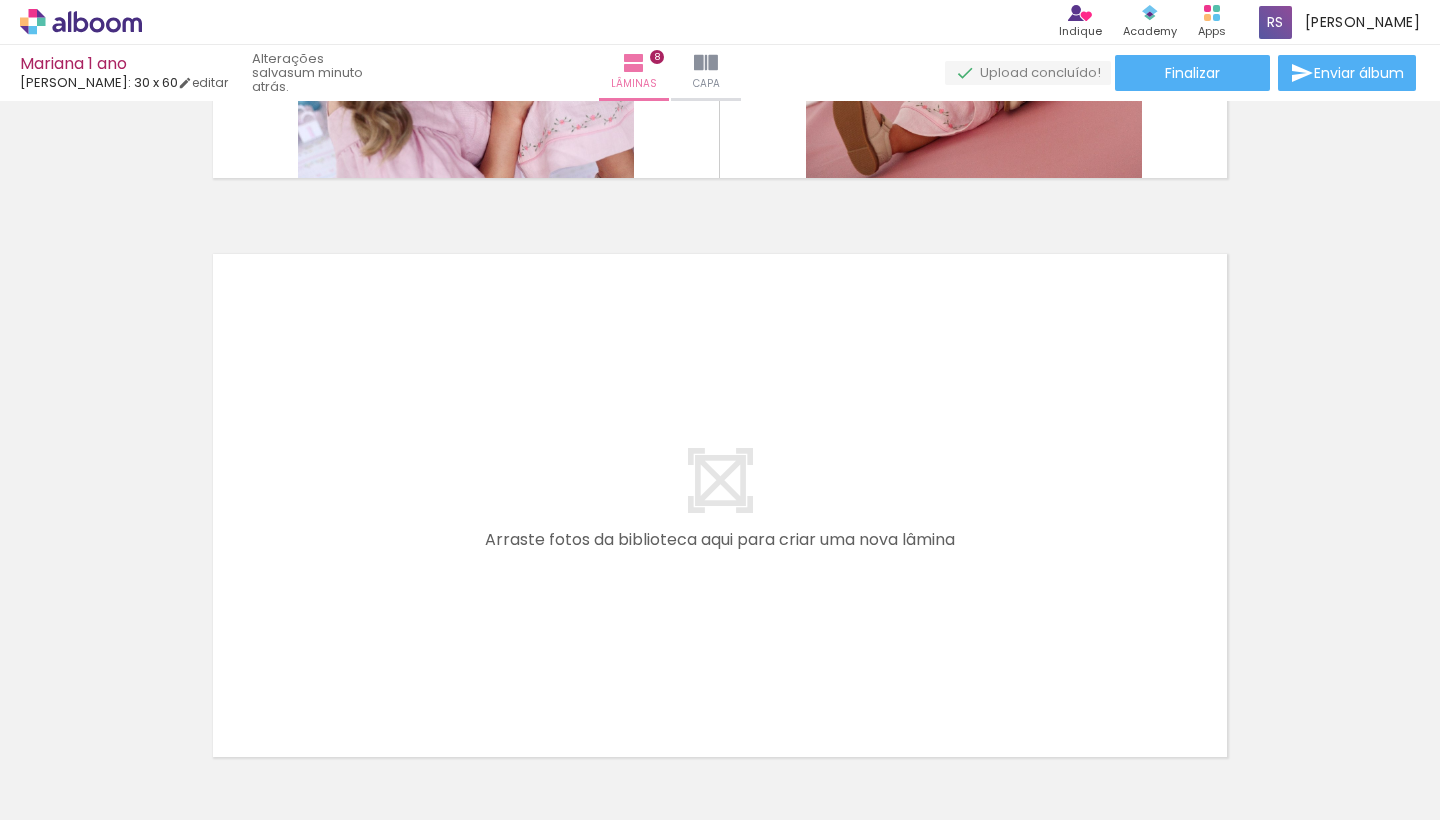 scroll, scrollTop: 4554, scrollLeft: 0, axis: vertical 